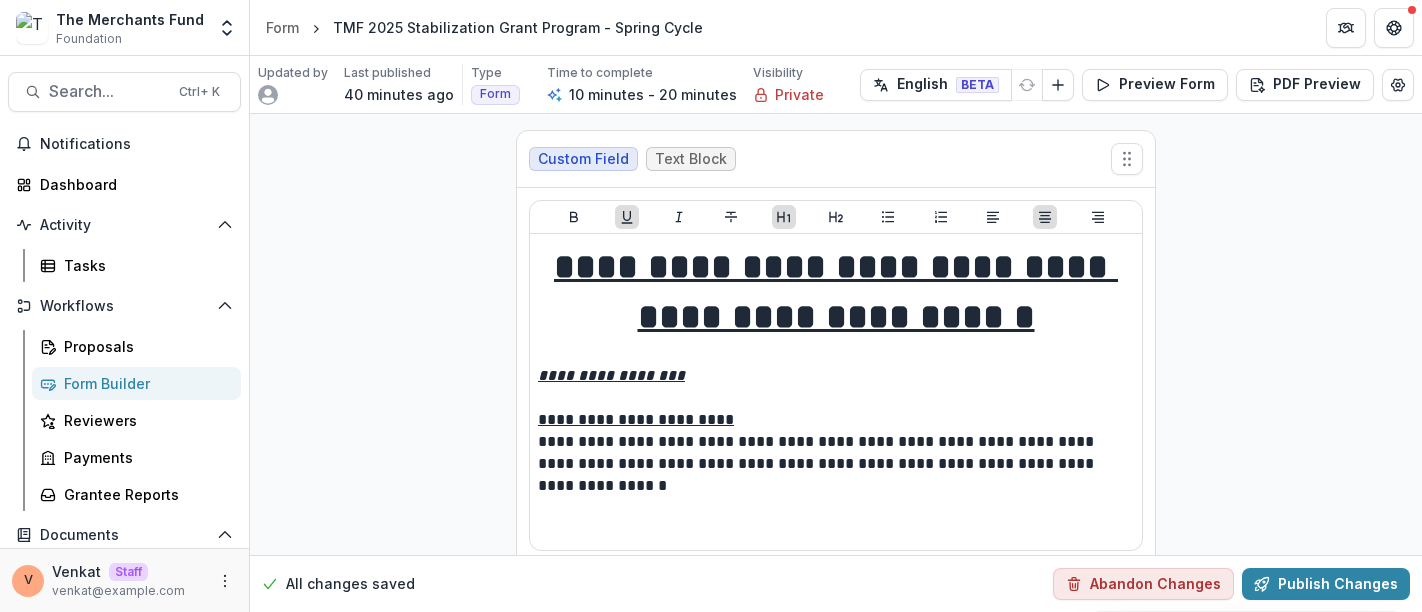 scroll, scrollTop: 0, scrollLeft: 0, axis: both 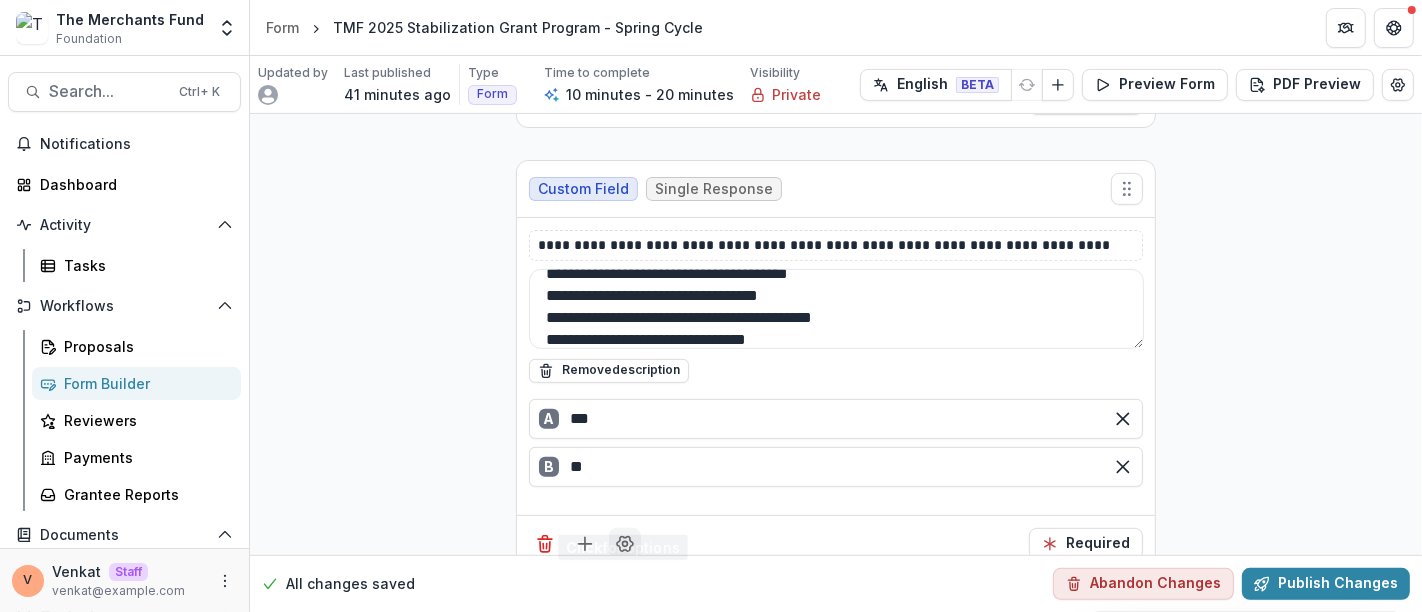 click 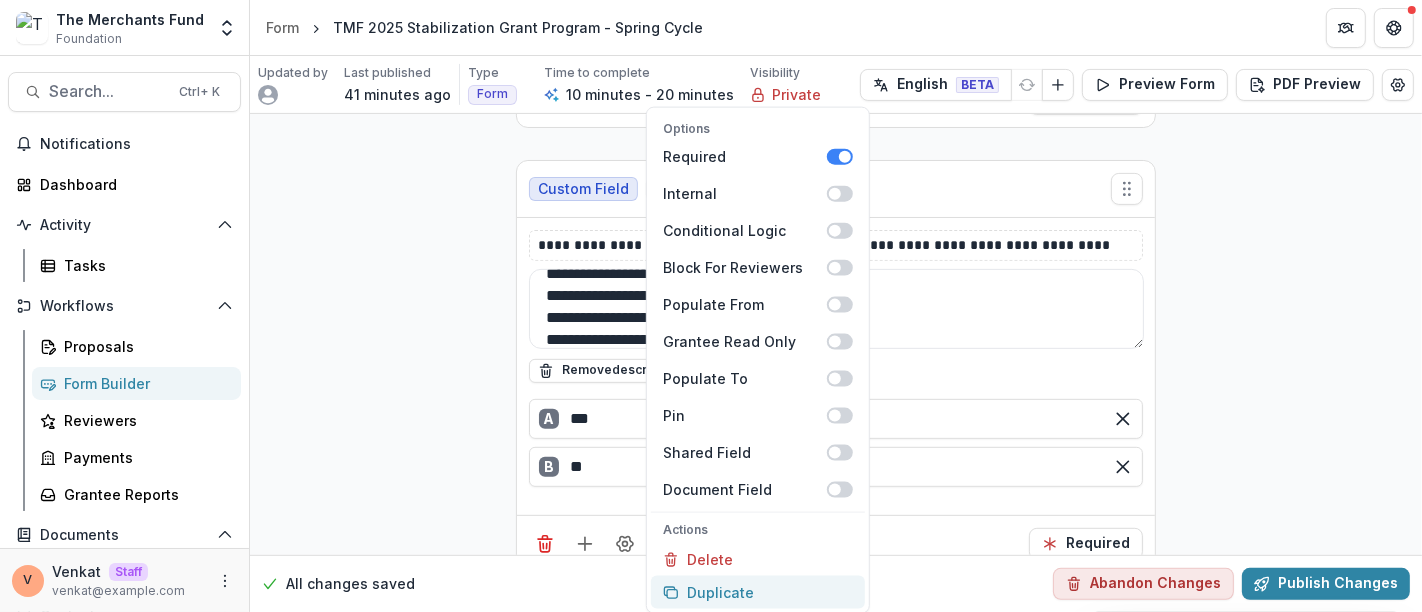 click on "Duplicate" at bounding box center (758, 592) 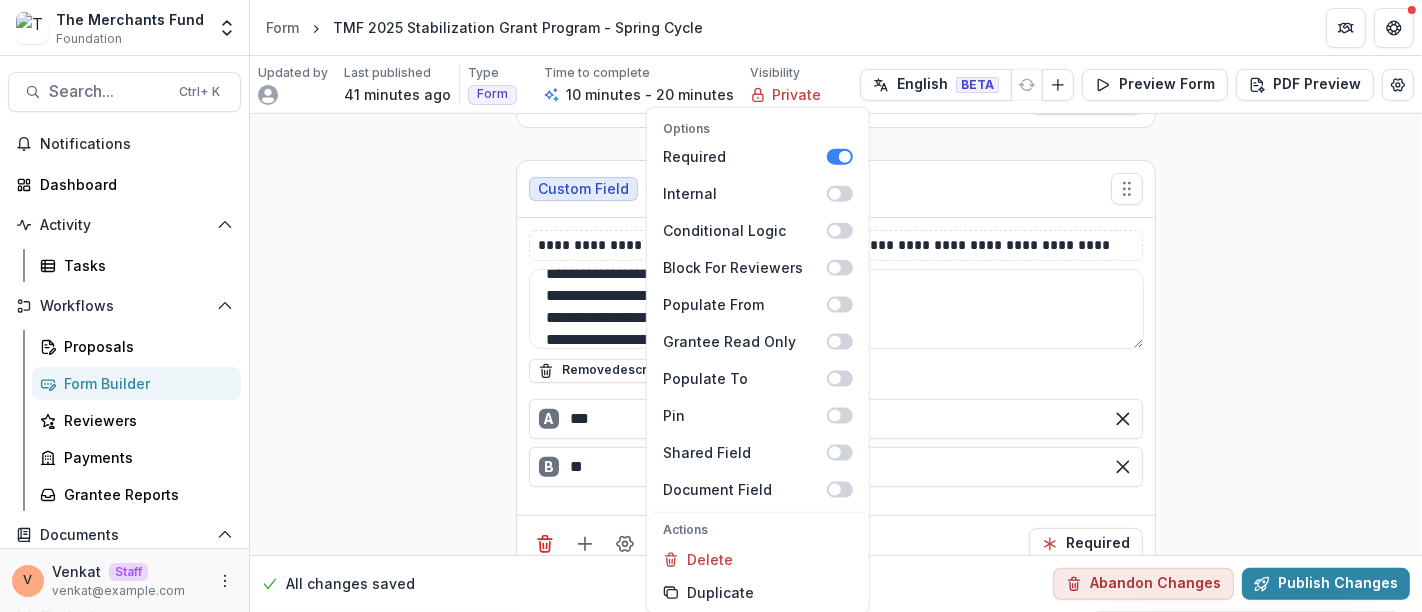click on "**********" at bounding box center [836, -2922] 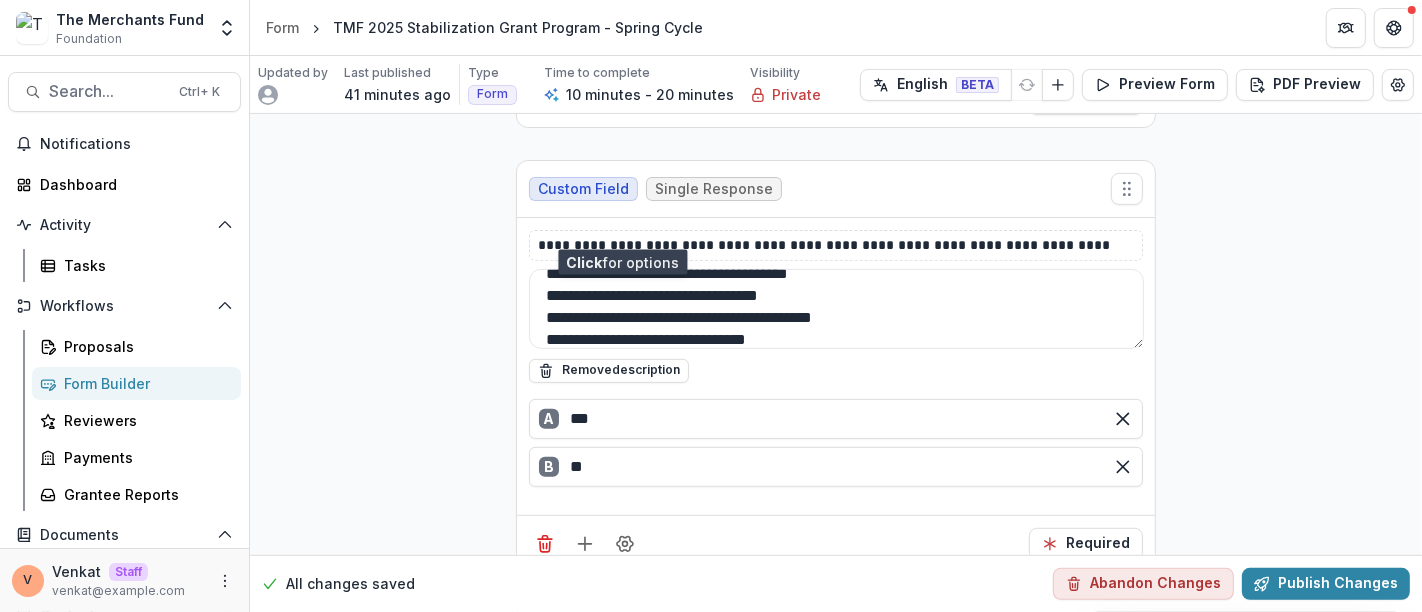 scroll, scrollTop: 7344, scrollLeft: 0, axis: vertical 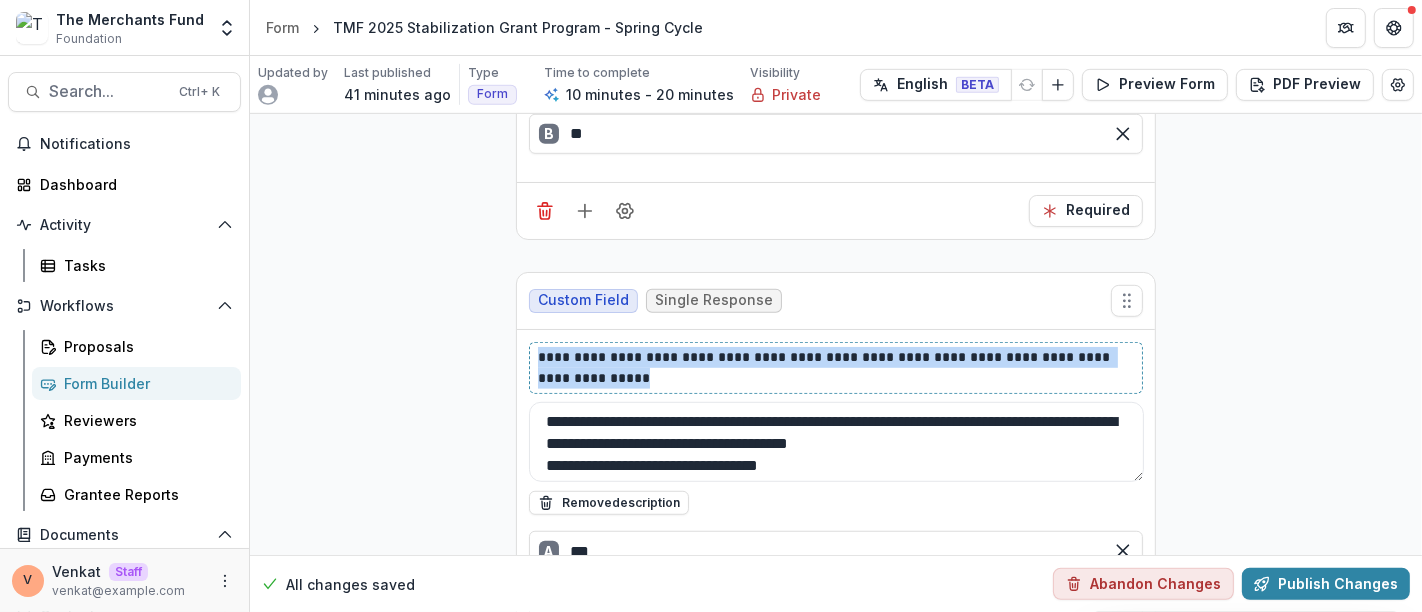 drag, startPoint x: 557, startPoint y: 343, endPoint x: 504, endPoint y: 318, distance: 58.60034 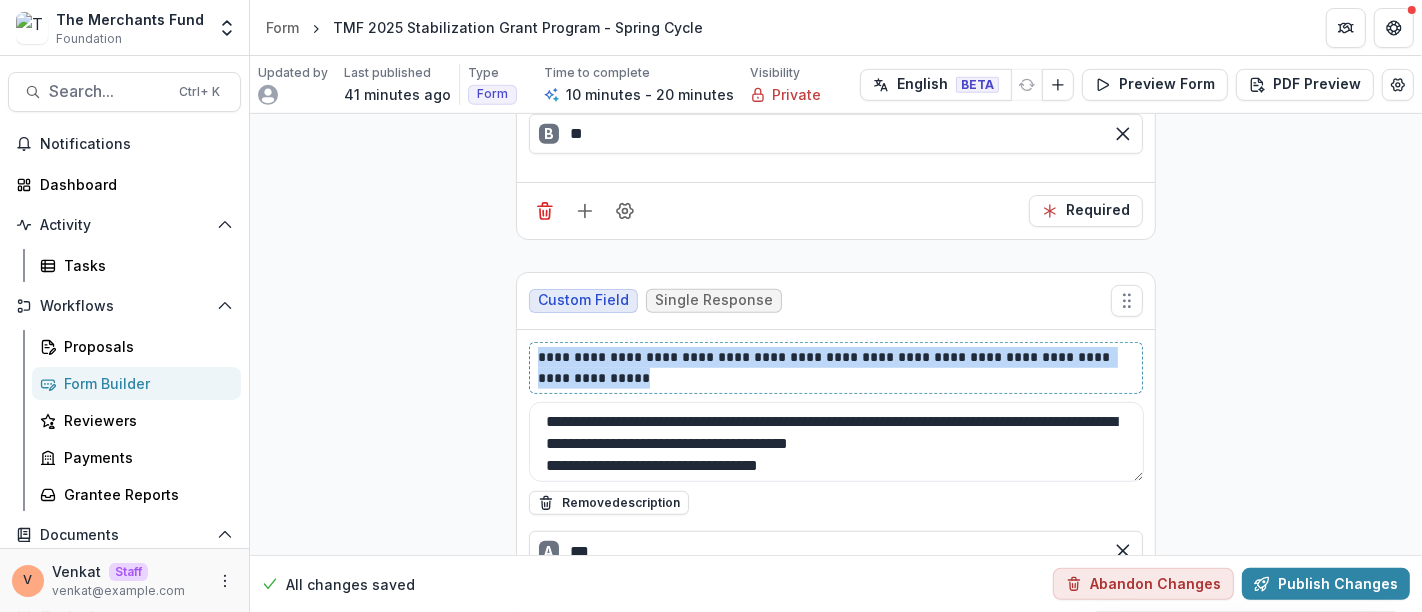 click on "**********" at bounding box center (836, -3255) 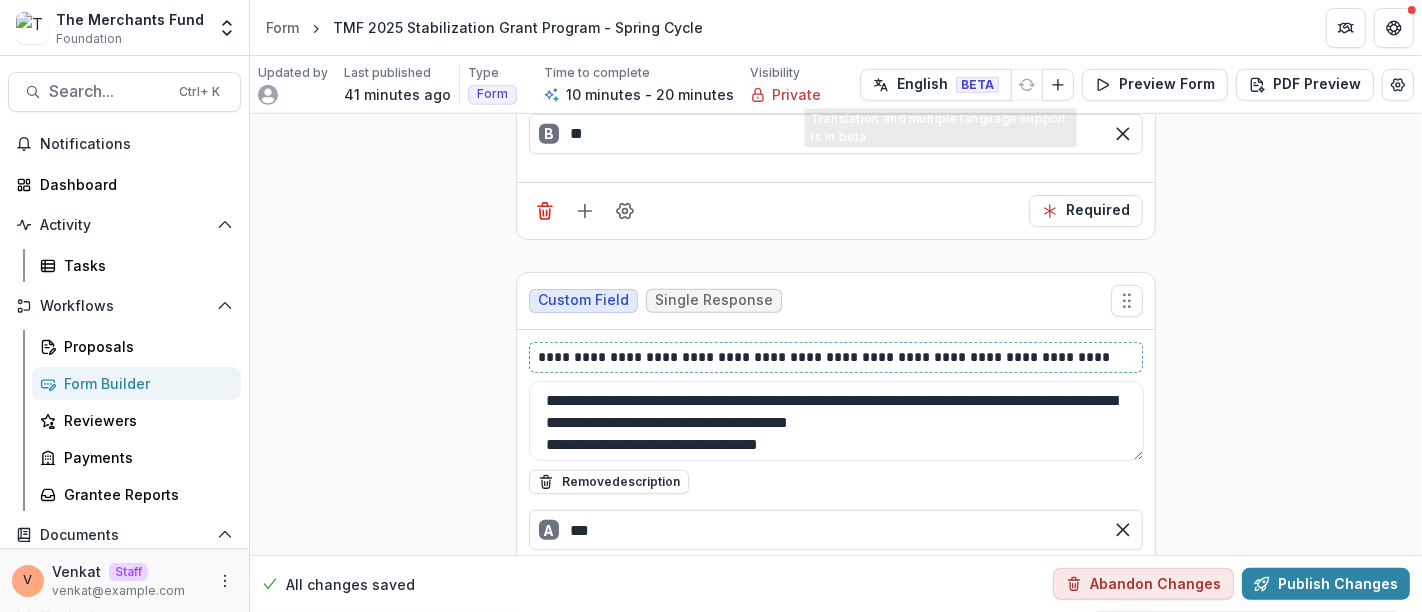 type 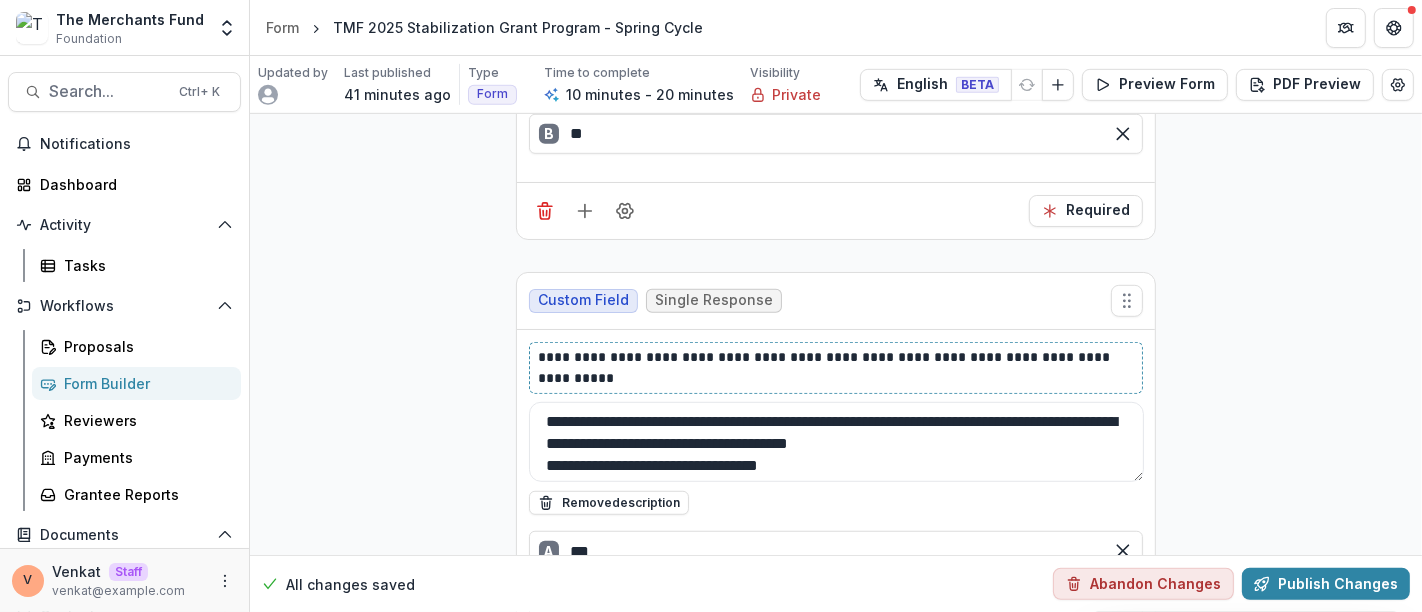 scroll, scrollTop: 7474, scrollLeft: 0, axis: vertical 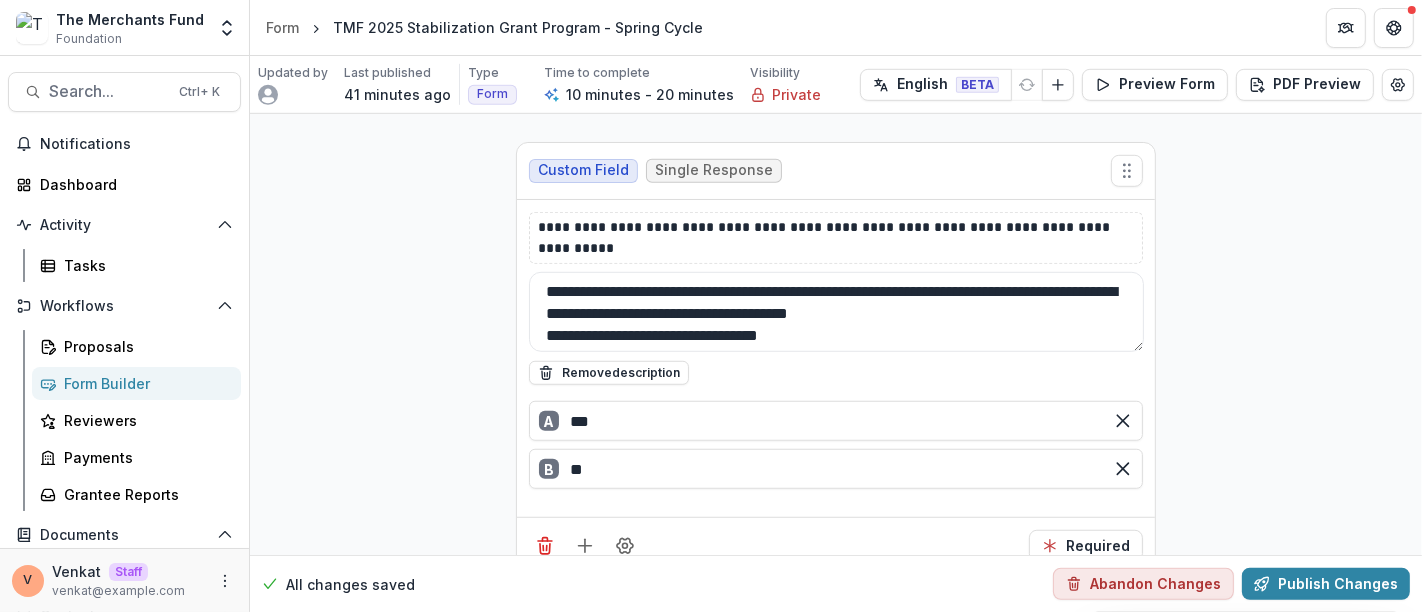 drag, startPoint x: 849, startPoint y: 304, endPoint x: 508, endPoint y: 248, distance: 345.56766 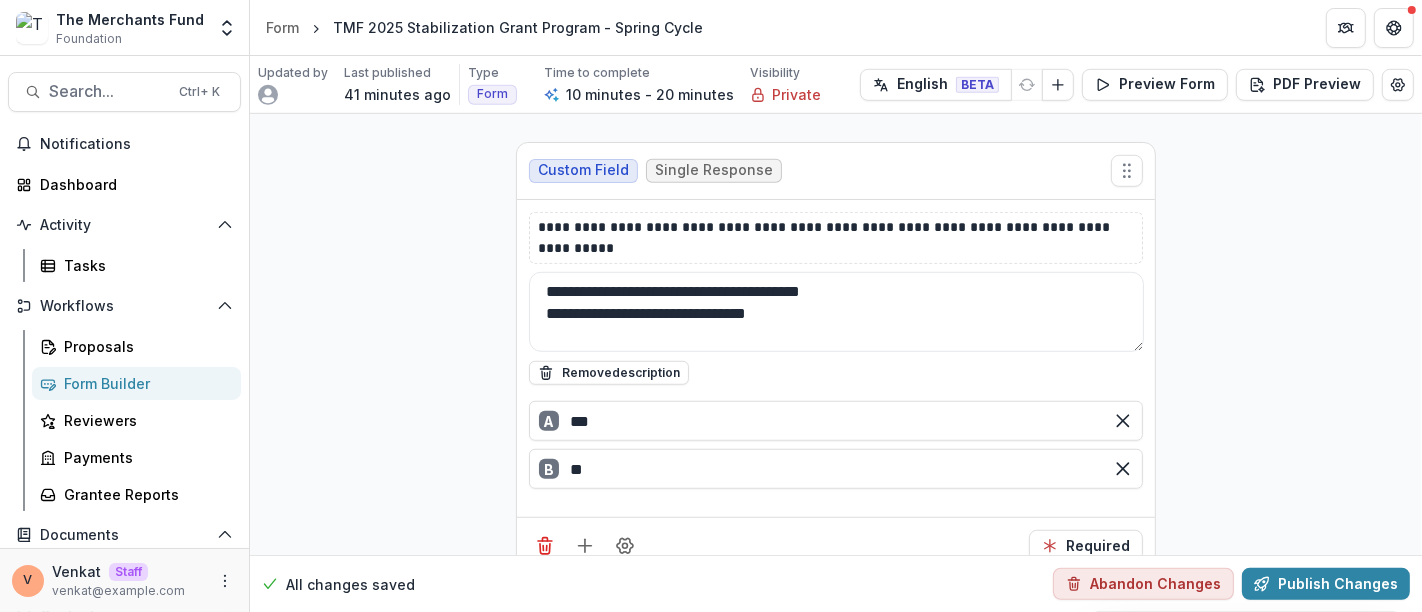 type on "**********" 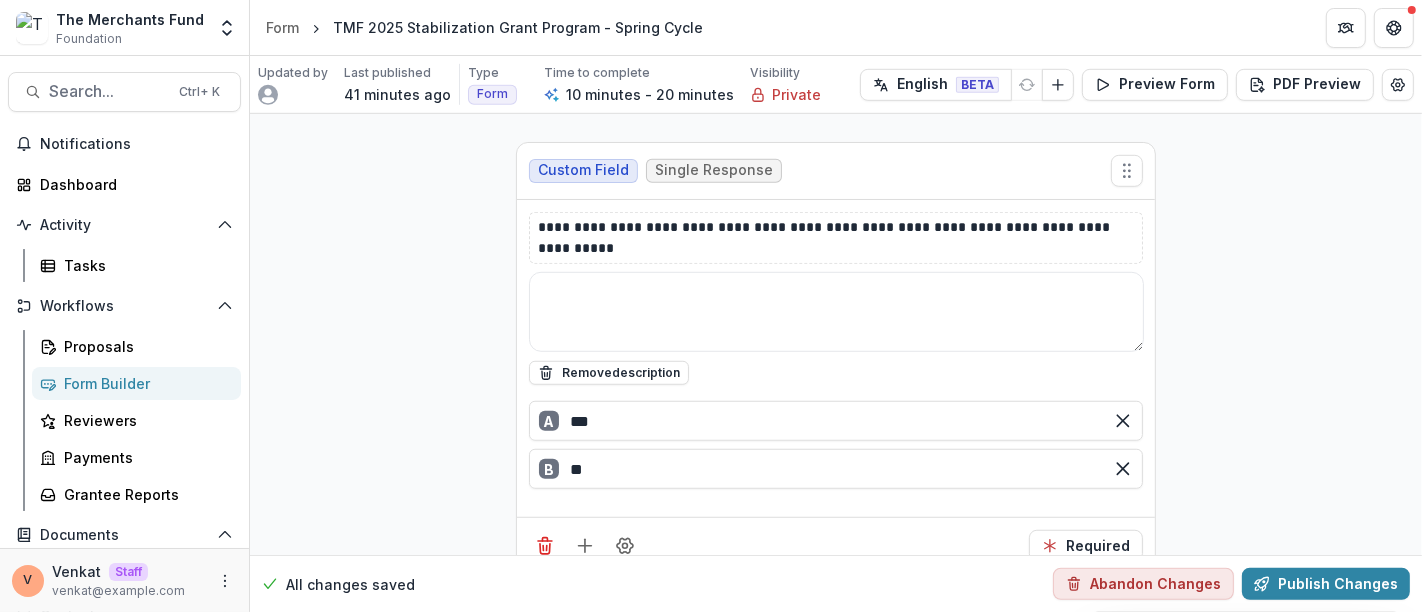 paste on "**********" 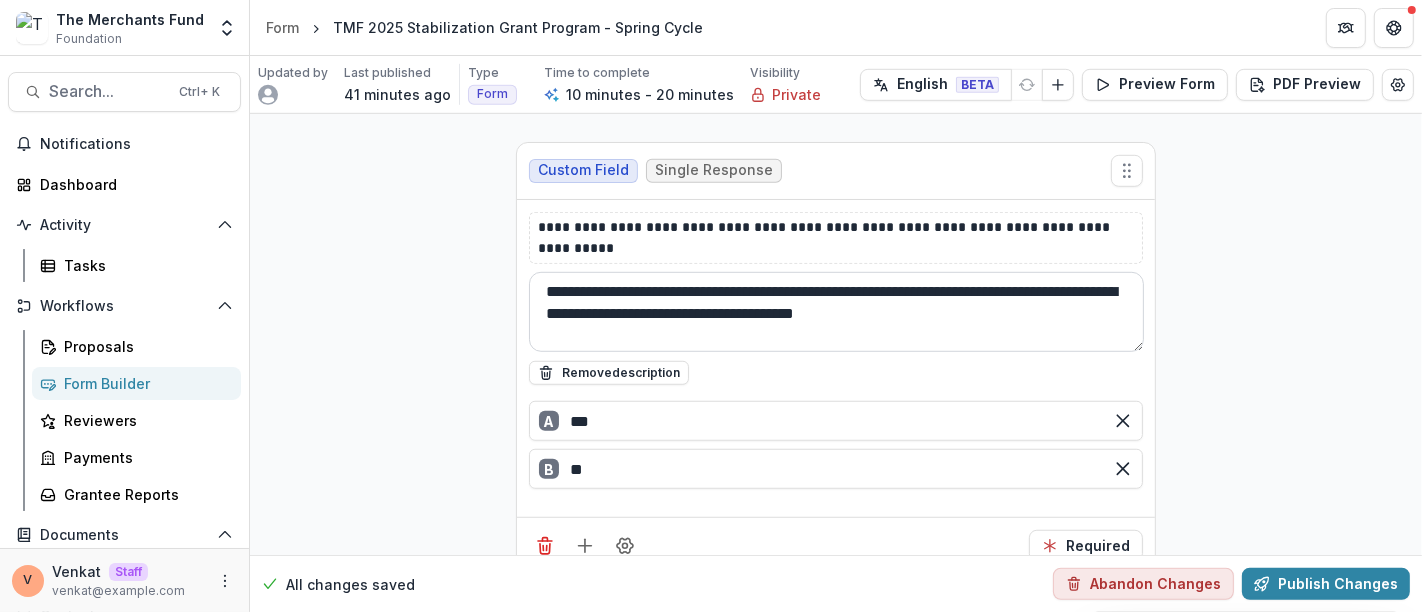 paste on "**********" 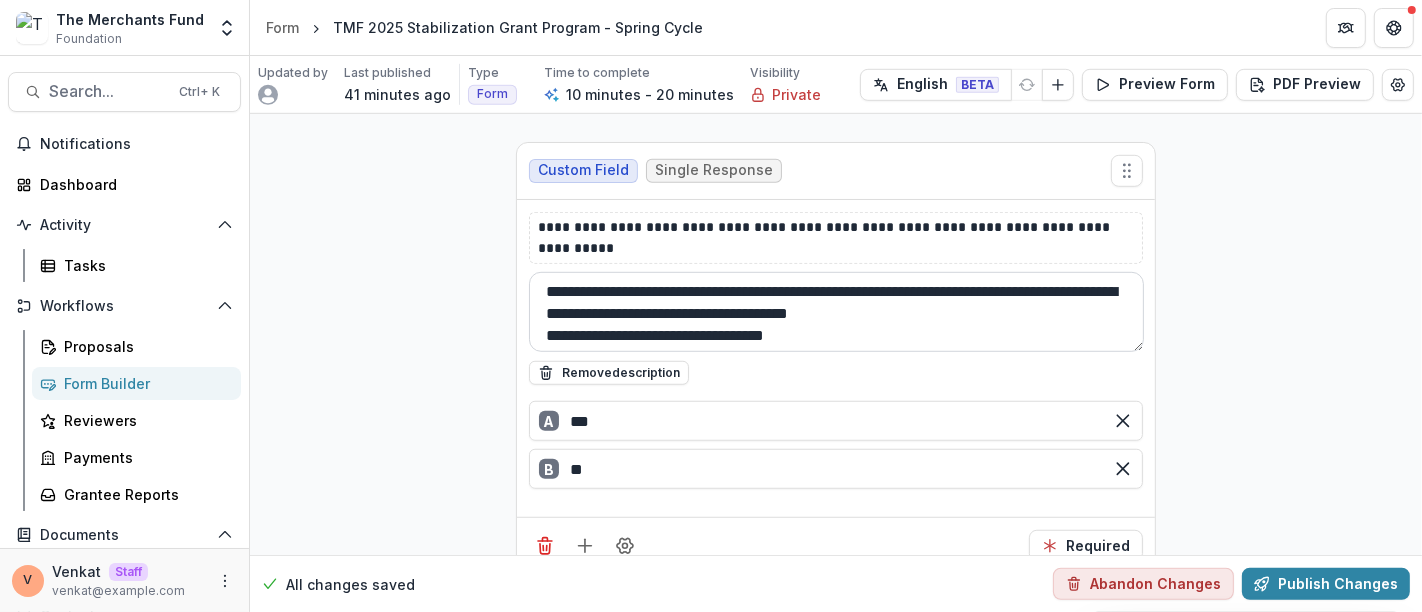 scroll, scrollTop: 15, scrollLeft: 0, axis: vertical 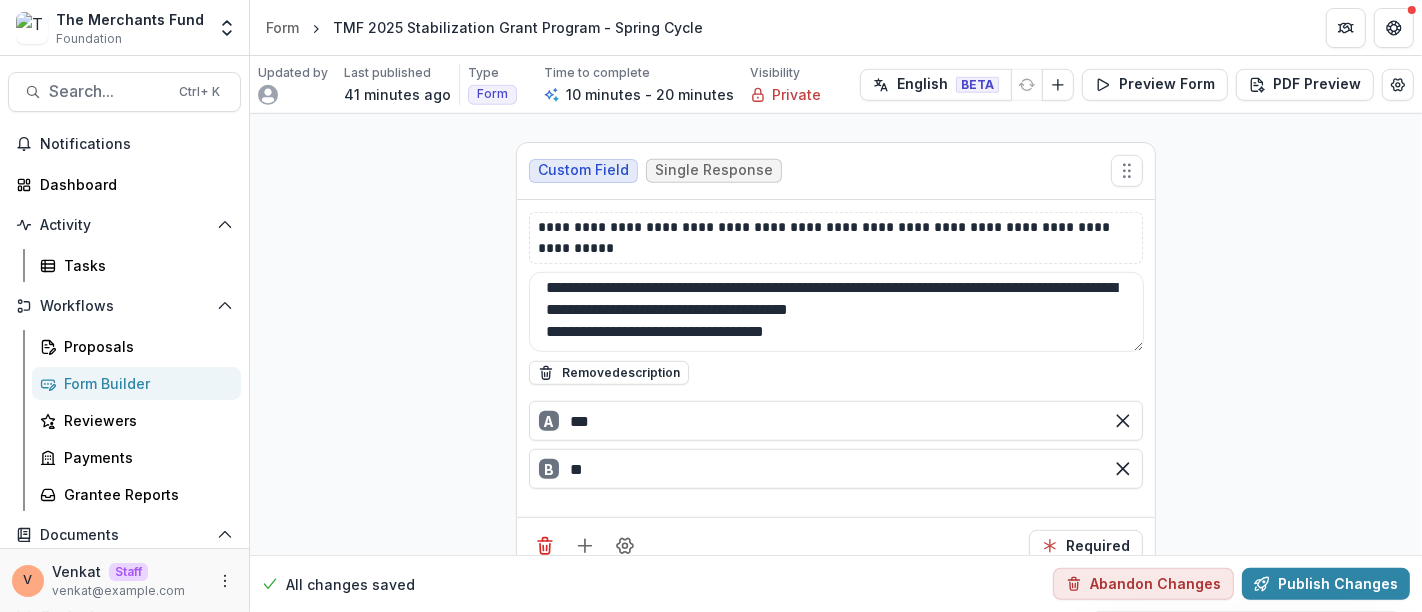 paste on "**********" 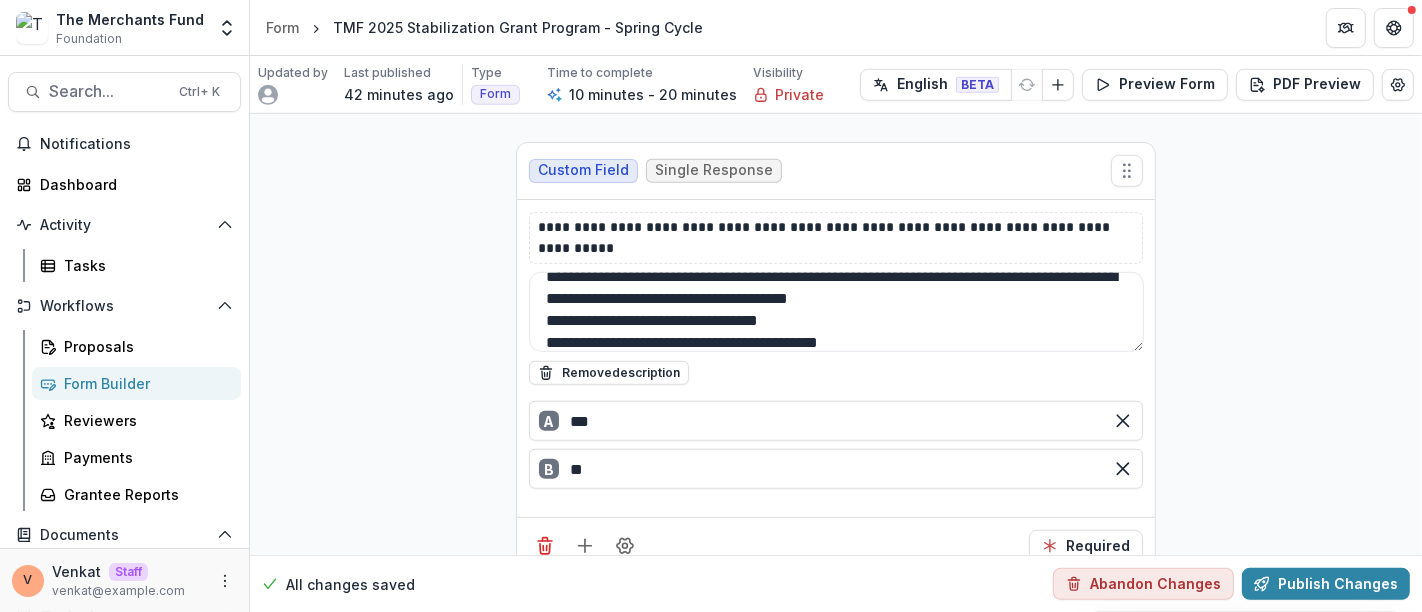 scroll, scrollTop: 37, scrollLeft: 0, axis: vertical 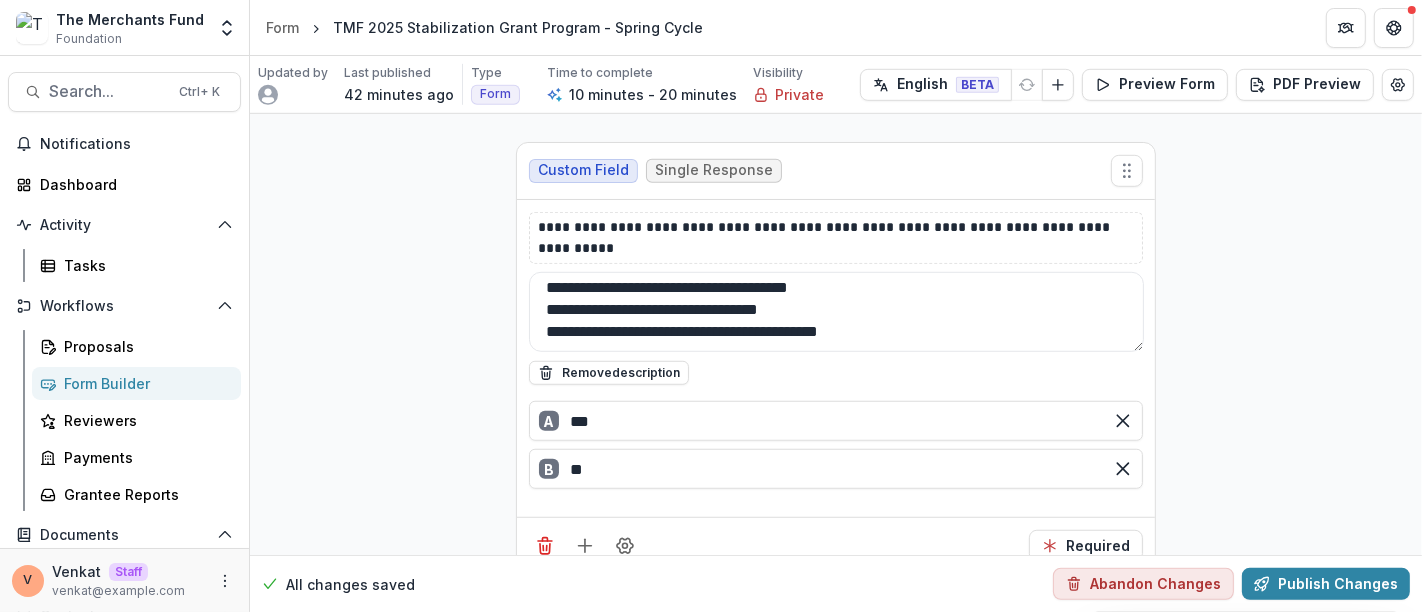 paste on "**********" 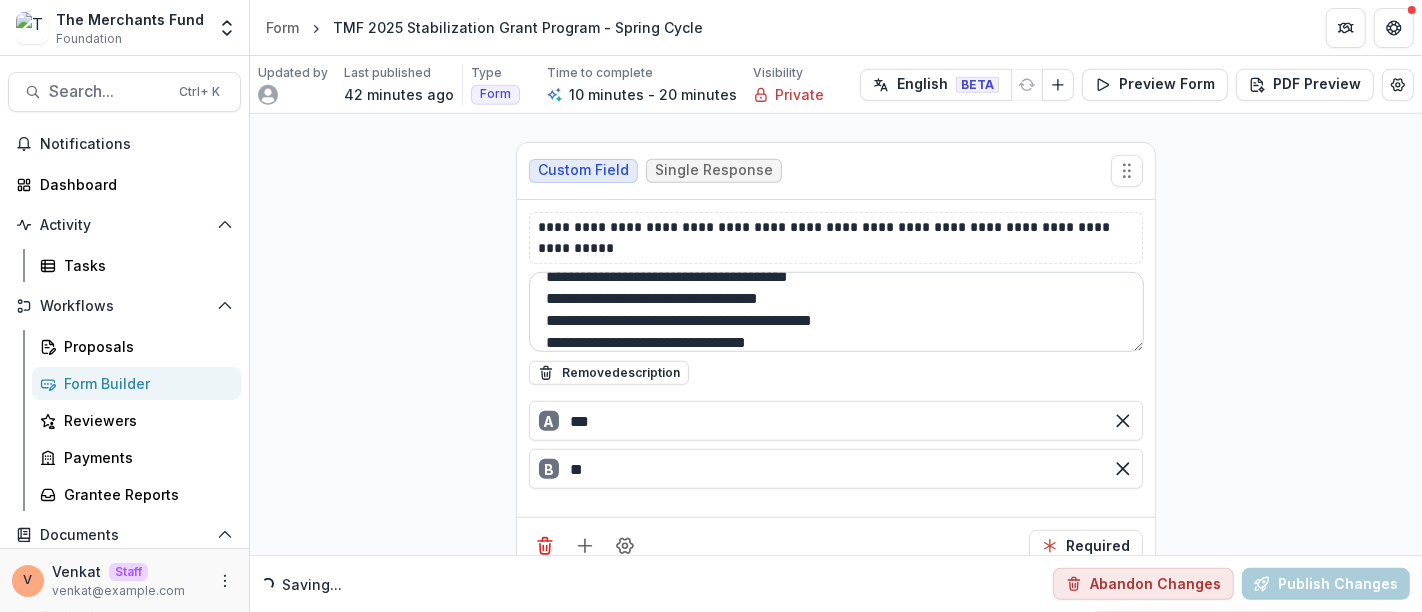 click on "**********" at bounding box center [836, 312] 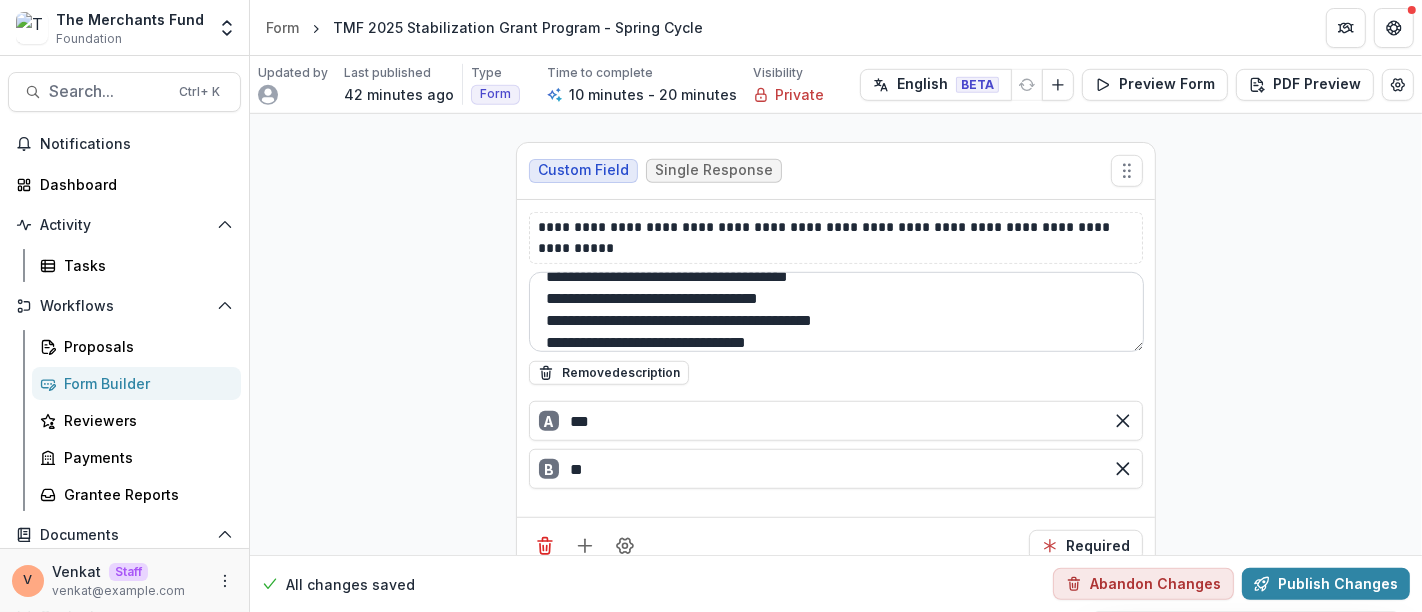 scroll, scrollTop: 8, scrollLeft: 0, axis: vertical 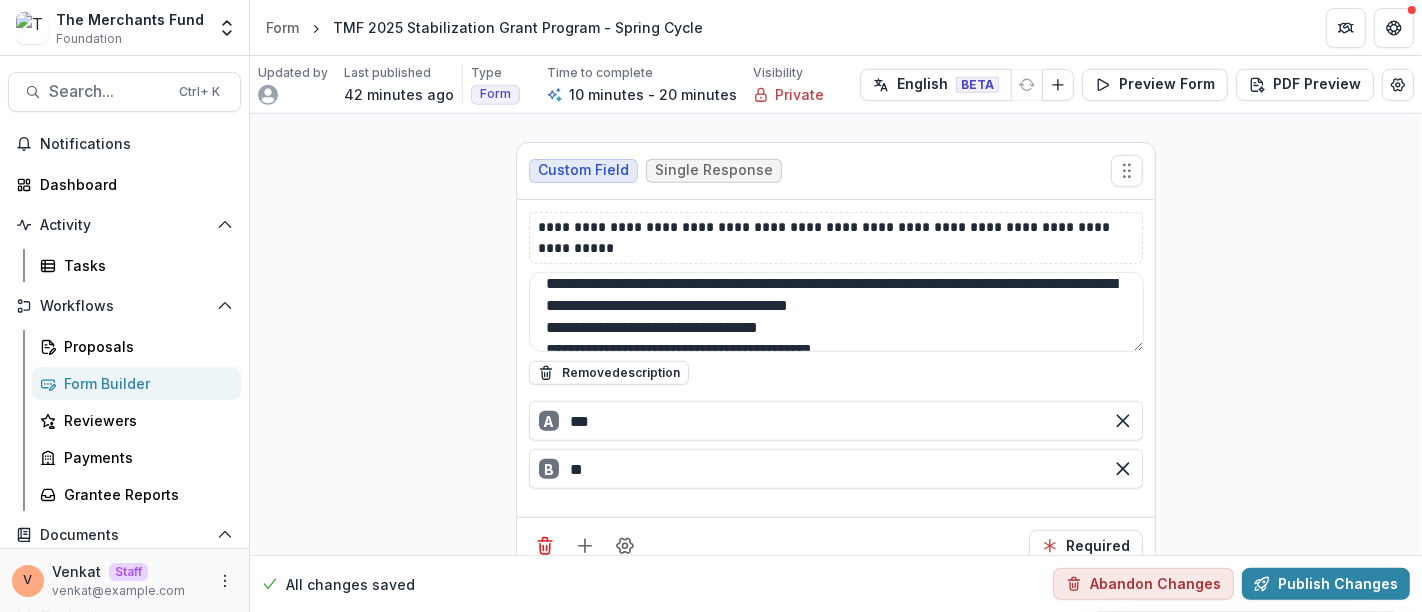 type on "**********" 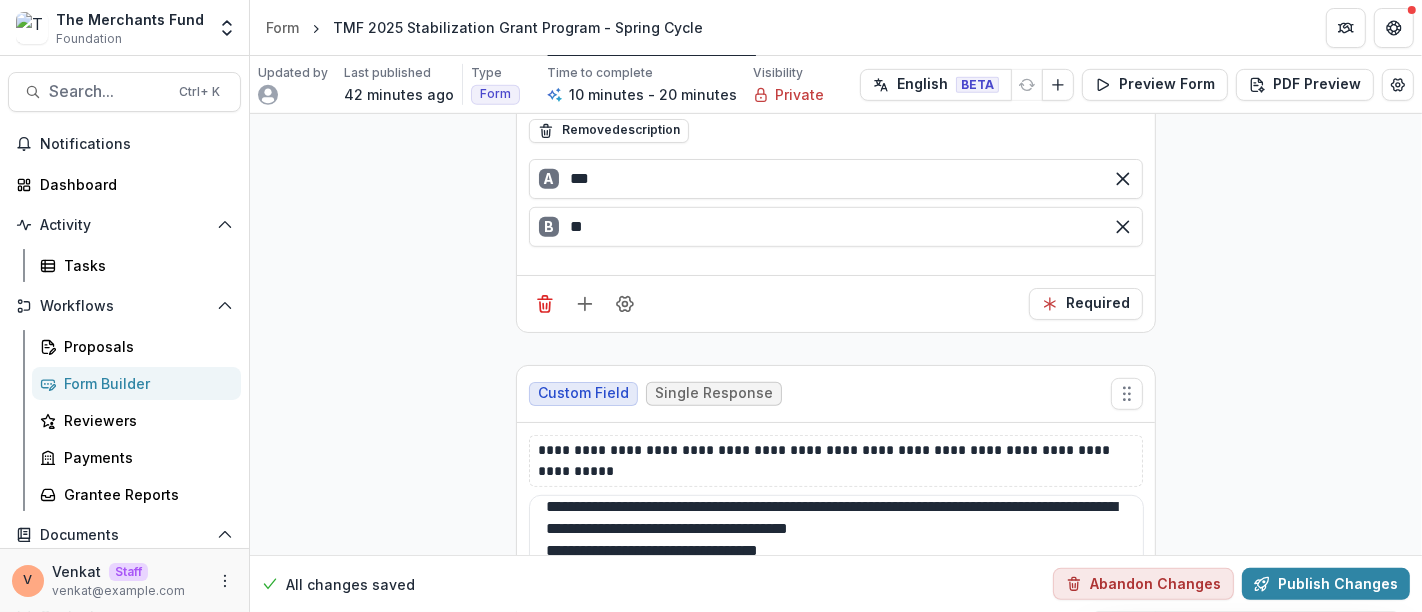 scroll, scrollTop: 7030, scrollLeft: 0, axis: vertical 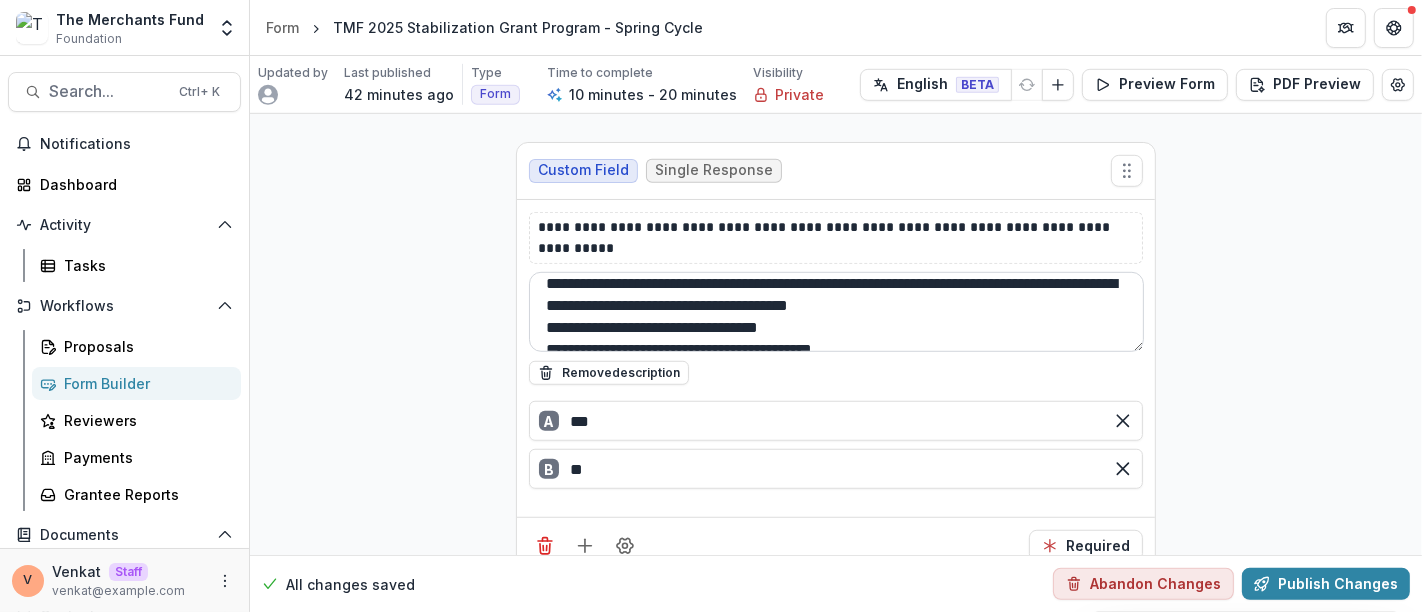 click on "**********" at bounding box center [836, 312] 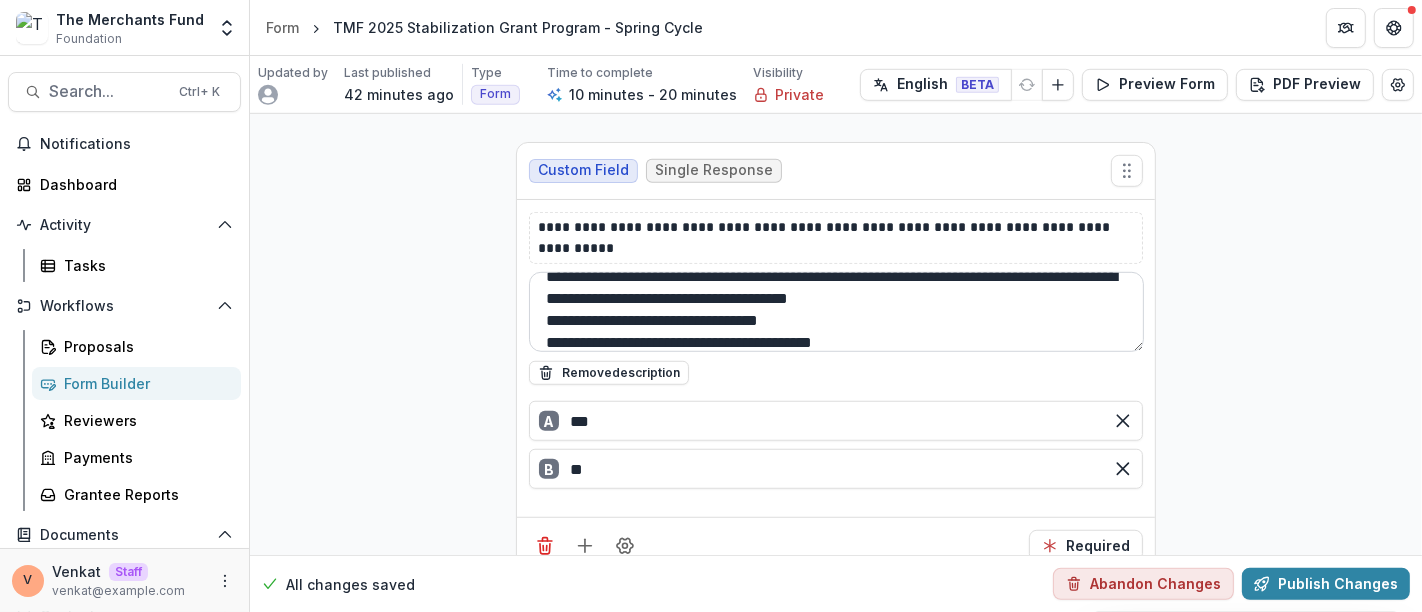 scroll, scrollTop: 37, scrollLeft: 0, axis: vertical 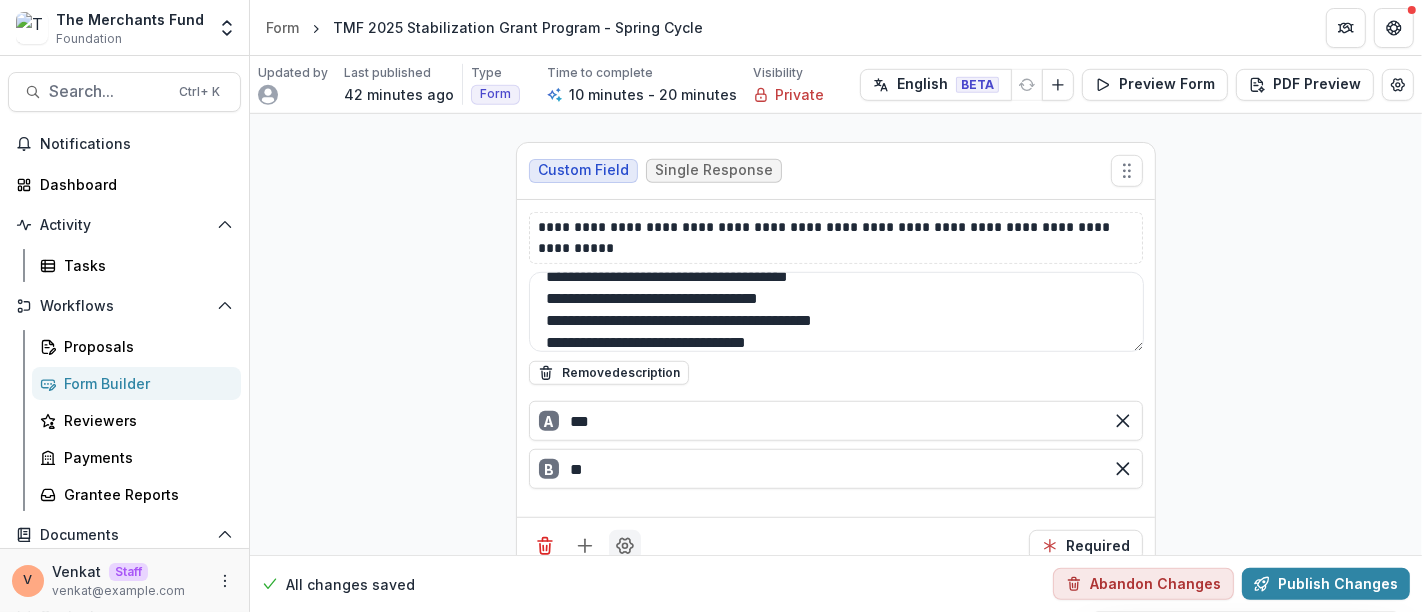 click 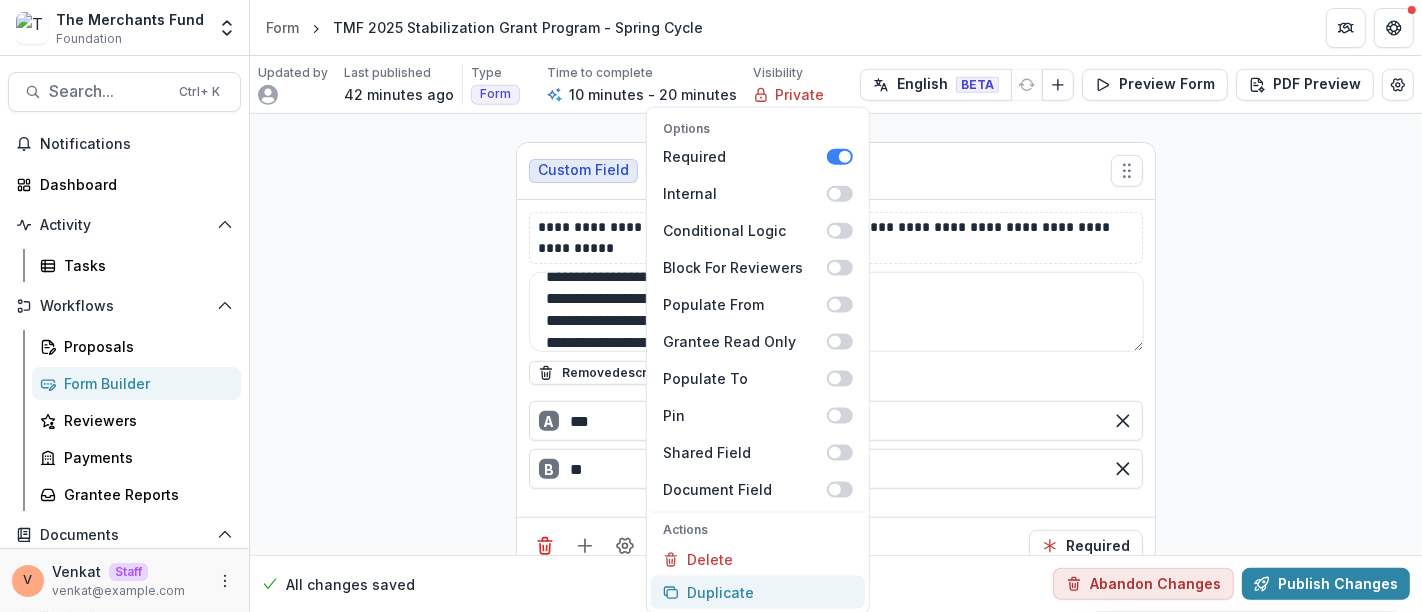 click on "Duplicate" at bounding box center [758, 592] 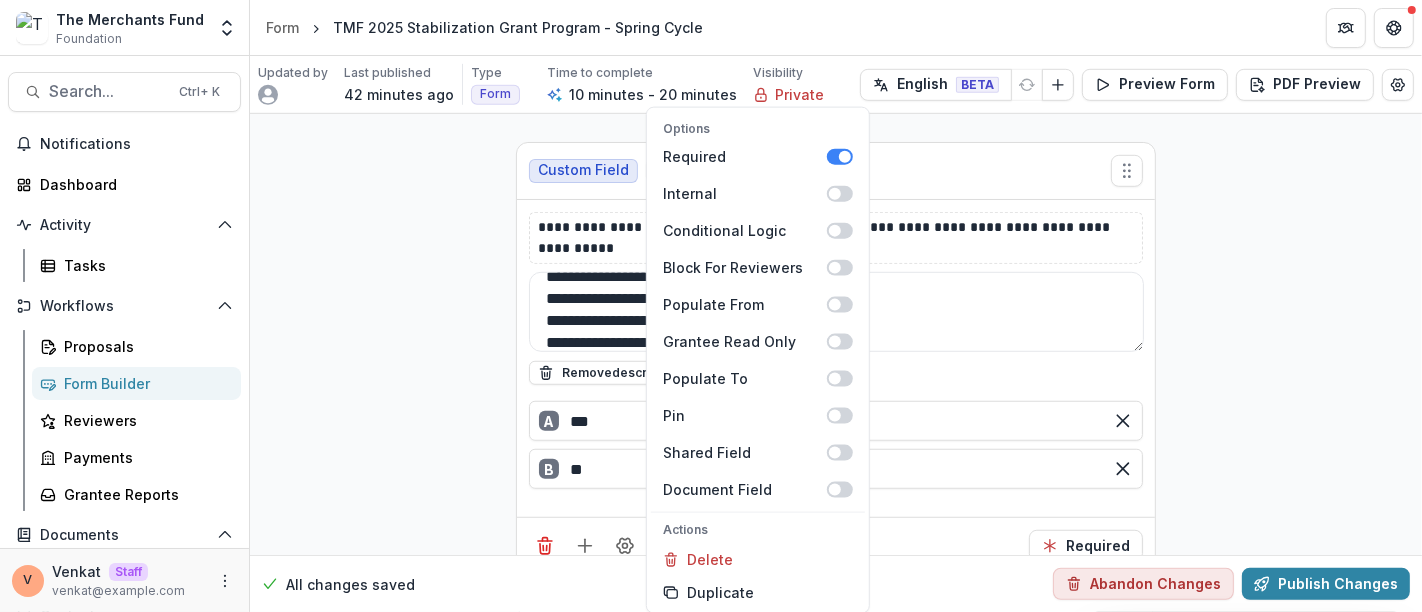click on "**********" at bounding box center [836, -3152] 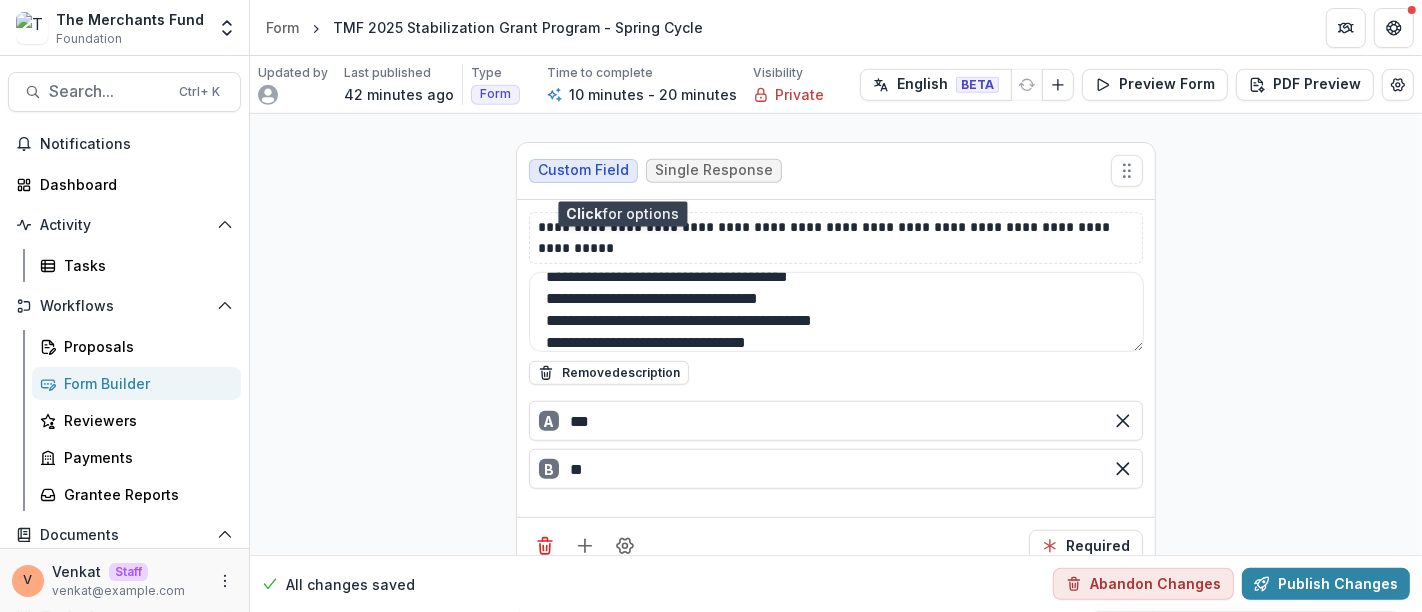 scroll, scrollTop: 7808, scrollLeft: 0, axis: vertical 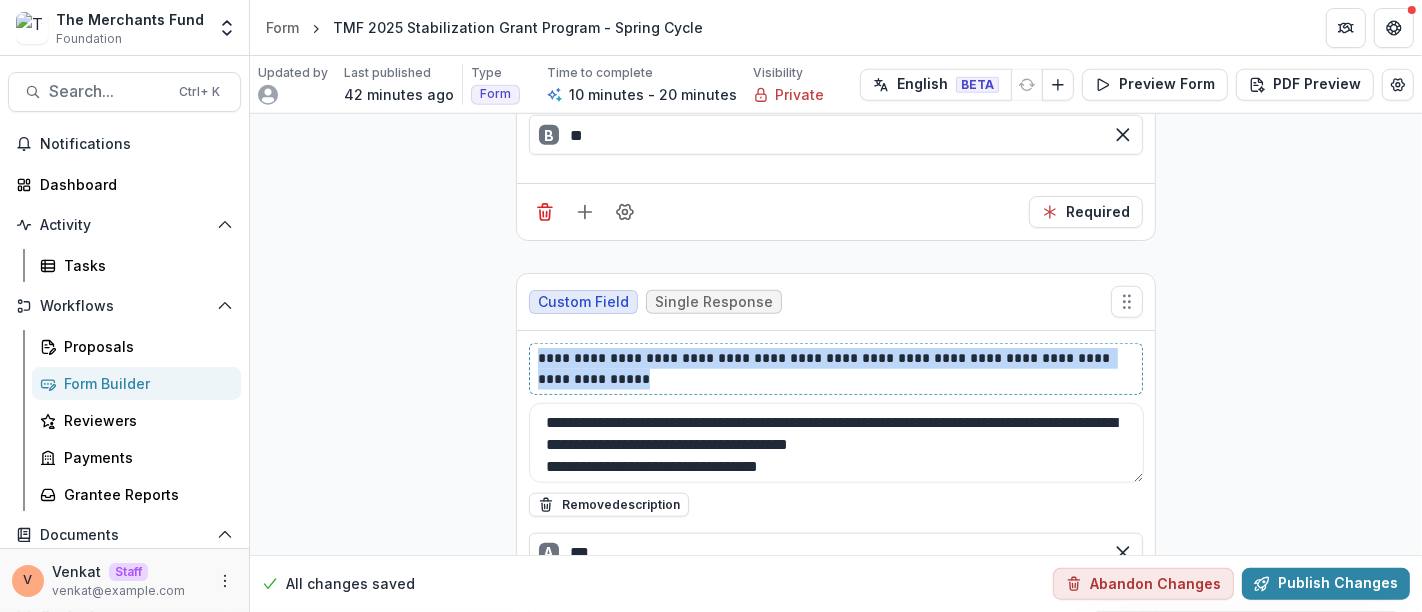 drag, startPoint x: 621, startPoint y: 345, endPoint x: 491, endPoint y: 307, distance: 135.44002 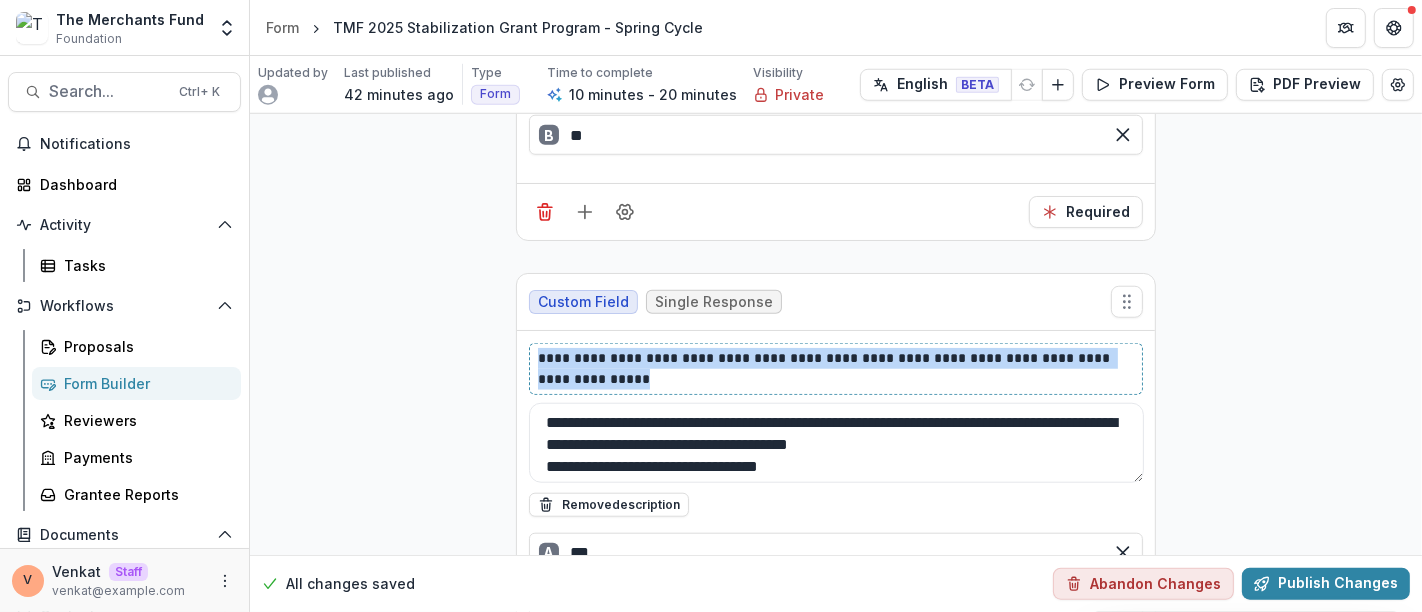 click on "**********" at bounding box center (836, -3486) 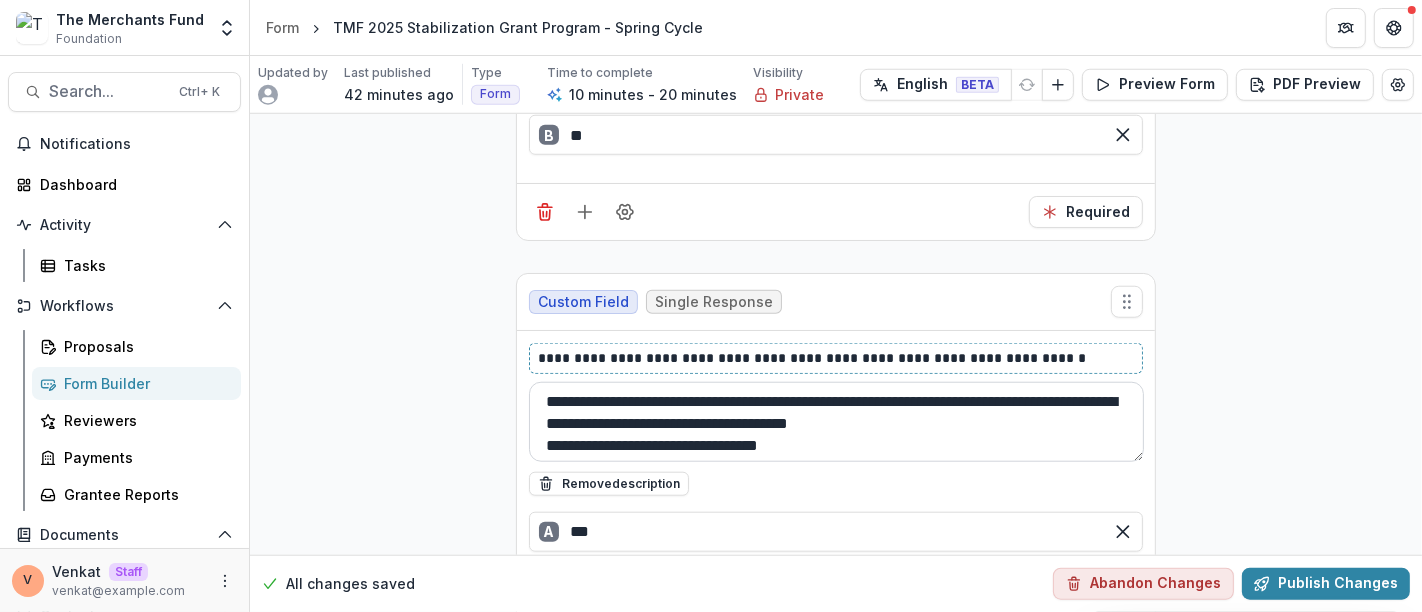 type 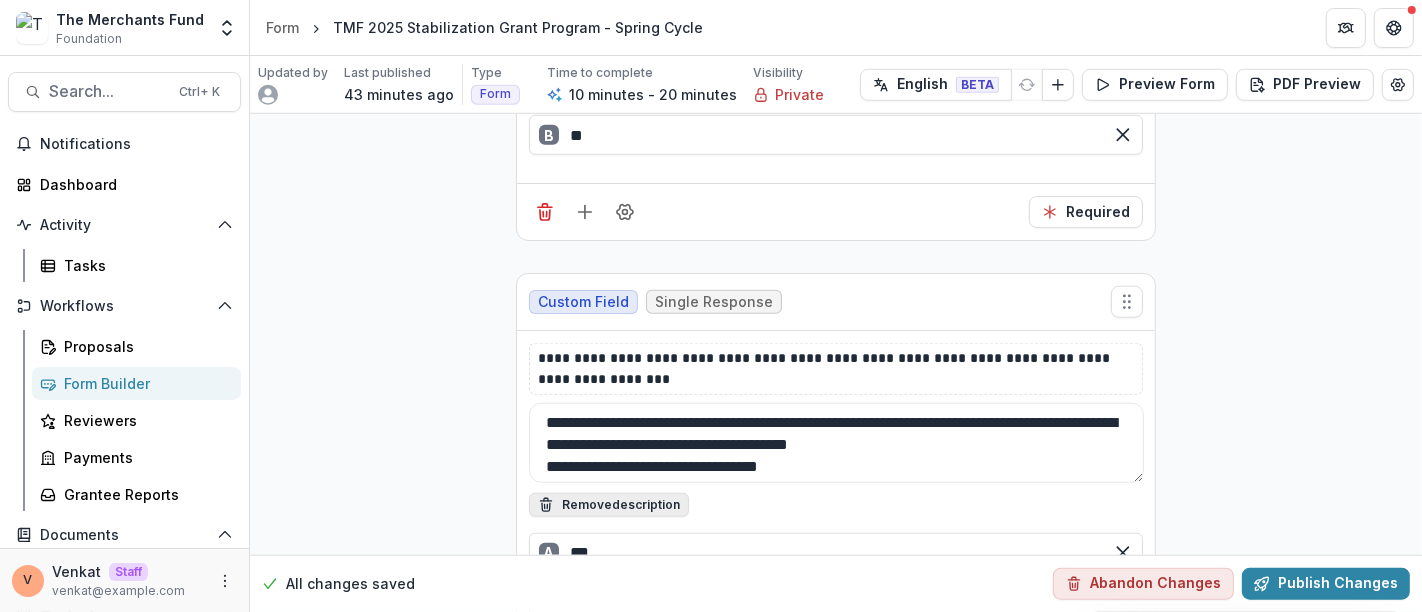 click on "Remove  description" at bounding box center (609, 505) 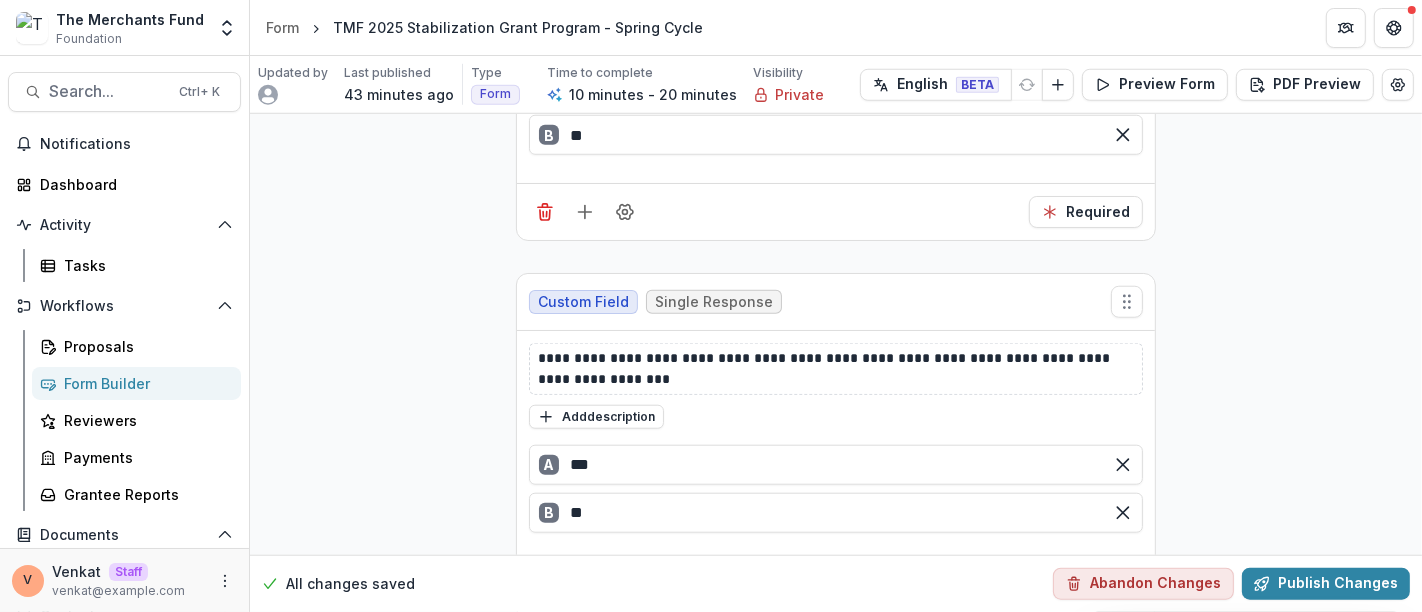 scroll, scrollTop: 7850, scrollLeft: 0, axis: vertical 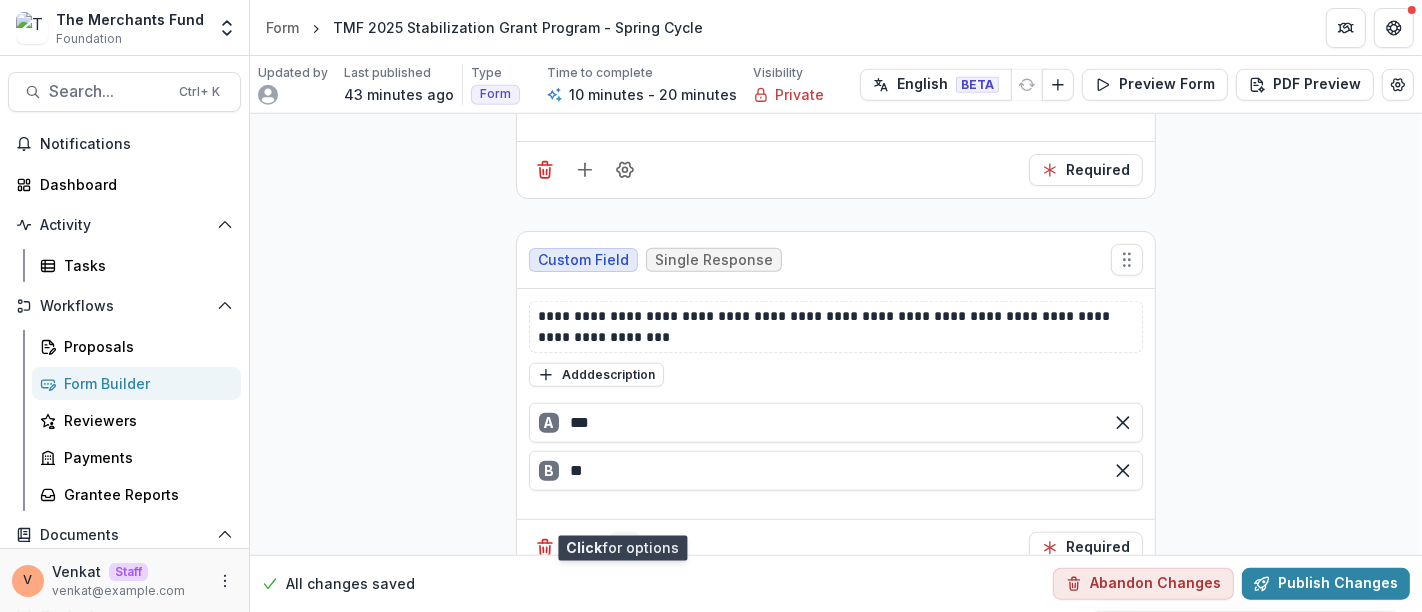 click at bounding box center (625, 548) 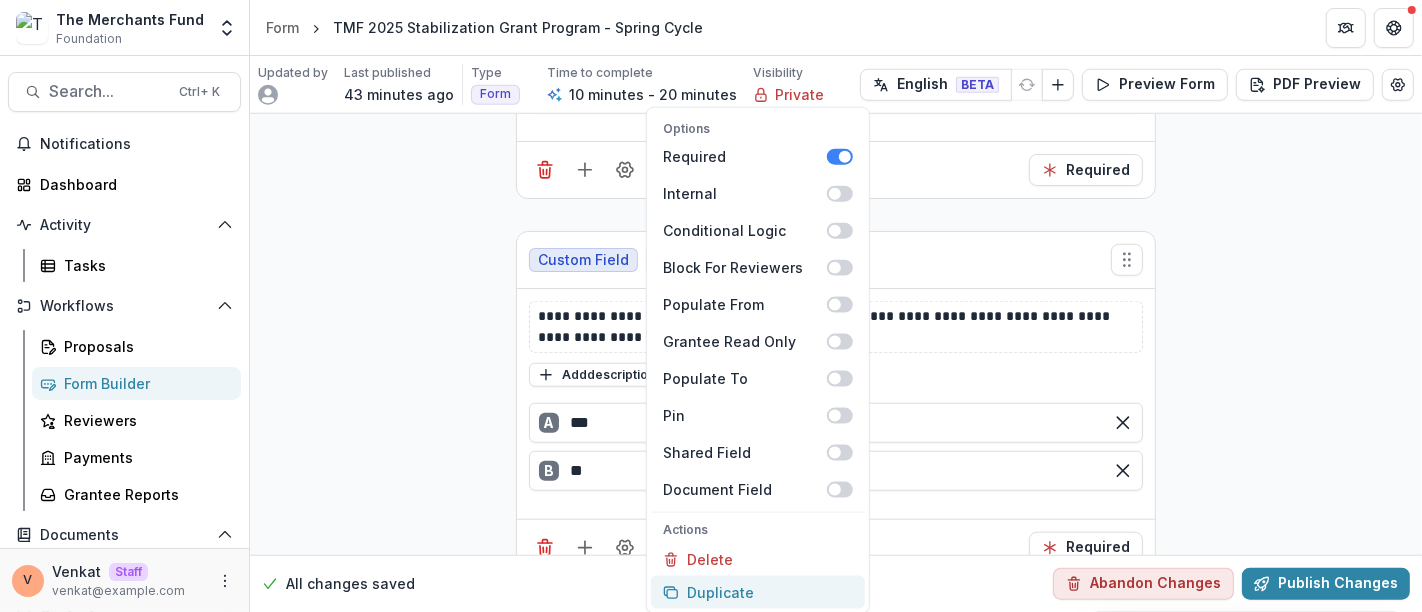 click on "Duplicate" at bounding box center [758, 592] 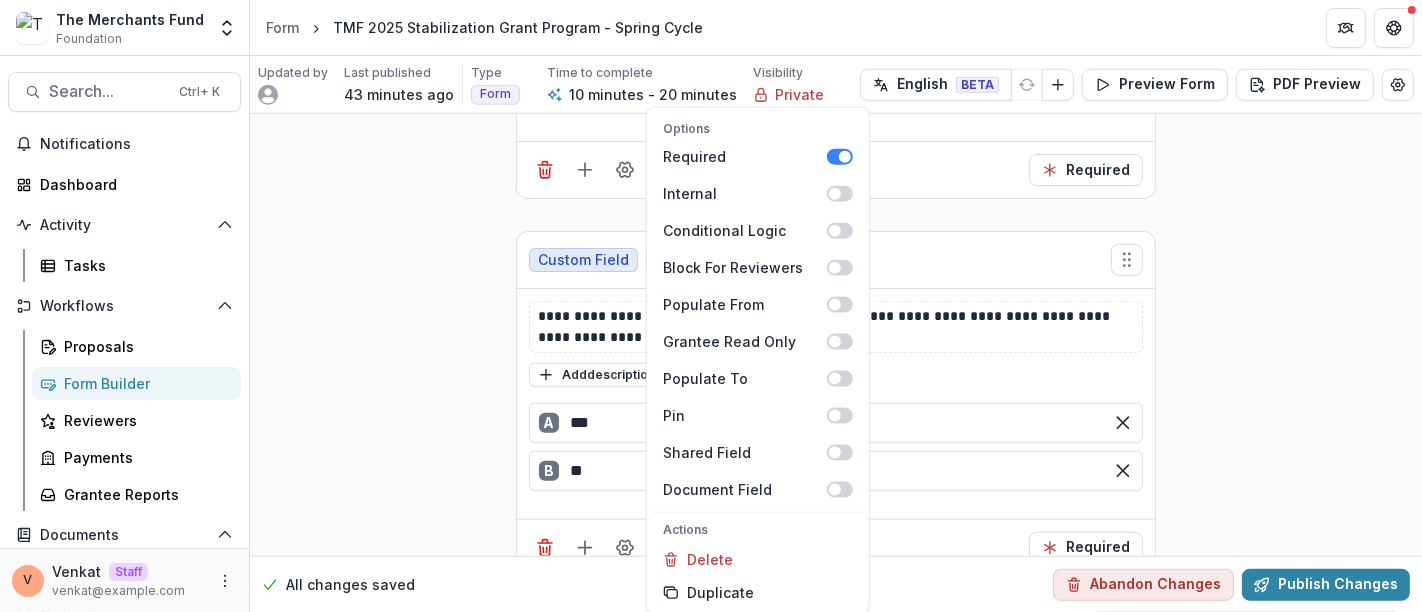 click on "**********" at bounding box center [836, -3383] 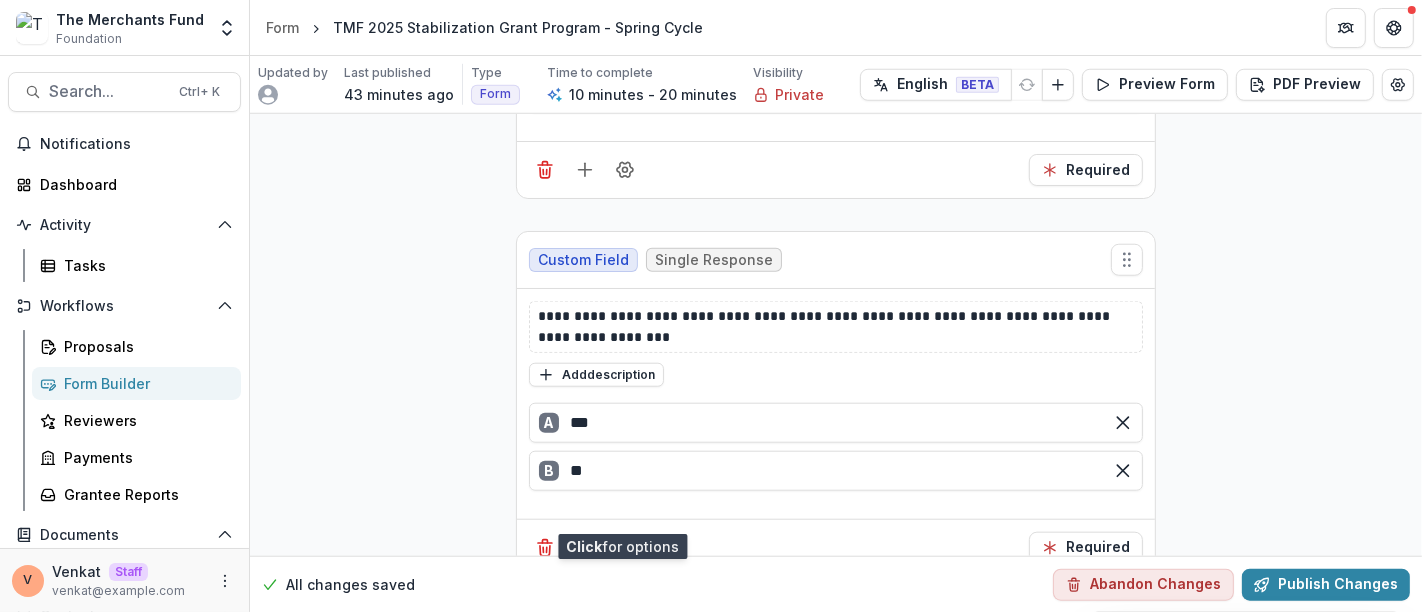 scroll, scrollTop: 8183, scrollLeft: 0, axis: vertical 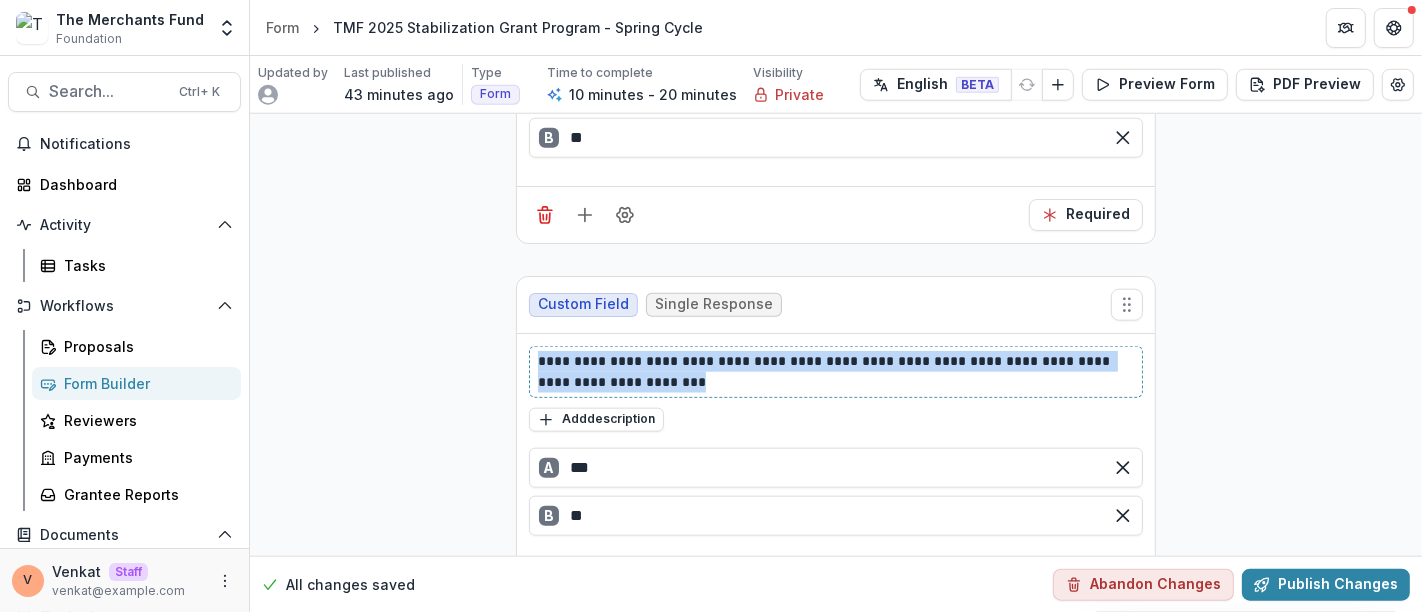 drag, startPoint x: 677, startPoint y: 347, endPoint x: 485, endPoint y: 313, distance: 194.98718 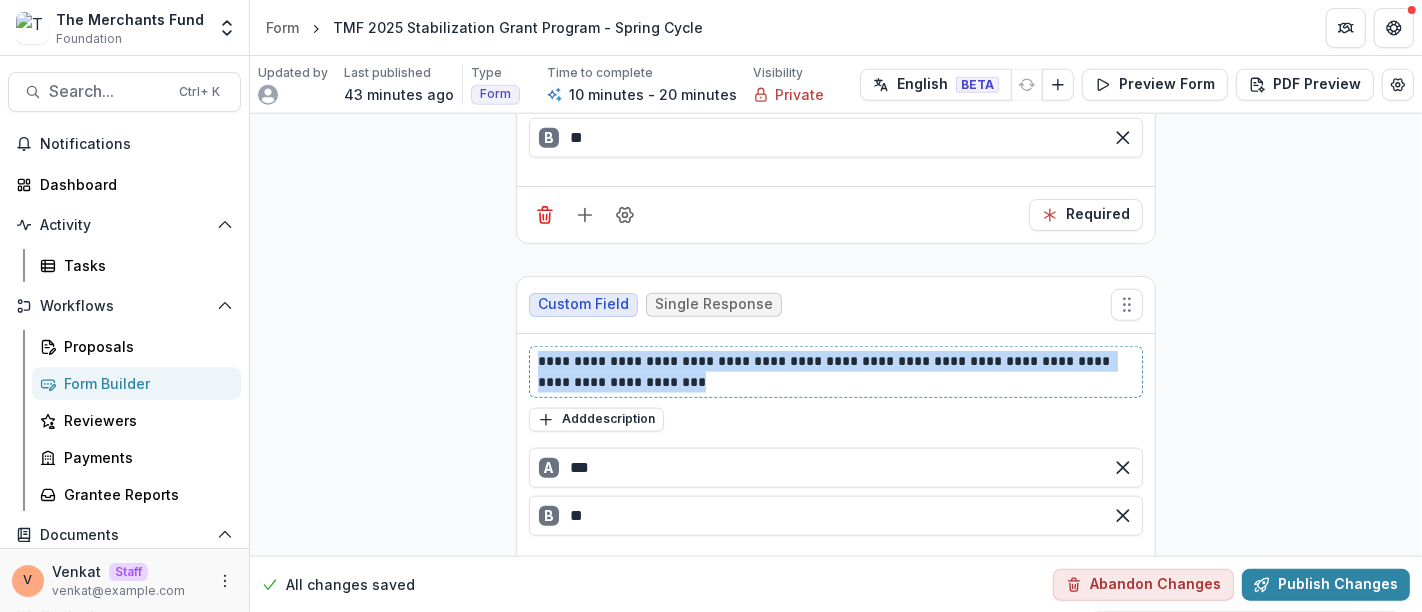 click on "**********" at bounding box center [836, -3716] 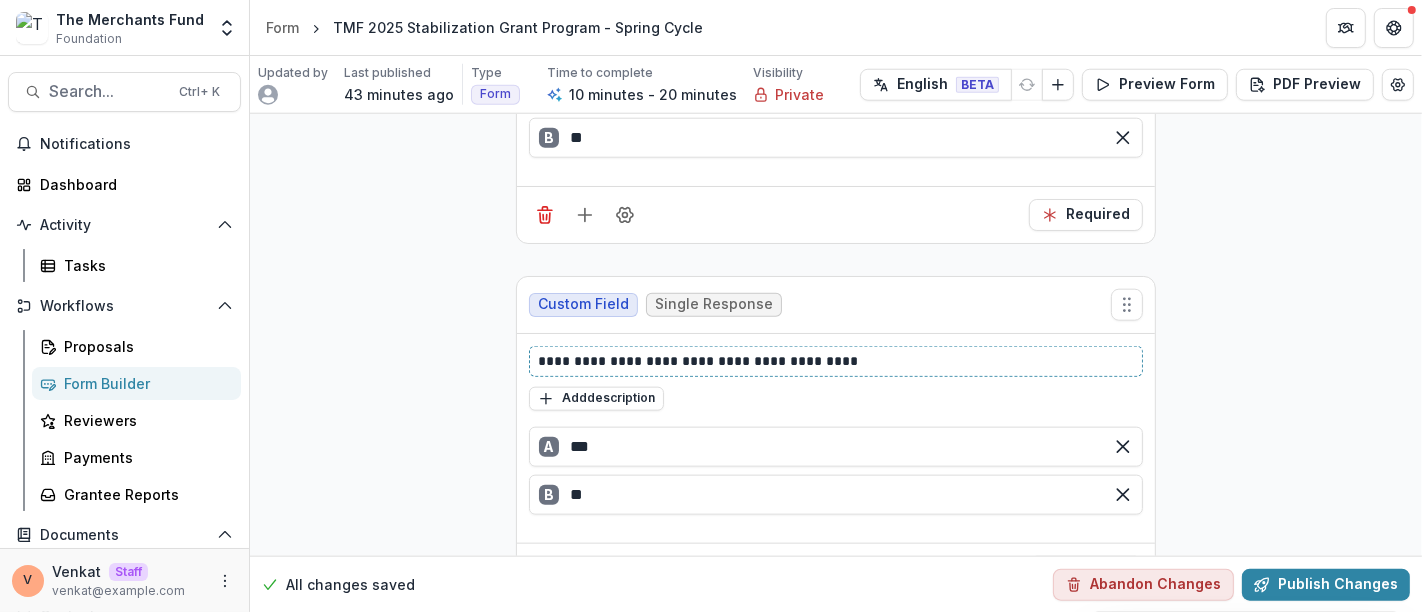 type 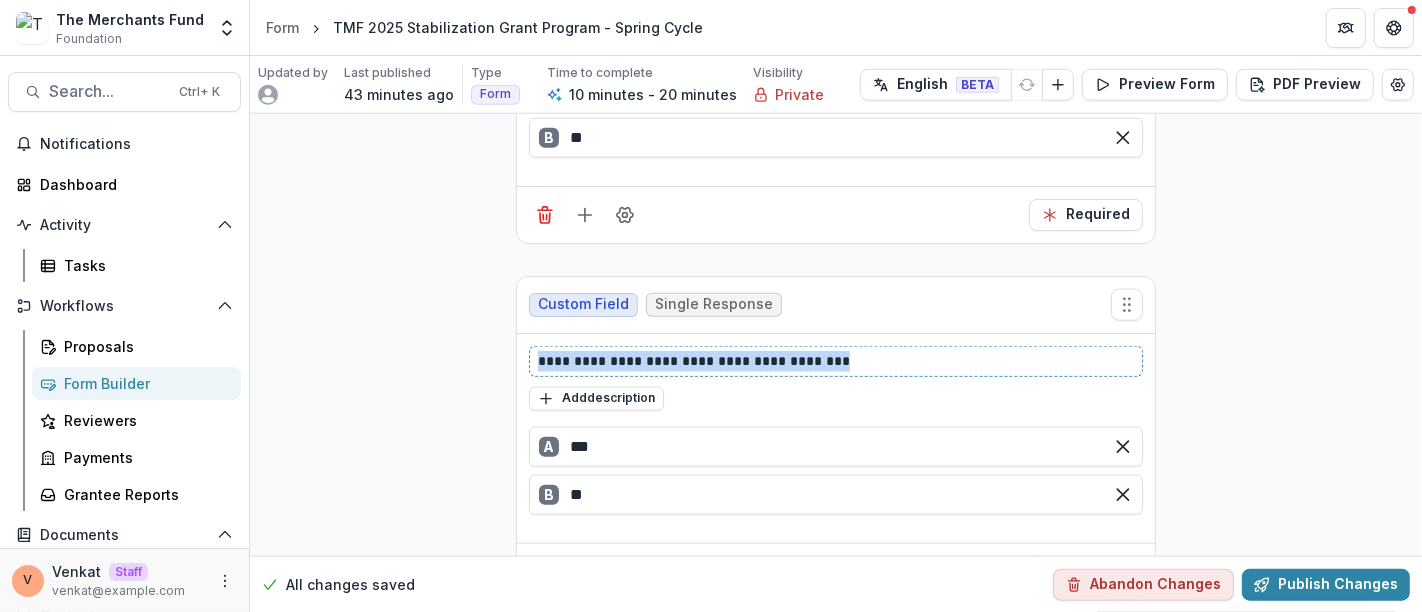 drag, startPoint x: 875, startPoint y: 317, endPoint x: 316, endPoint y: 367, distance: 561.2317 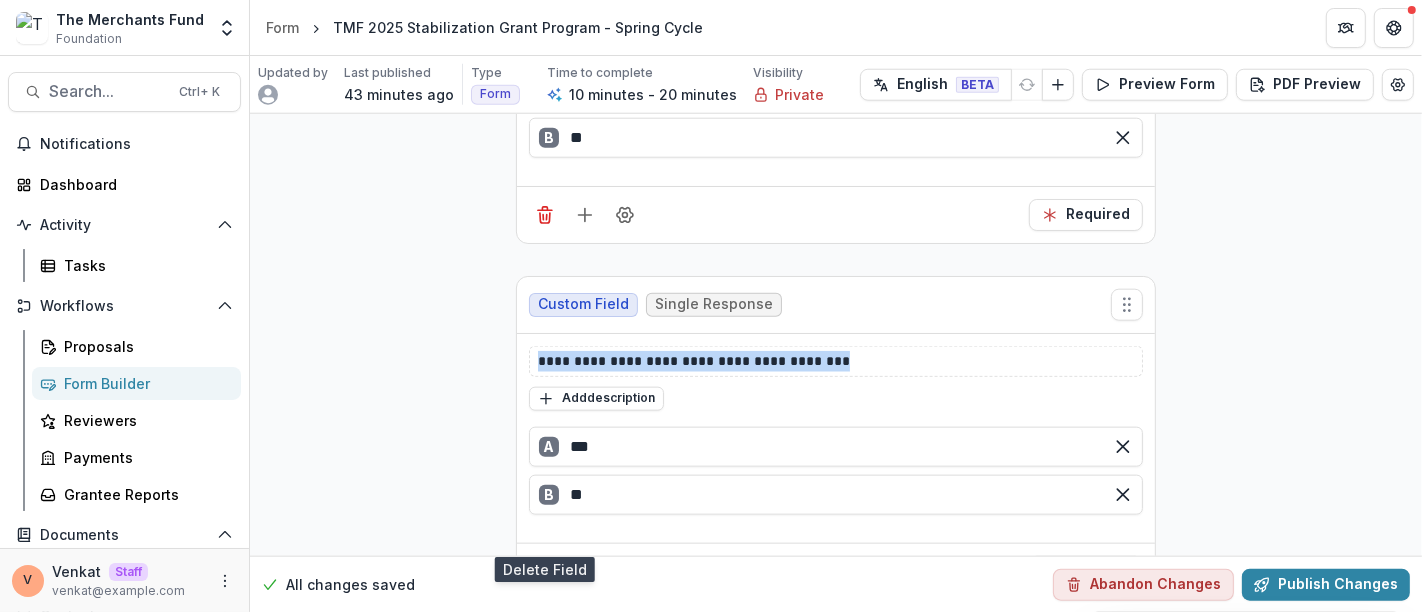 click 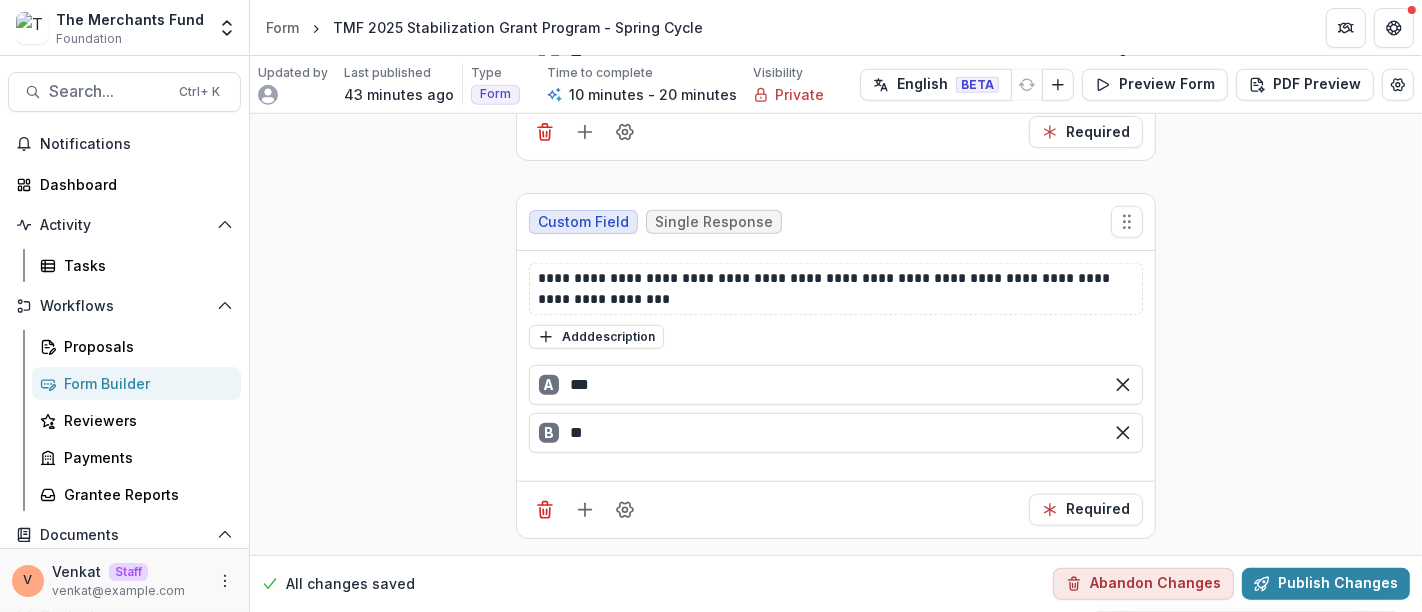 scroll, scrollTop: 7850, scrollLeft: 0, axis: vertical 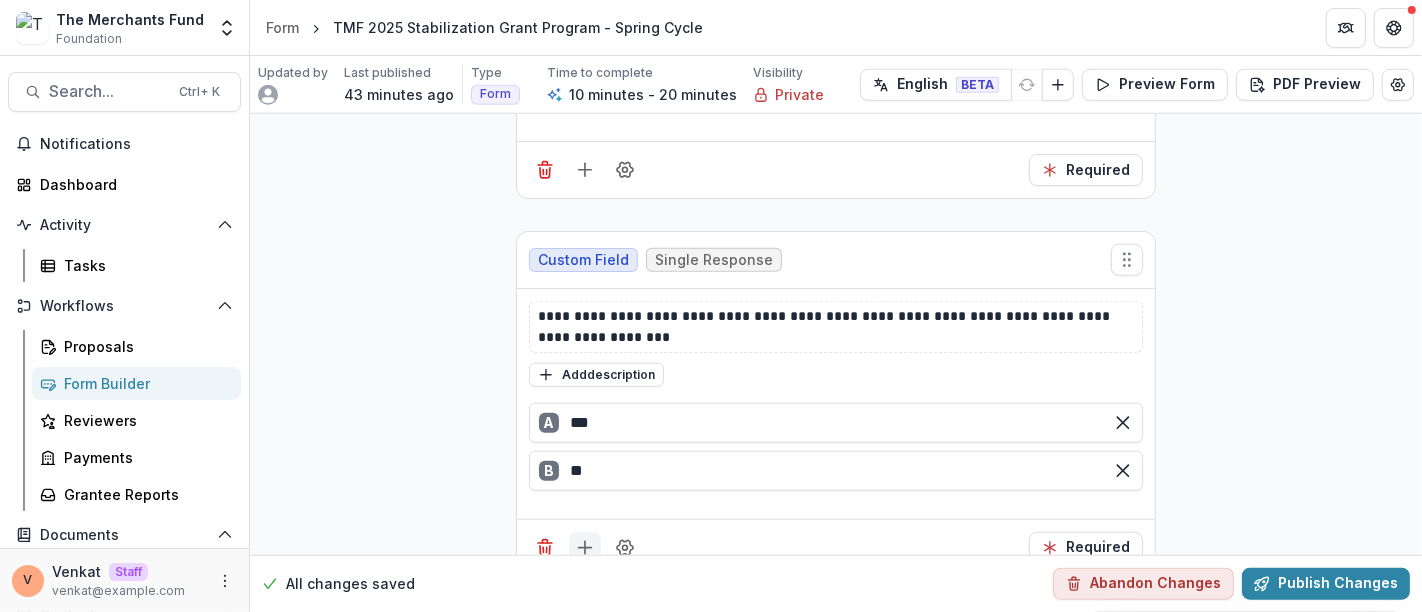click 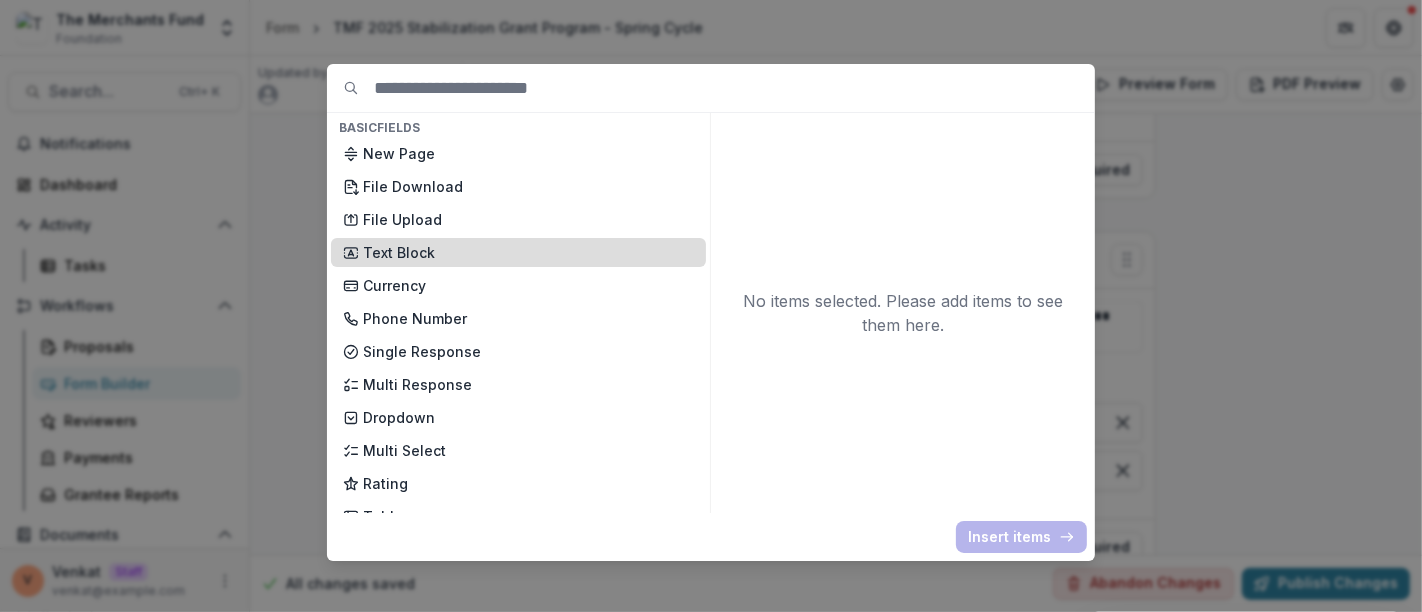 scroll, scrollTop: 111, scrollLeft: 0, axis: vertical 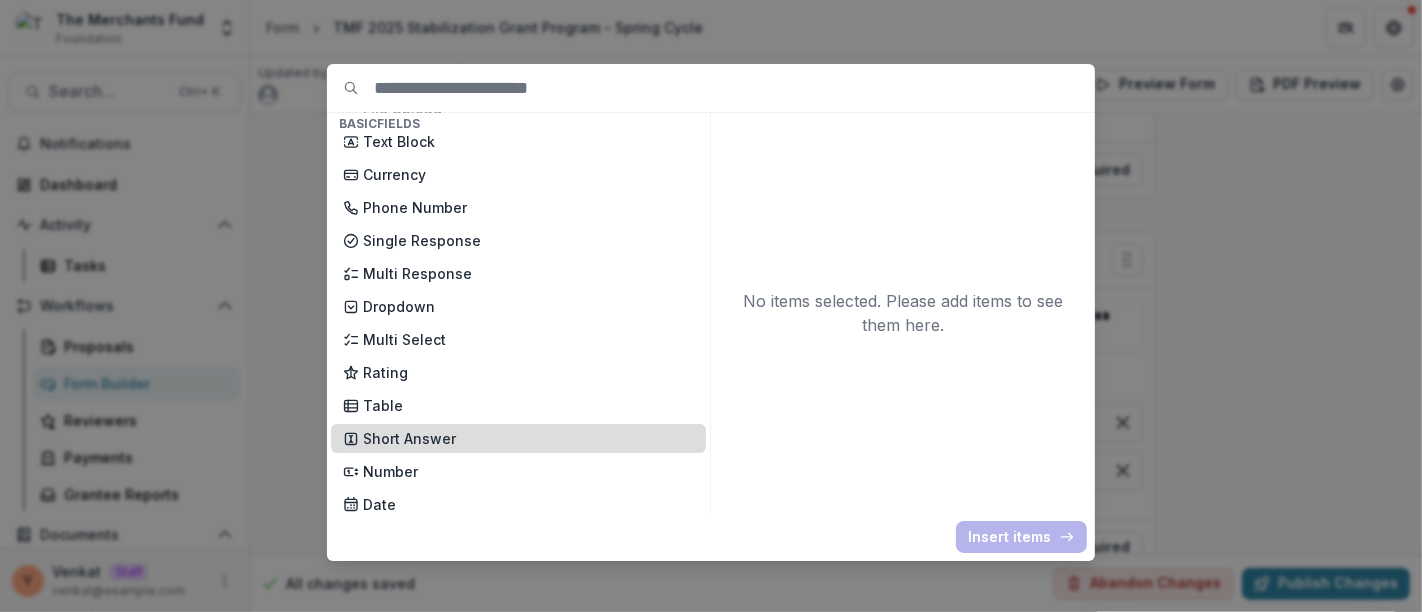 click on "Short Answer" at bounding box center (528, 438) 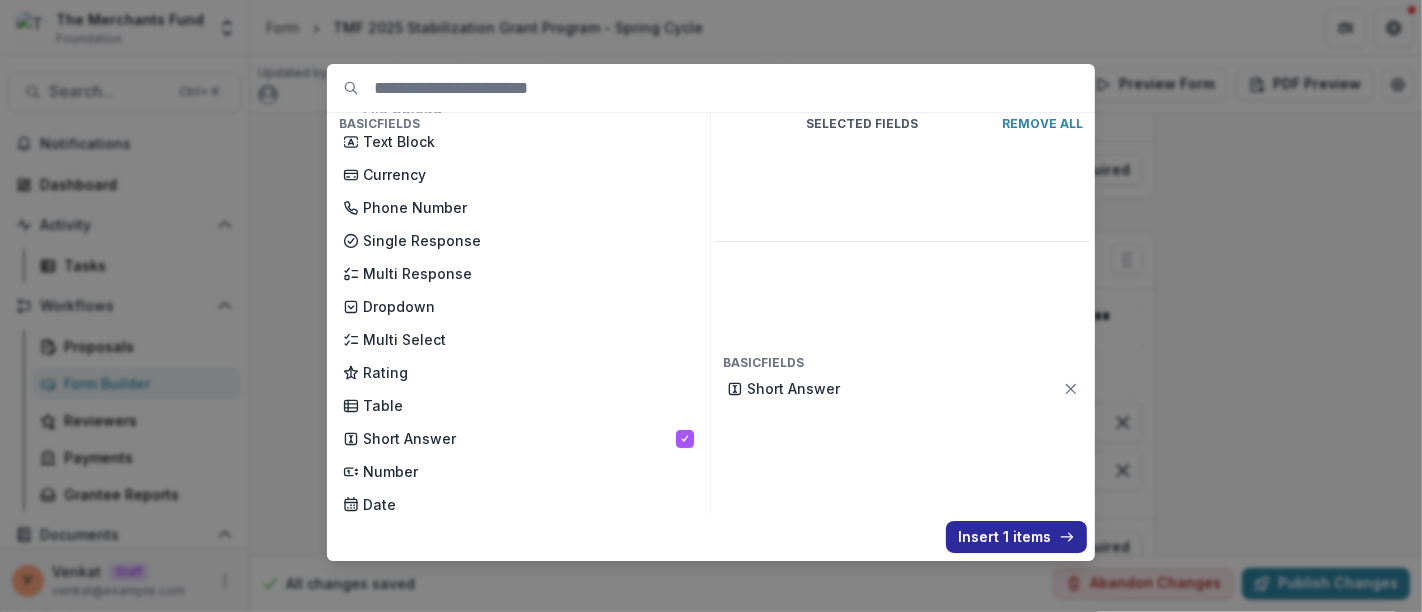 click on "Insert 1 items" at bounding box center (1016, 537) 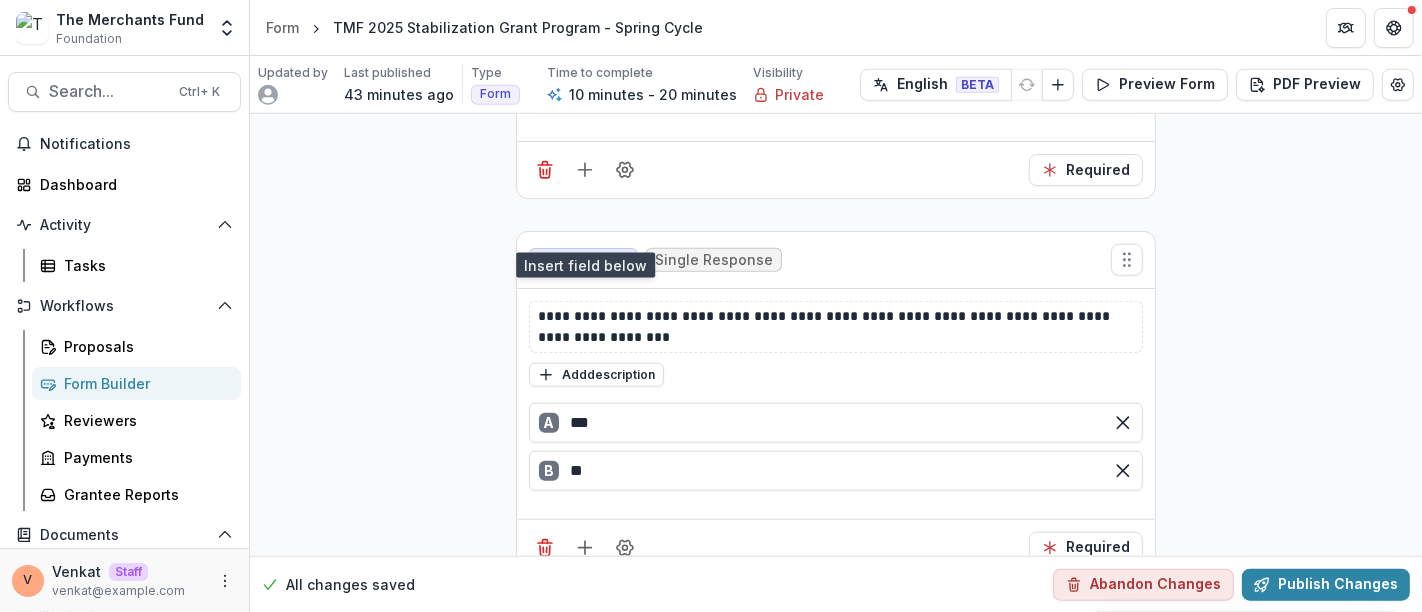 scroll, scrollTop: 8133, scrollLeft: 0, axis: vertical 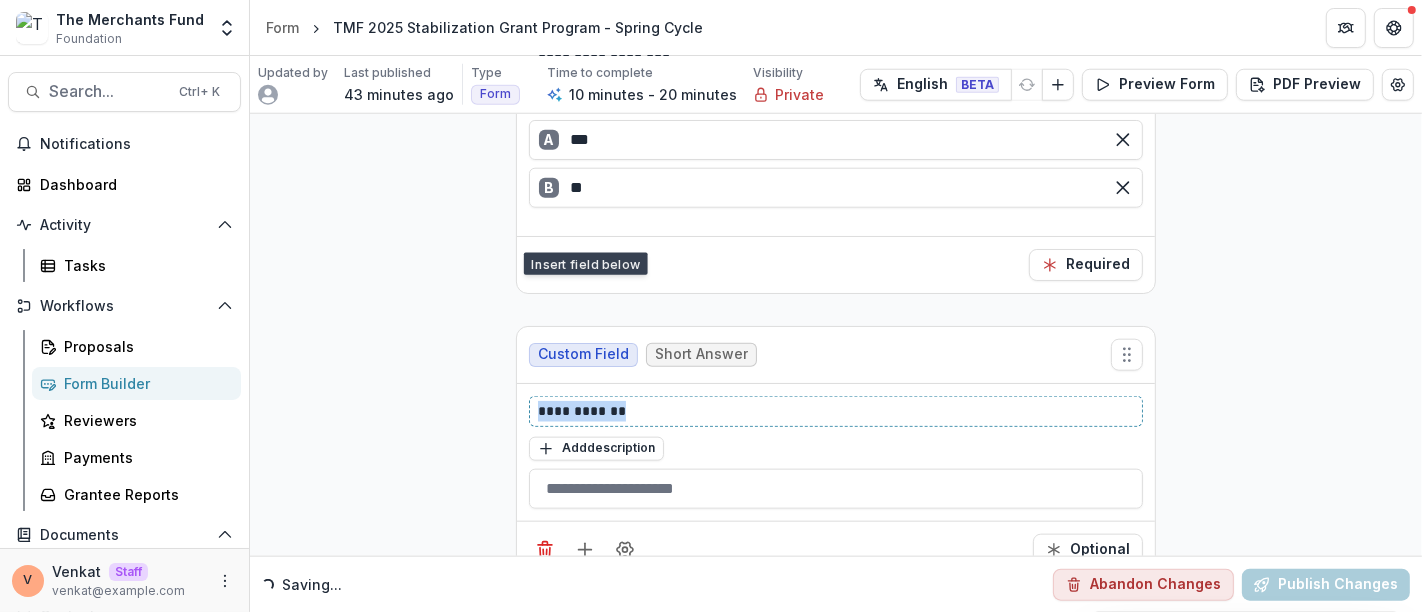 drag, startPoint x: 428, startPoint y: 373, endPoint x: 393, endPoint y: 373, distance: 35 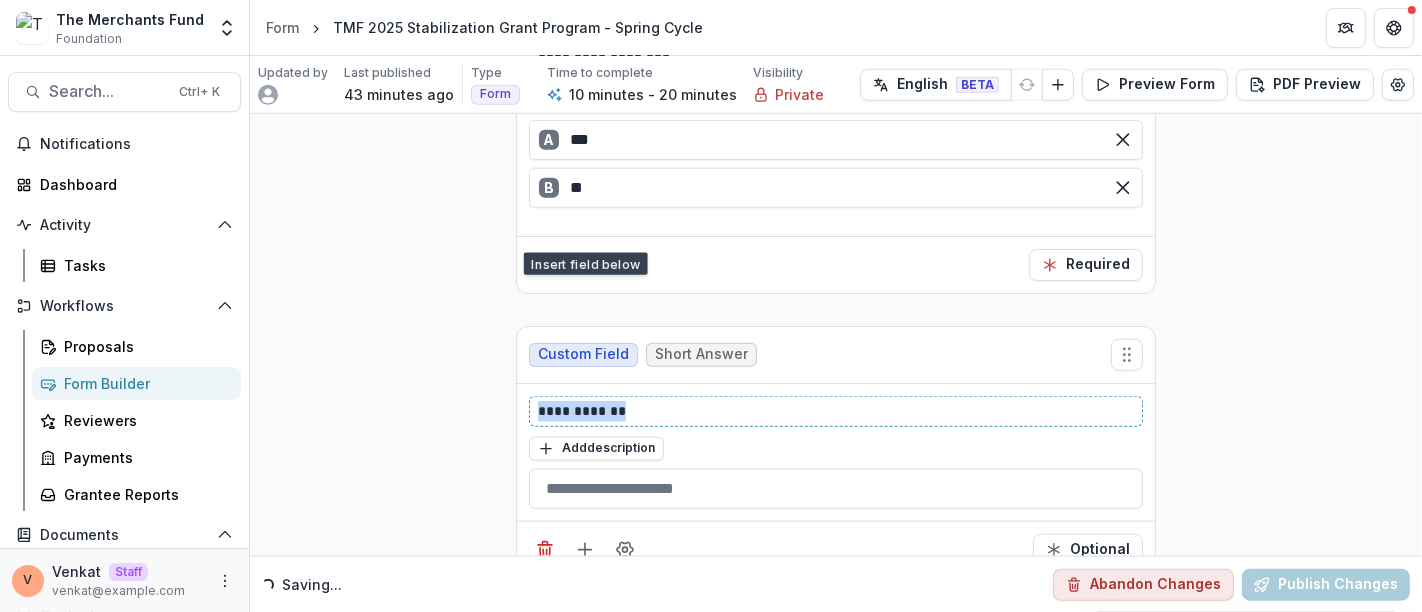 click on "**********" at bounding box center (836, -3712) 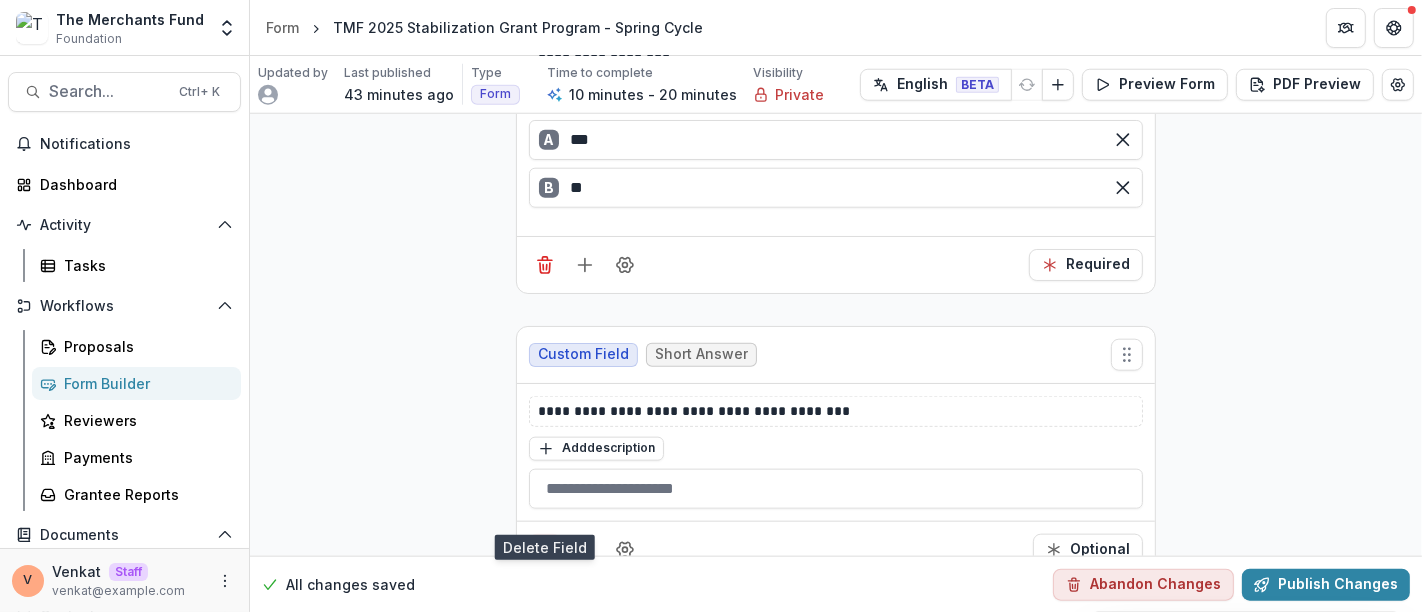 click 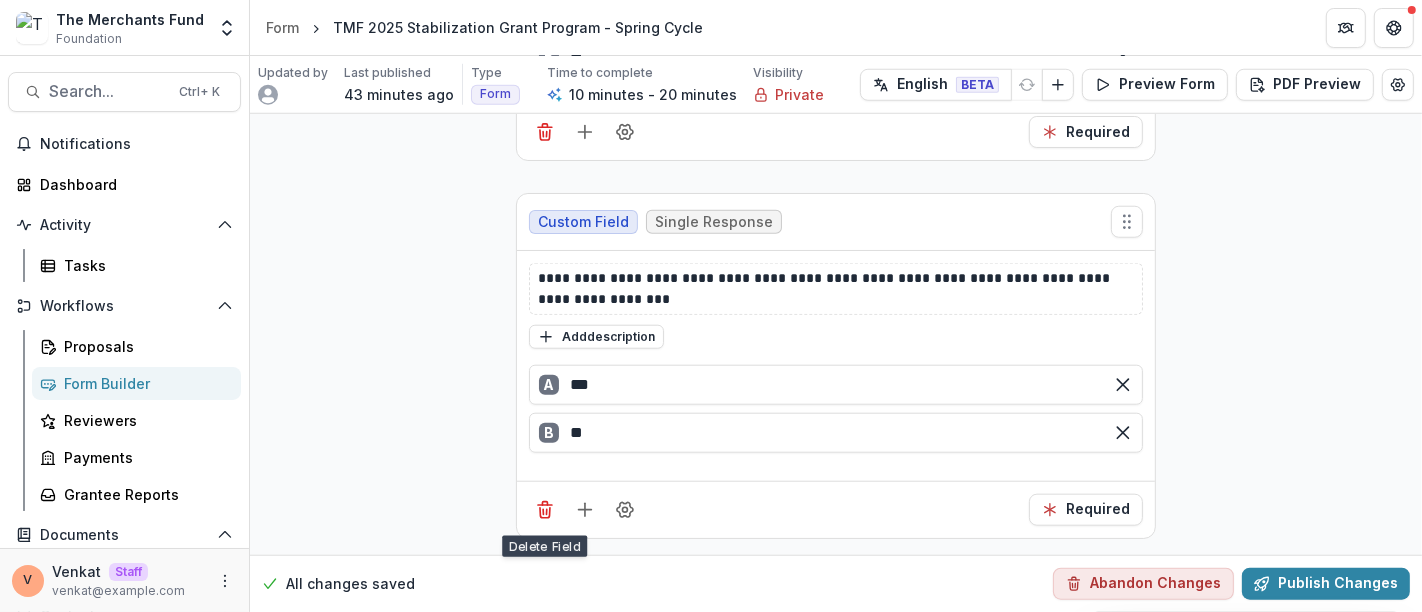 scroll, scrollTop: 7850, scrollLeft: 0, axis: vertical 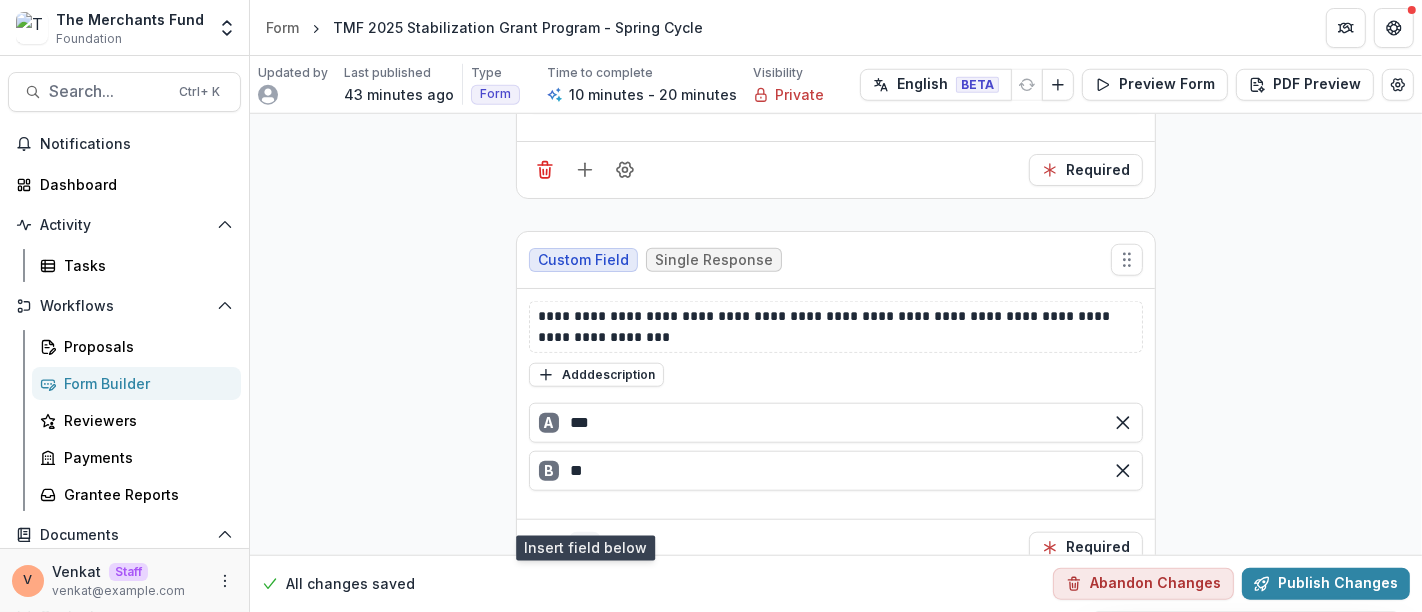 click 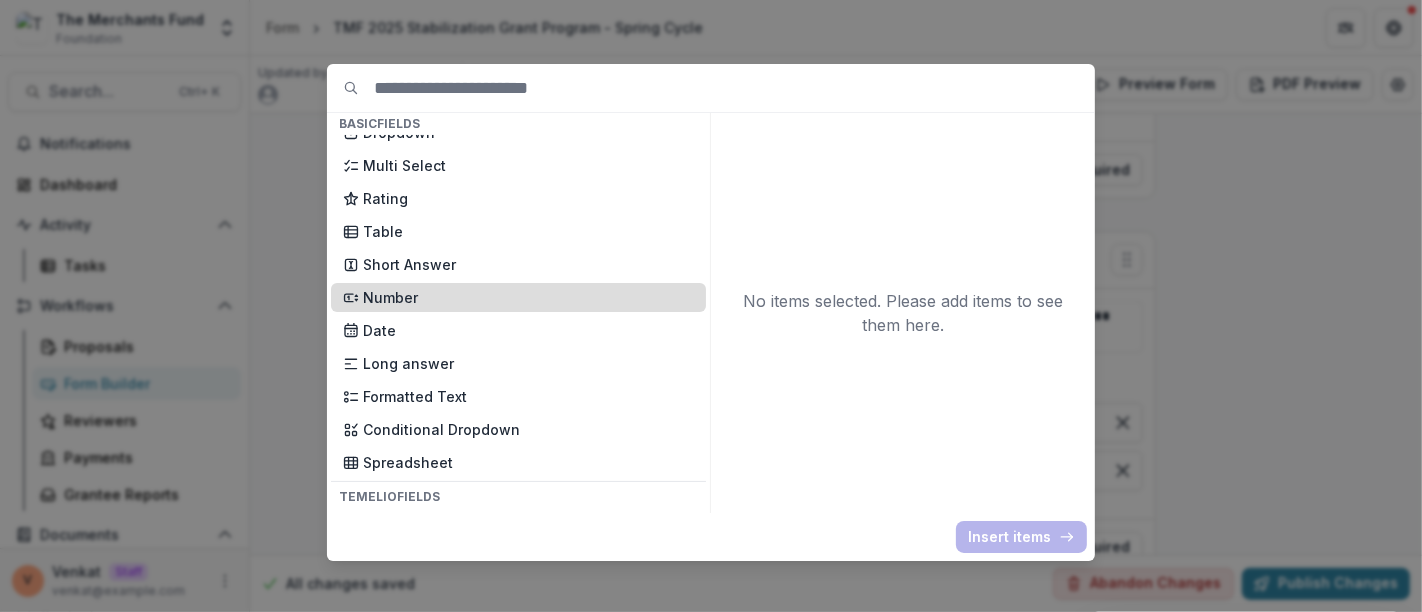 scroll, scrollTop: 333, scrollLeft: 0, axis: vertical 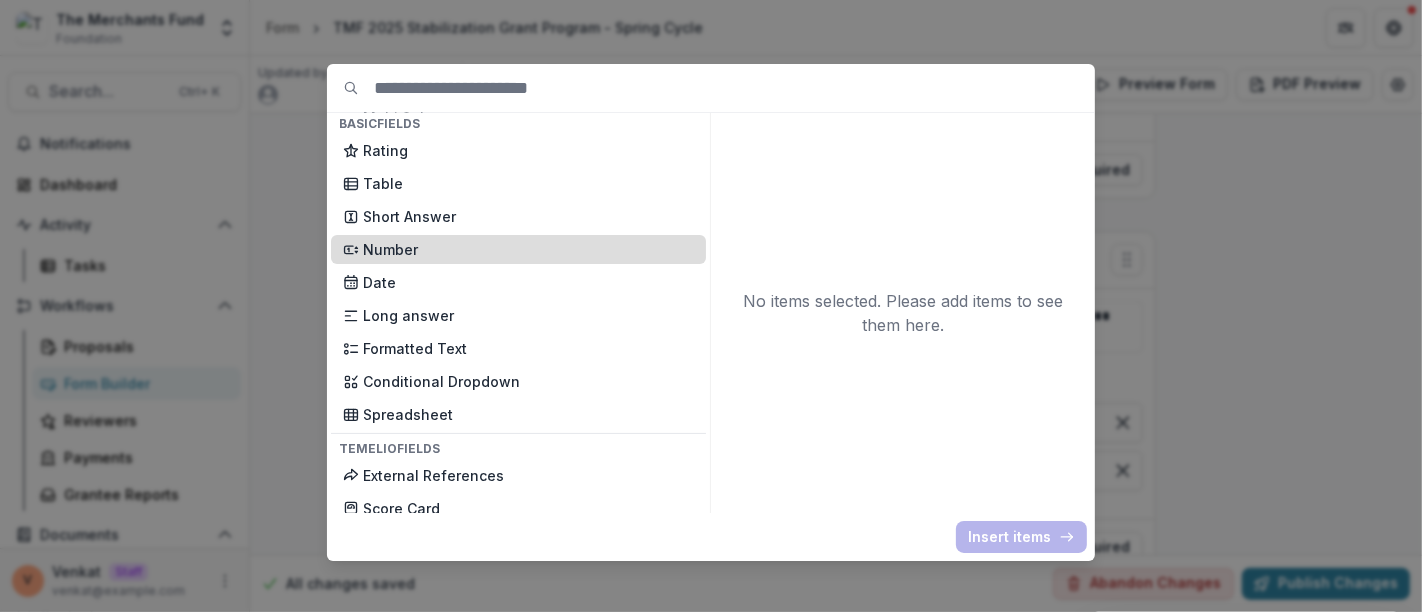 click on "Number" at bounding box center [528, 249] 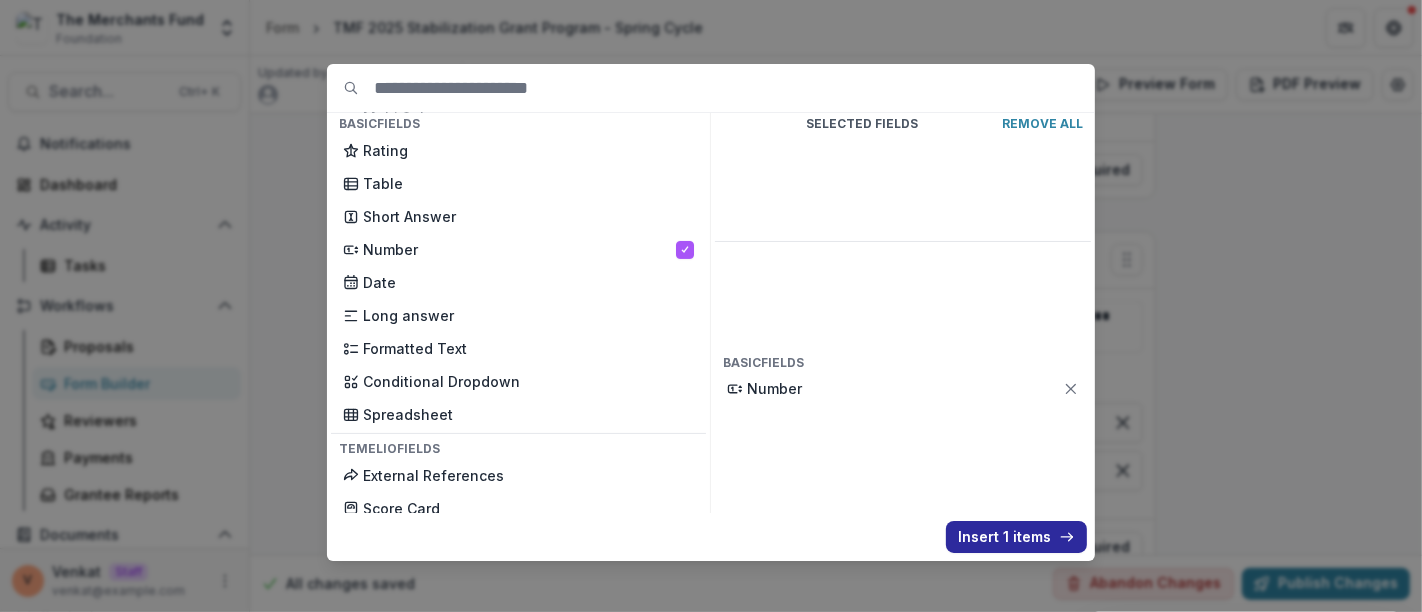 click on "Insert 1 items" at bounding box center [1016, 537] 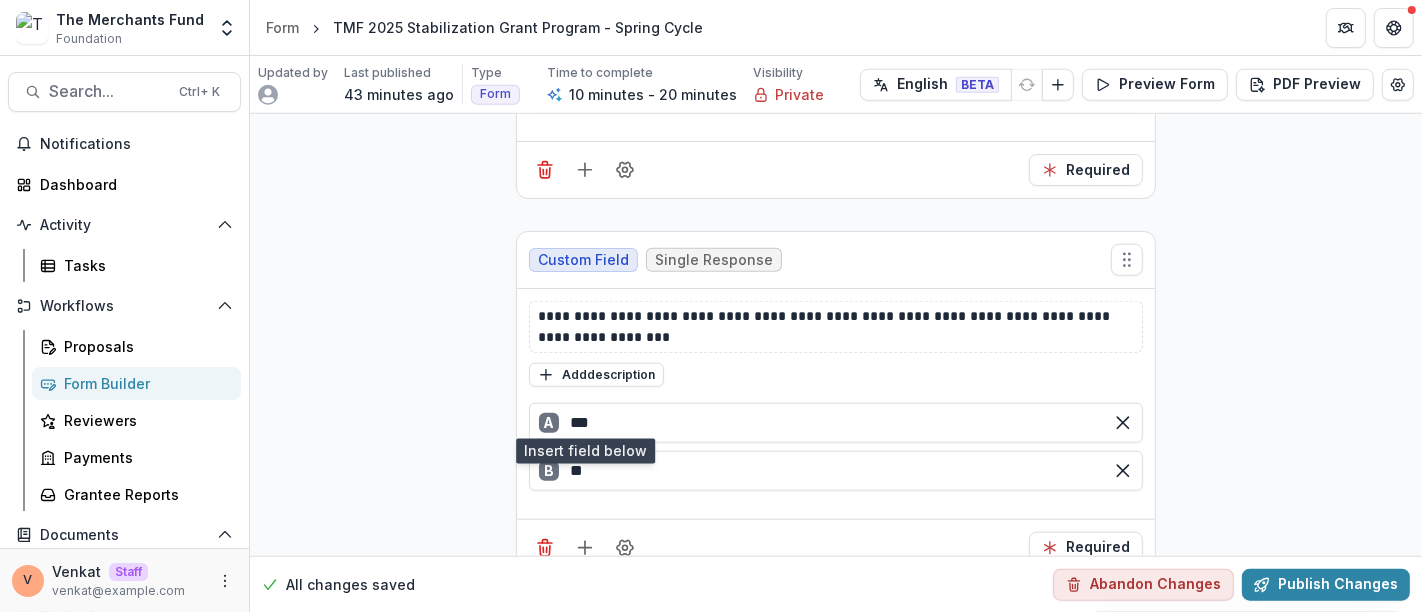 scroll, scrollTop: 8133, scrollLeft: 0, axis: vertical 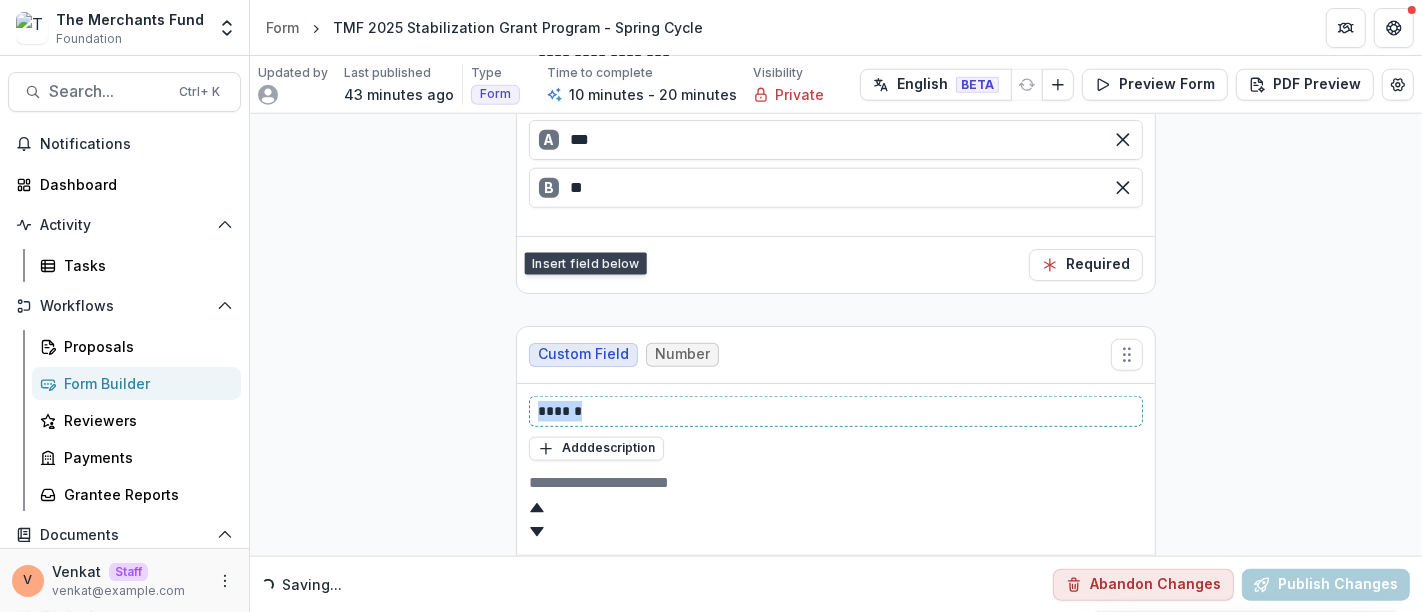 click on "**********" at bounding box center (836, -3695) 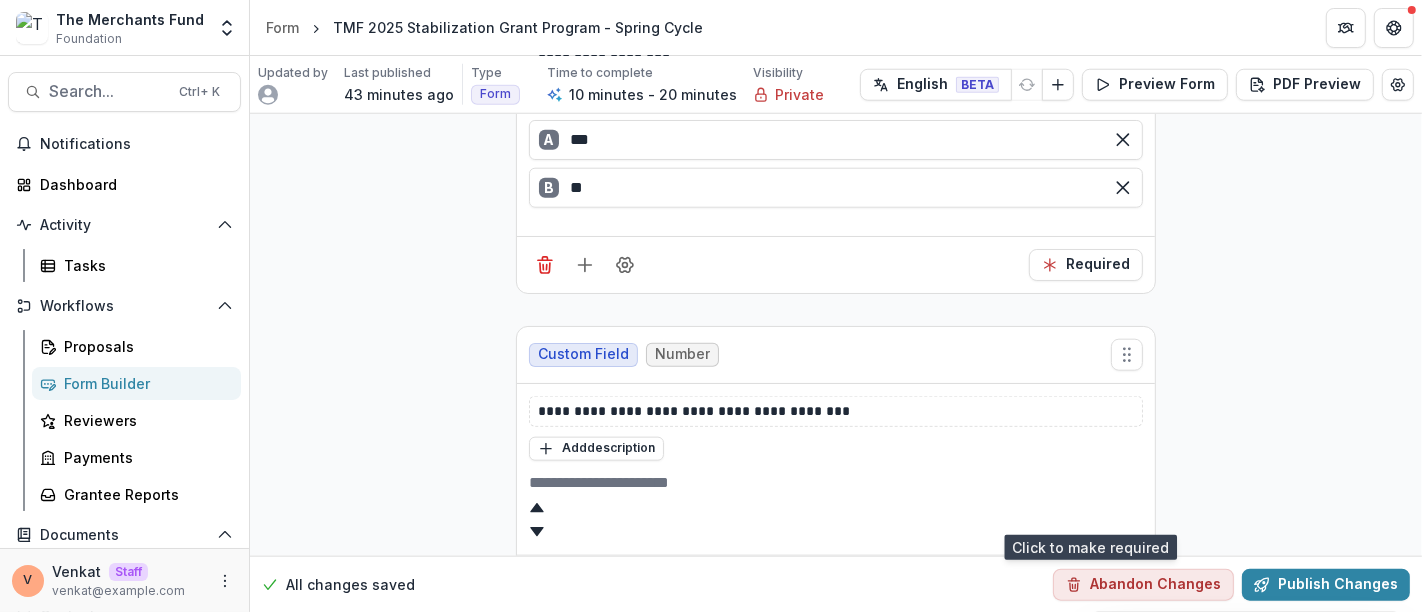 click on "Optional" at bounding box center [1088, 584] 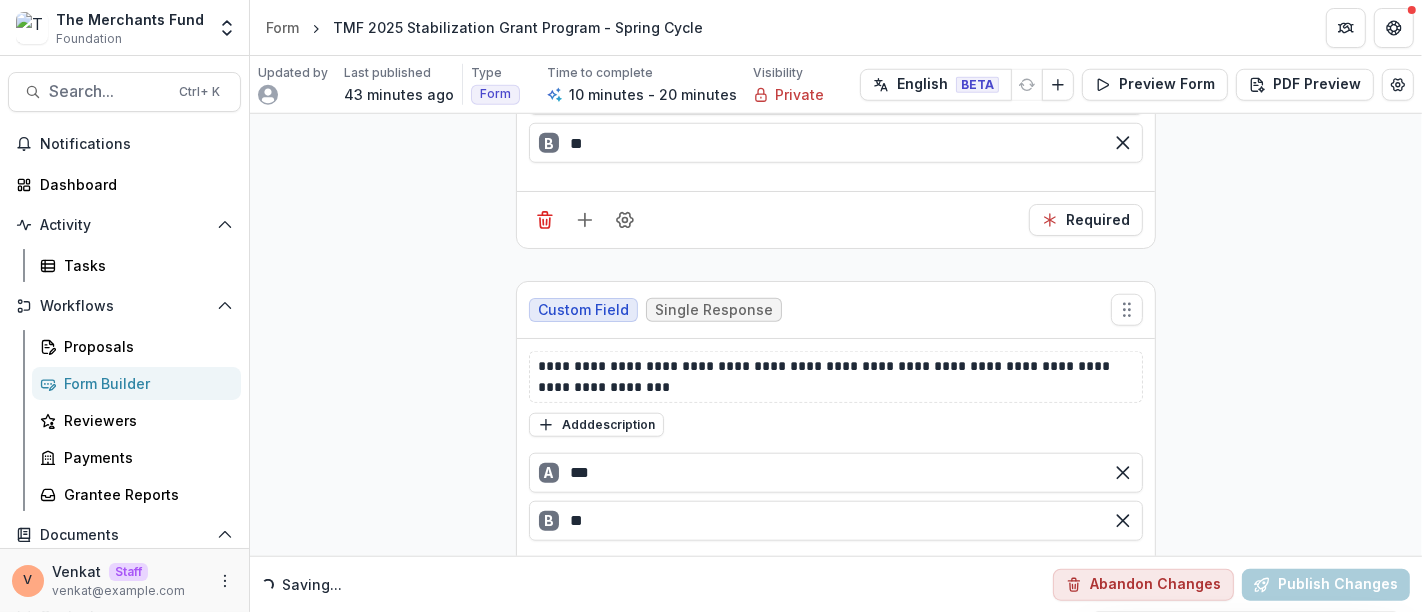 scroll, scrollTop: 7911, scrollLeft: 0, axis: vertical 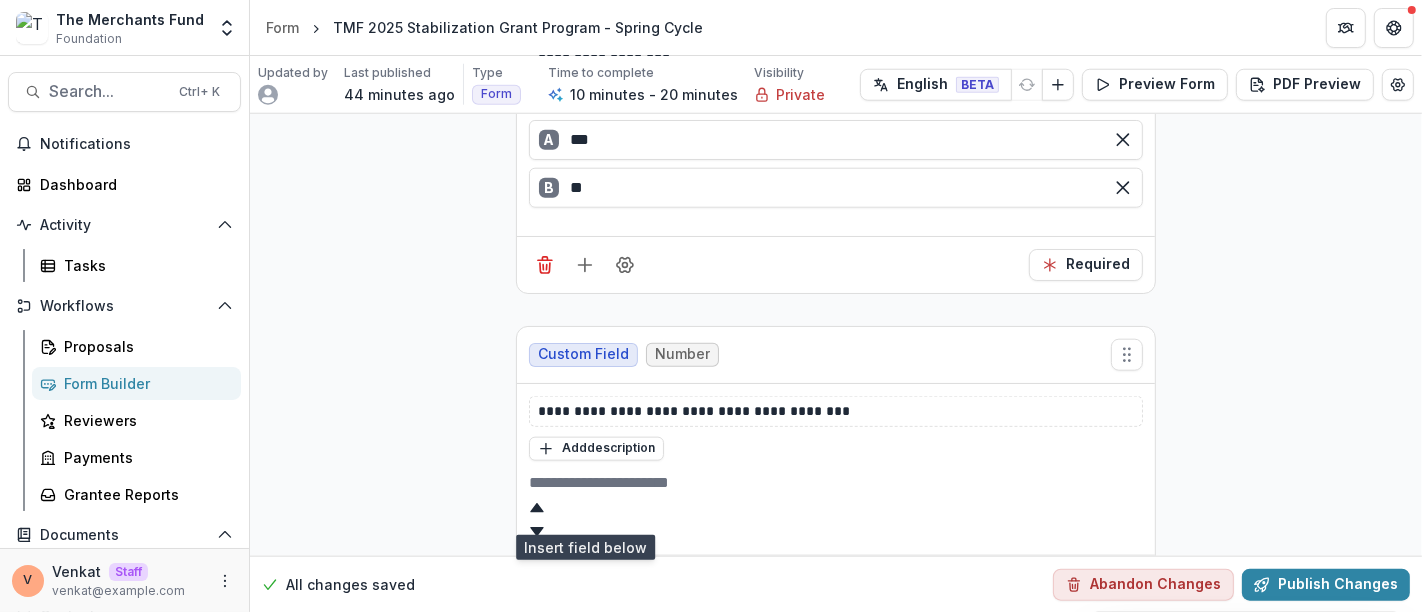 click 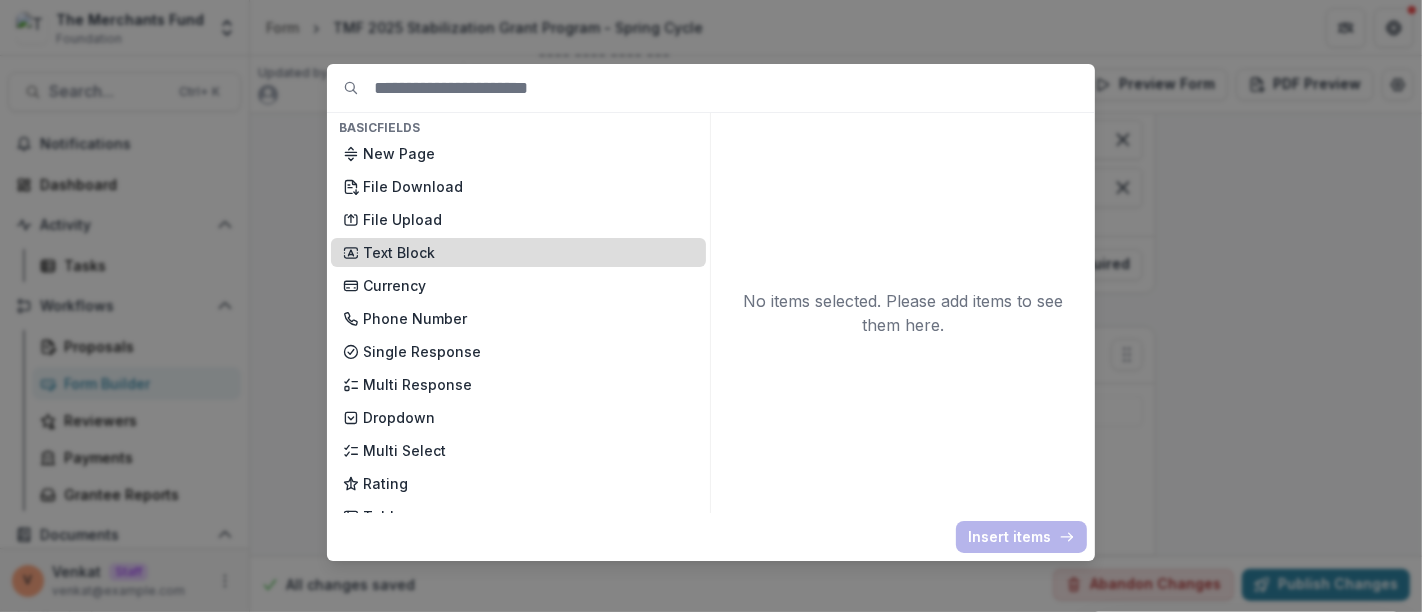 click on "Text Block" at bounding box center [528, 252] 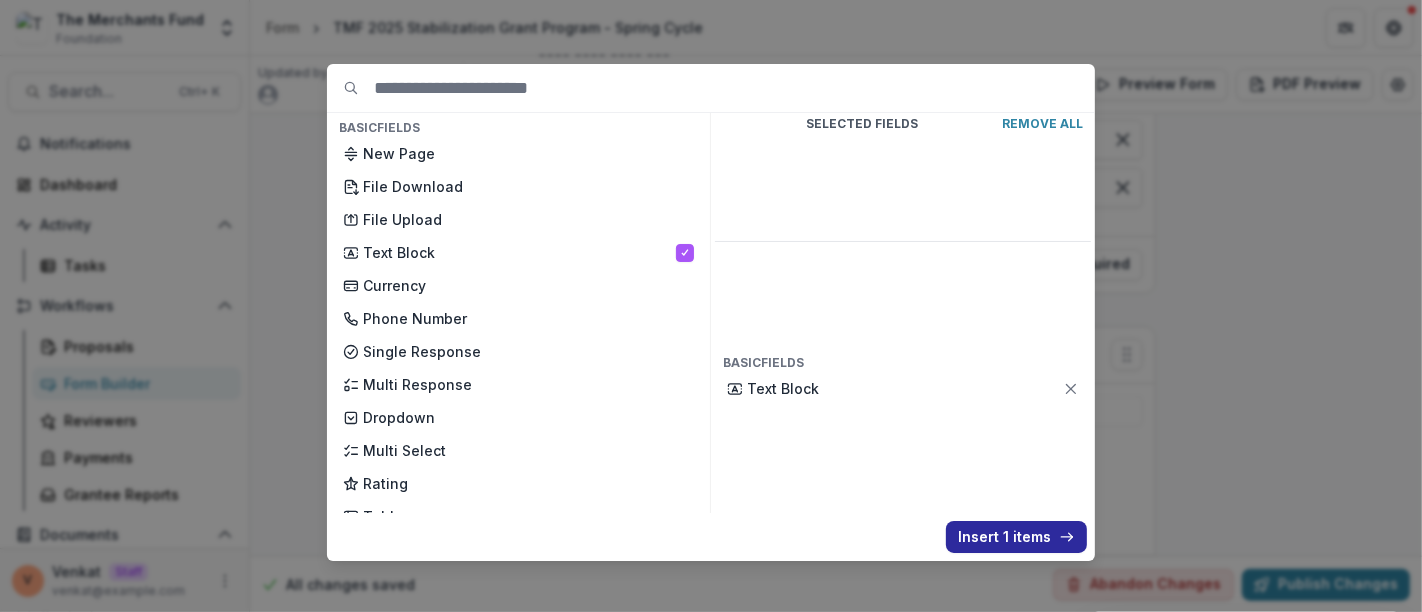 click on "Insert 1 items" at bounding box center (1016, 537) 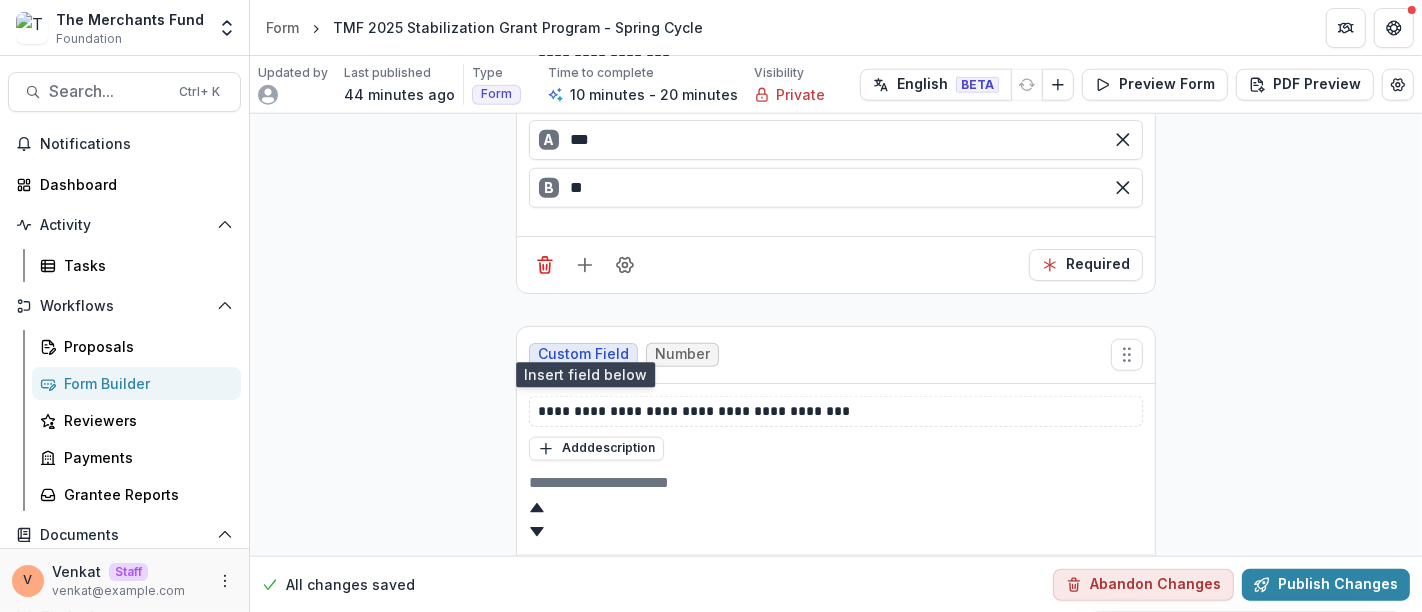 scroll, scrollTop: 8466, scrollLeft: 0, axis: vertical 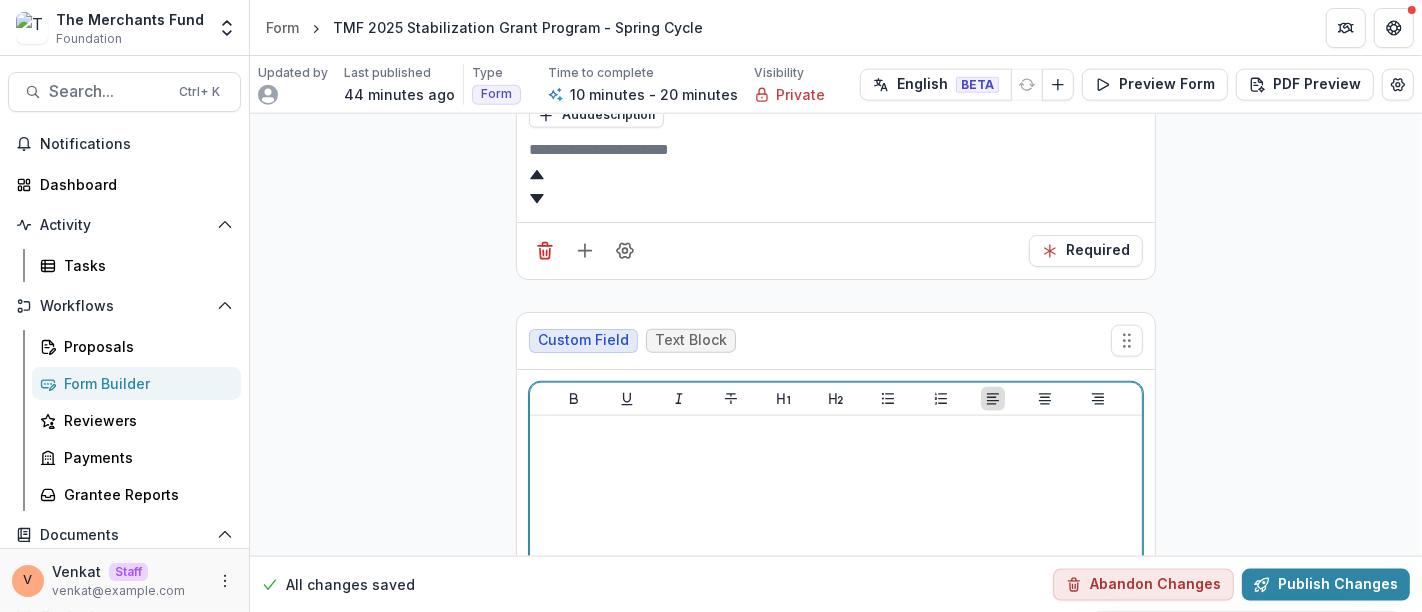 click at bounding box center (836, 574) 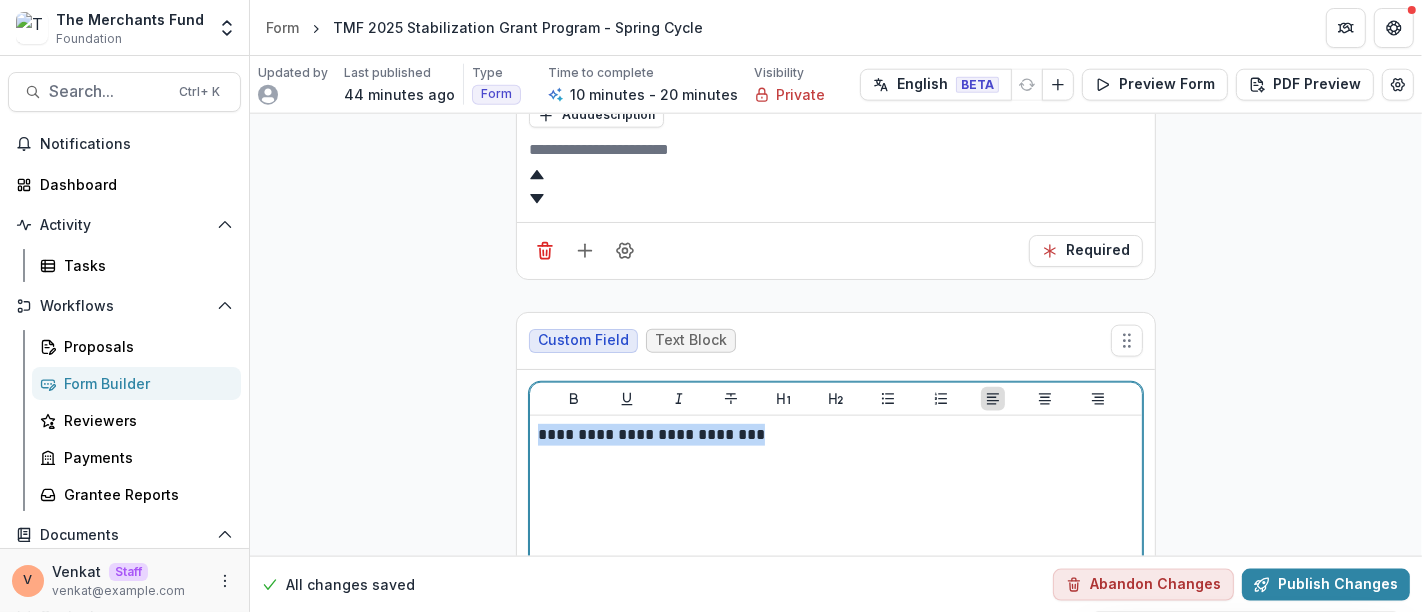 drag, startPoint x: 445, startPoint y: 364, endPoint x: 417, endPoint y: 364, distance: 28 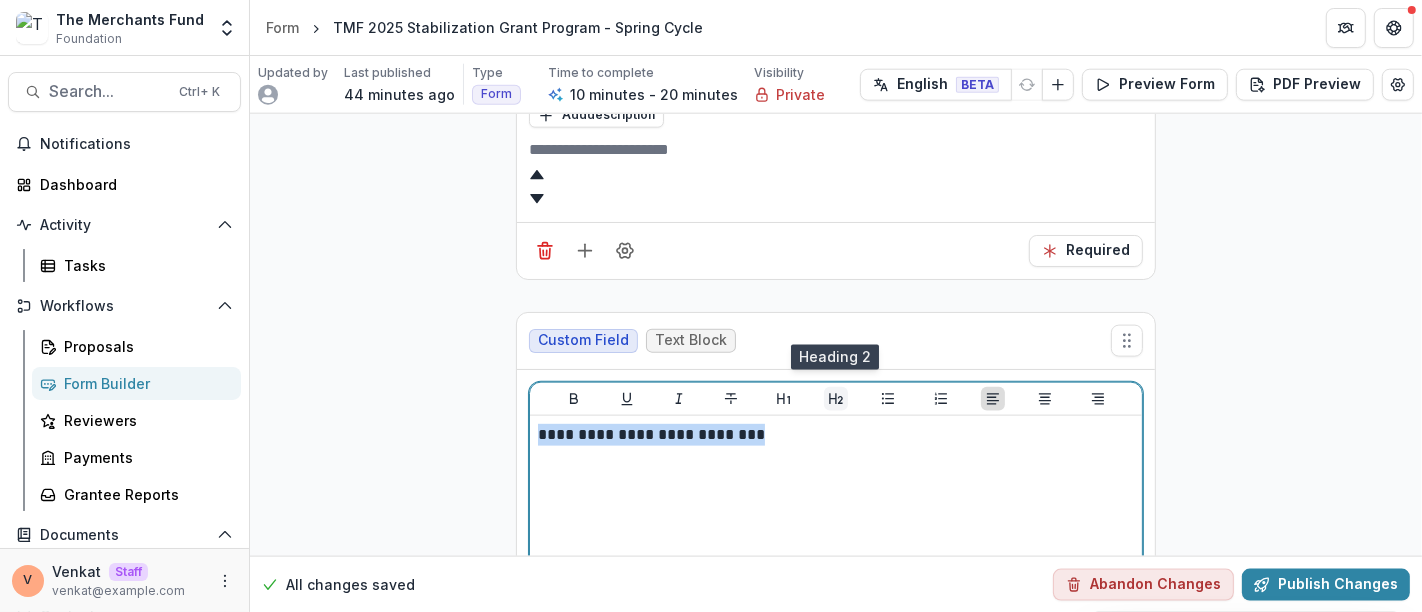 click 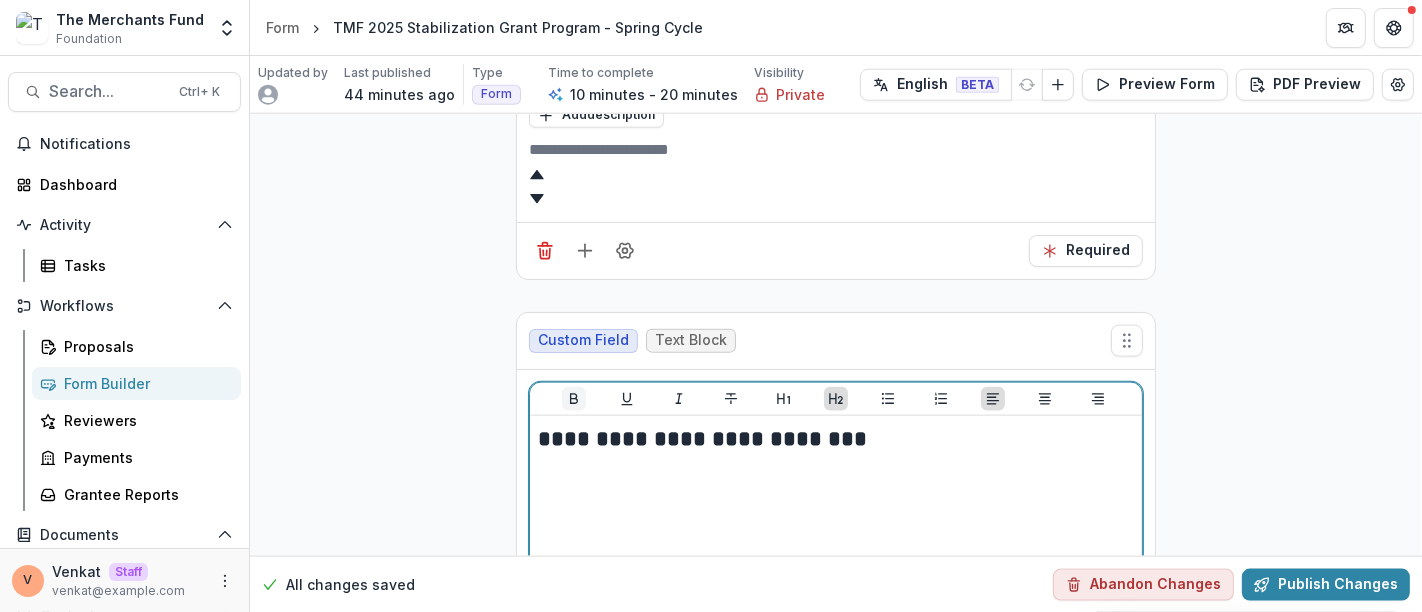 click 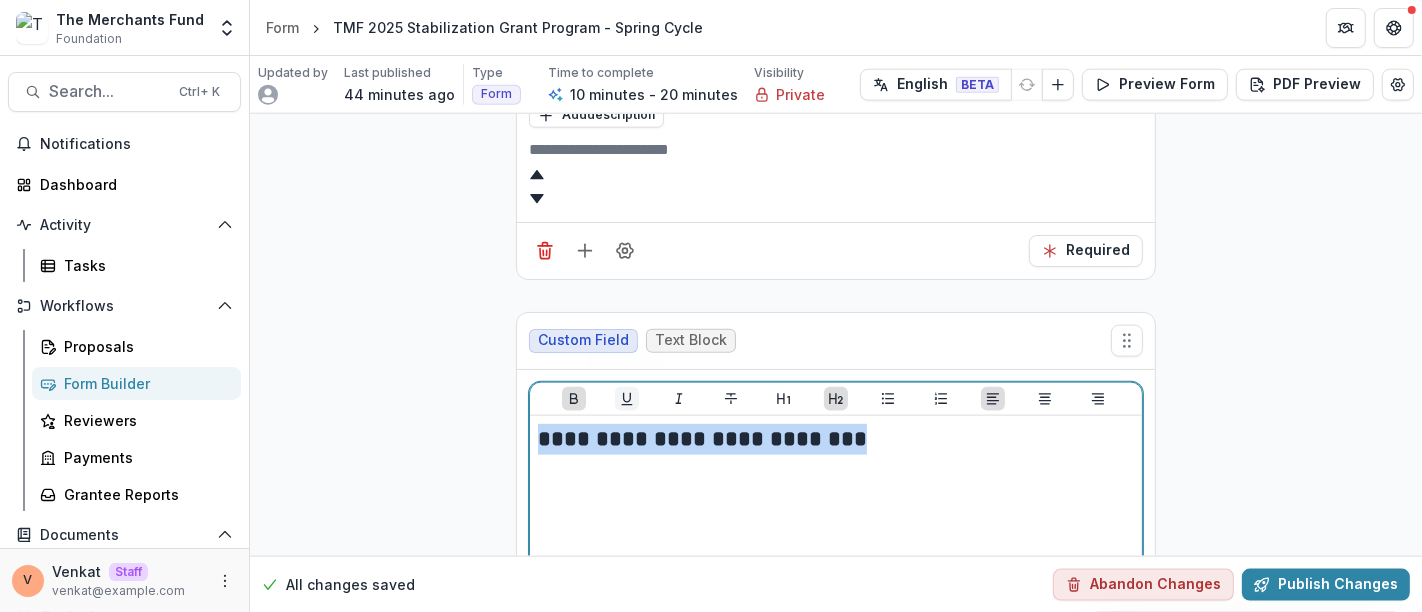 click 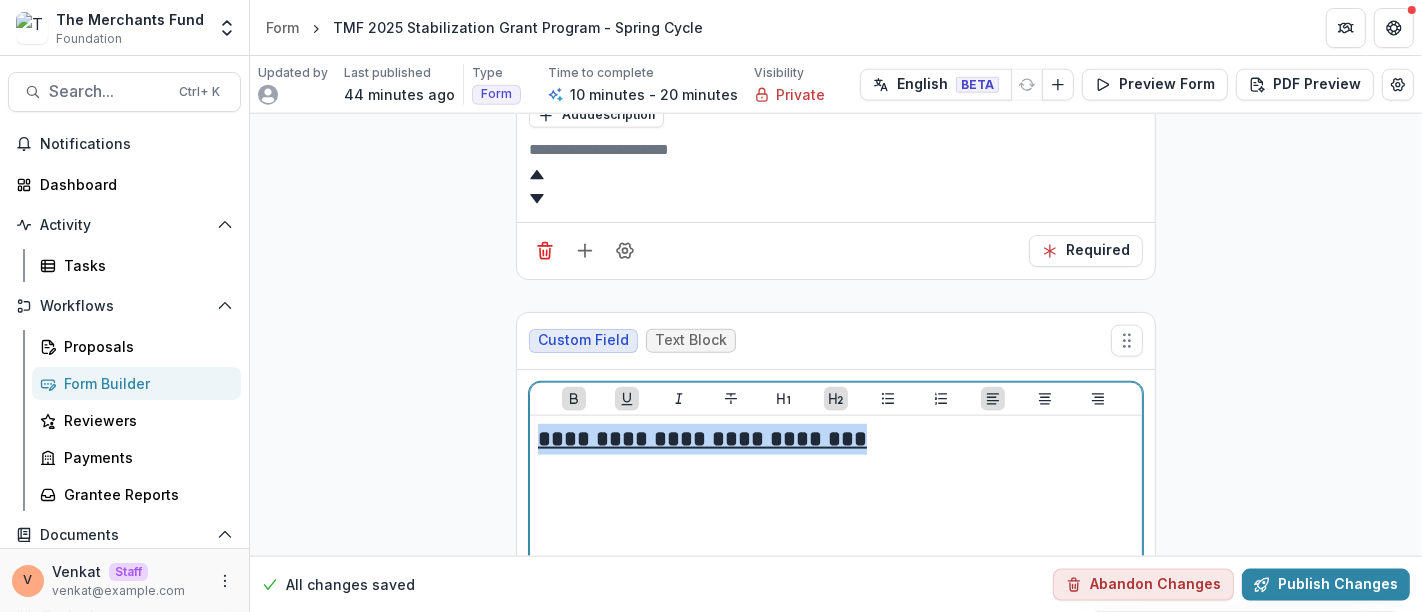click on "**********" at bounding box center (836, 439) 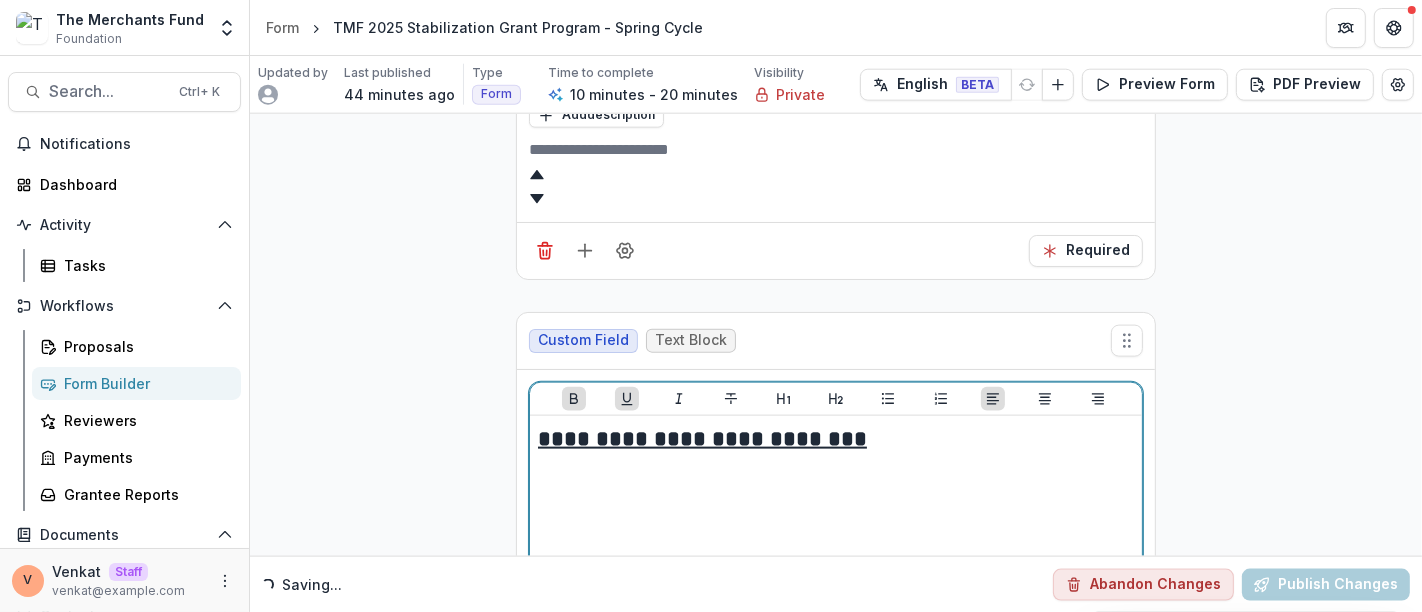 click 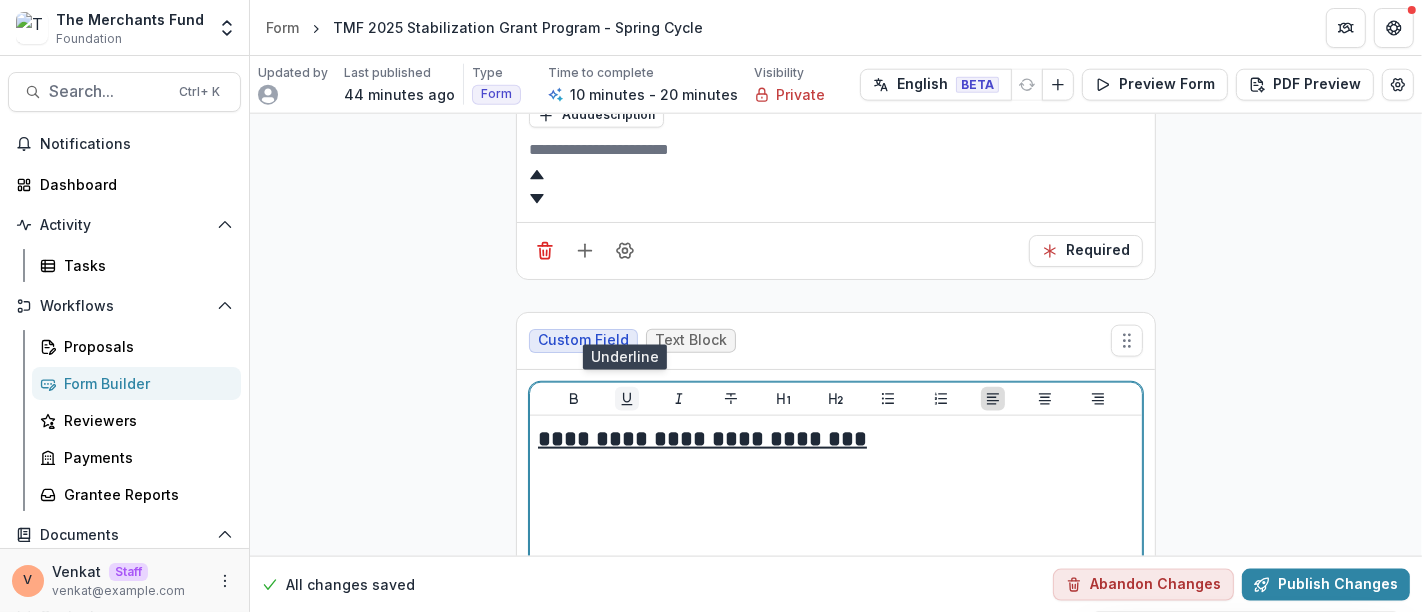click 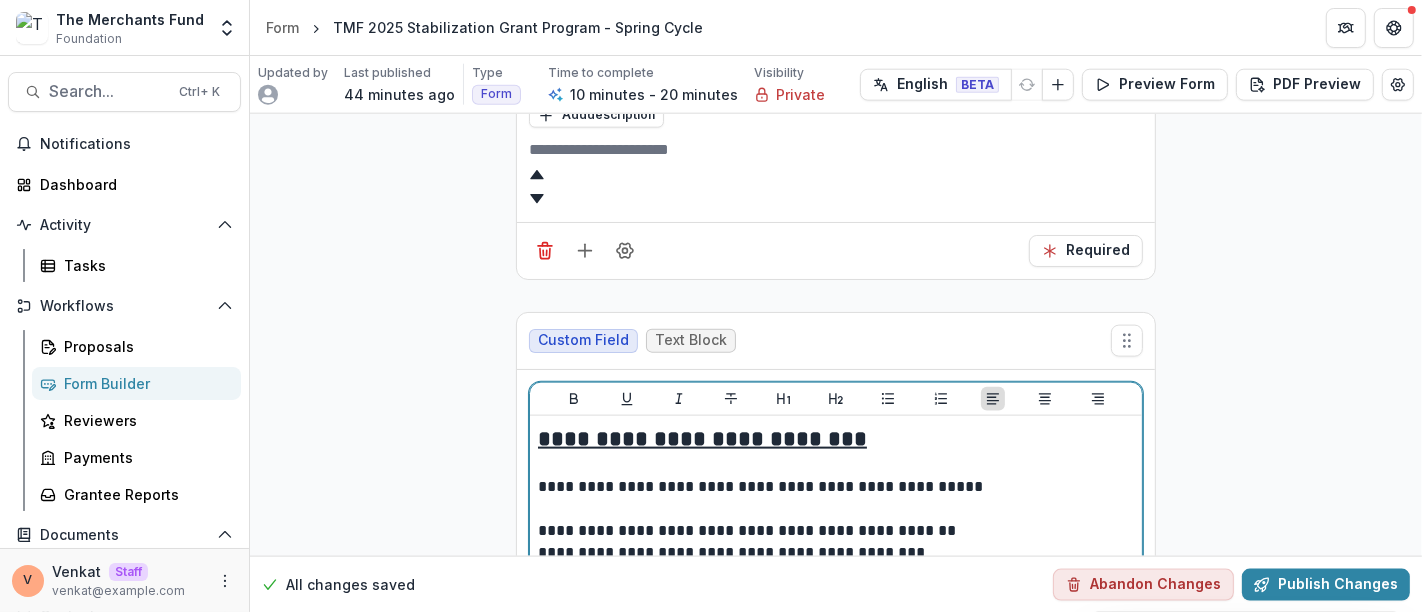 scroll, scrollTop: 8654, scrollLeft: 0, axis: vertical 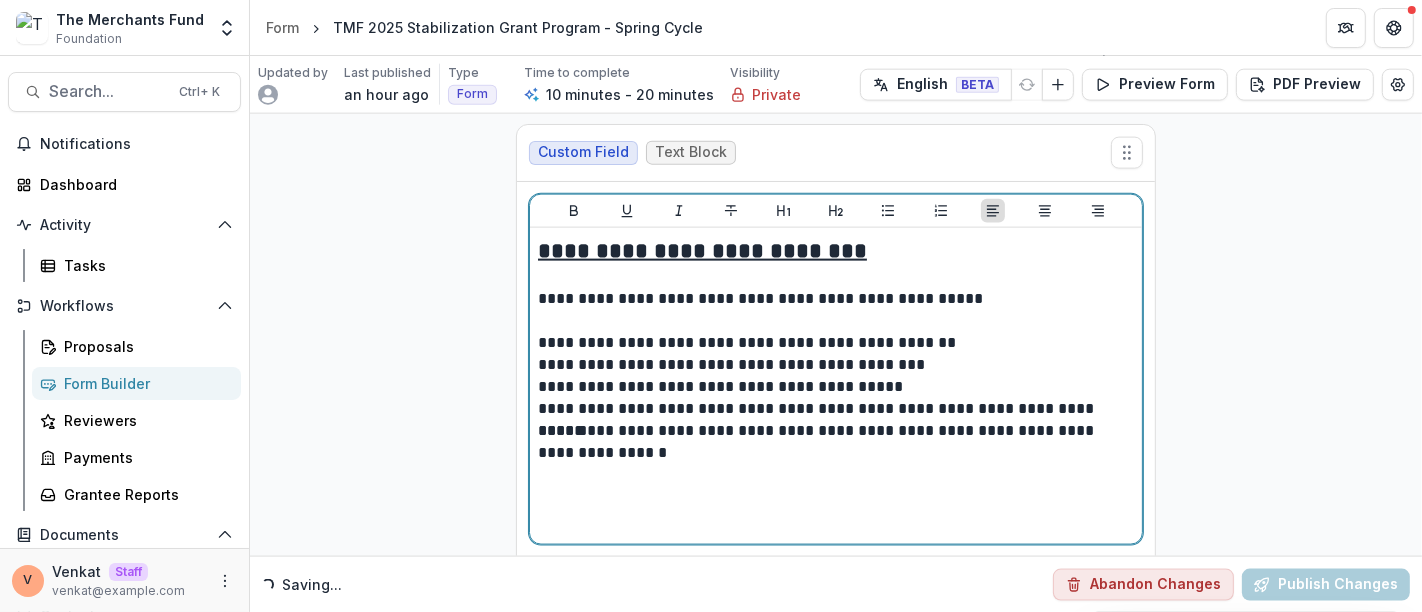 click on "**********" at bounding box center (836, 442) 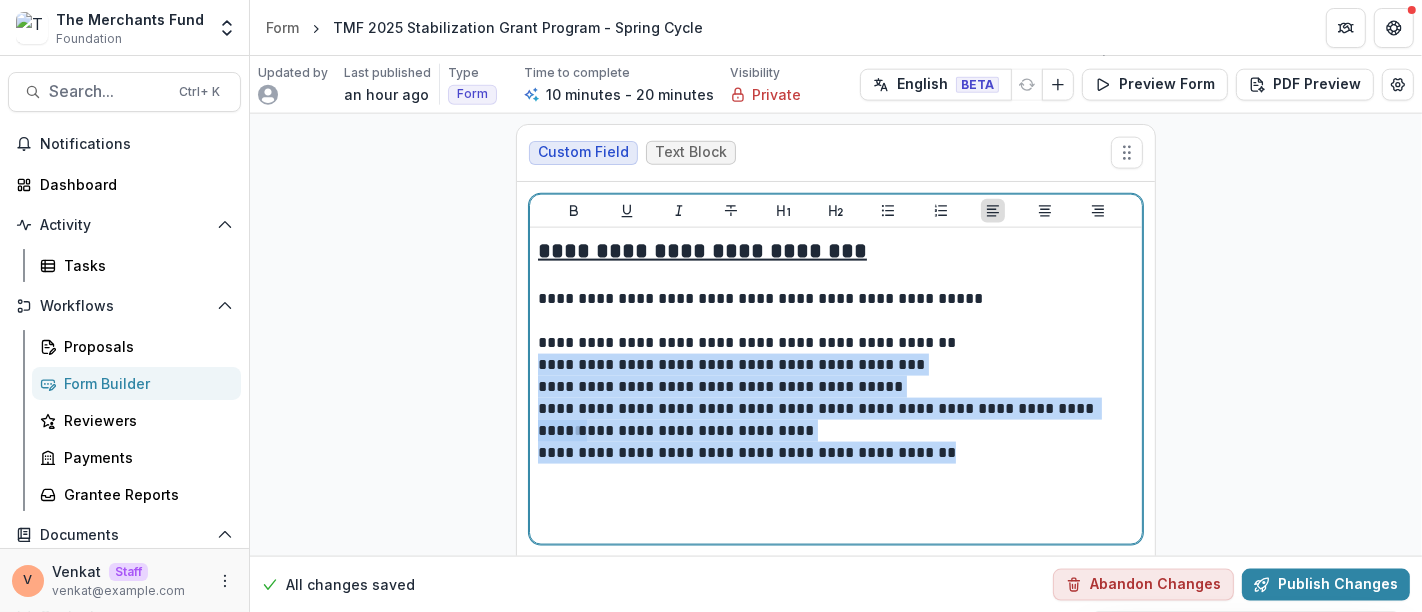 drag, startPoint x: 977, startPoint y: 377, endPoint x: 524, endPoint y: 286, distance: 462.04977 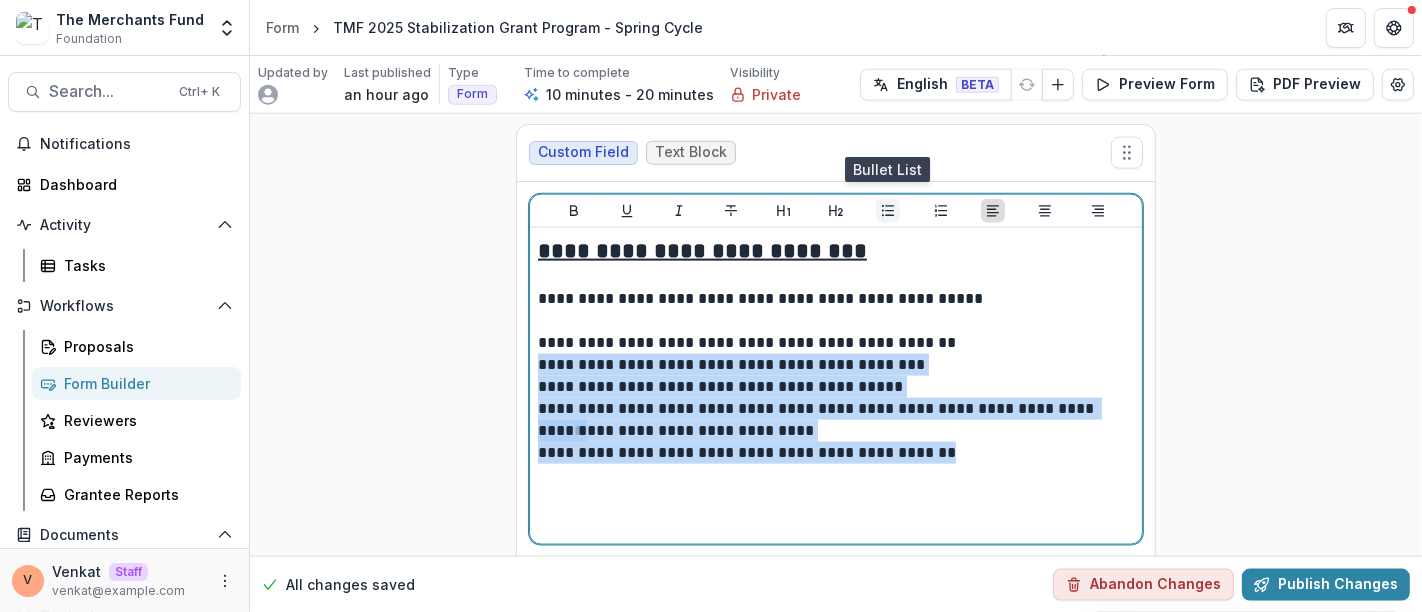 click 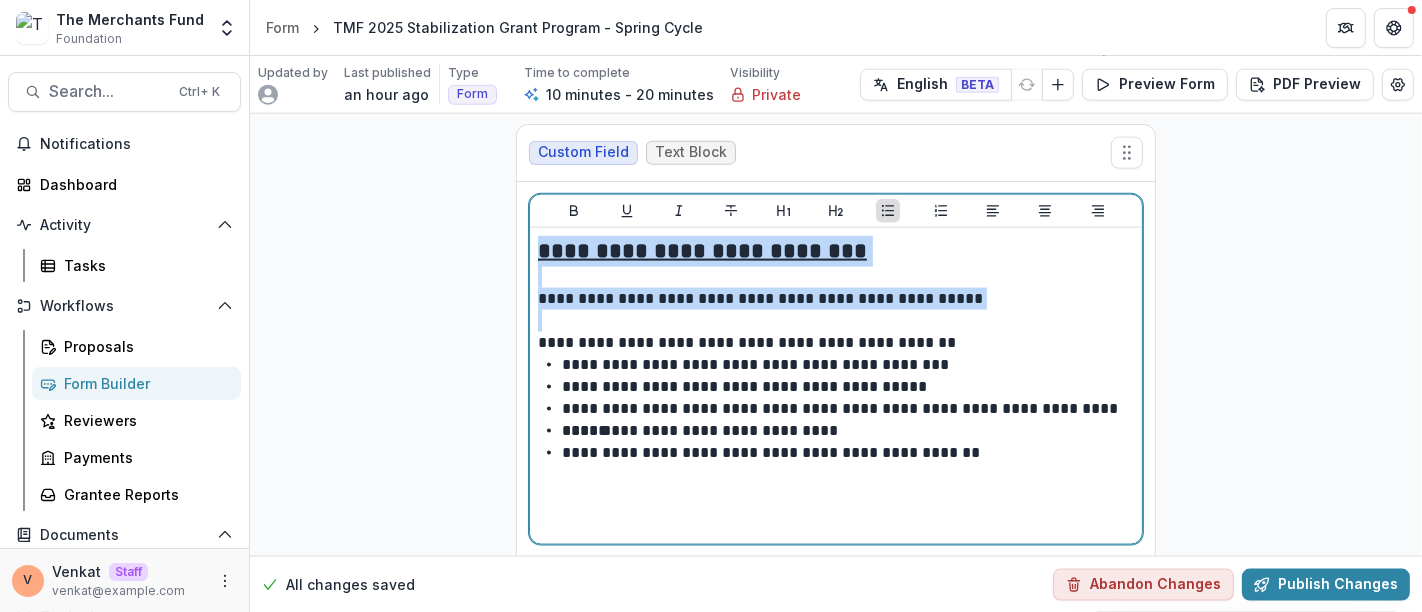 click on "**********" at bounding box center [848, 453] 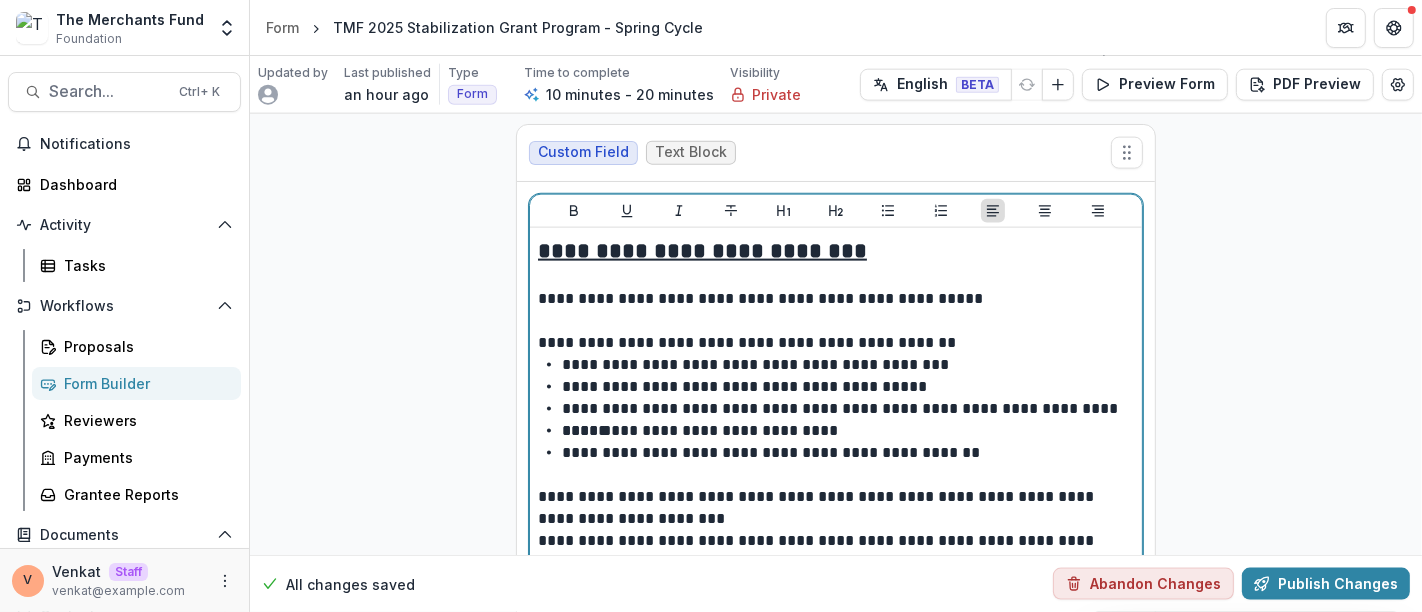 click on "**********" at bounding box center [836, 552] 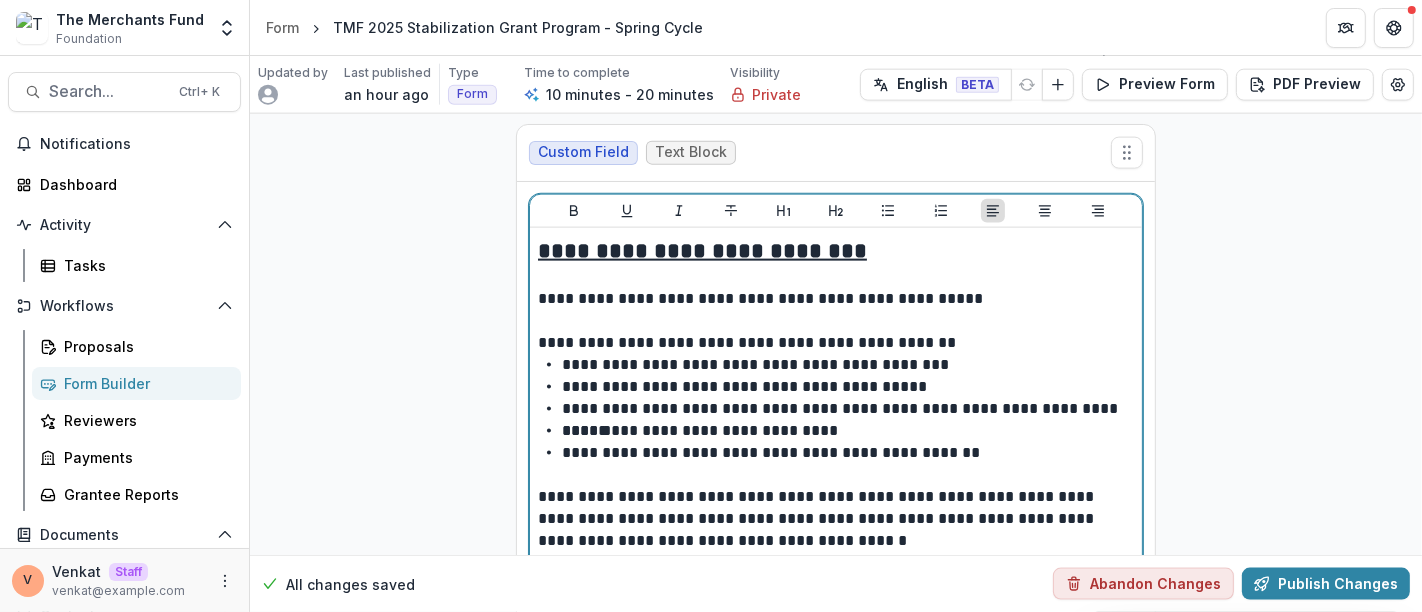 type 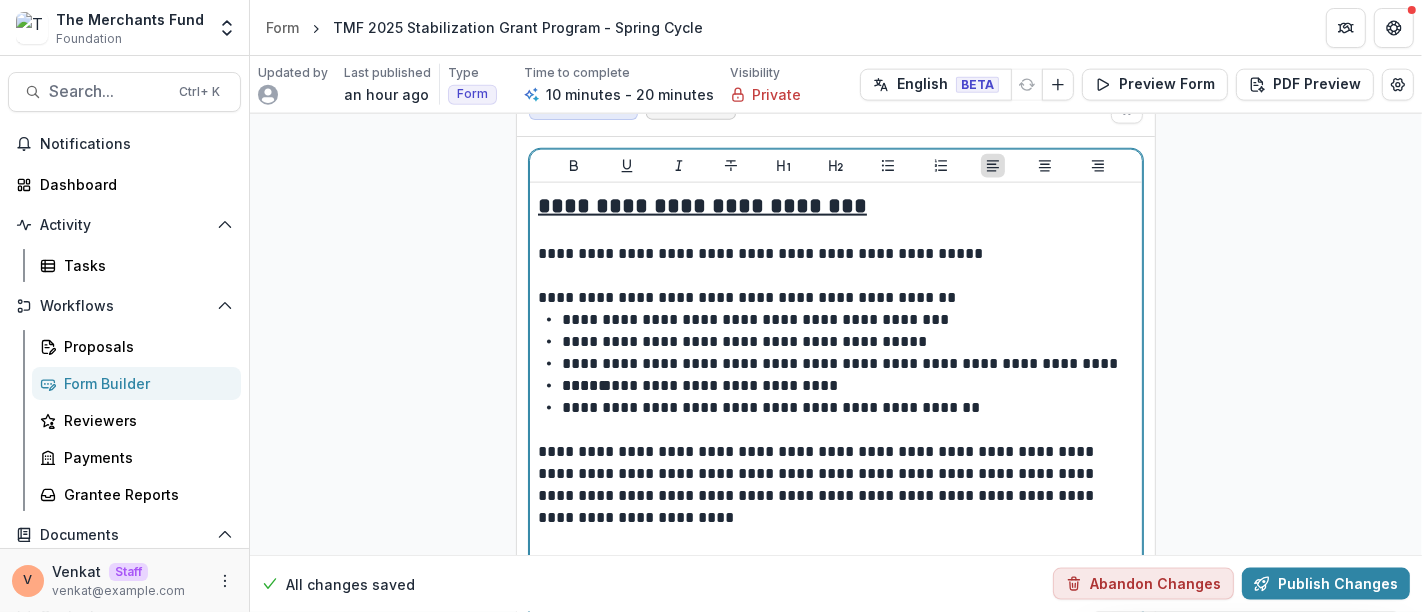 scroll, scrollTop: 8846, scrollLeft: 0, axis: vertical 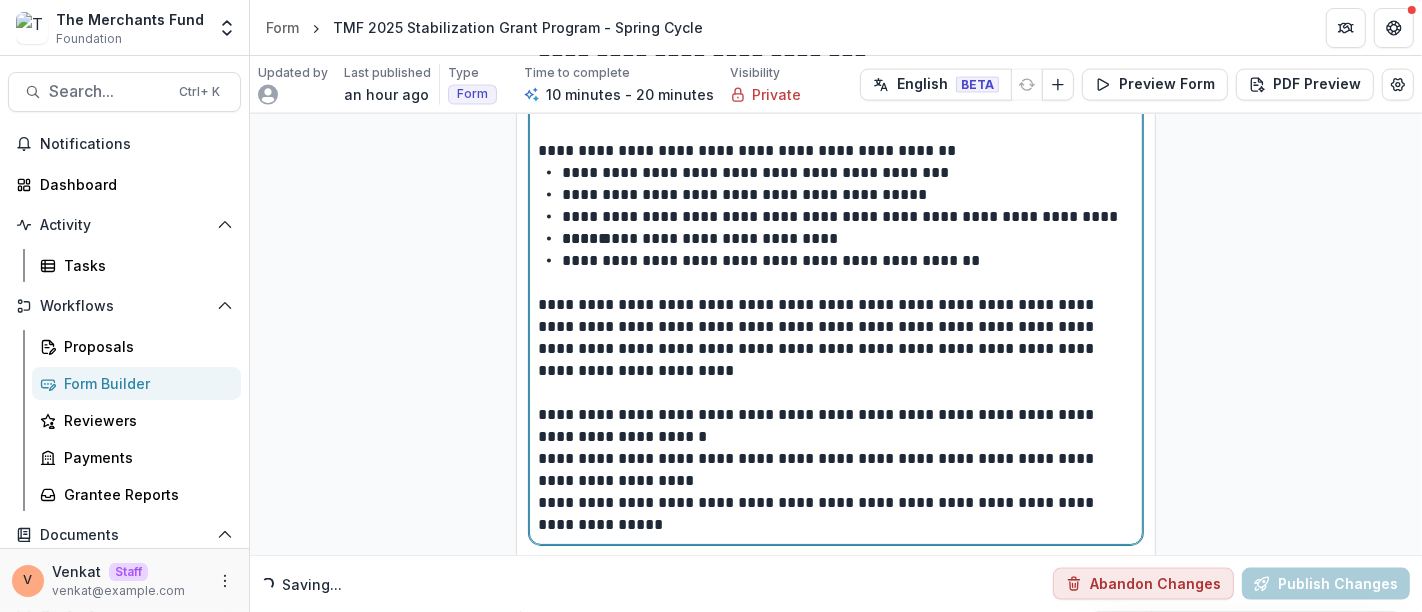 click on "**********" at bounding box center [836, 470] 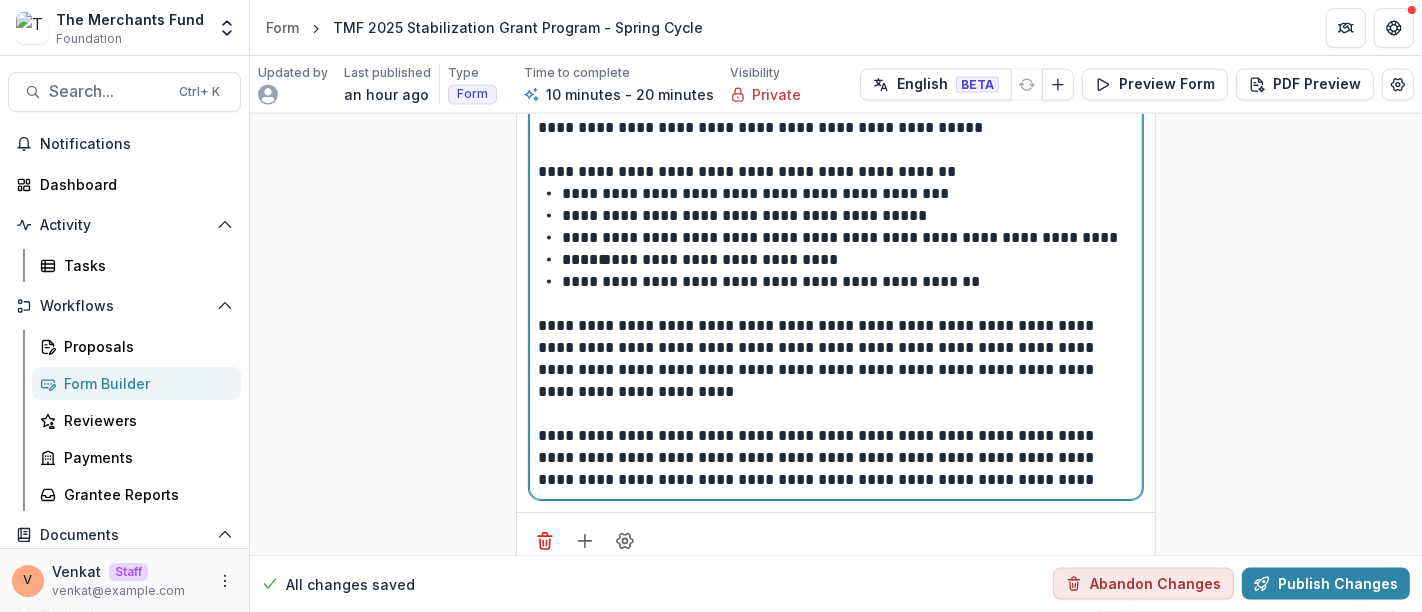 scroll, scrollTop: 8802, scrollLeft: 0, axis: vertical 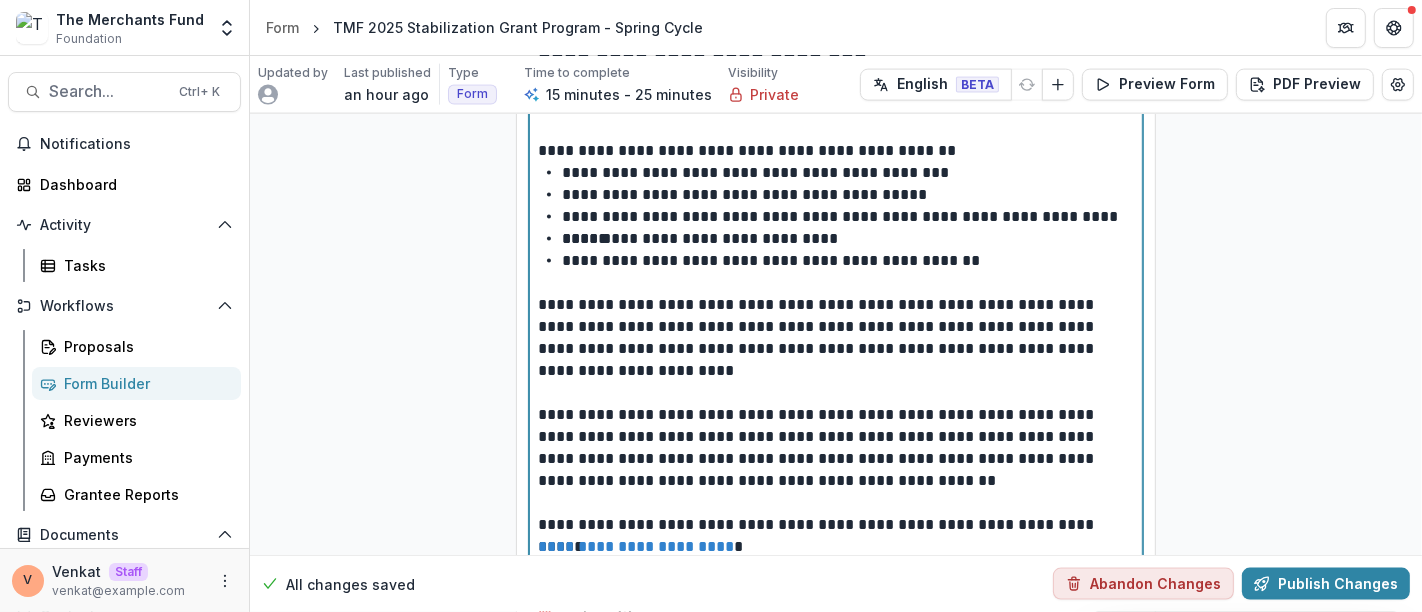 click at bounding box center [836, 393] 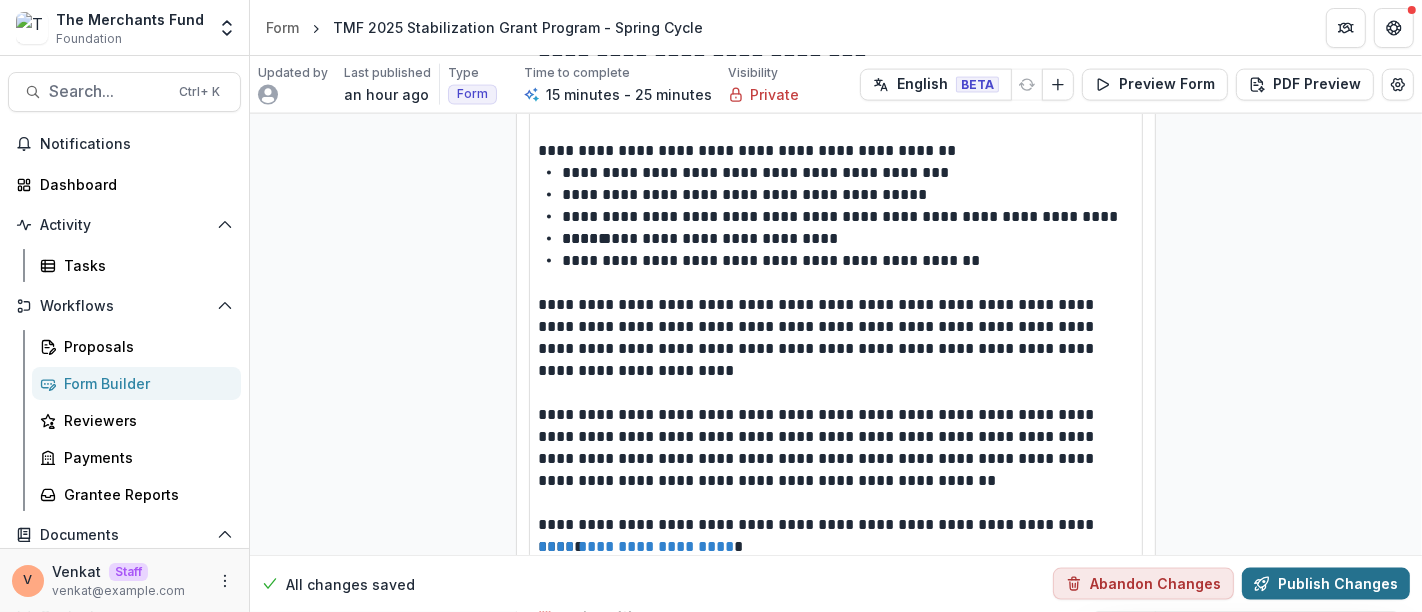 click on "Publish Changes" at bounding box center (1326, 584) 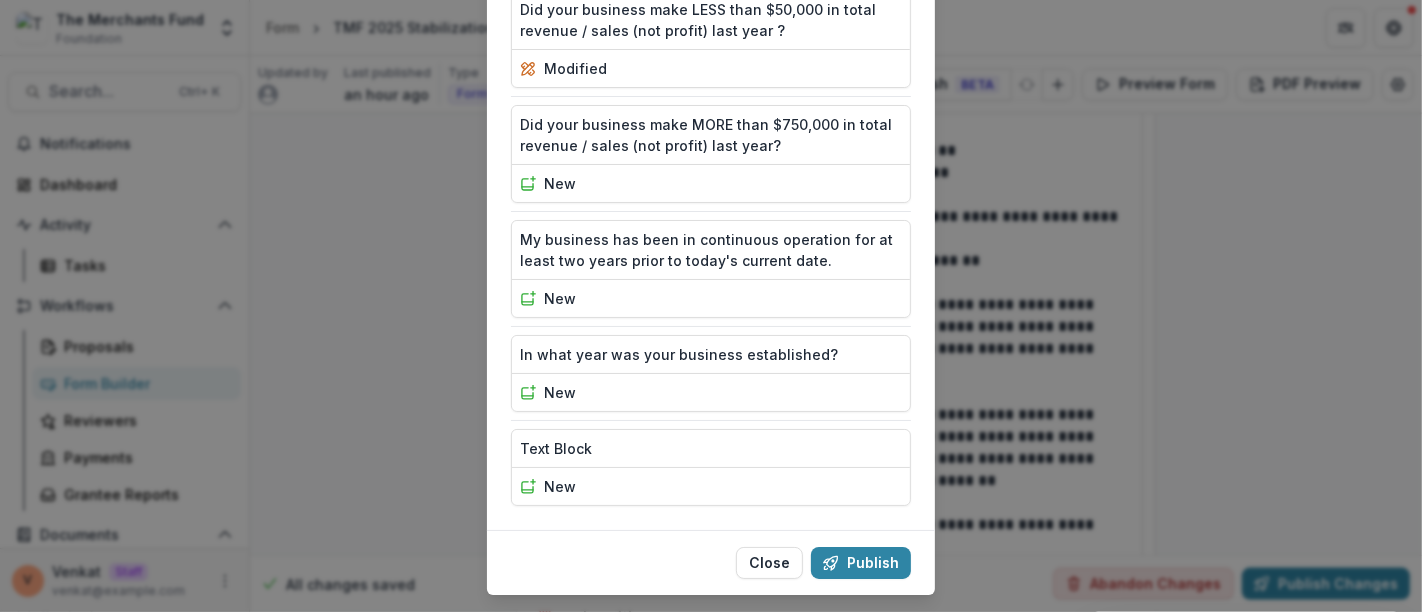 scroll, scrollTop: 1791, scrollLeft: 0, axis: vertical 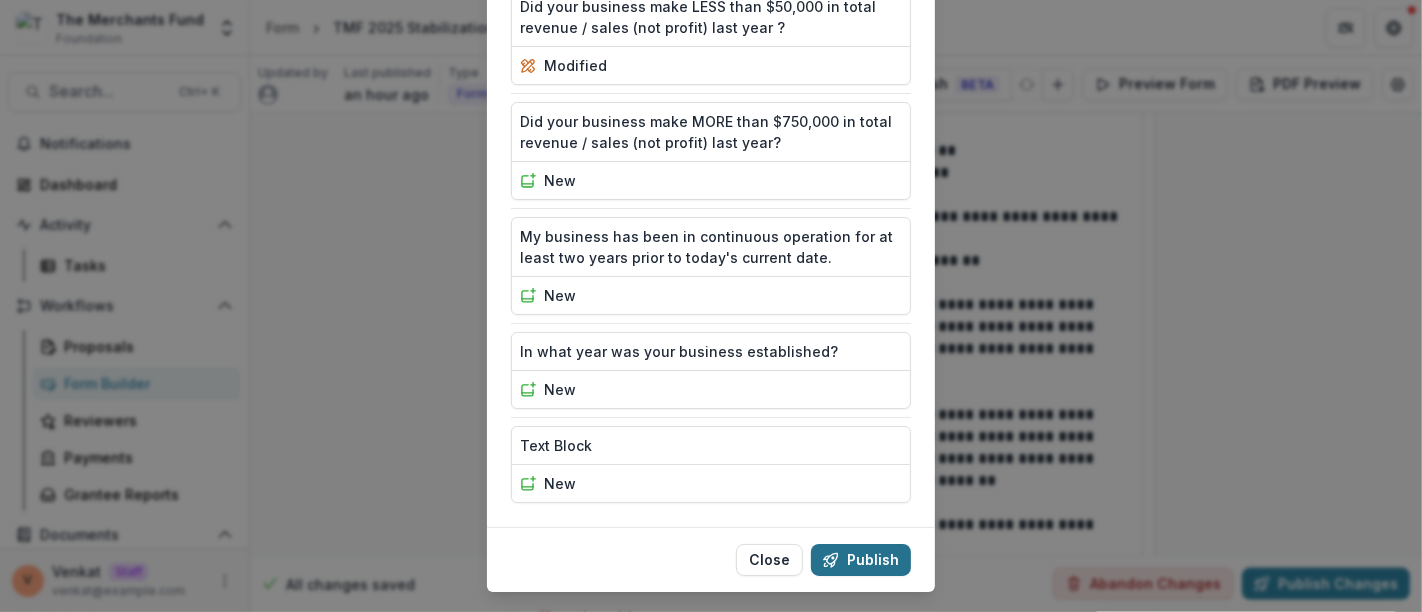 click on "Publish" at bounding box center [861, 560] 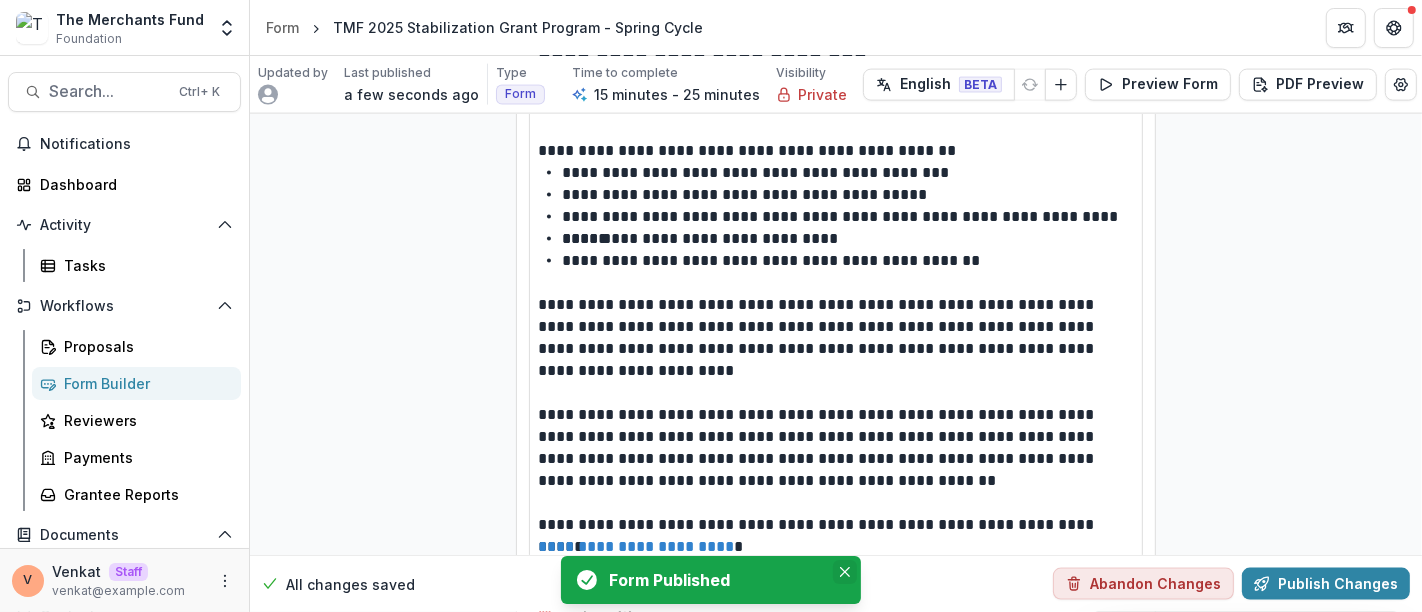 click 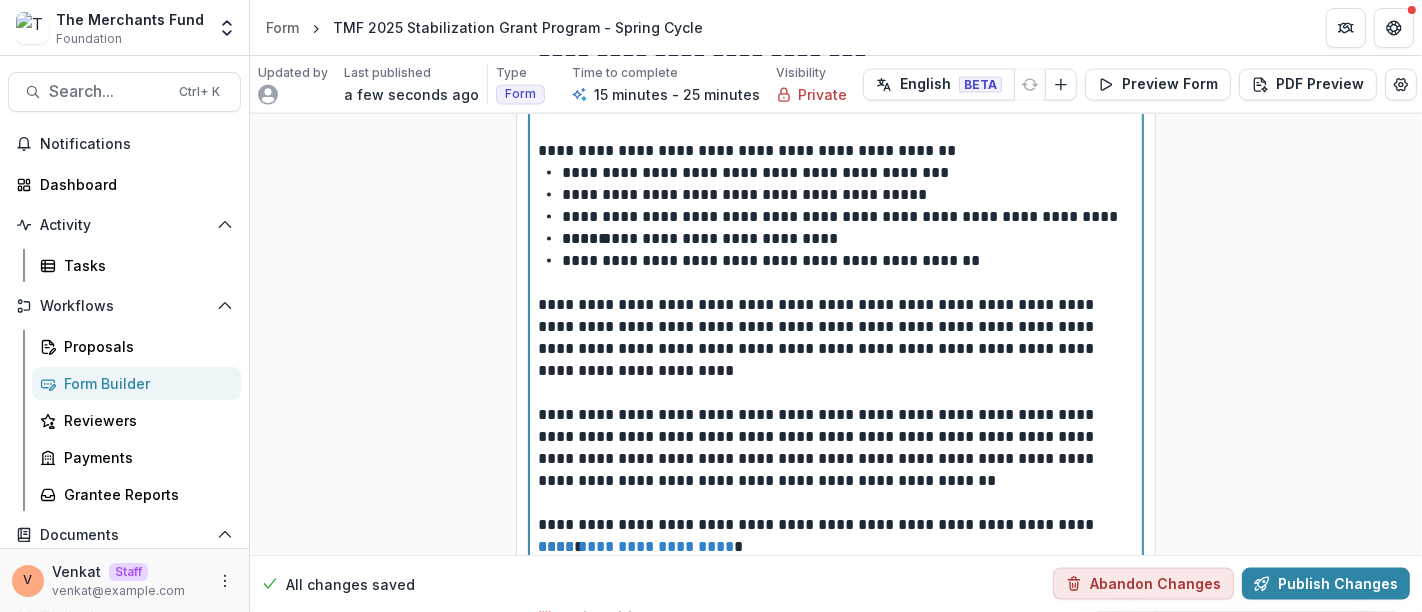 click on "**********" at bounding box center [836, 547] 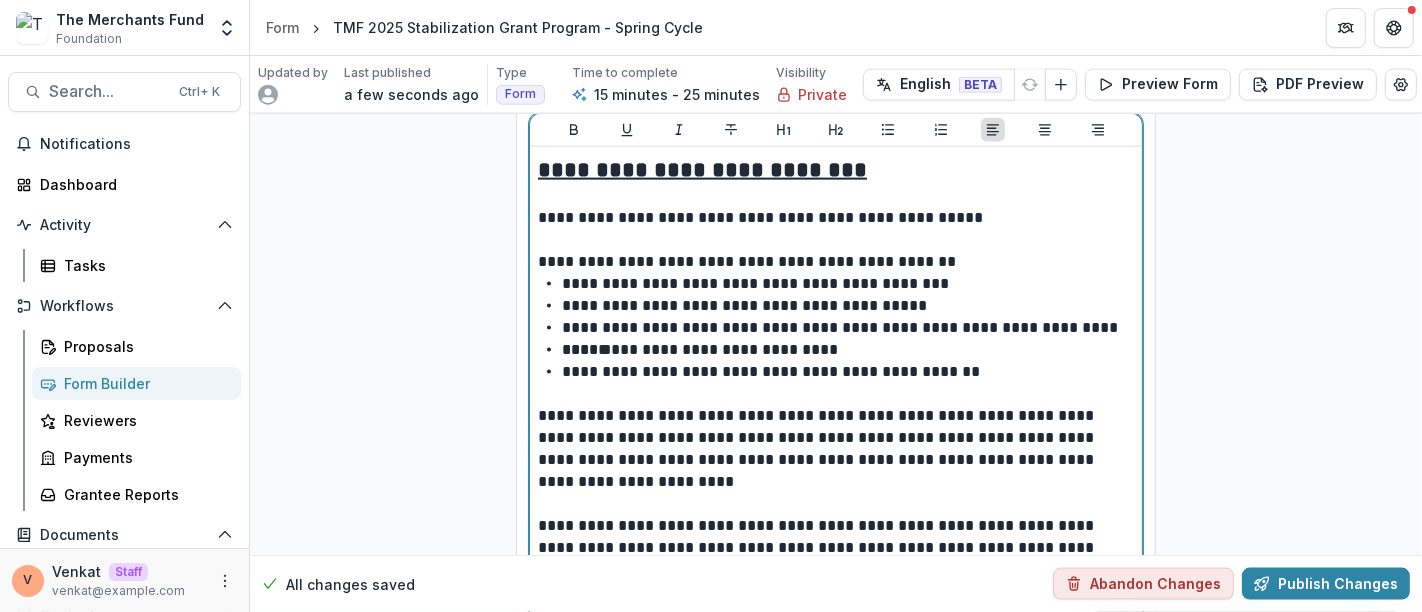 scroll, scrollTop: 8868, scrollLeft: 0, axis: vertical 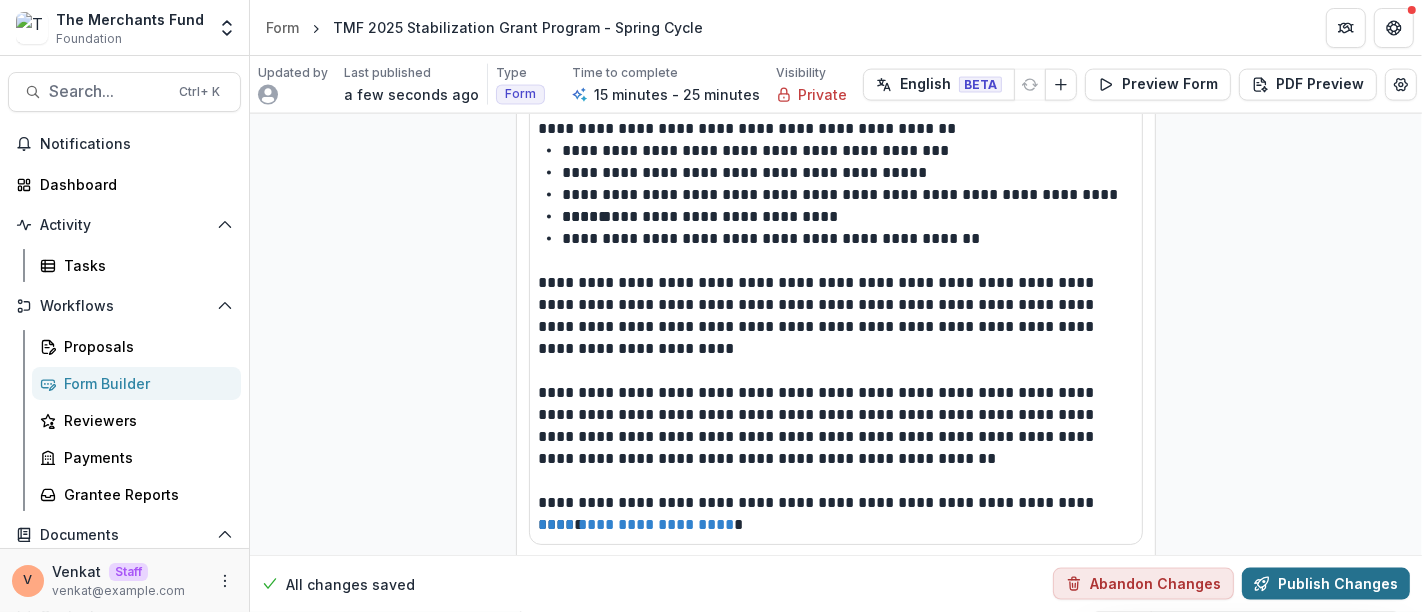 click on "Publish Changes" at bounding box center [1326, 584] 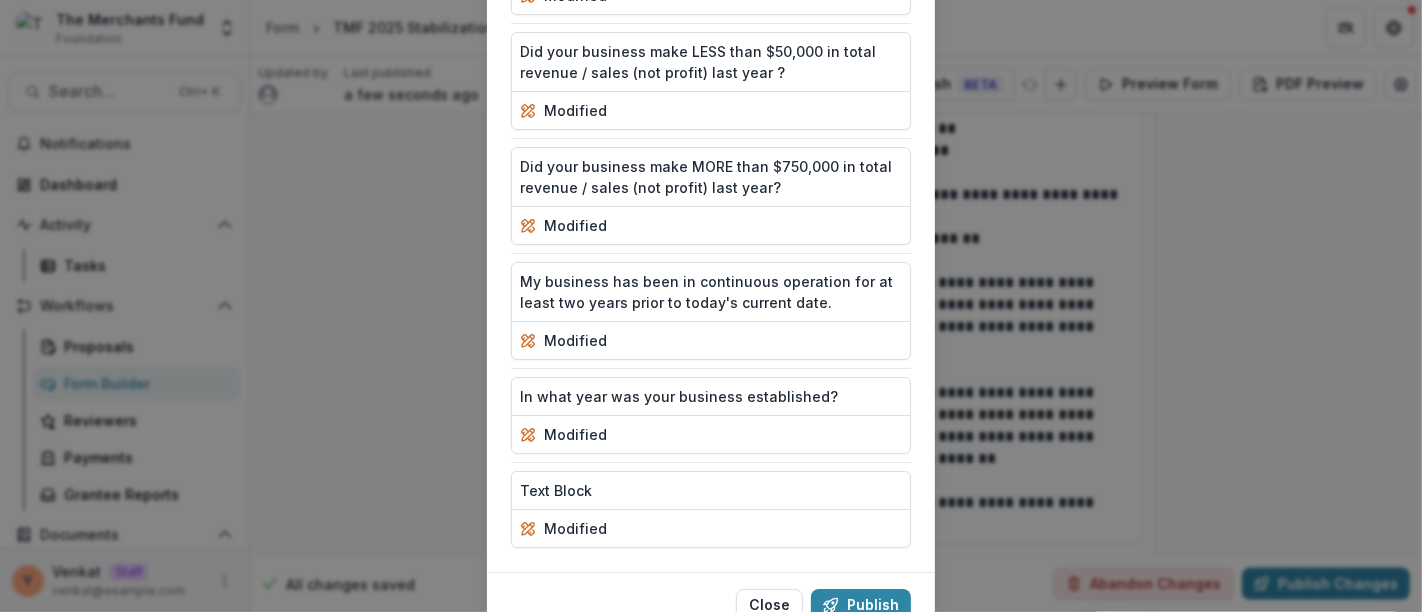 scroll, scrollTop: 1791, scrollLeft: 0, axis: vertical 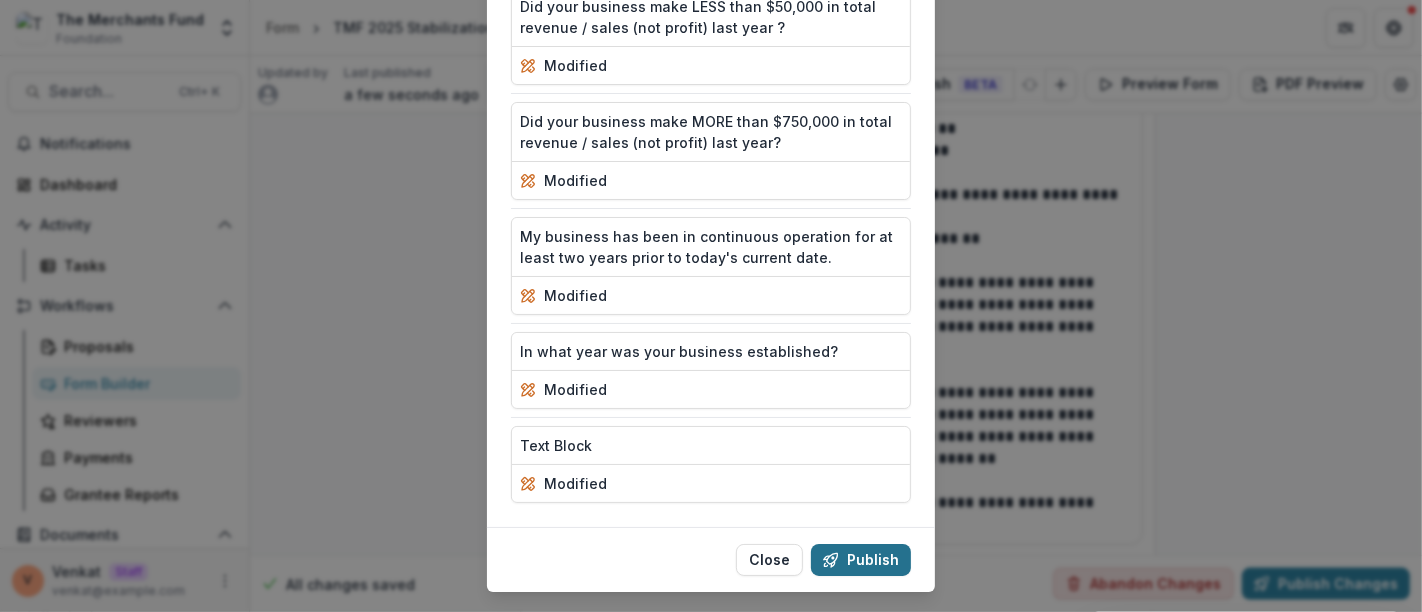 click on "Publish" at bounding box center [861, 560] 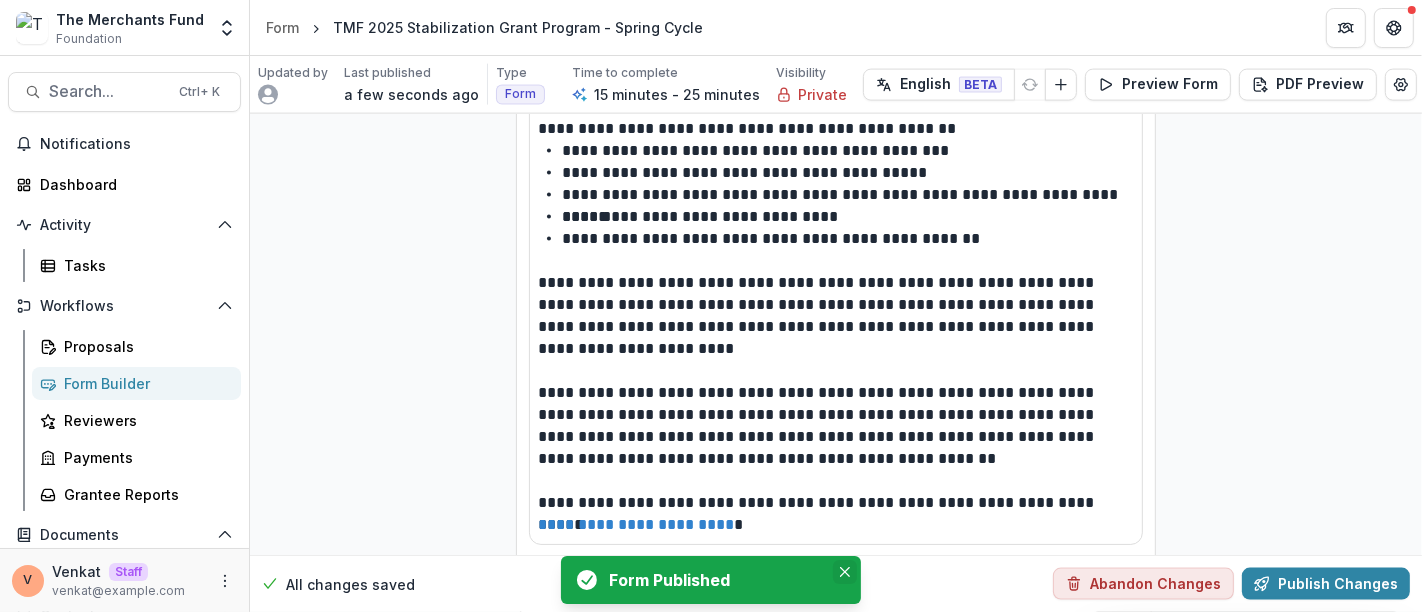 click at bounding box center [845, 572] 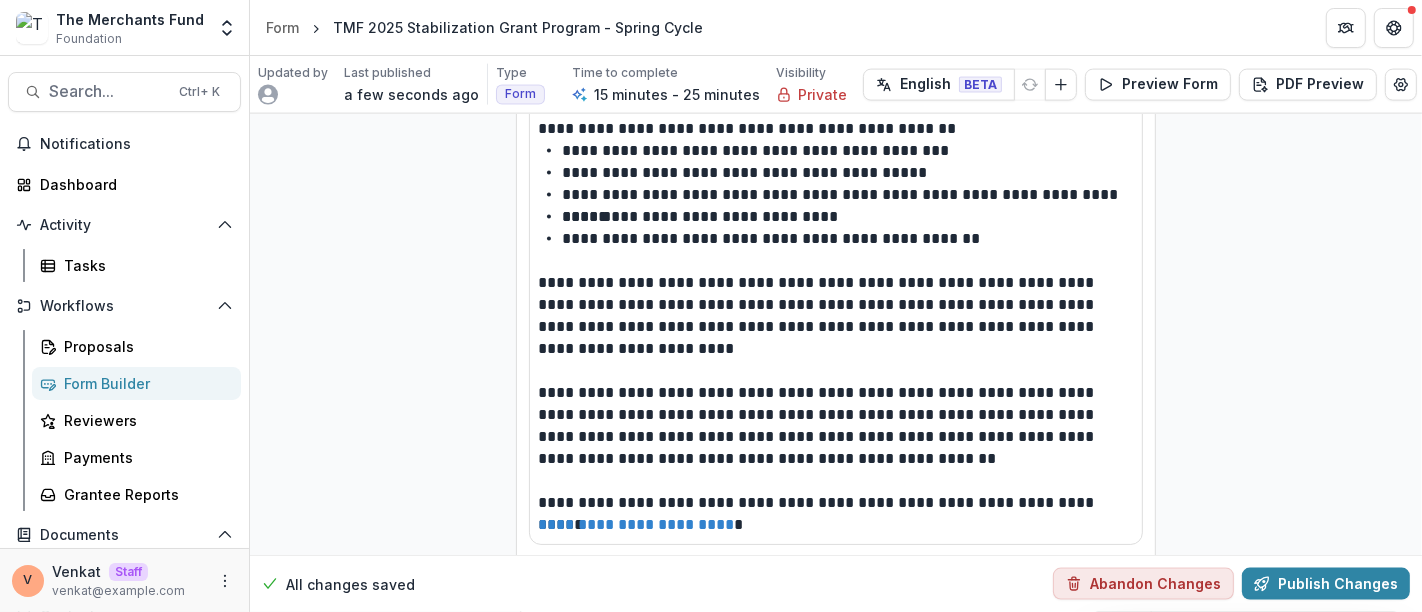 click 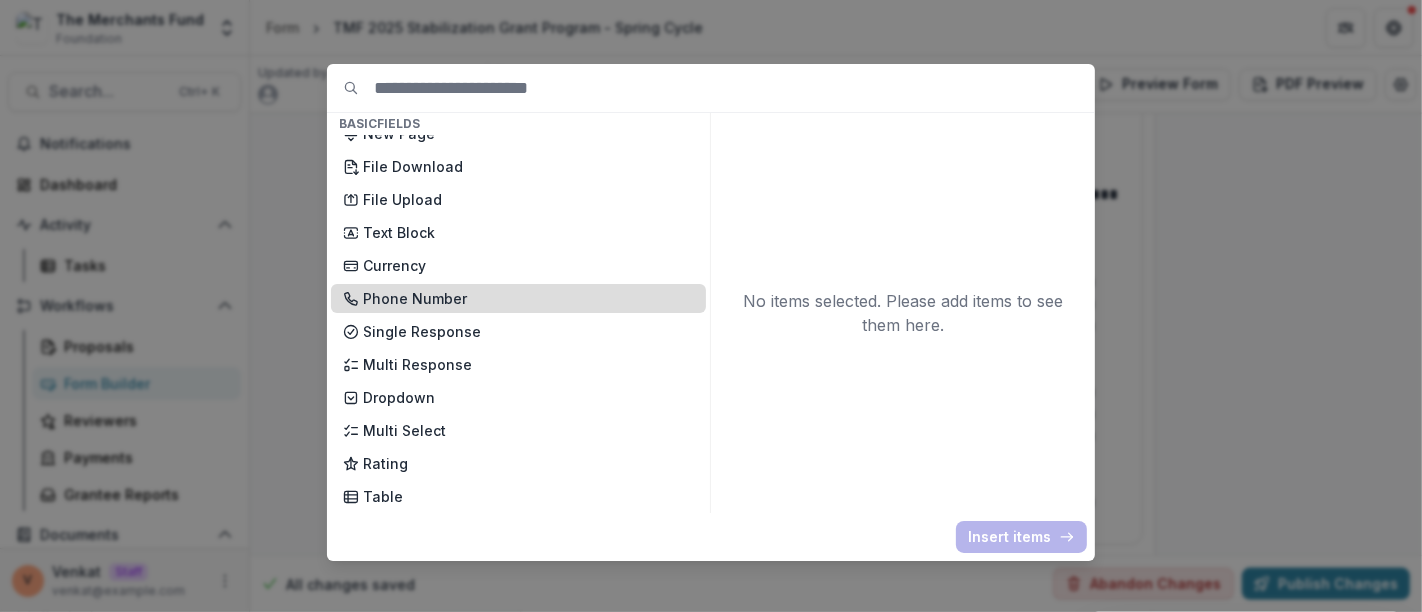 scroll, scrollTop: 0, scrollLeft: 0, axis: both 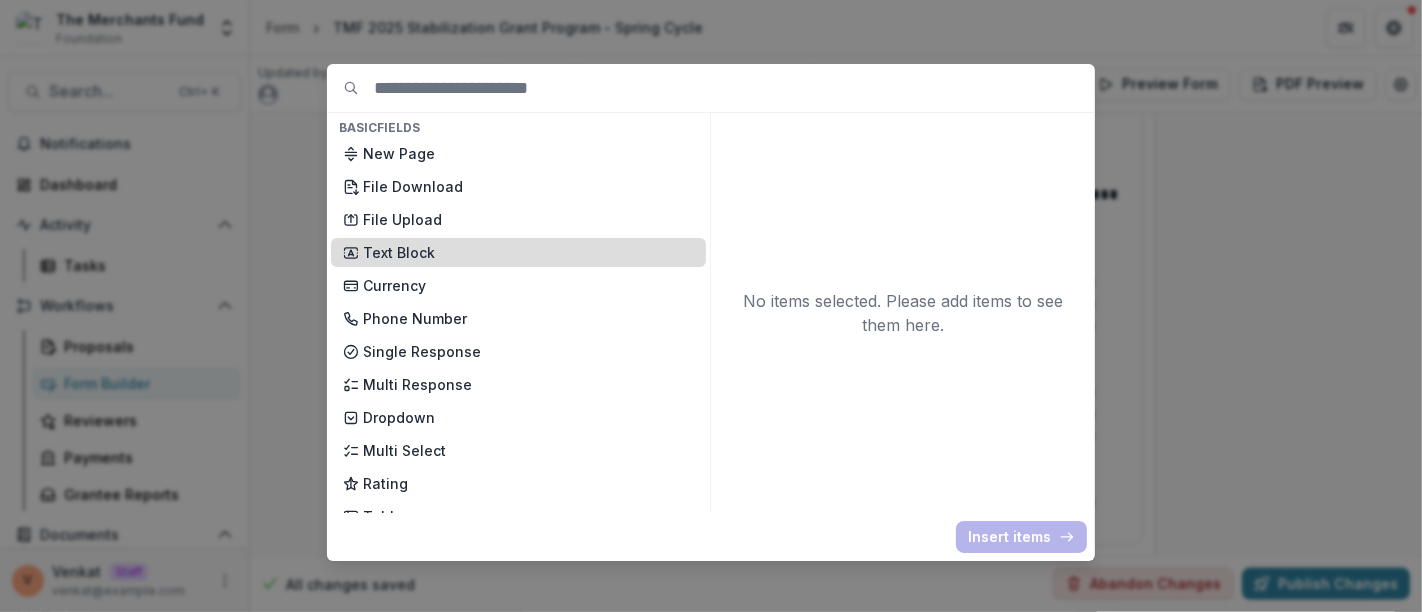 click on "Text Block" at bounding box center [528, 252] 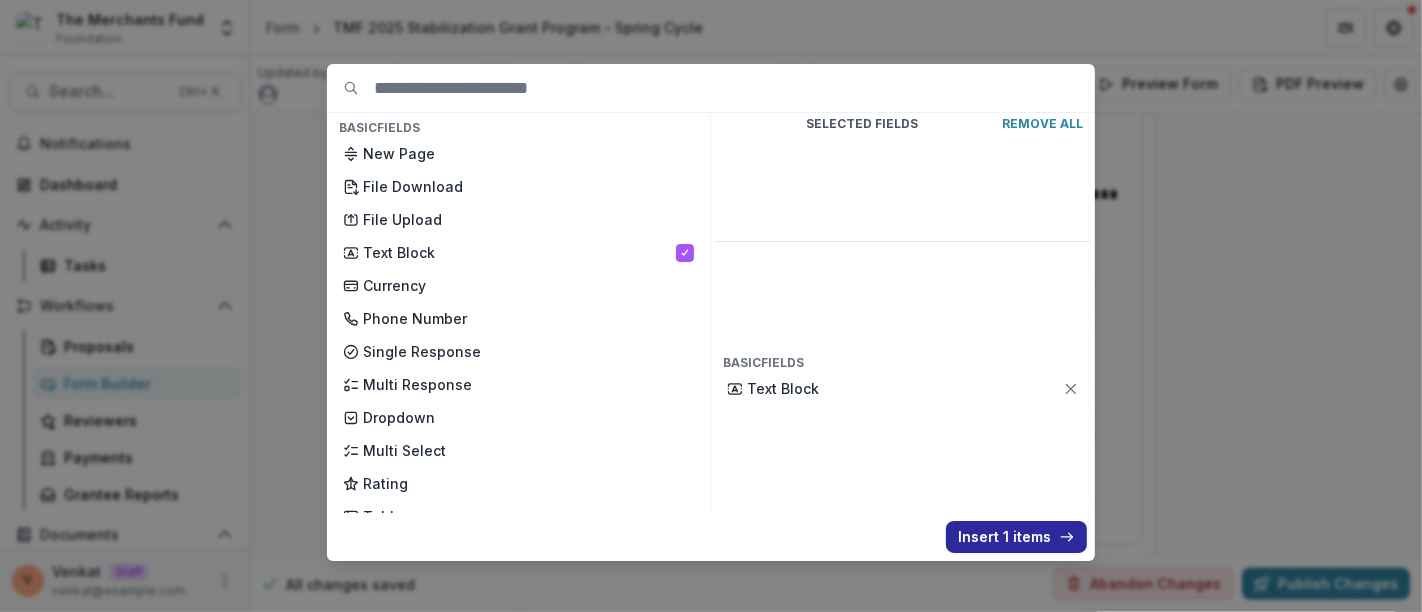 click on "Insert 1 items" at bounding box center (1016, 537) 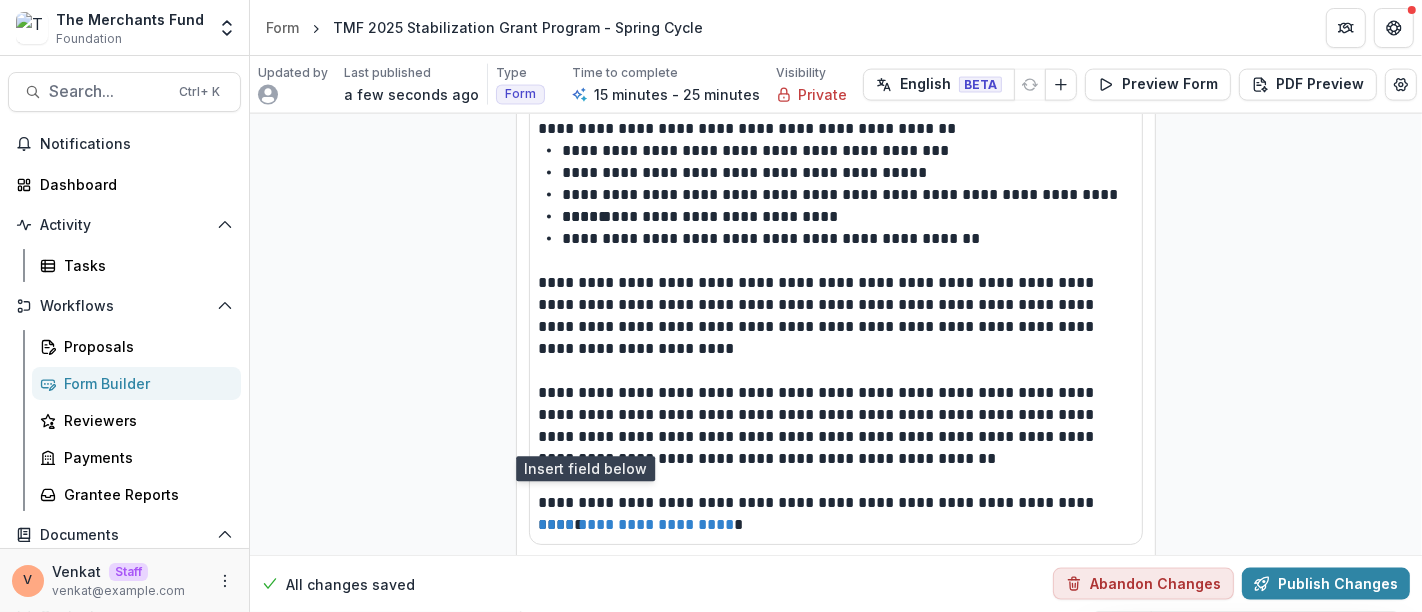 scroll, scrollTop: 9091, scrollLeft: 0, axis: vertical 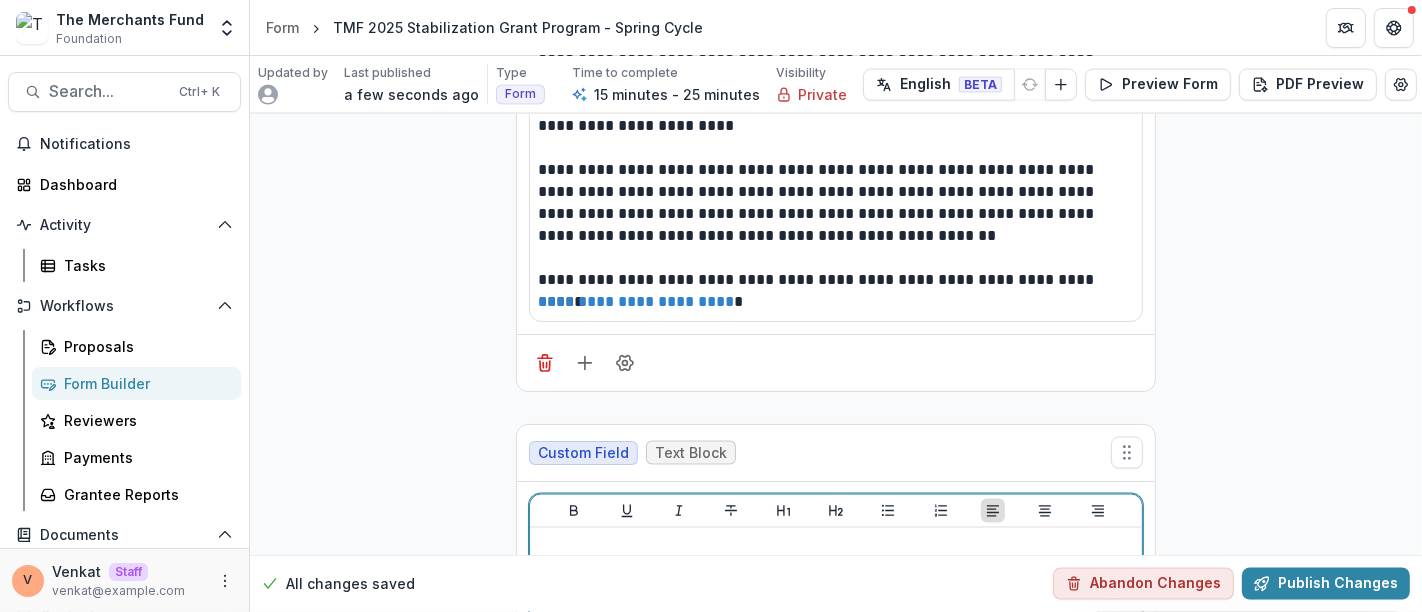 click at bounding box center (836, 686) 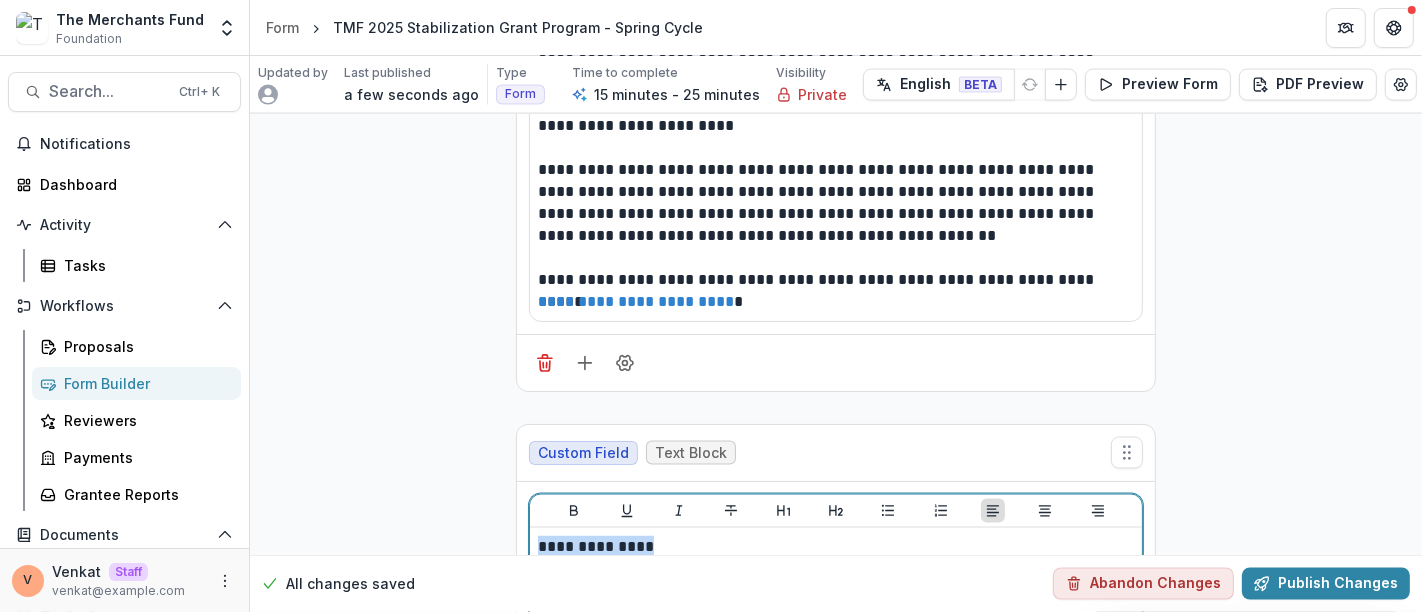 drag, startPoint x: 741, startPoint y: 476, endPoint x: 346, endPoint y: 477, distance: 395.00125 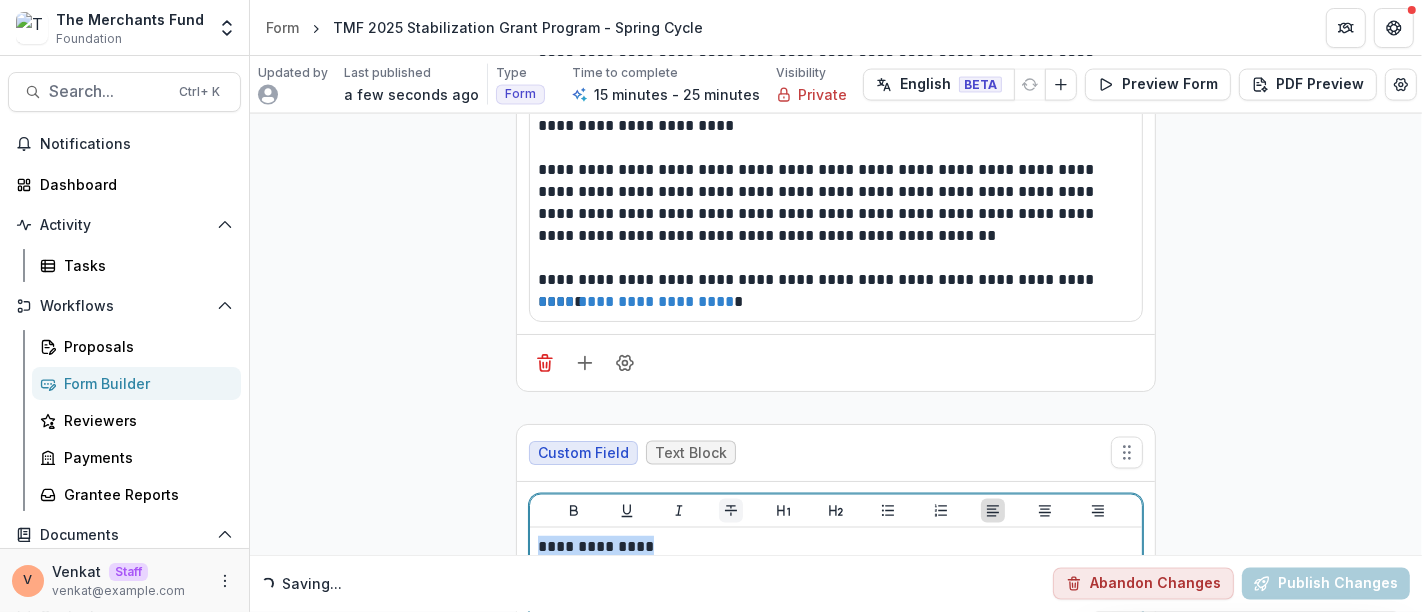click 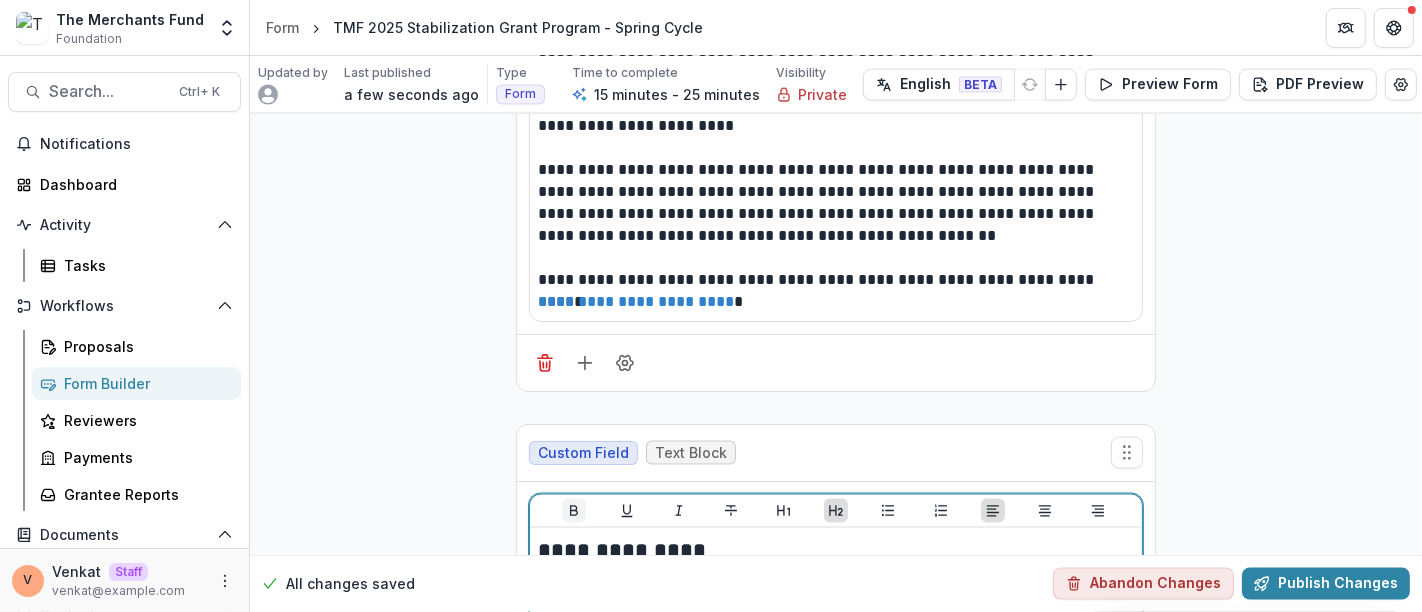 click 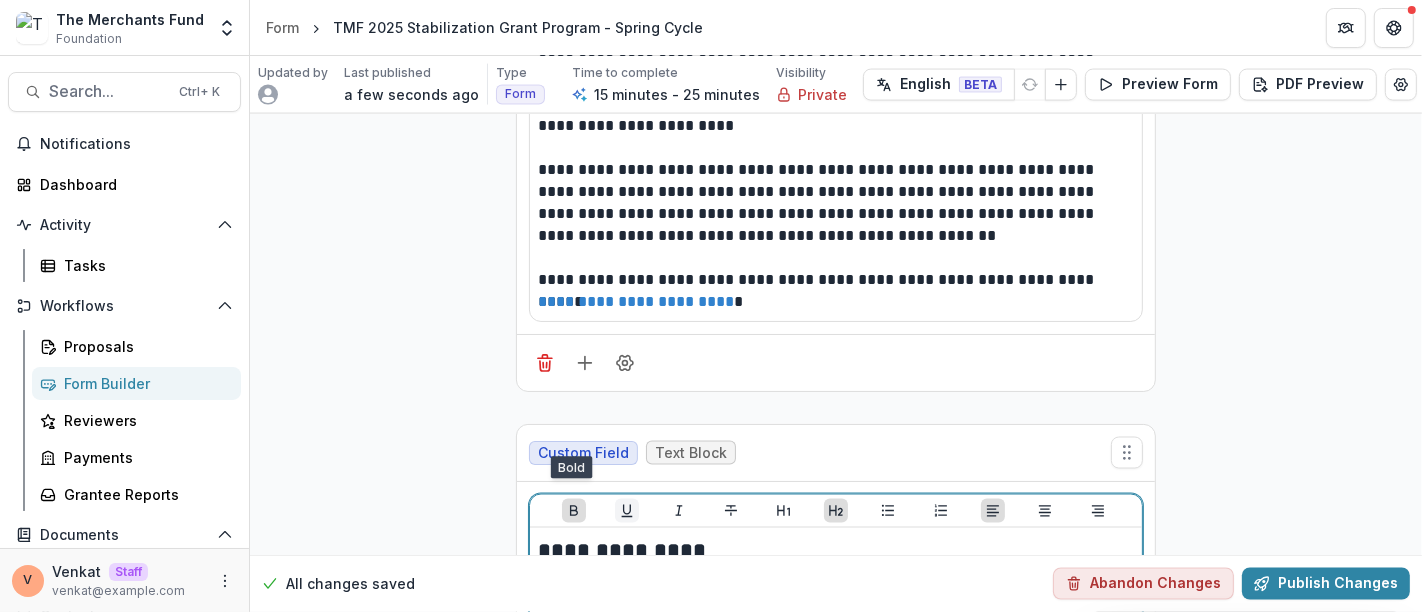 click 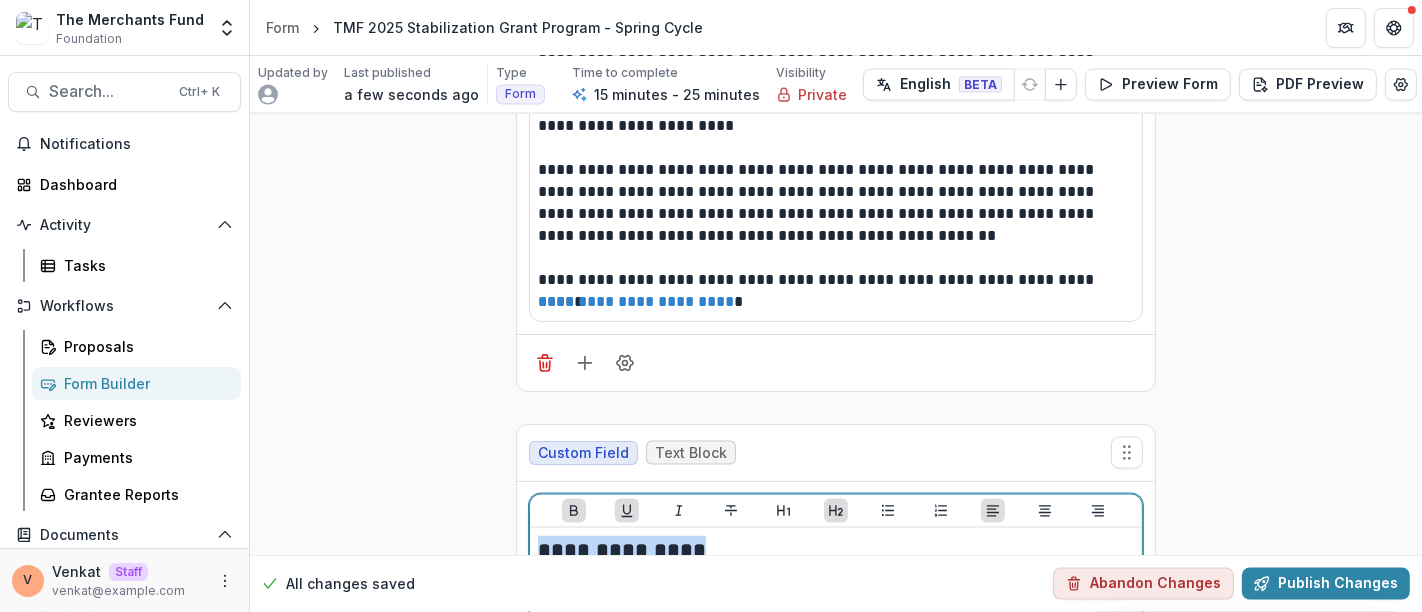 click on "**********" at bounding box center [836, 551] 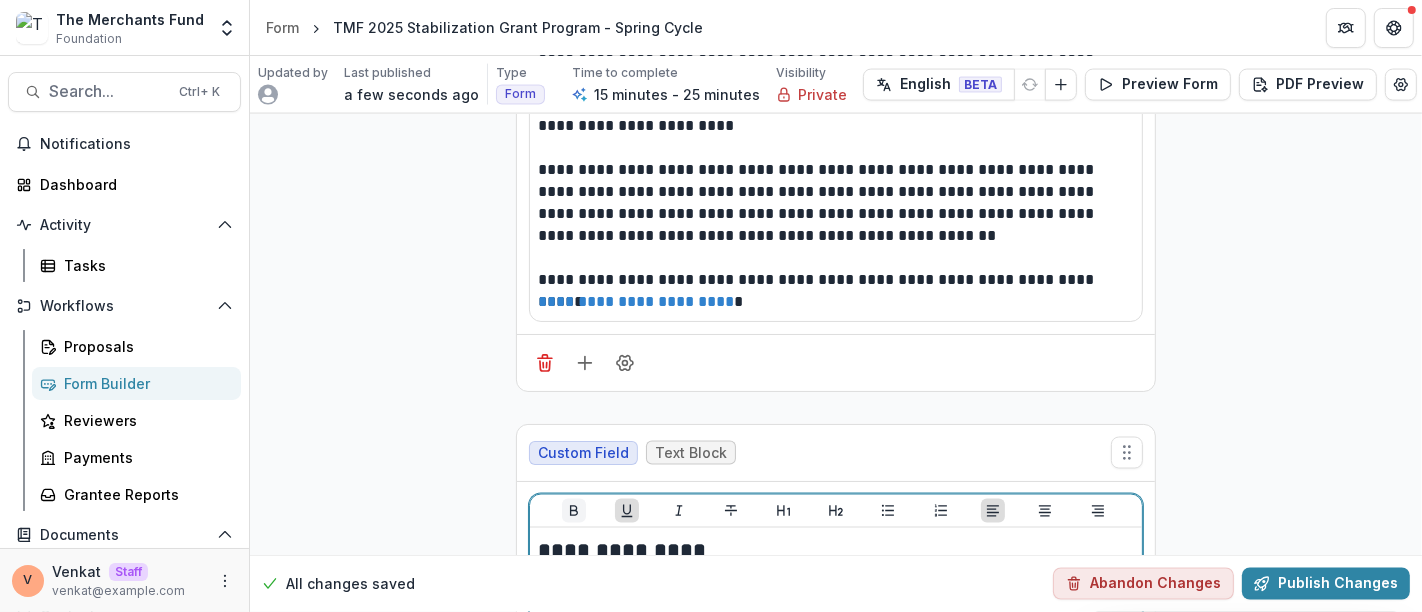 click at bounding box center [574, 511] 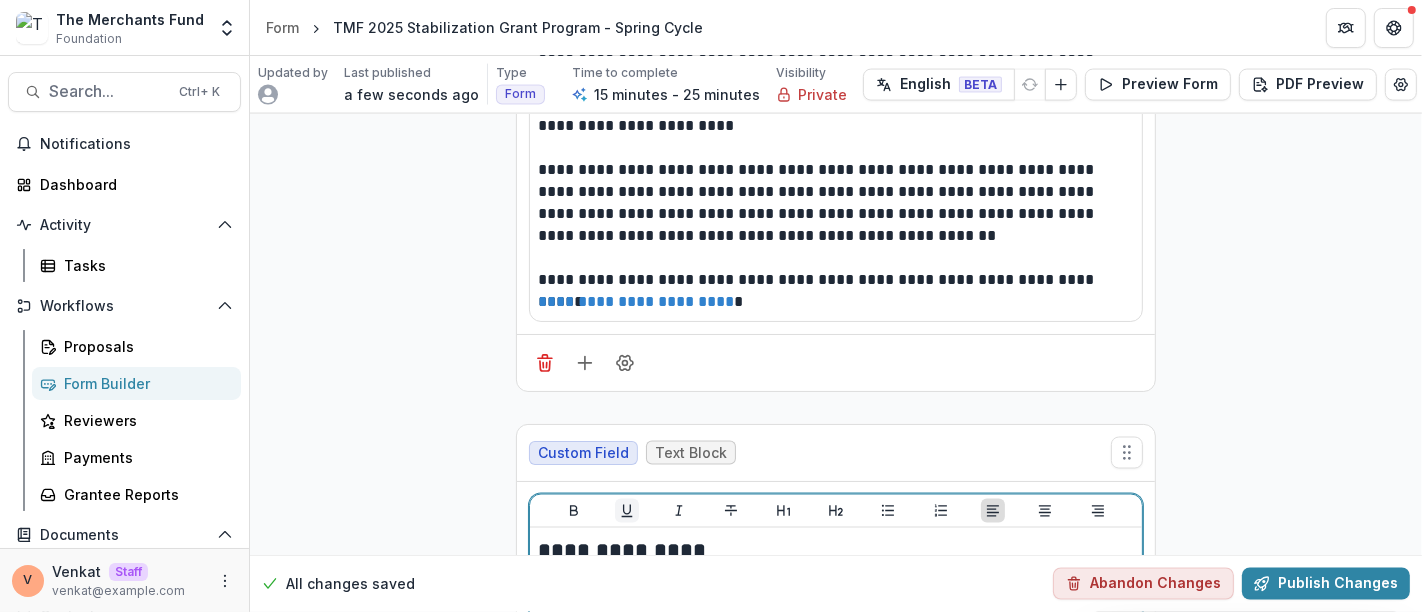 click 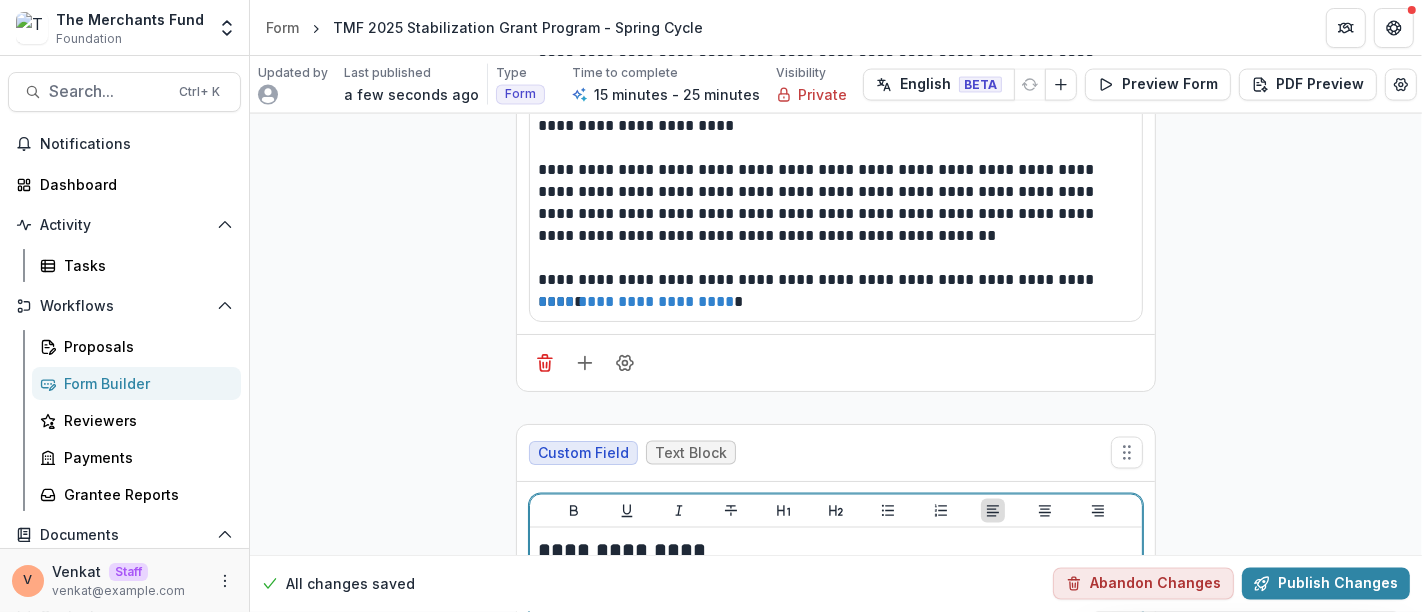 scroll, scrollTop: 9389, scrollLeft: 0, axis: vertical 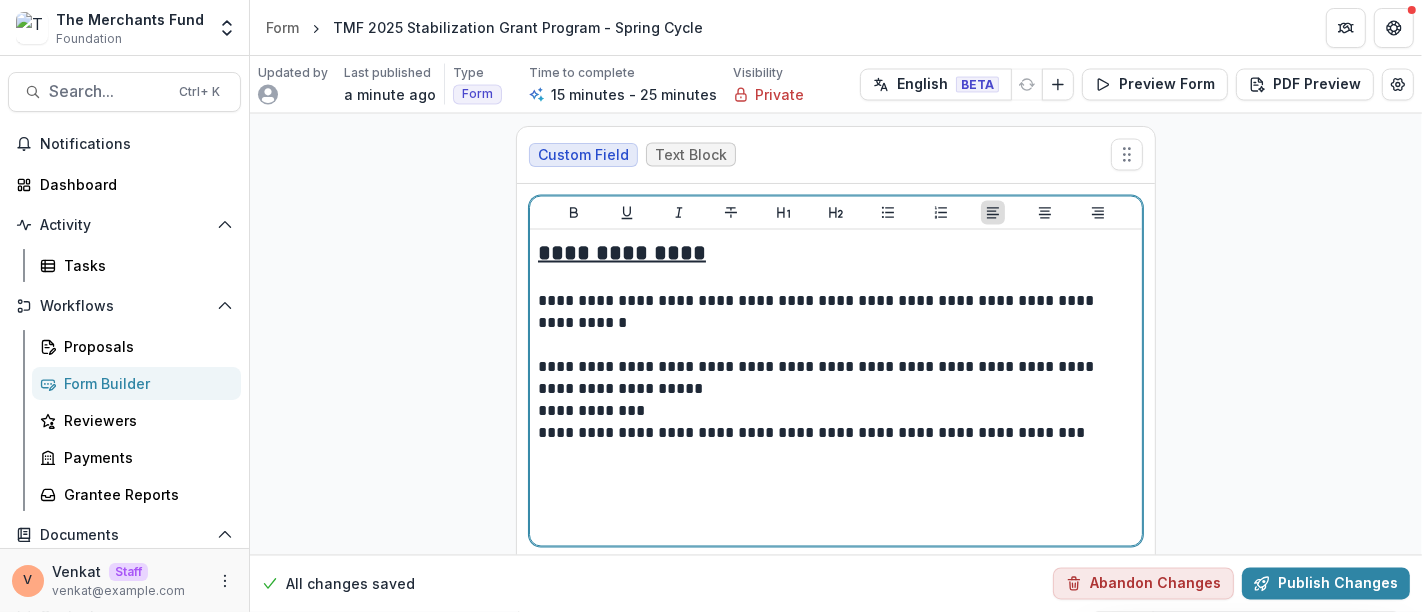 click on "**********" at bounding box center [836, 434] 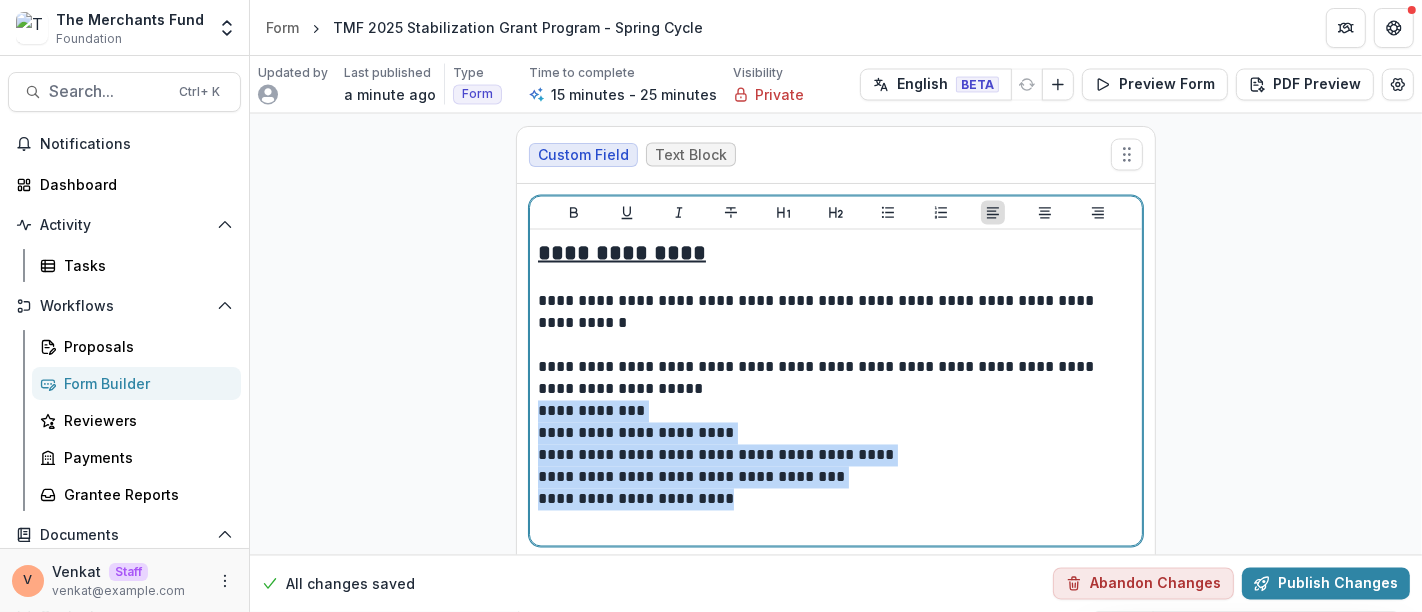 drag, startPoint x: 741, startPoint y: 434, endPoint x: 512, endPoint y: 344, distance: 246.05081 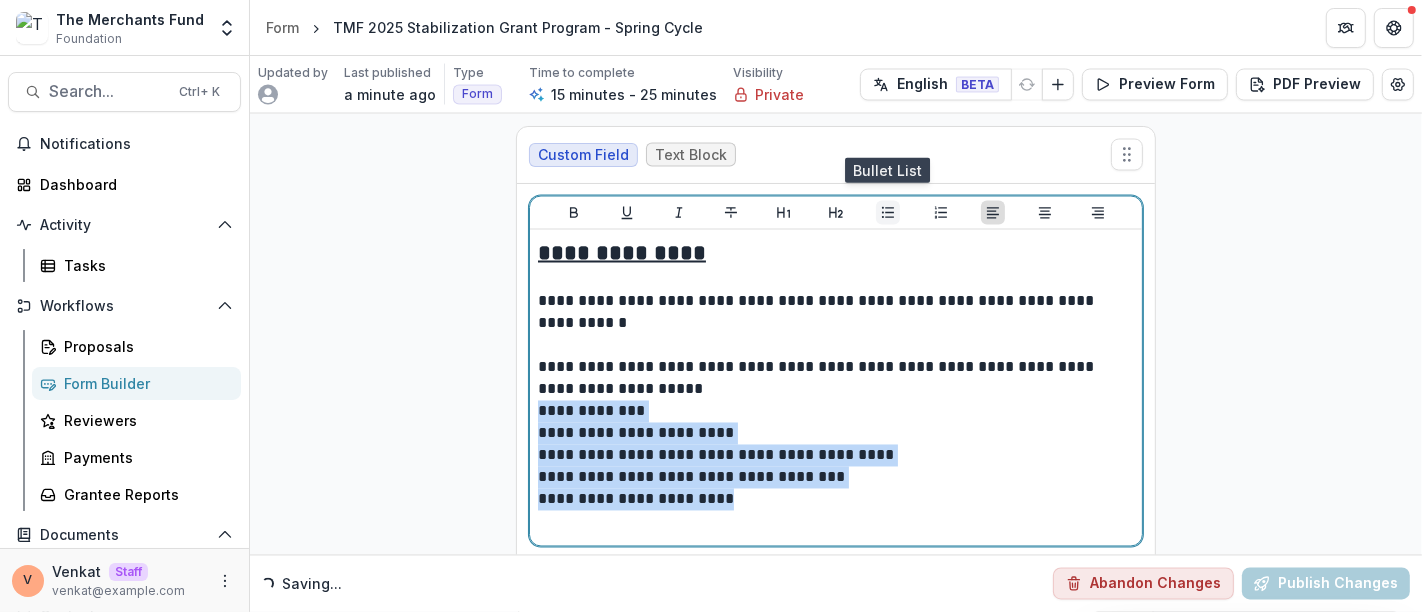 click 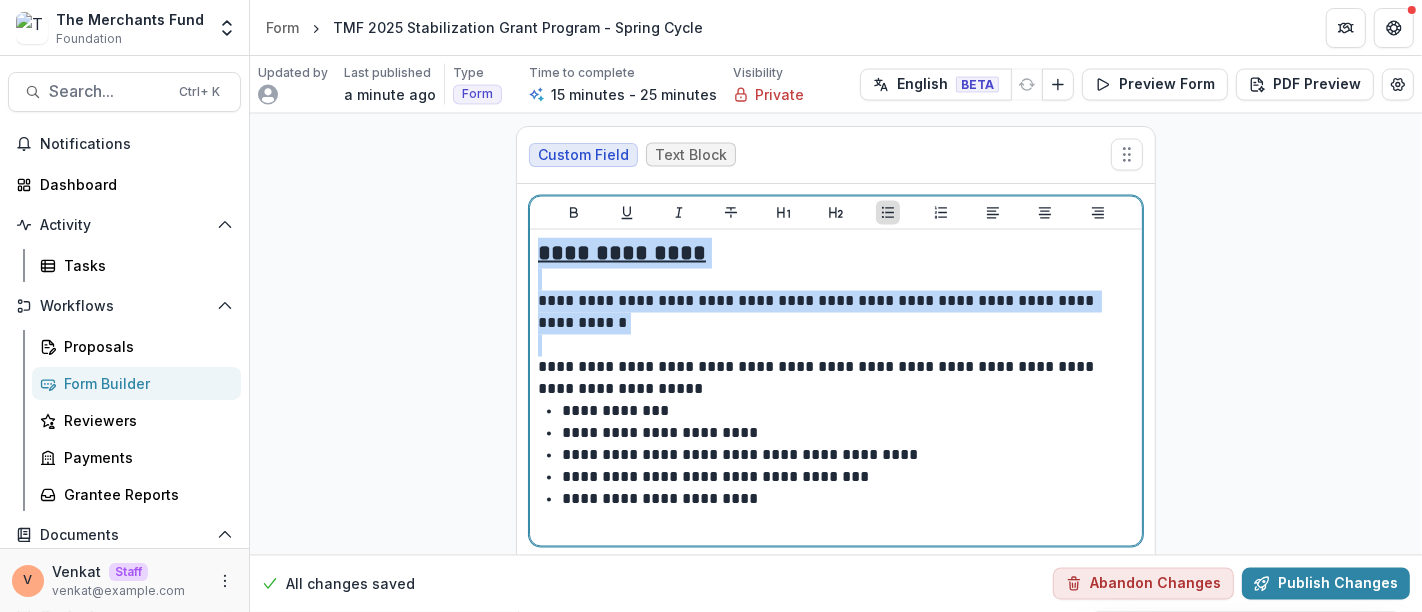 click on "**********" at bounding box center (836, 388) 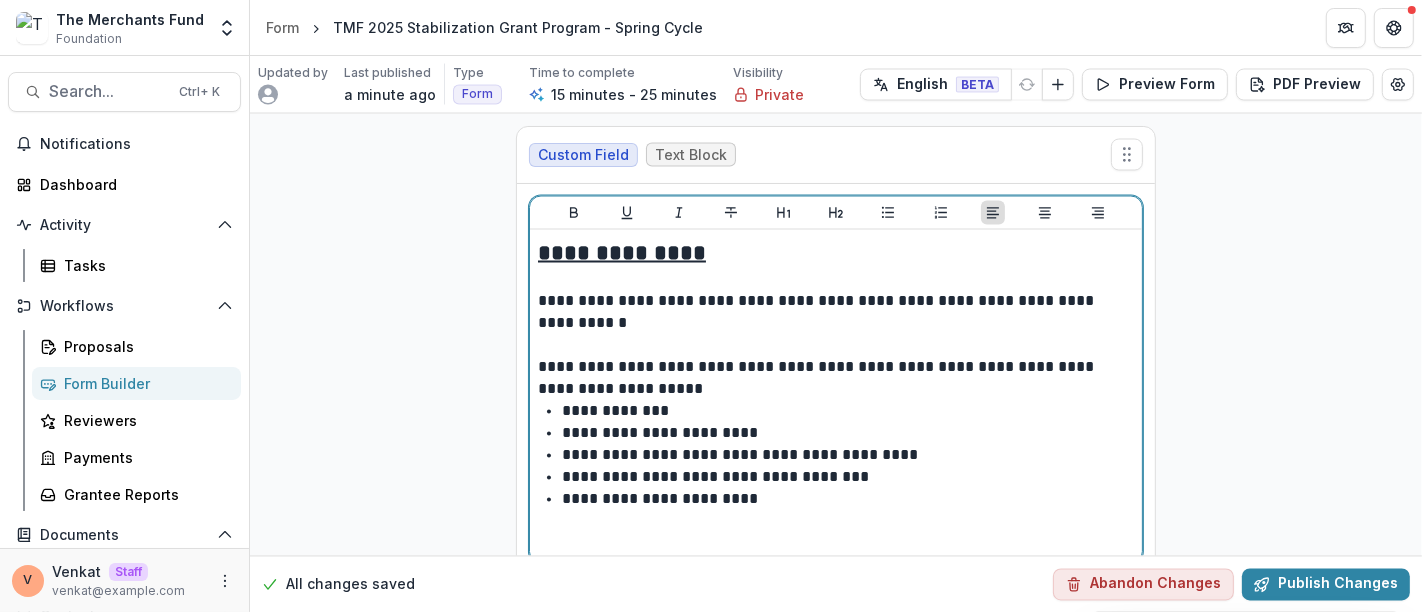 paste 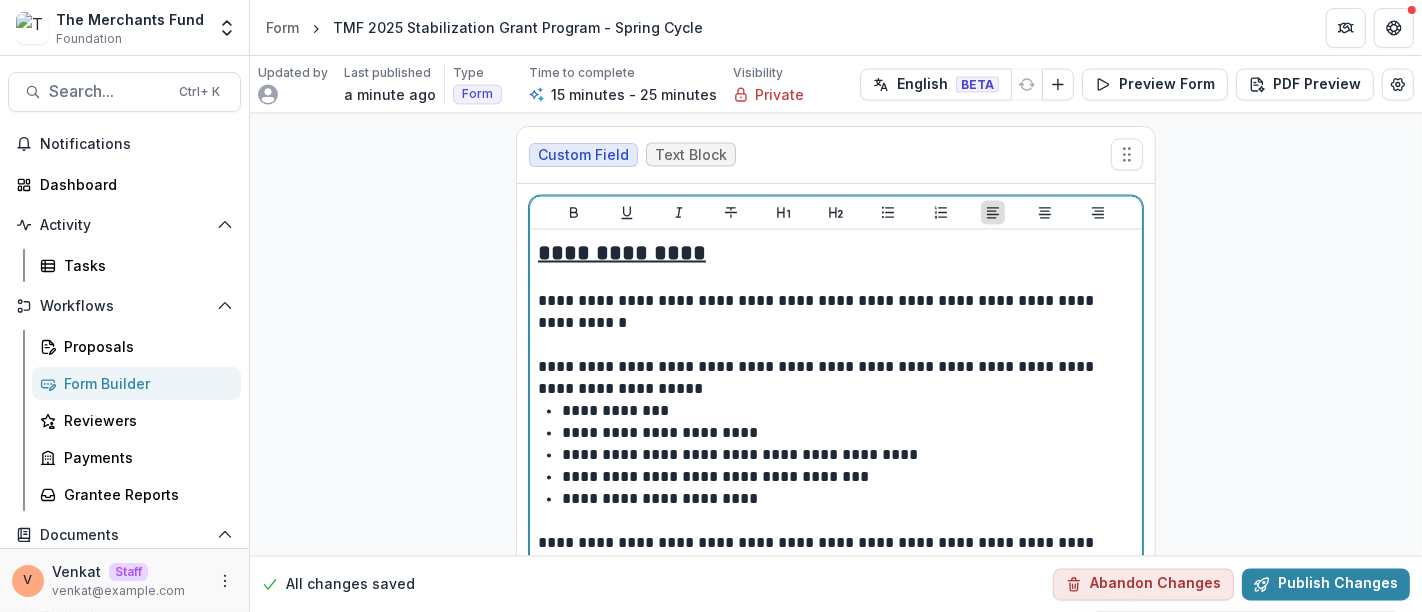 drag, startPoint x: 812, startPoint y: 502, endPoint x: 849, endPoint y: 515, distance: 39.217342 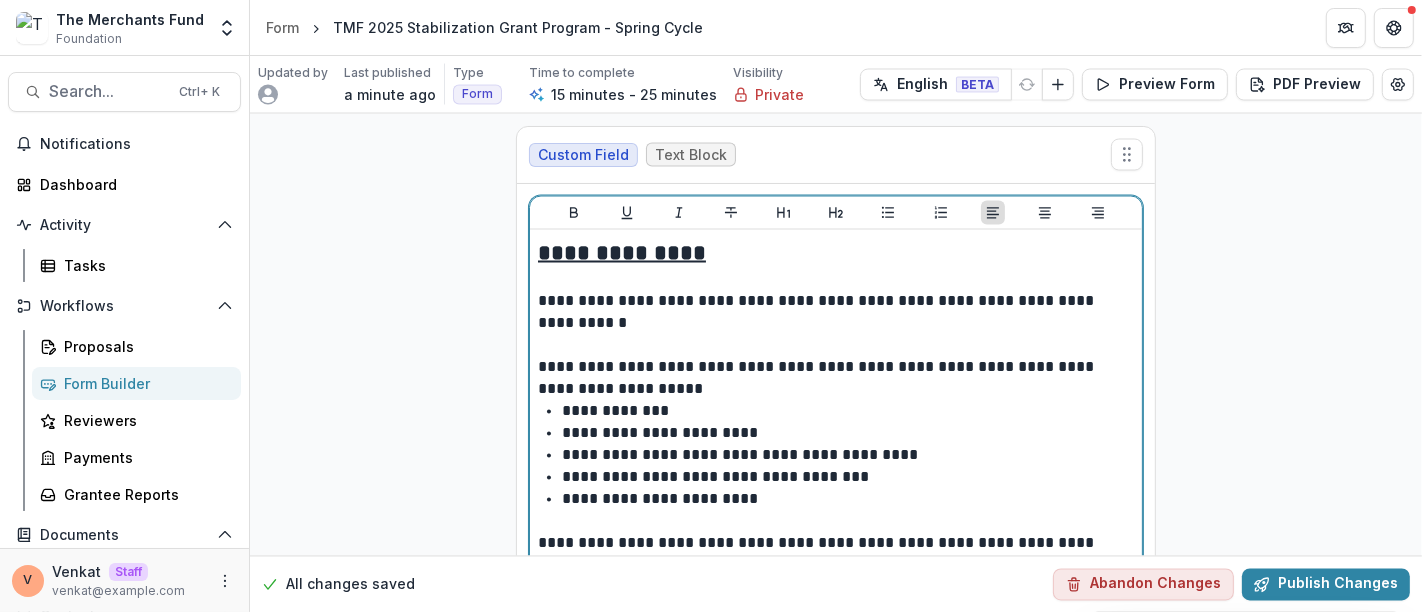 type 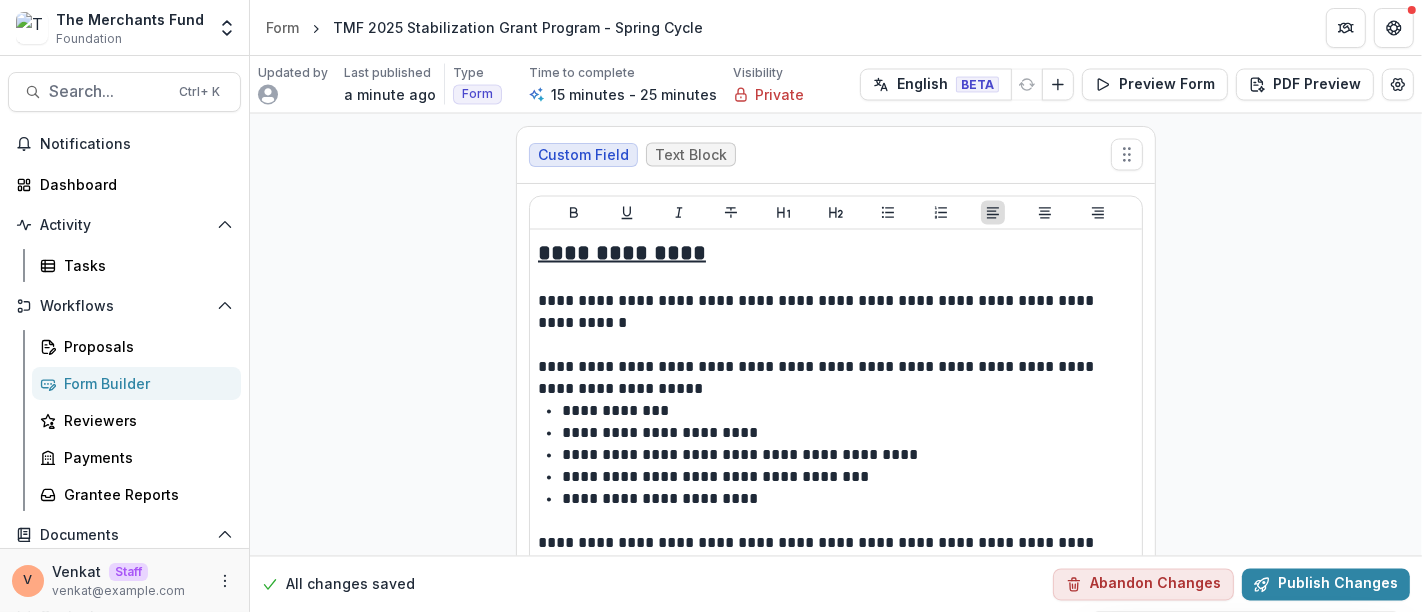 click on "**********" at bounding box center [836, -4302] 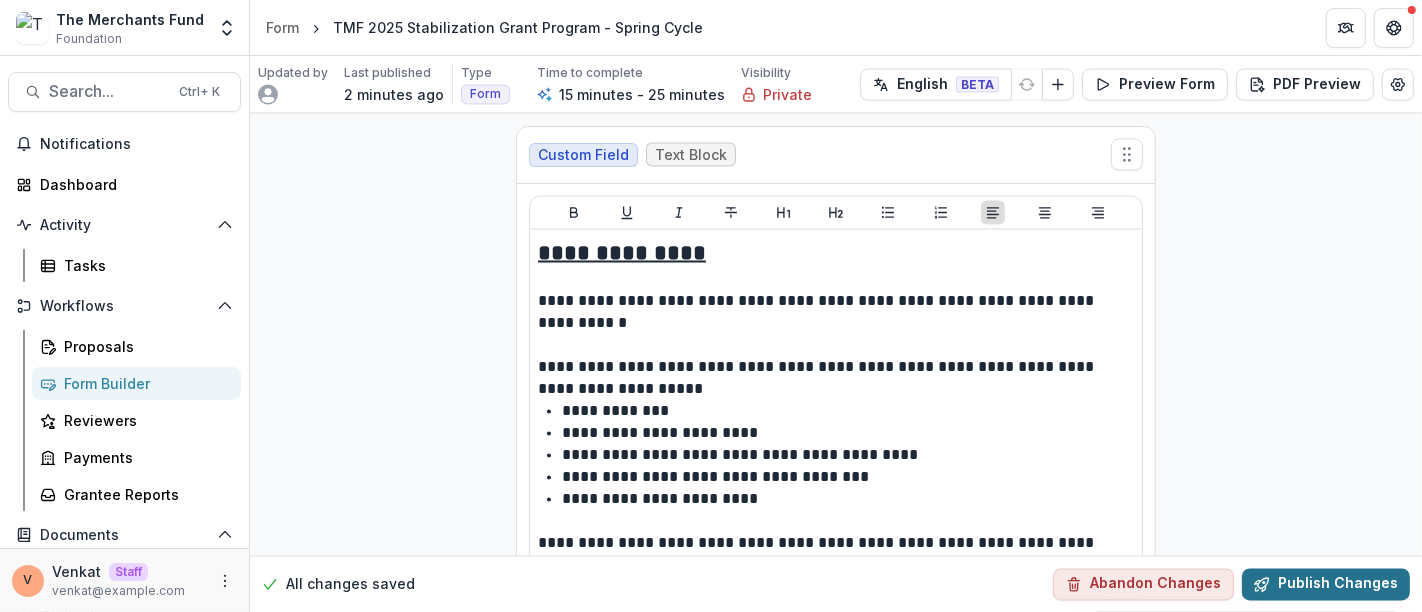 click on "Publish Changes" at bounding box center [1326, 584] 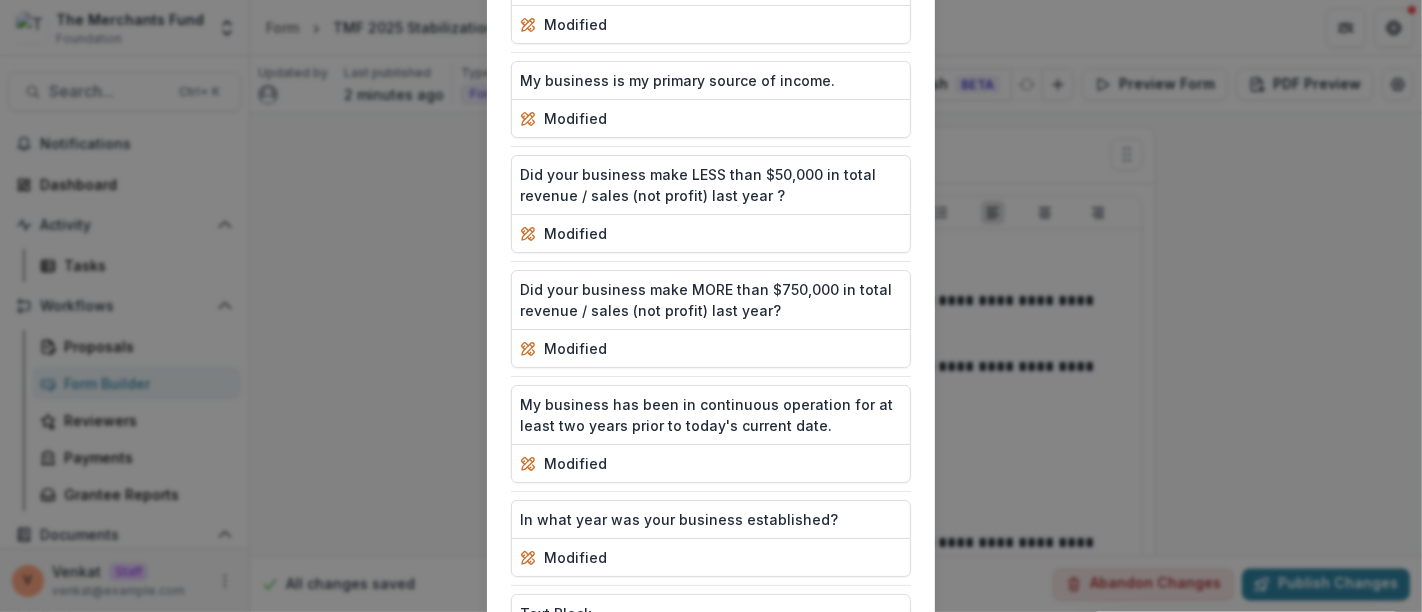 scroll, scrollTop: 1884, scrollLeft: 0, axis: vertical 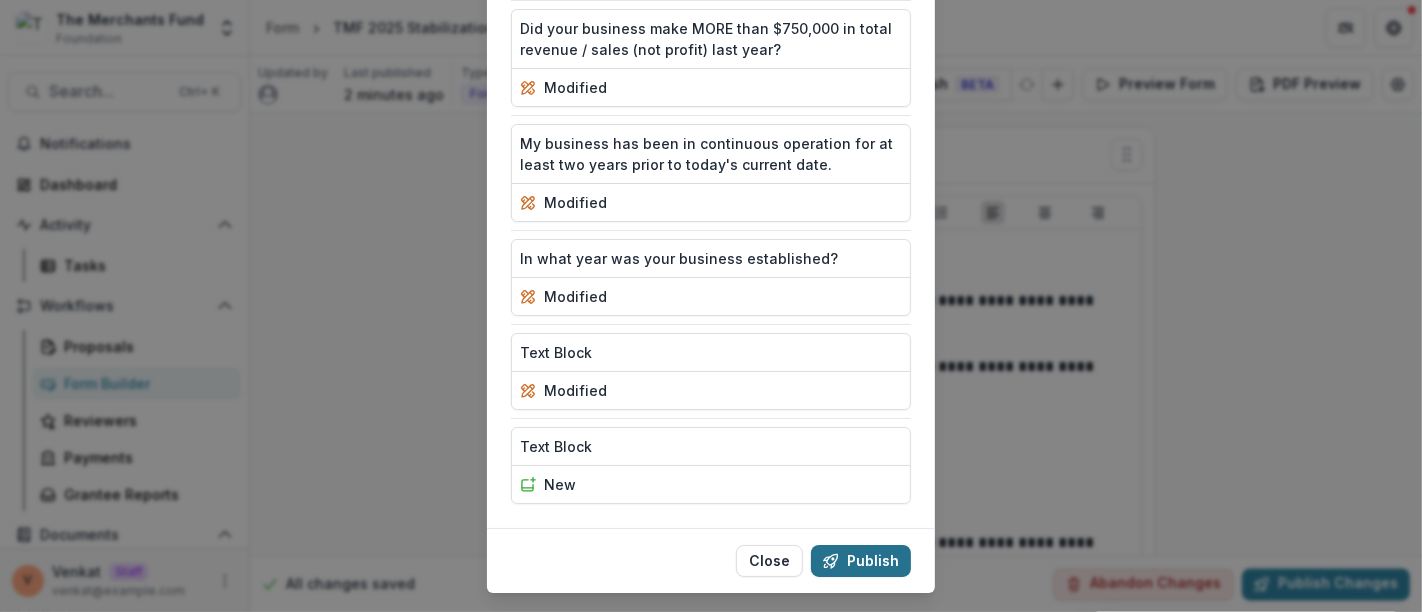 click on "Publish" at bounding box center [861, 561] 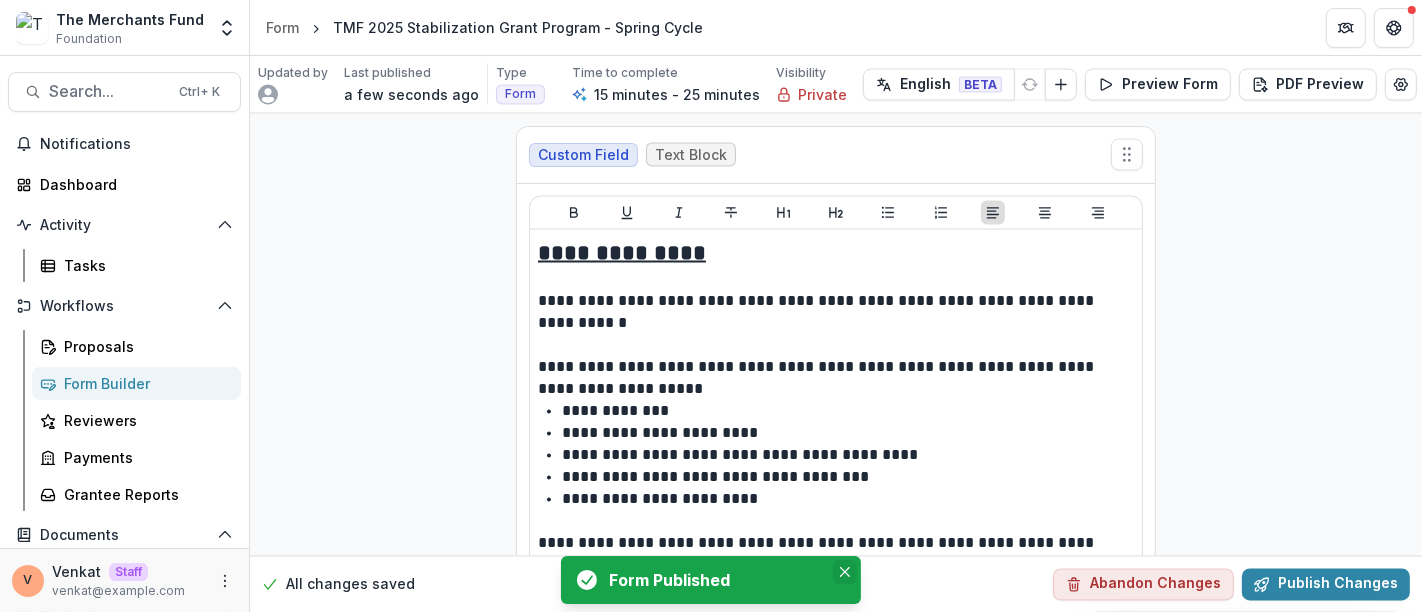 click at bounding box center [845, 572] 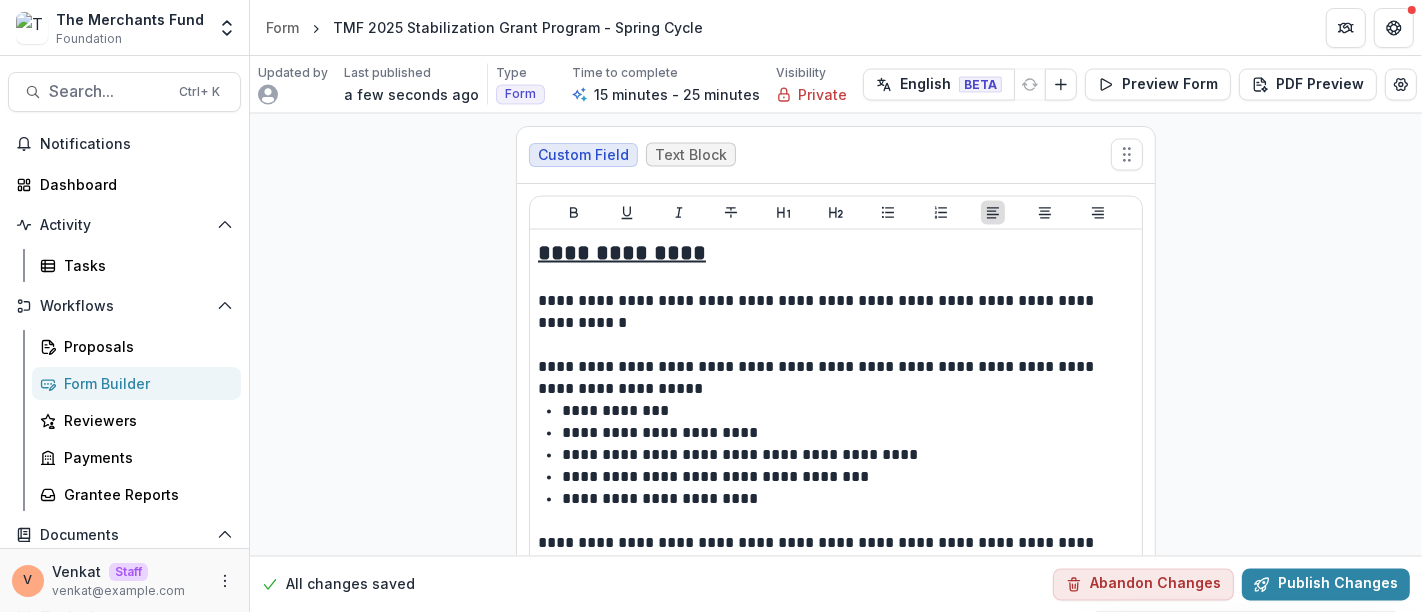 scroll, scrollTop: 9428, scrollLeft: 0, axis: vertical 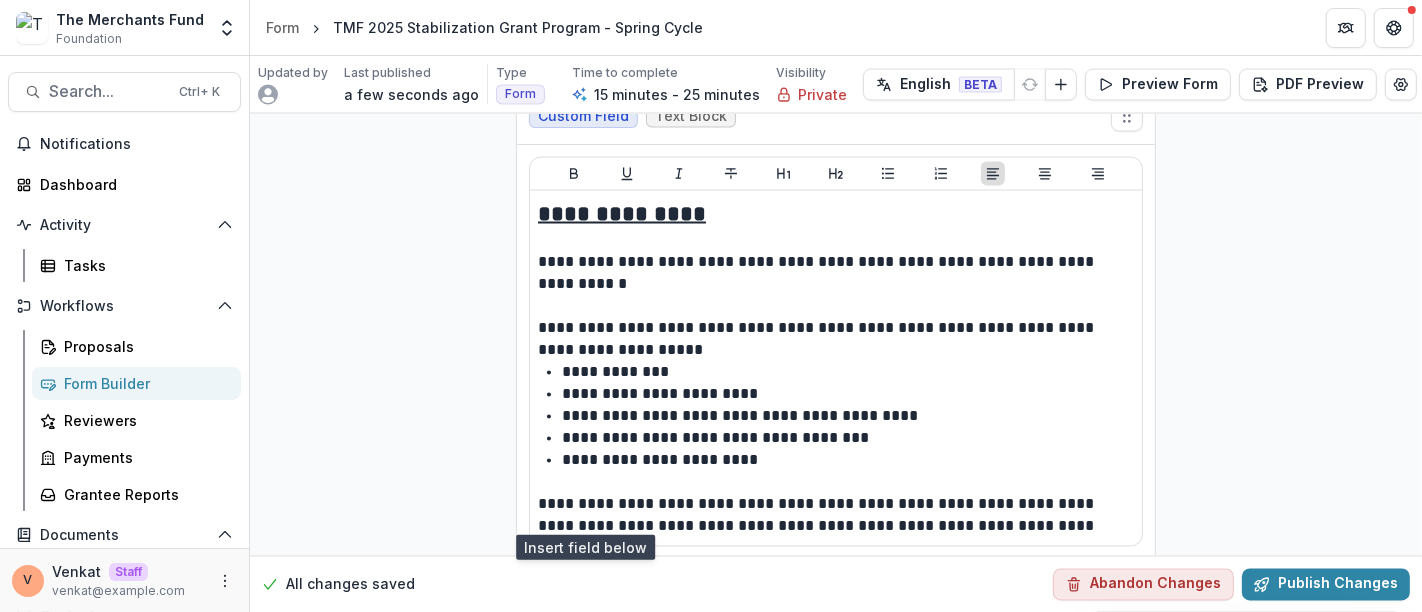 click 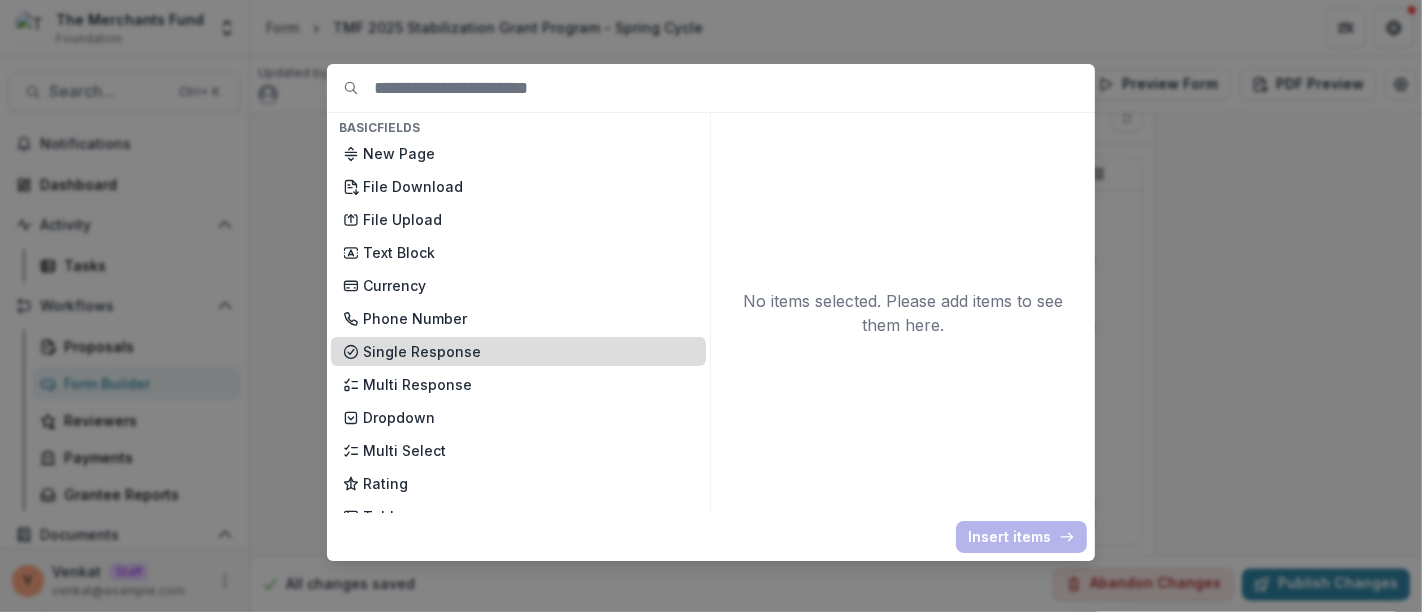 click on "Single Response" at bounding box center [528, 351] 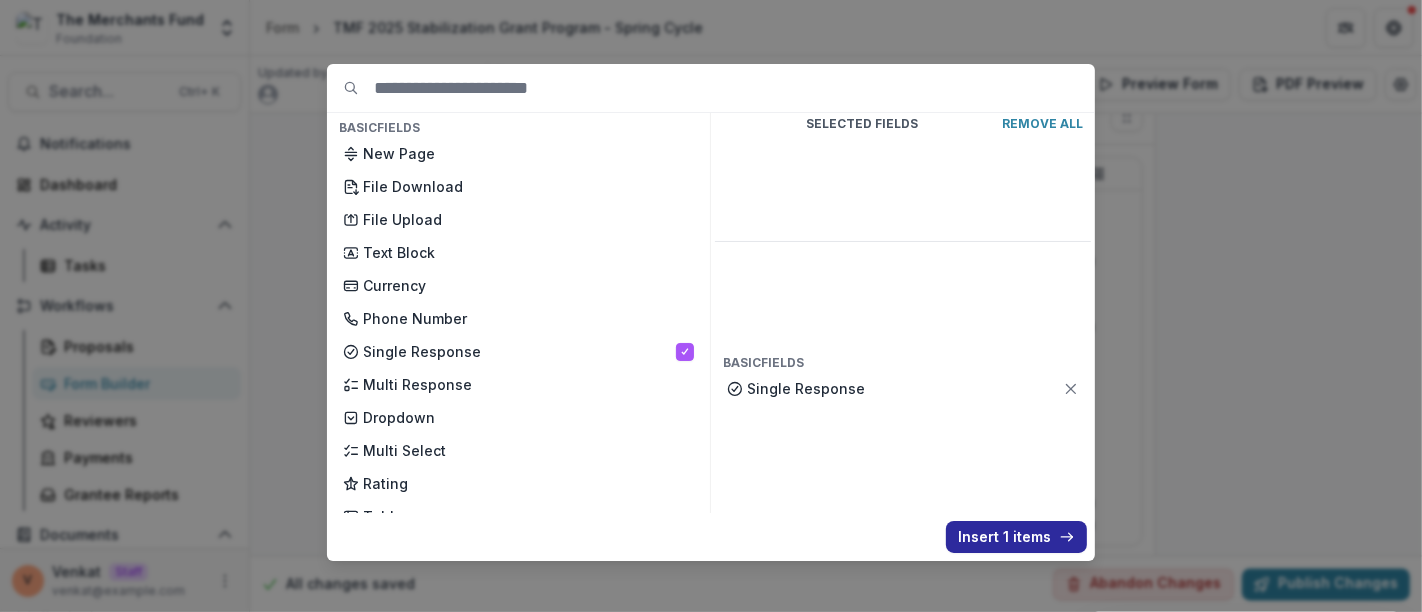 click on "Insert 1 items" at bounding box center [1016, 537] 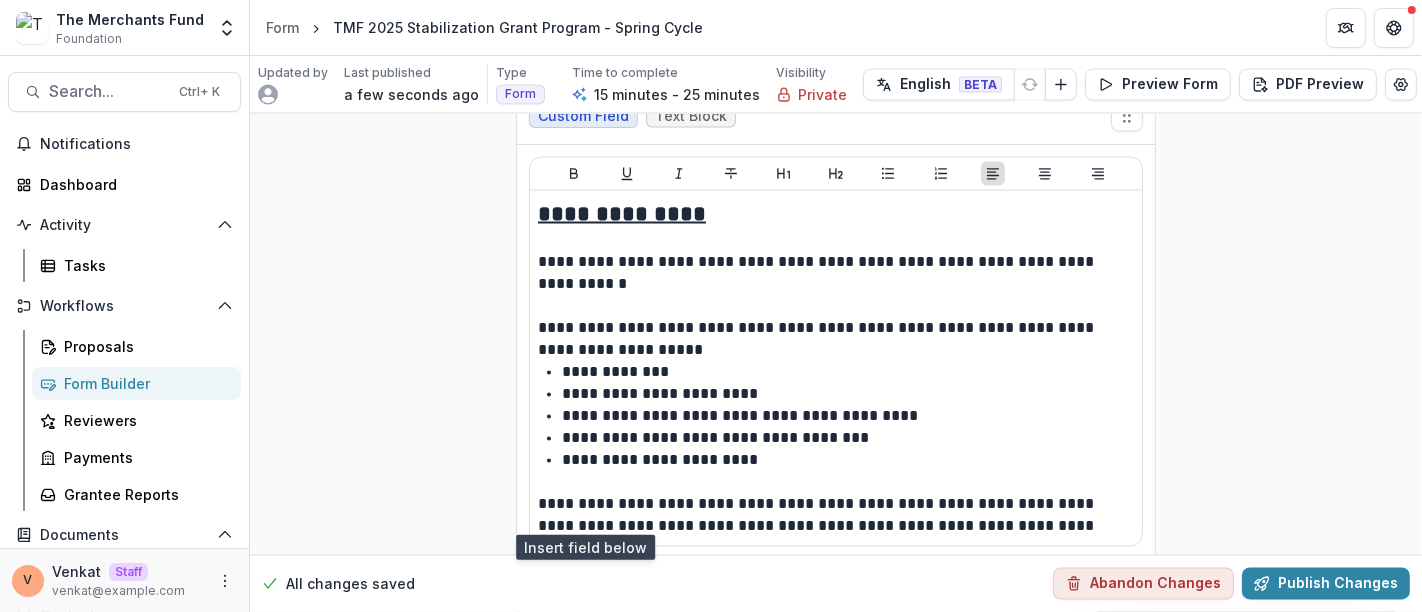 scroll, scrollTop: 9735, scrollLeft: 0, axis: vertical 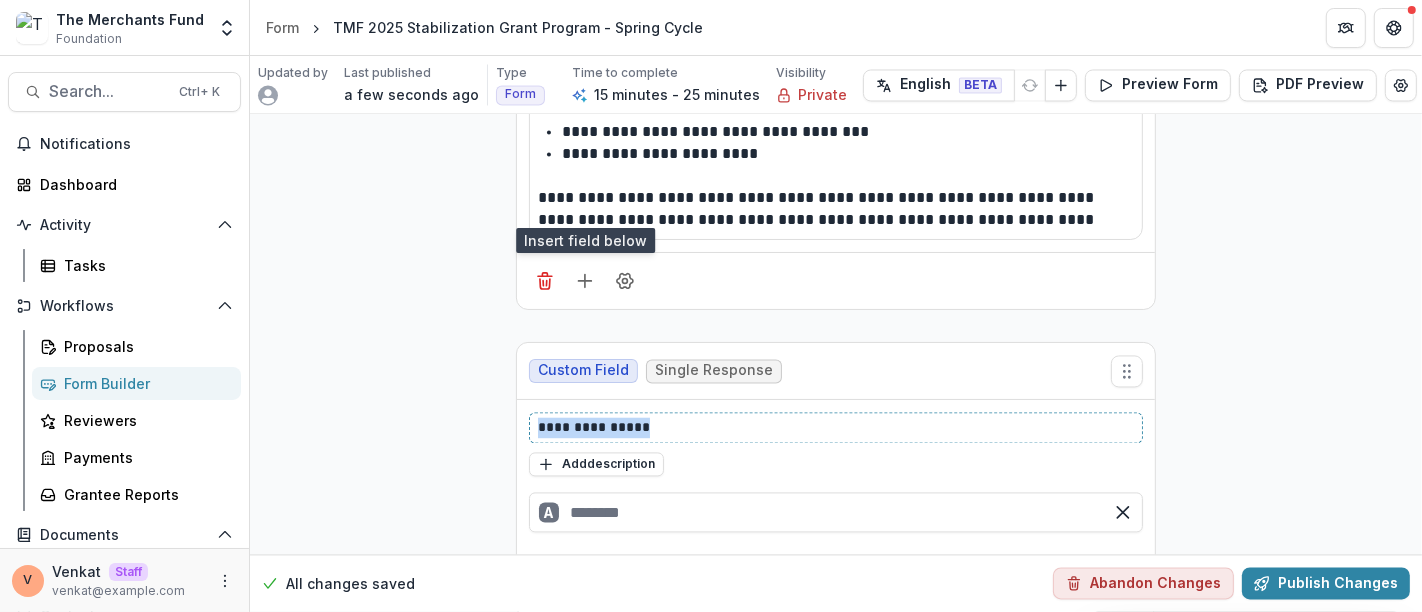 drag, startPoint x: 662, startPoint y: 352, endPoint x: 420, endPoint y: 338, distance: 242.40462 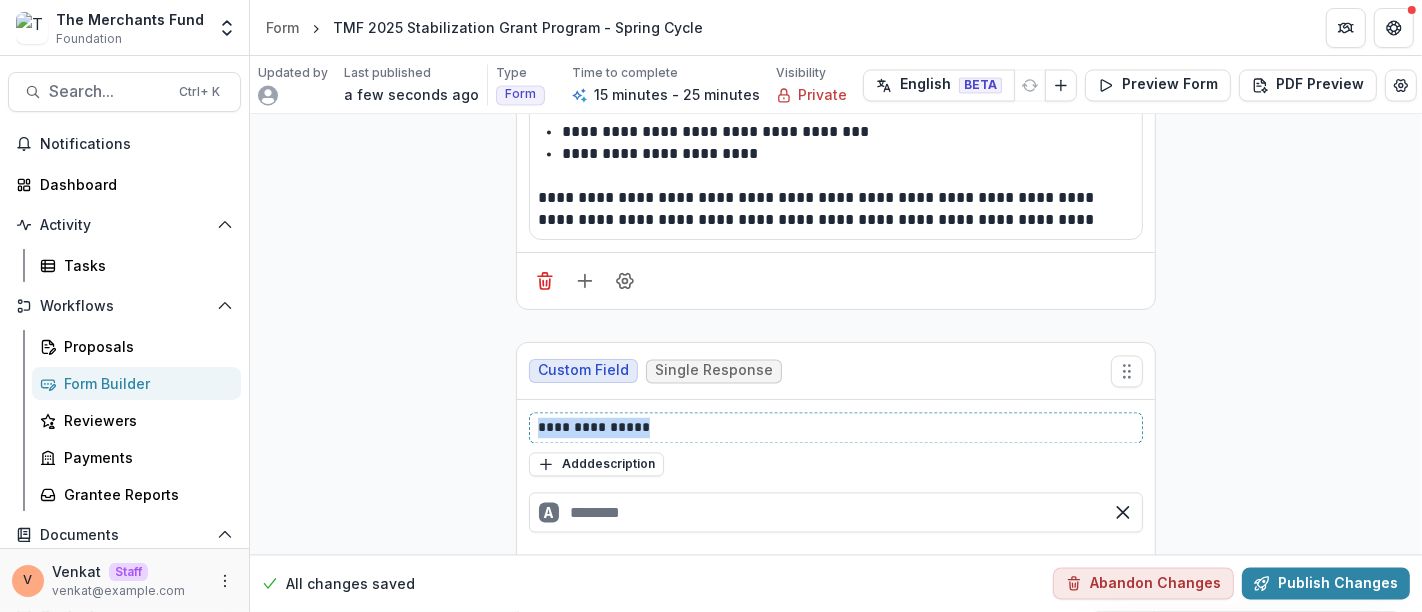 paste 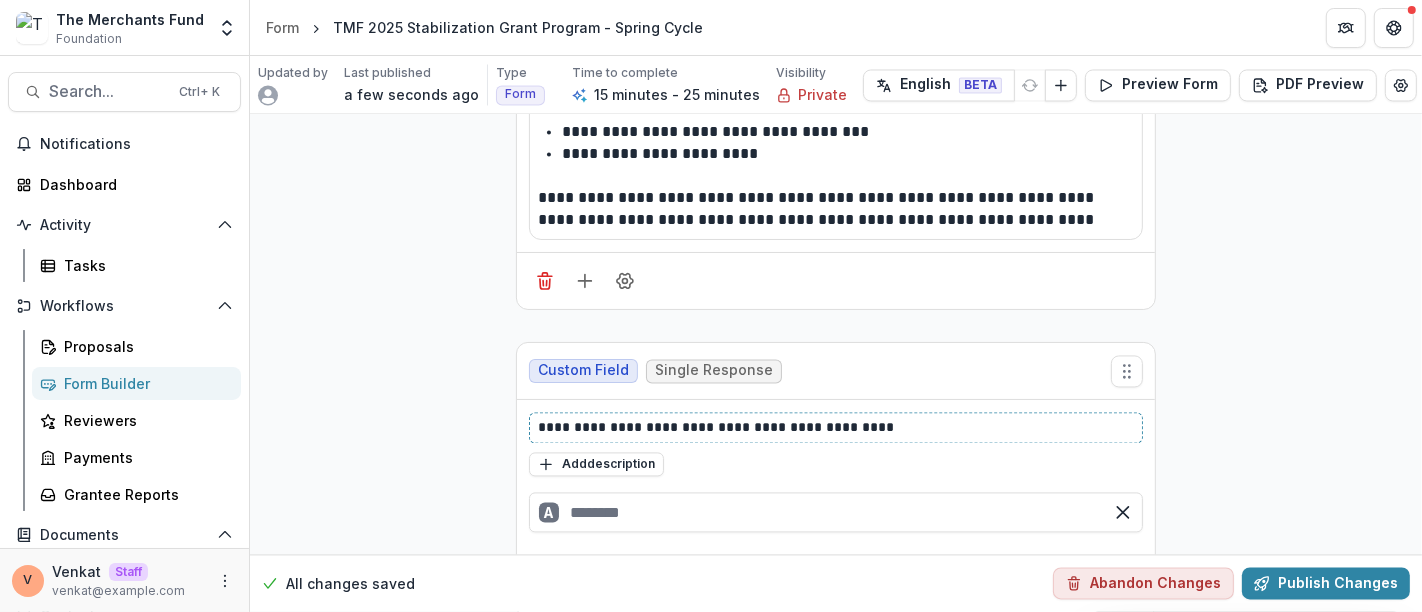type 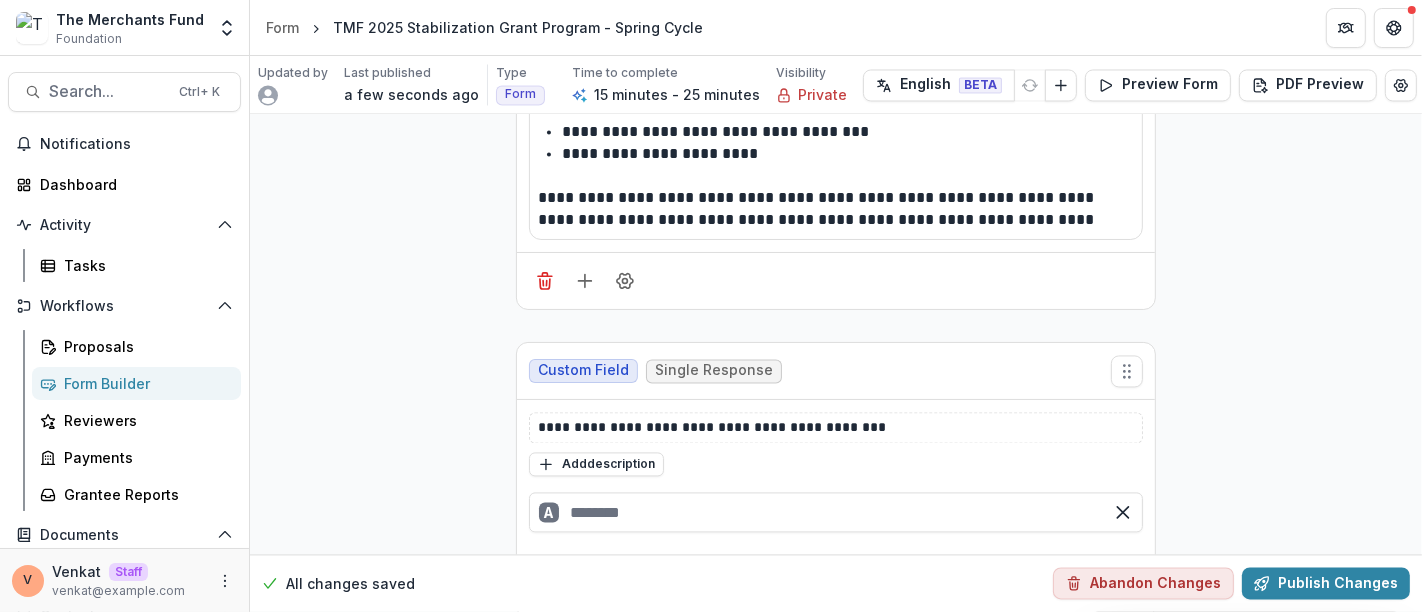 click on "Optional" at bounding box center [1088, 589] 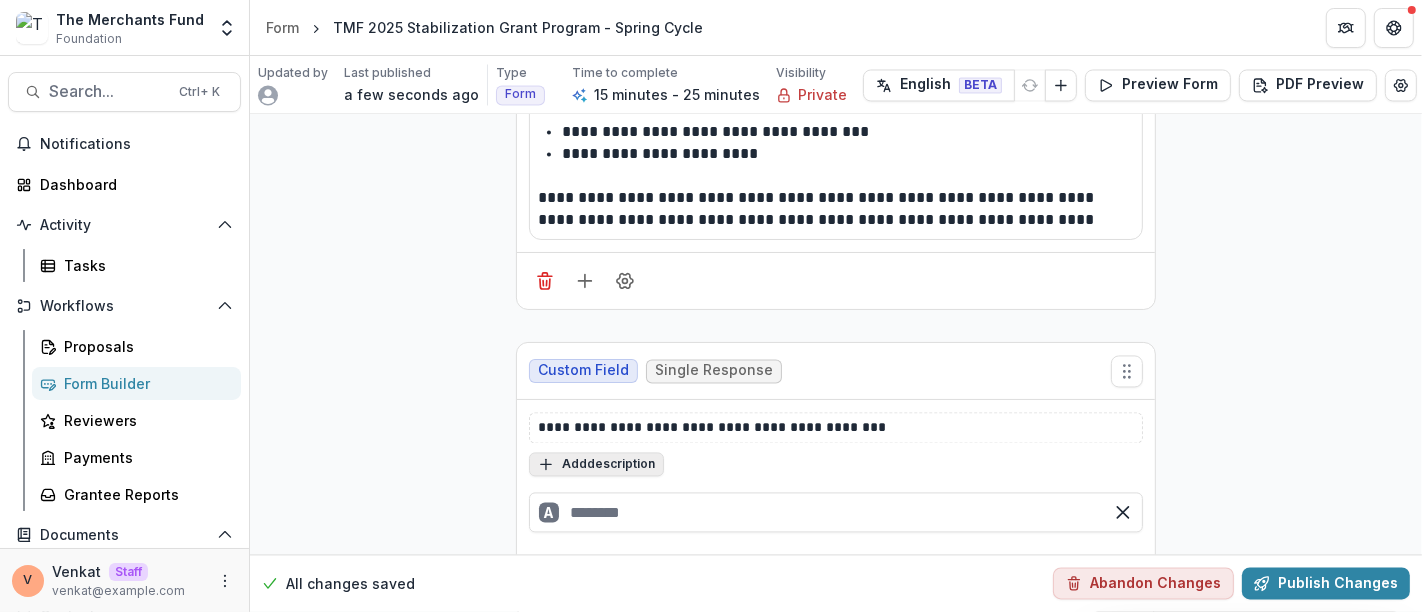 click on "Add  description" at bounding box center [596, 464] 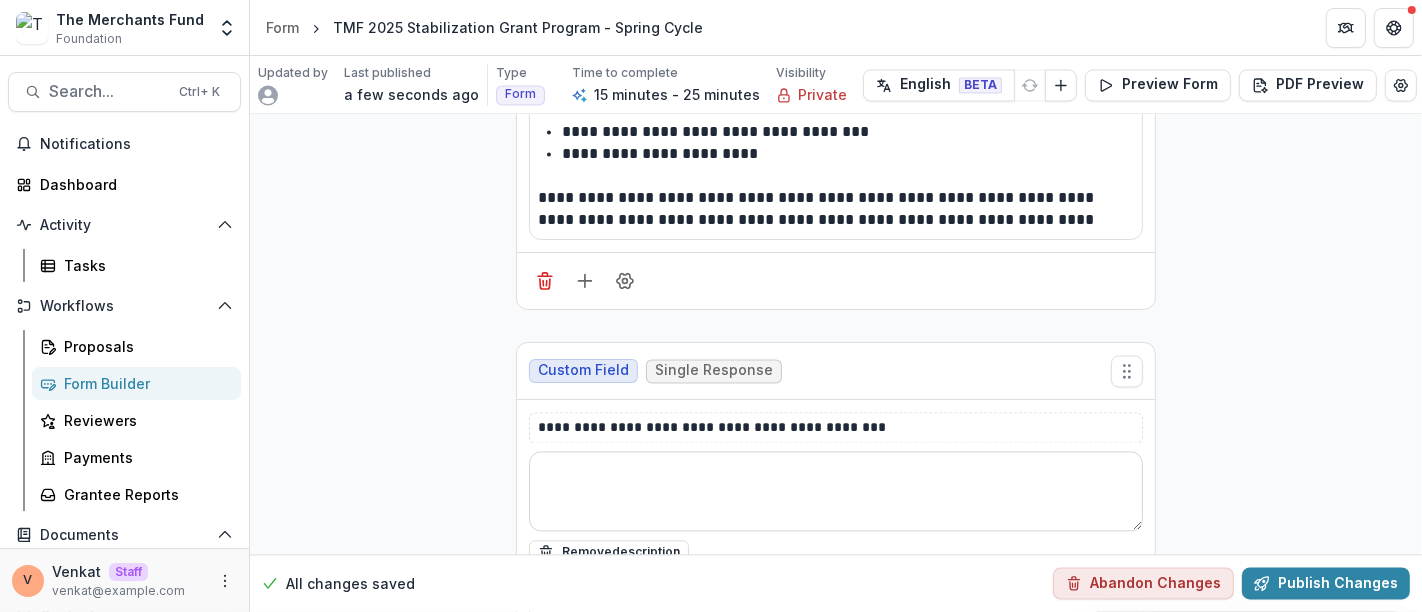 click at bounding box center [836, 491] 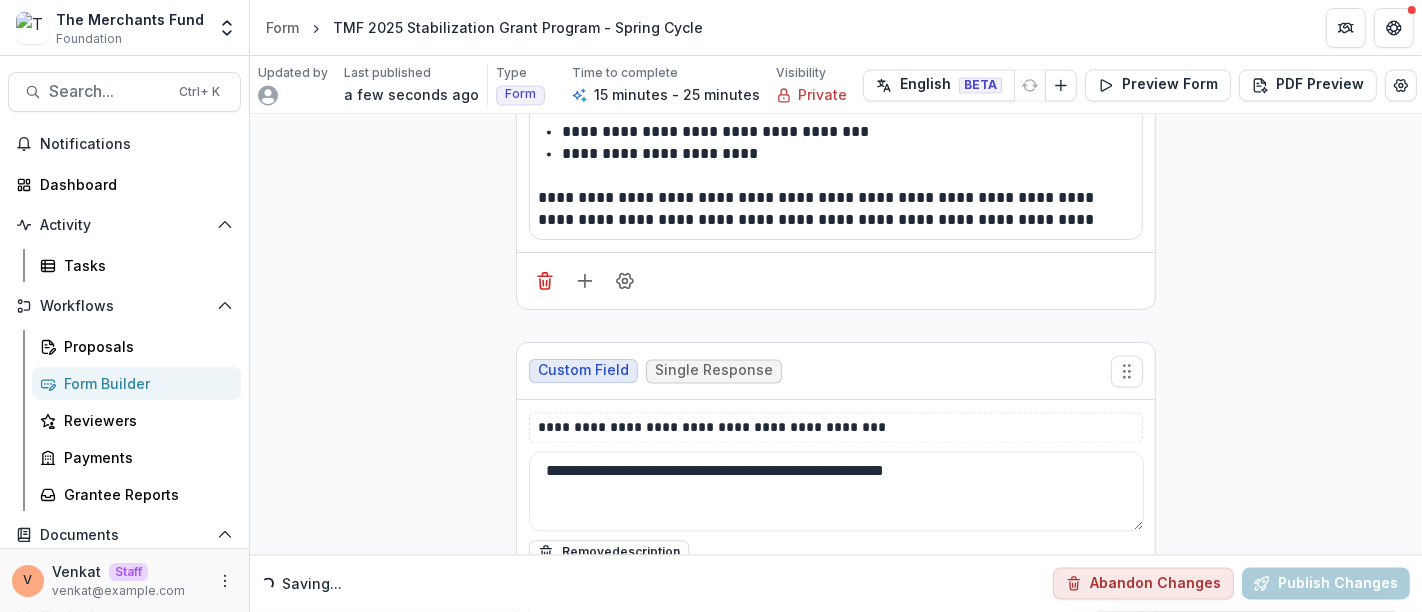 type on "**********" 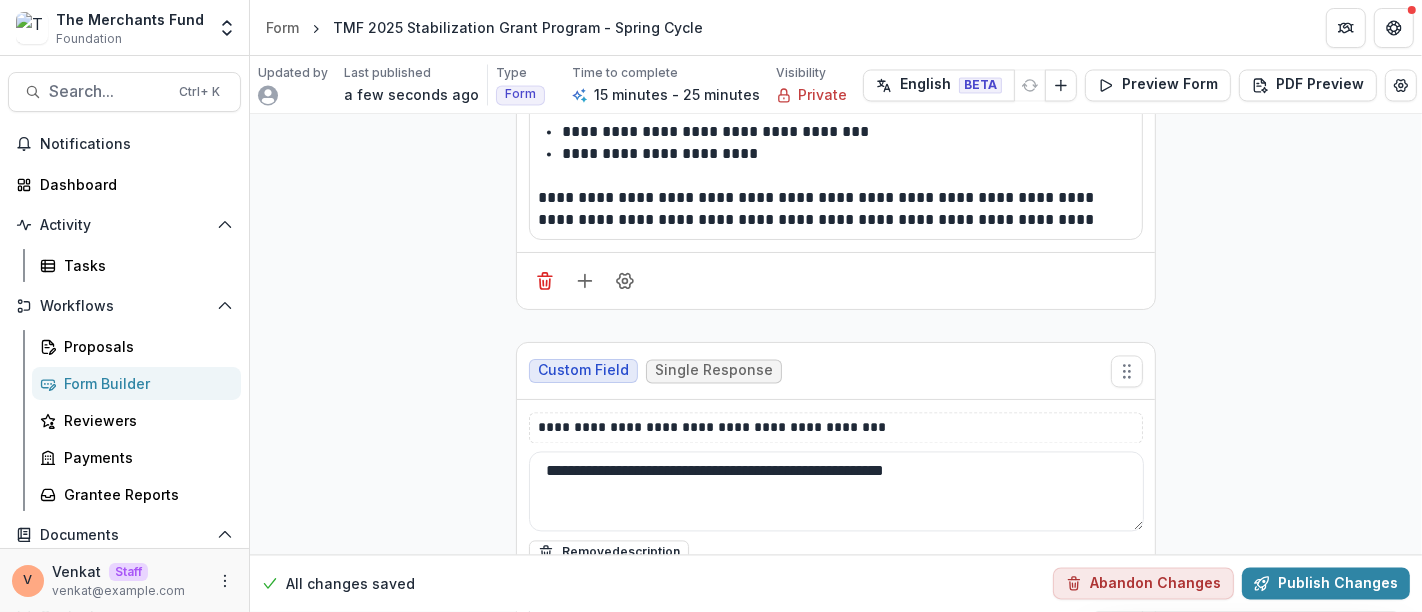 scroll, scrollTop: 9822, scrollLeft: 0, axis: vertical 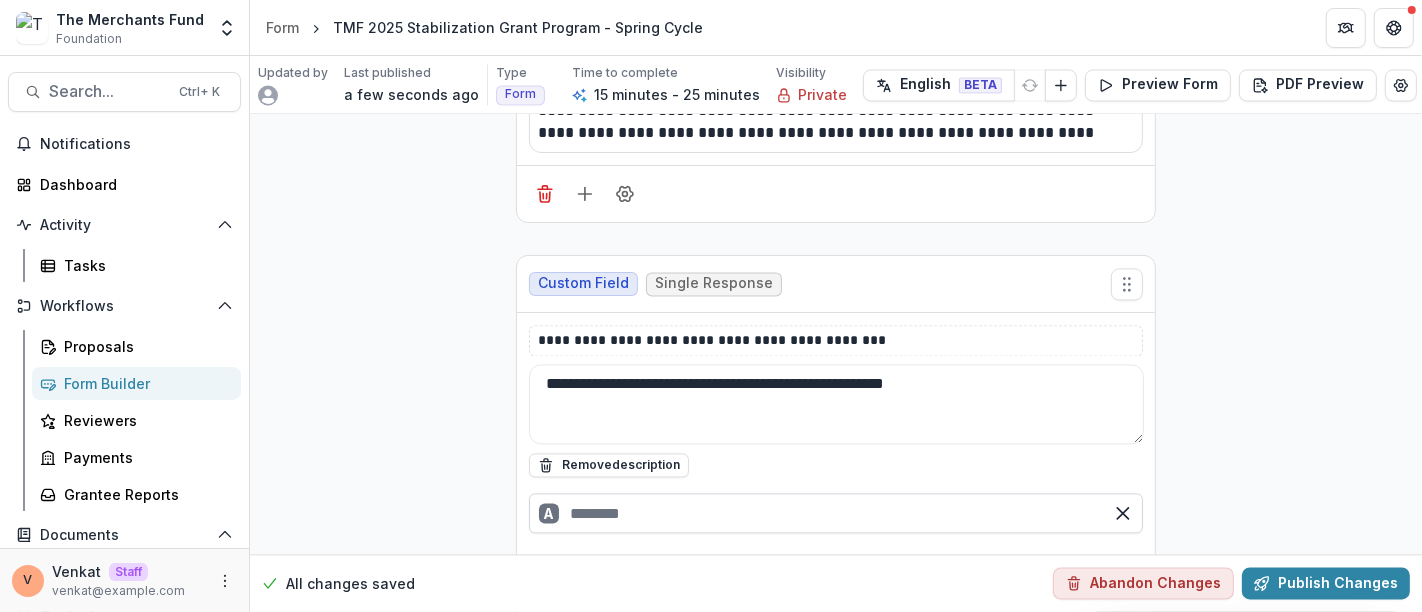 click at bounding box center (836, 513) 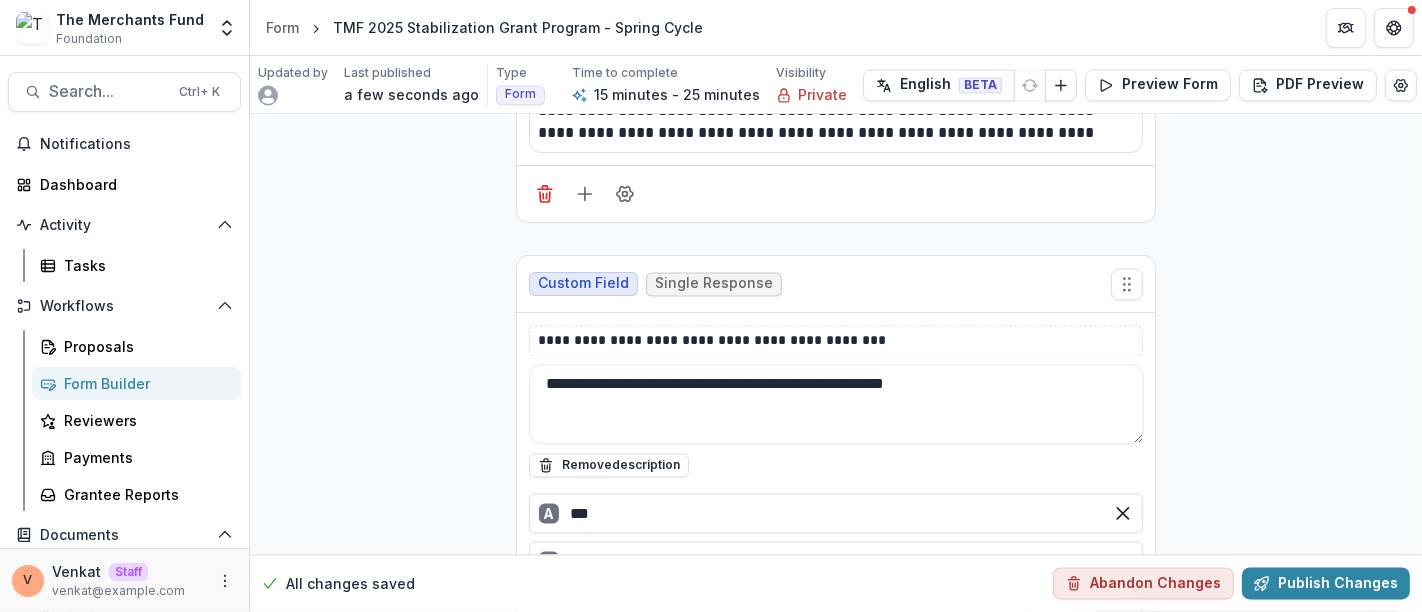 click on "B" at bounding box center (836, 561) 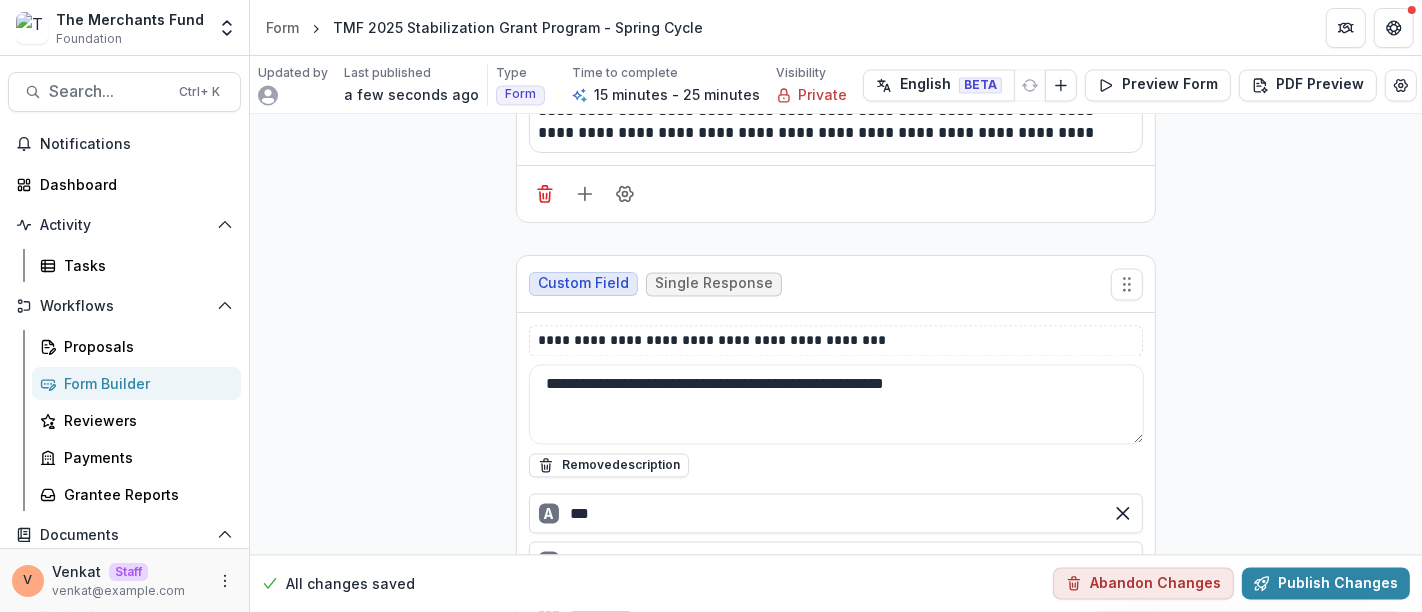 type on "**" 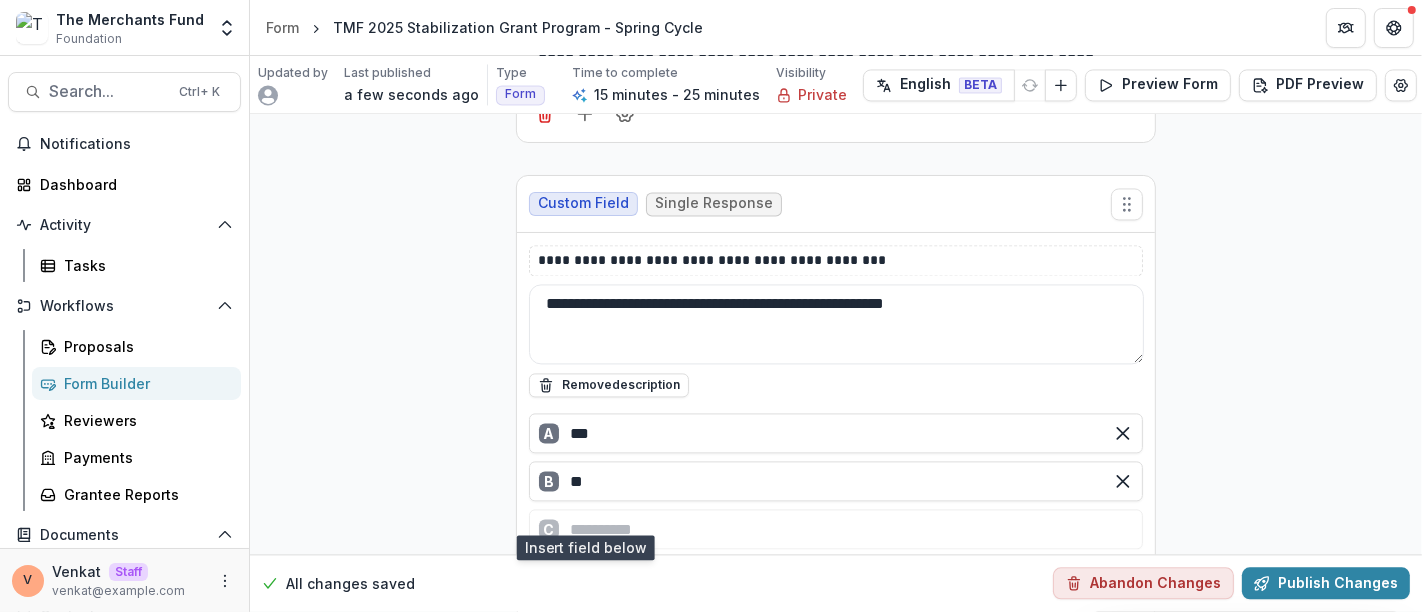 click 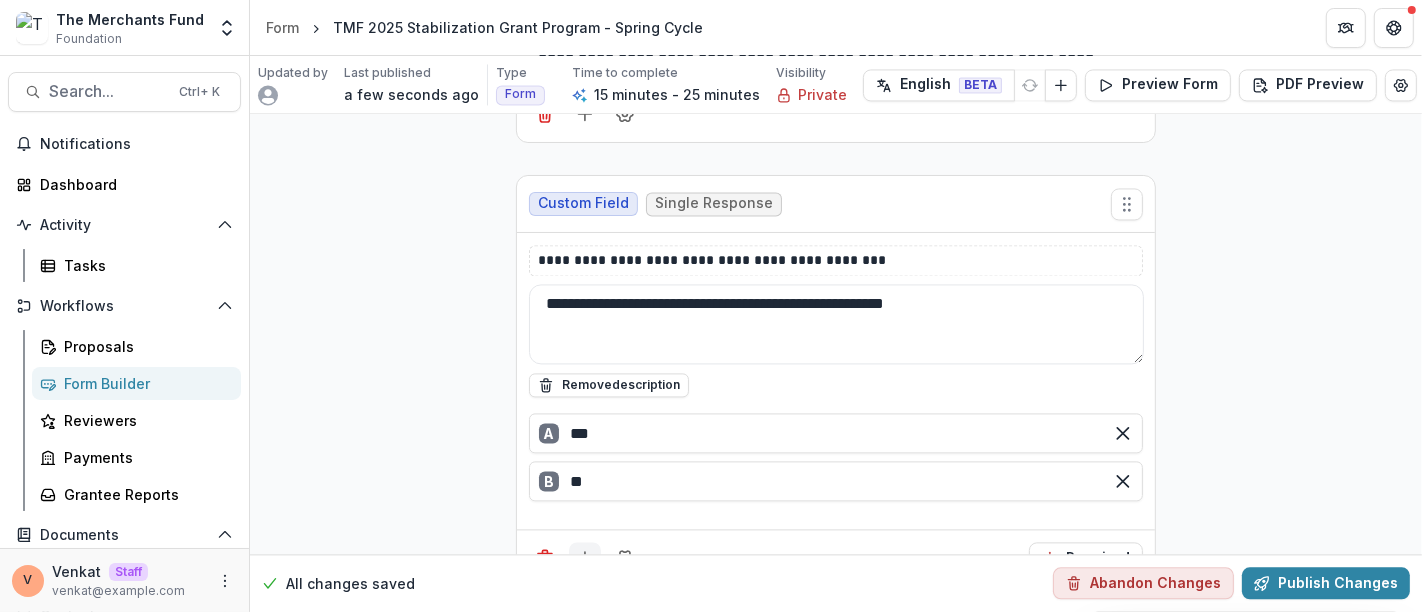 scroll, scrollTop: 9871, scrollLeft: 0, axis: vertical 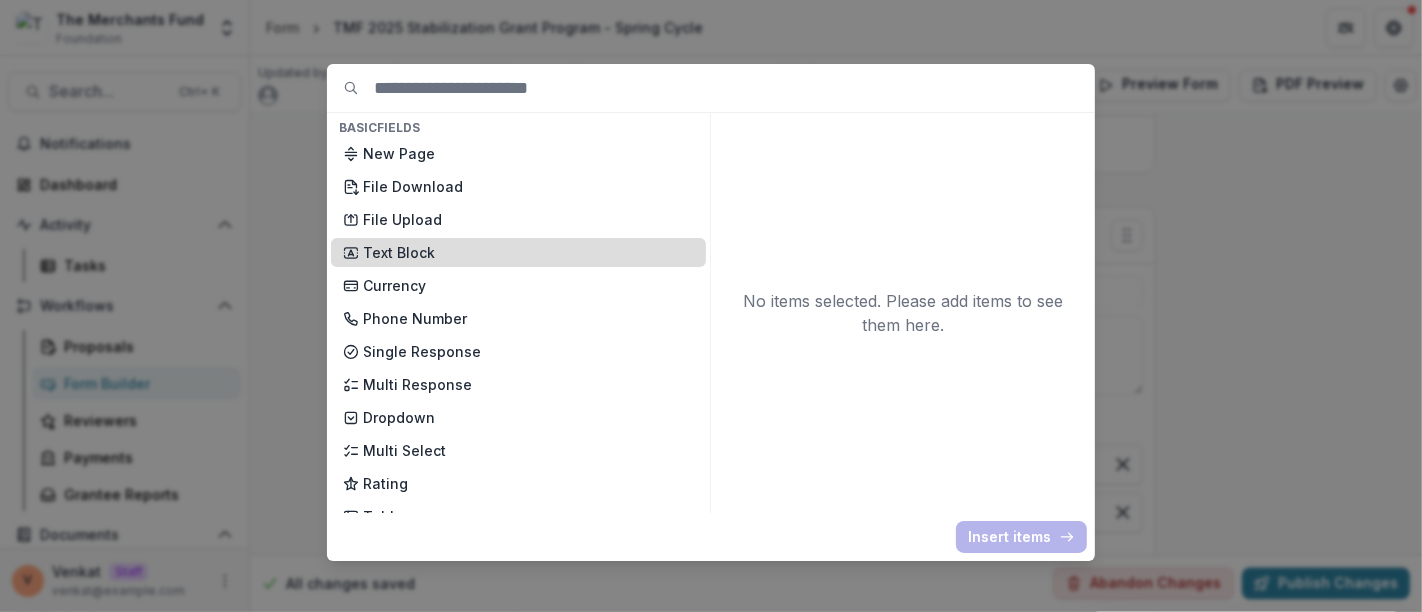 click on "Text Block" at bounding box center [528, 252] 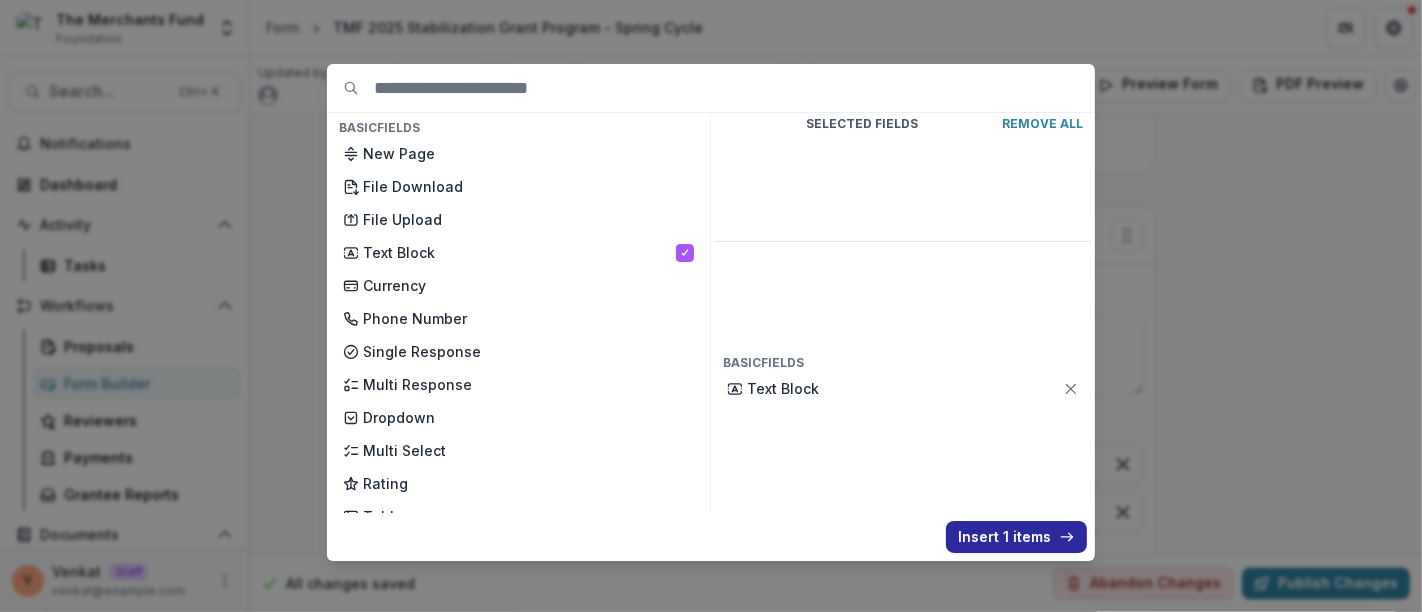 click on "Insert 1 items" at bounding box center [1016, 537] 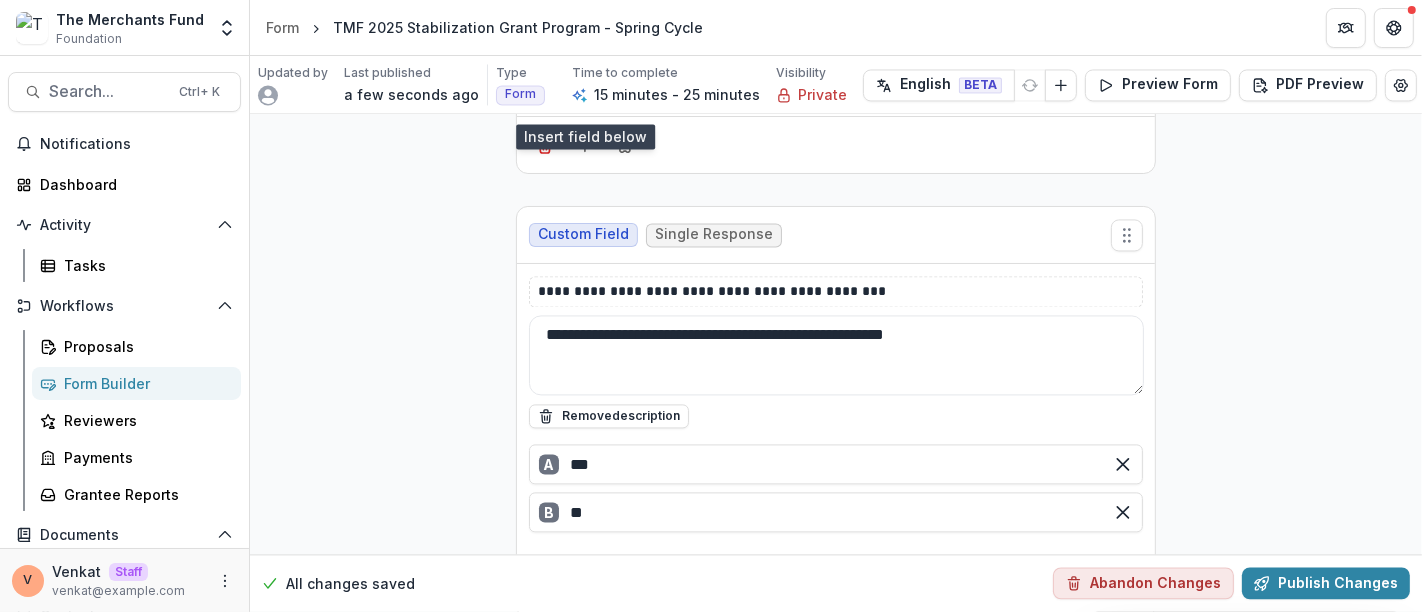 scroll, scrollTop: 10315, scrollLeft: 0, axis: vertical 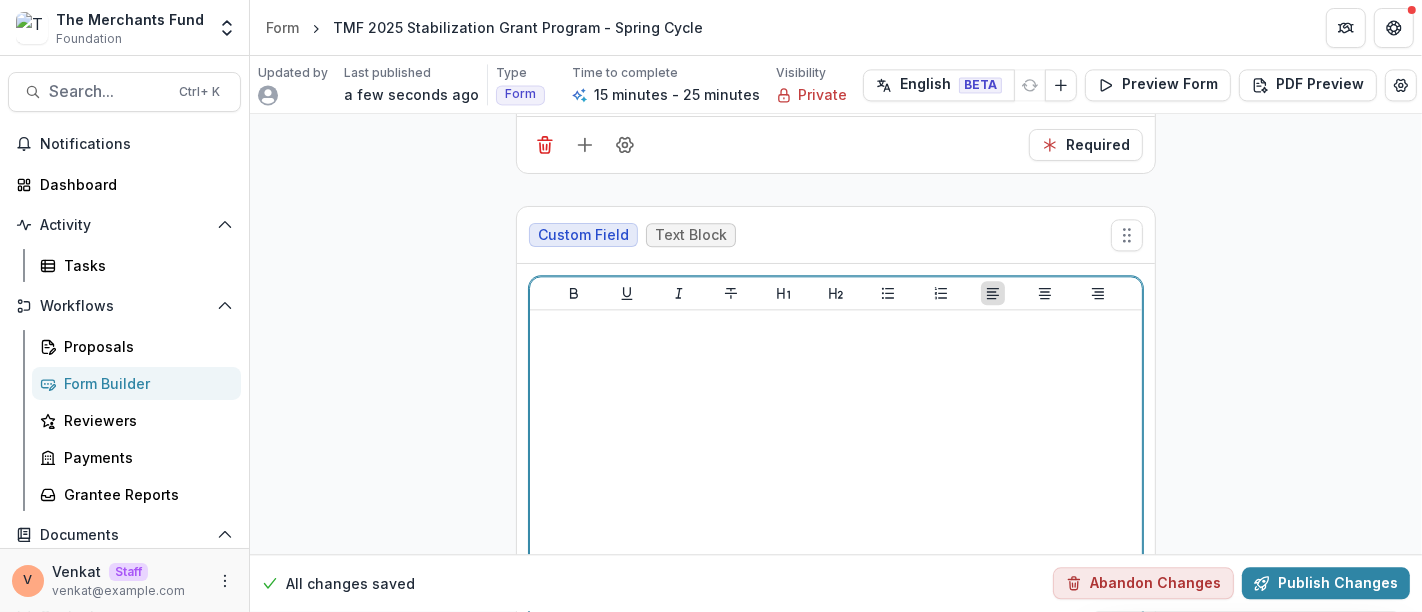 click at bounding box center (836, 468) 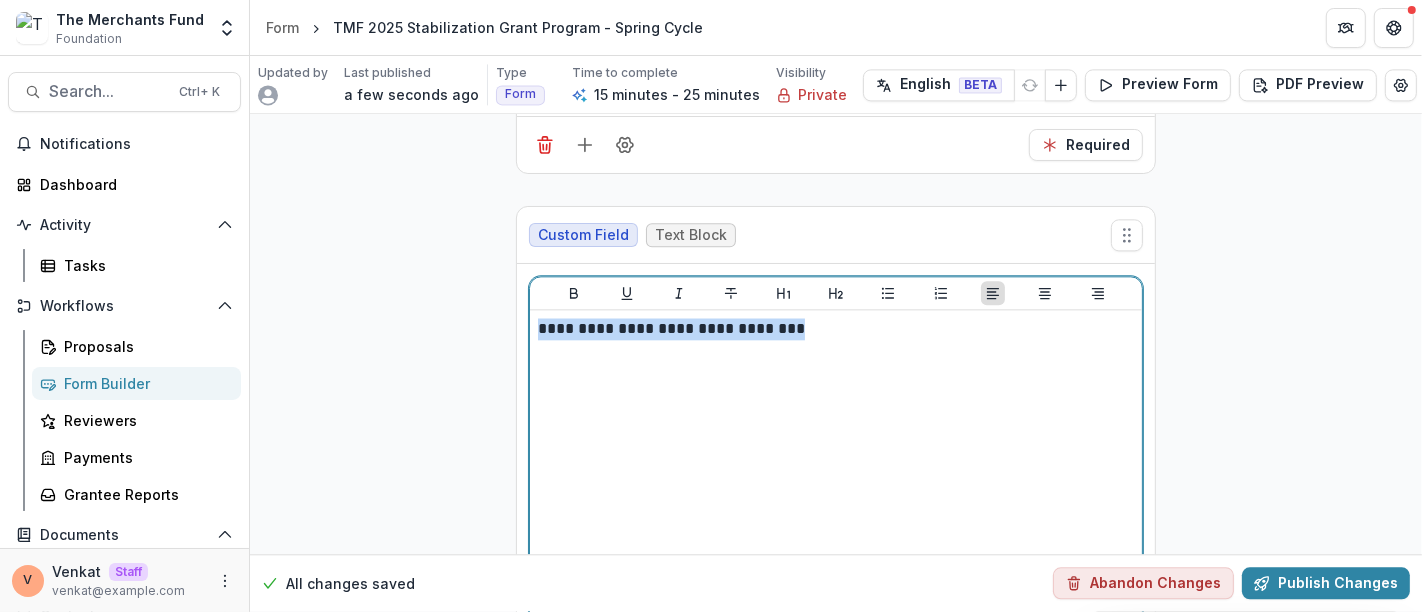 drag, startPoint x: 564, startPoint y: 261, endPoint x: 396, endPoint y: 258, distance: 168.02678 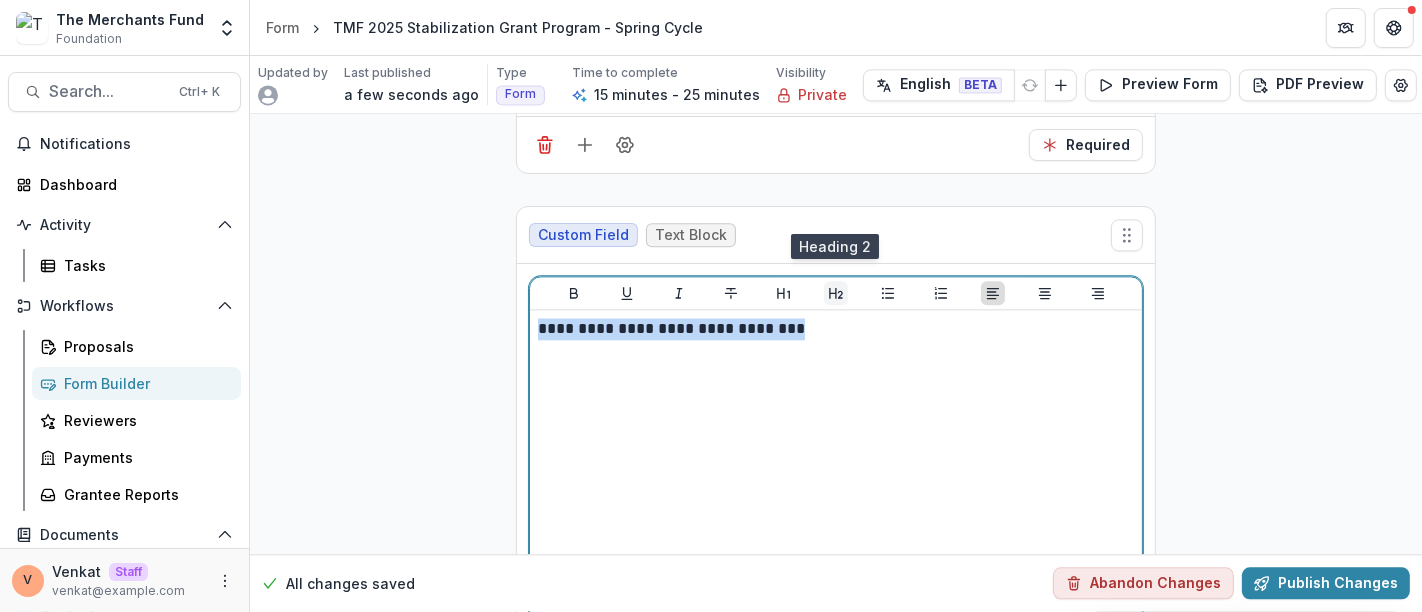 click 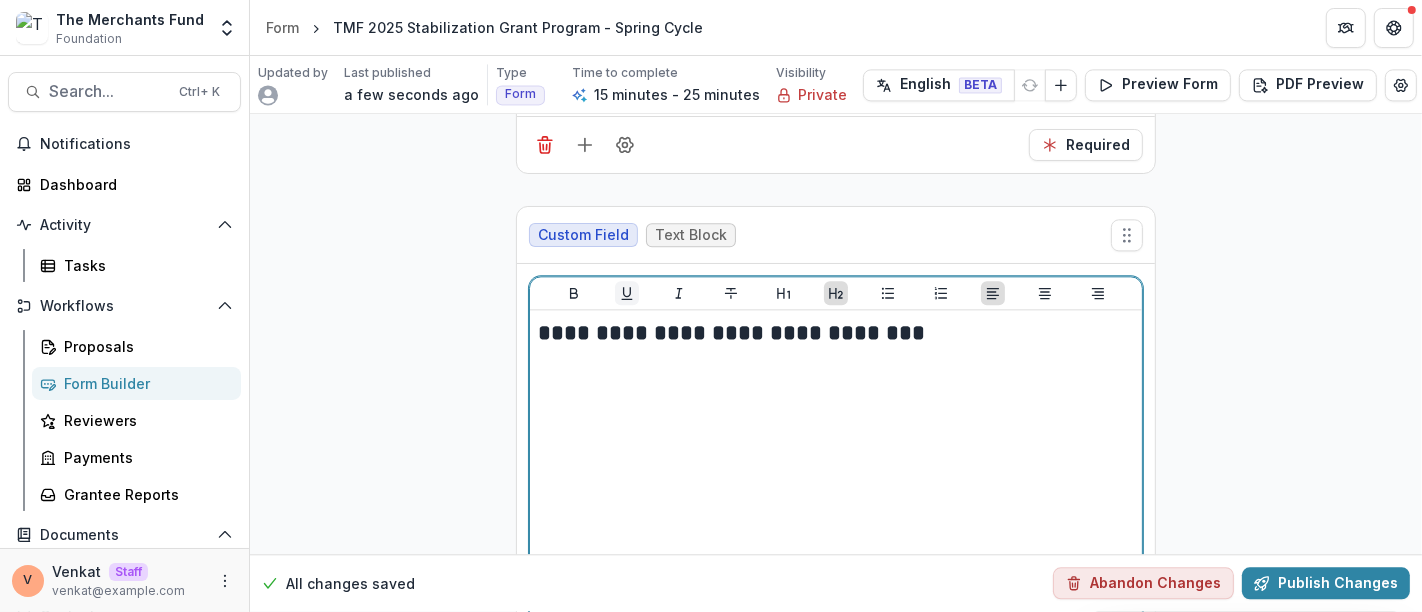drag, startPoint x: 560, startPoint y: 215, endPoint x: 628, endPoint y: 219, distance: 68.117546 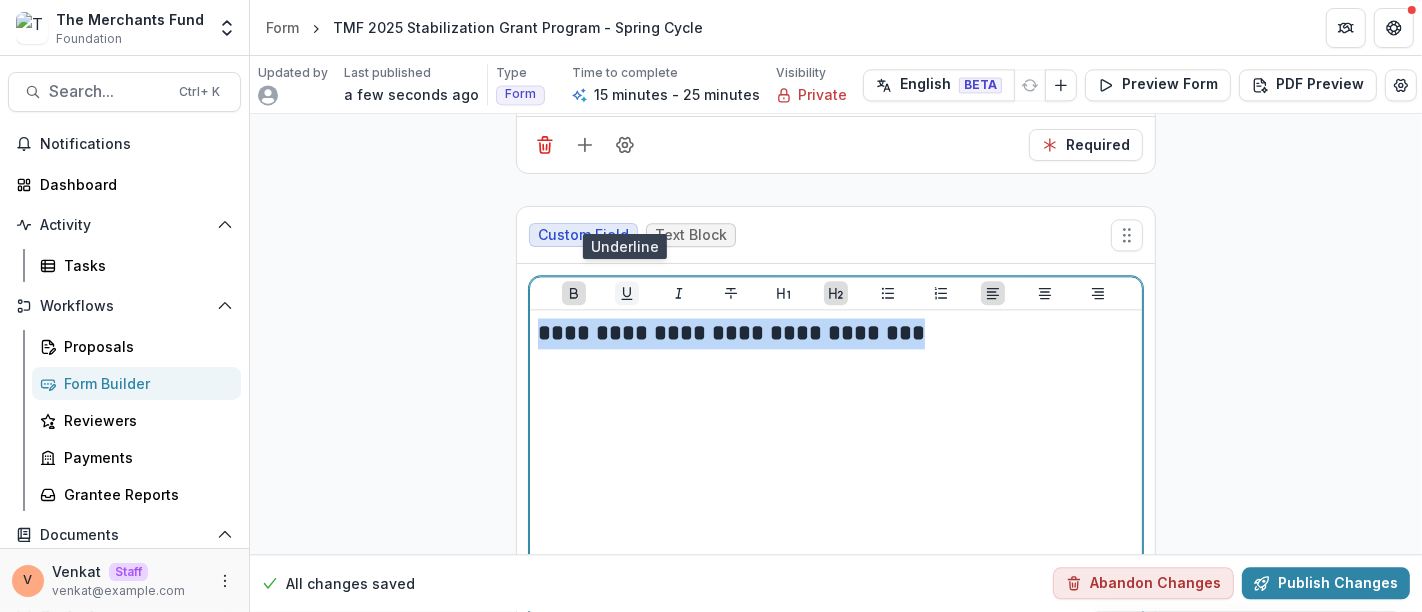 click at bounding box center [627, 293] 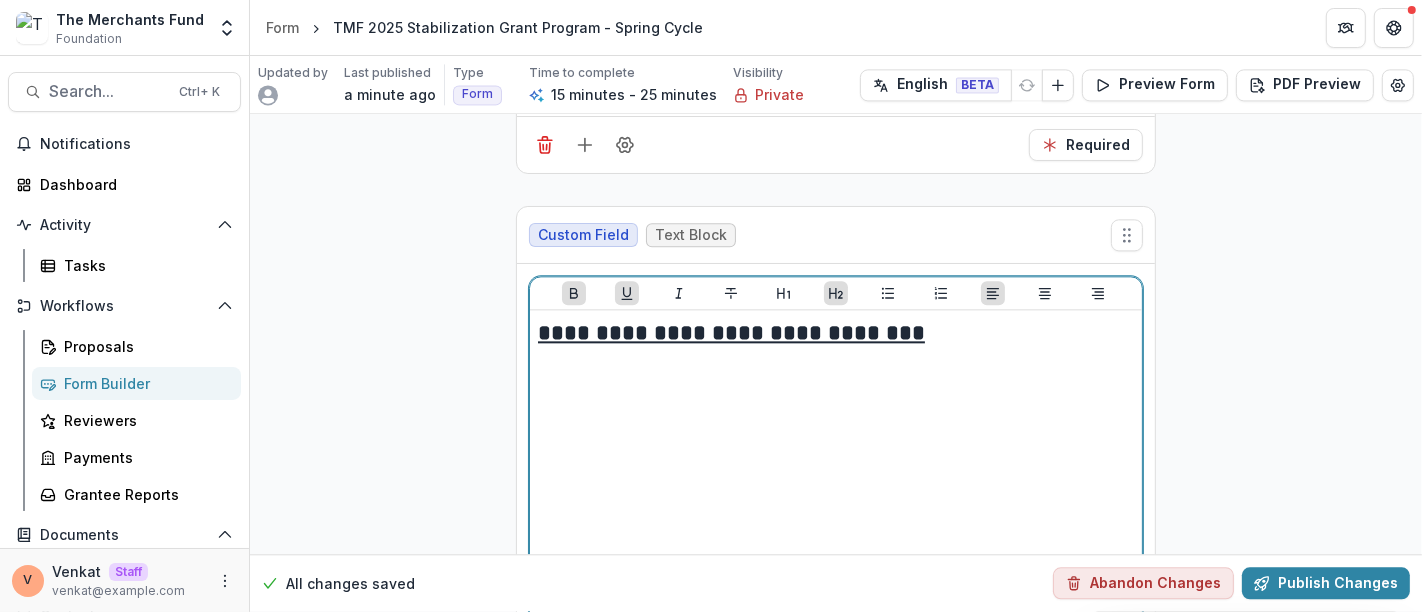 scroll, scrollTop: 10392, scrollLeft: 0, axis: vertical 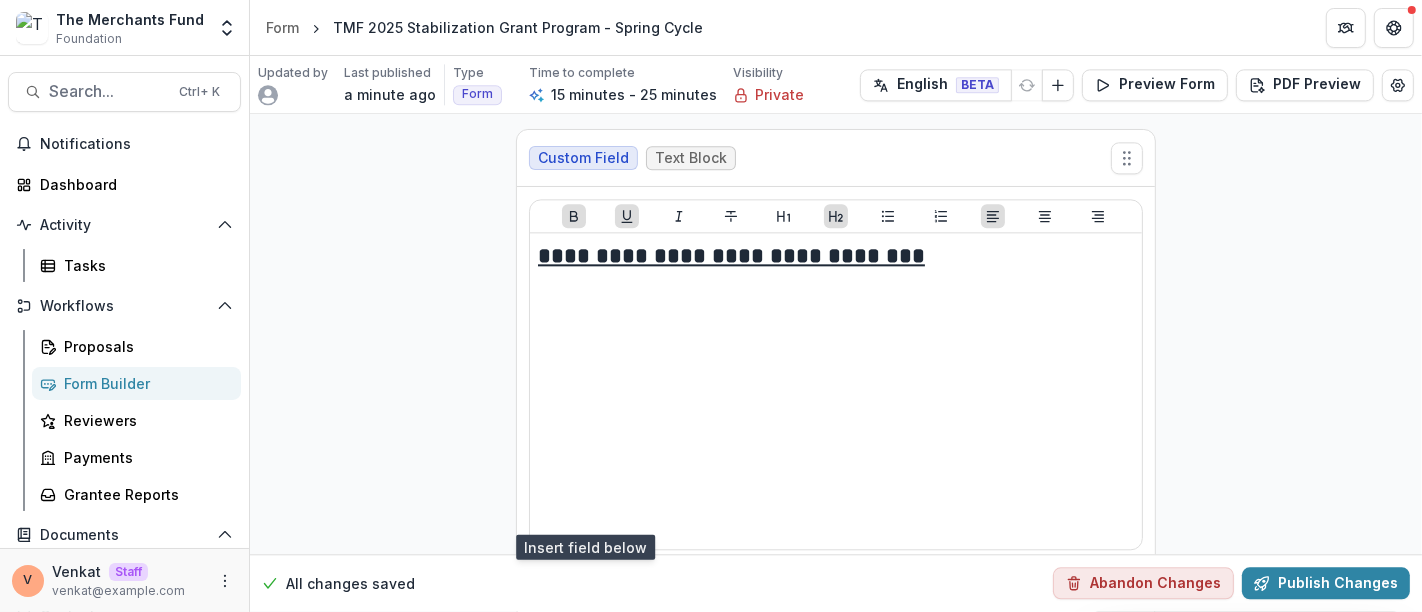 click 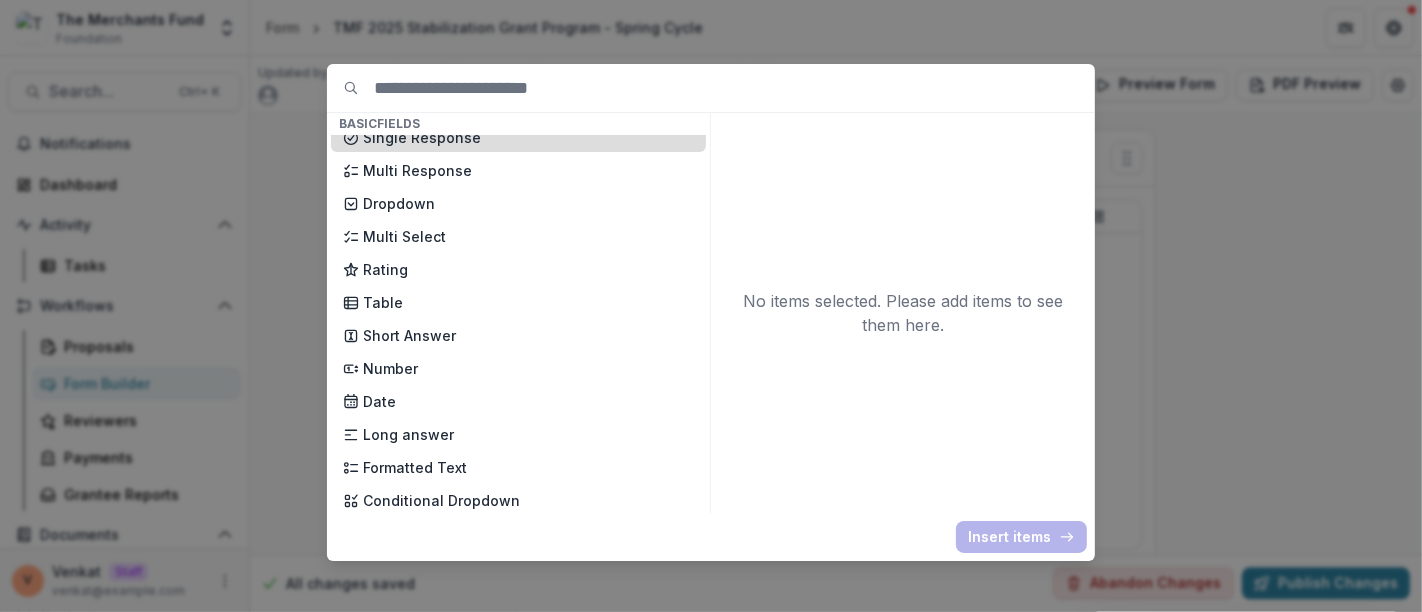 scroll, scrollTop: 222, scrollLeft: 0, axis: vertical 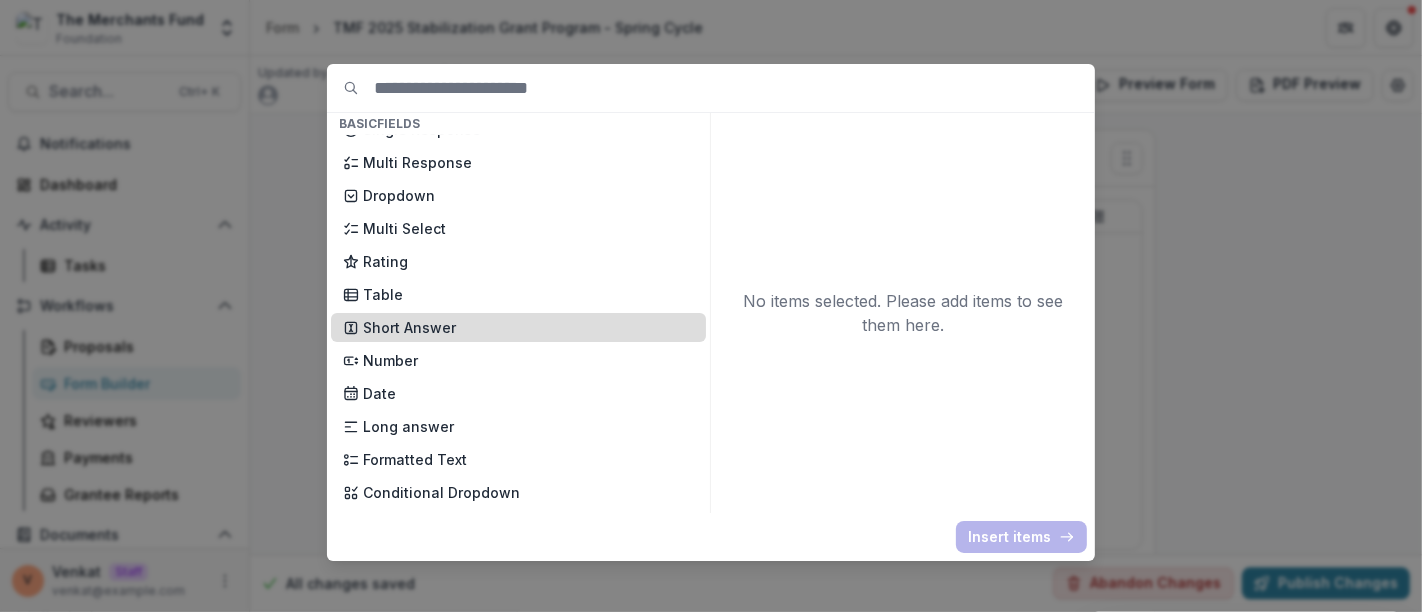 click on "Short Answer" at bounding box center (528, 327) 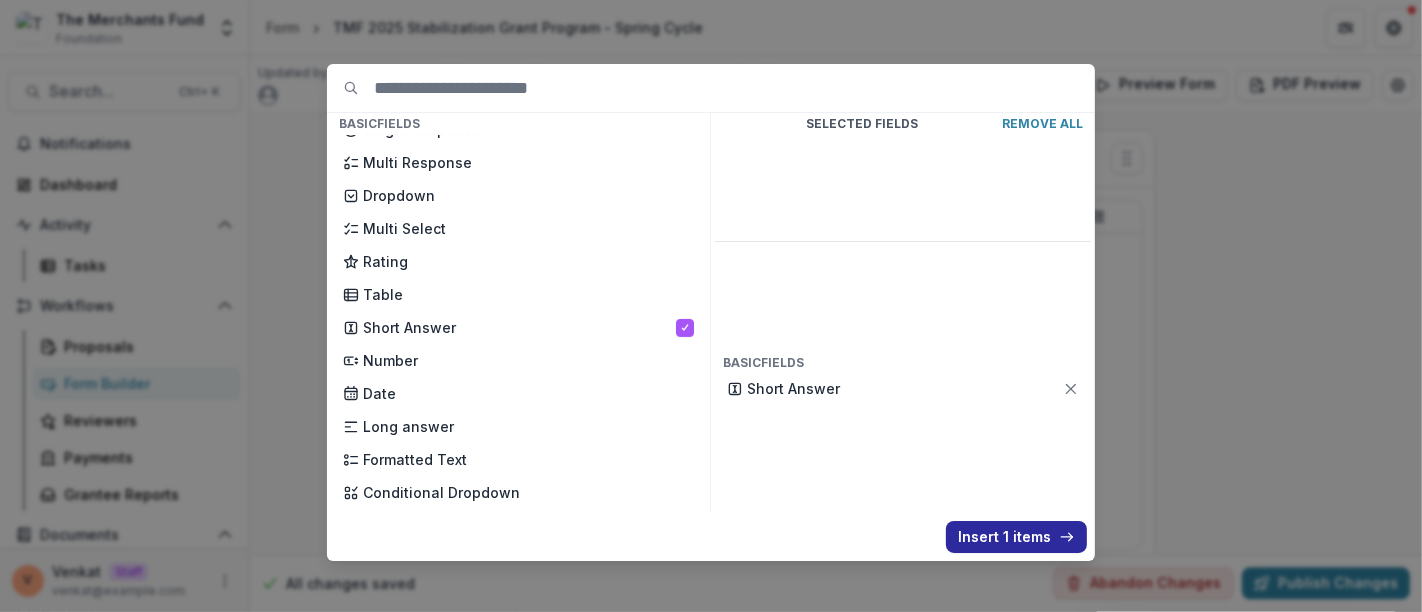 click on "Insert 1 items" at bounding box center [1016, 537] 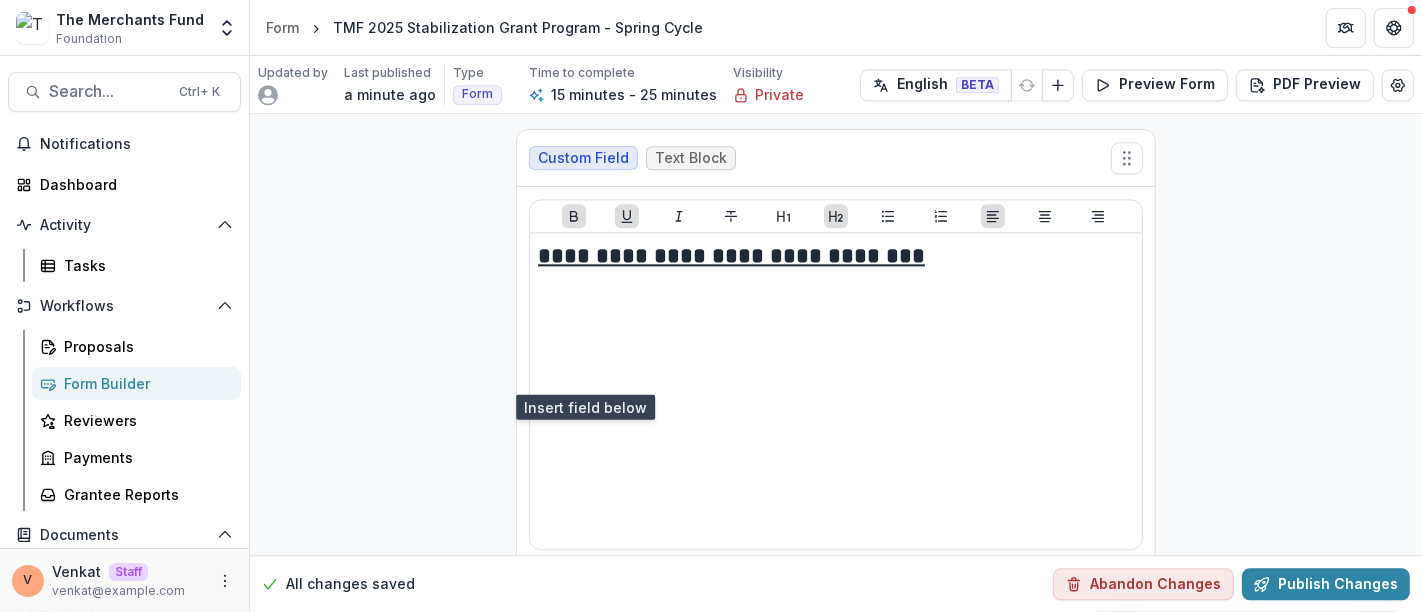 scroll, scrollTop: 10674, scrollLeft: 0, axis: vertical 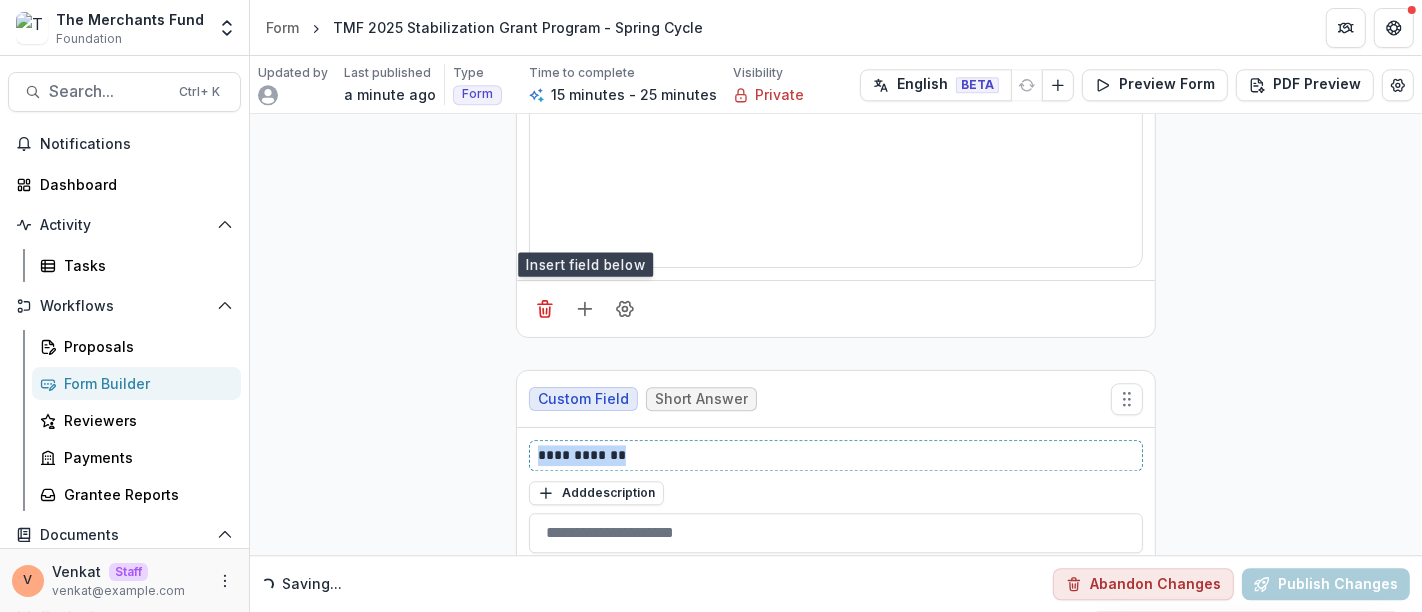 drag, startPoint x: 642, startPoint y: 375, endPoint x: 514, endPoint y: 380, distance: 128.09763 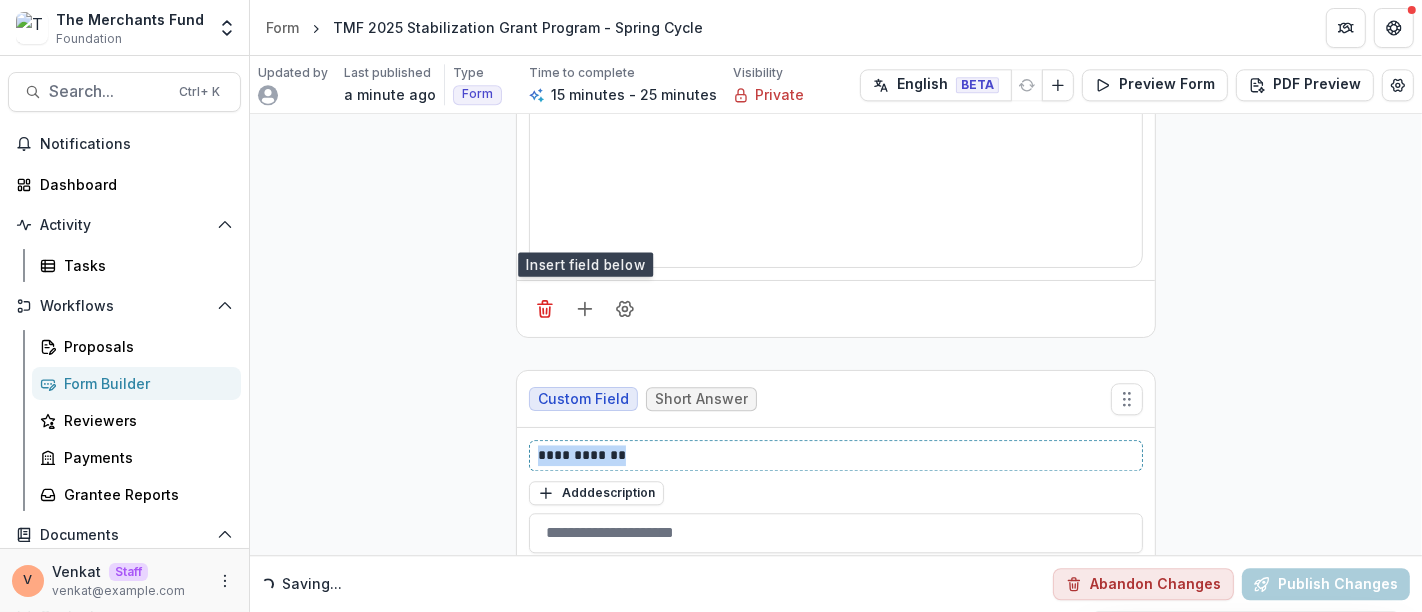 click on "**********" at bounding box center (836, 496) 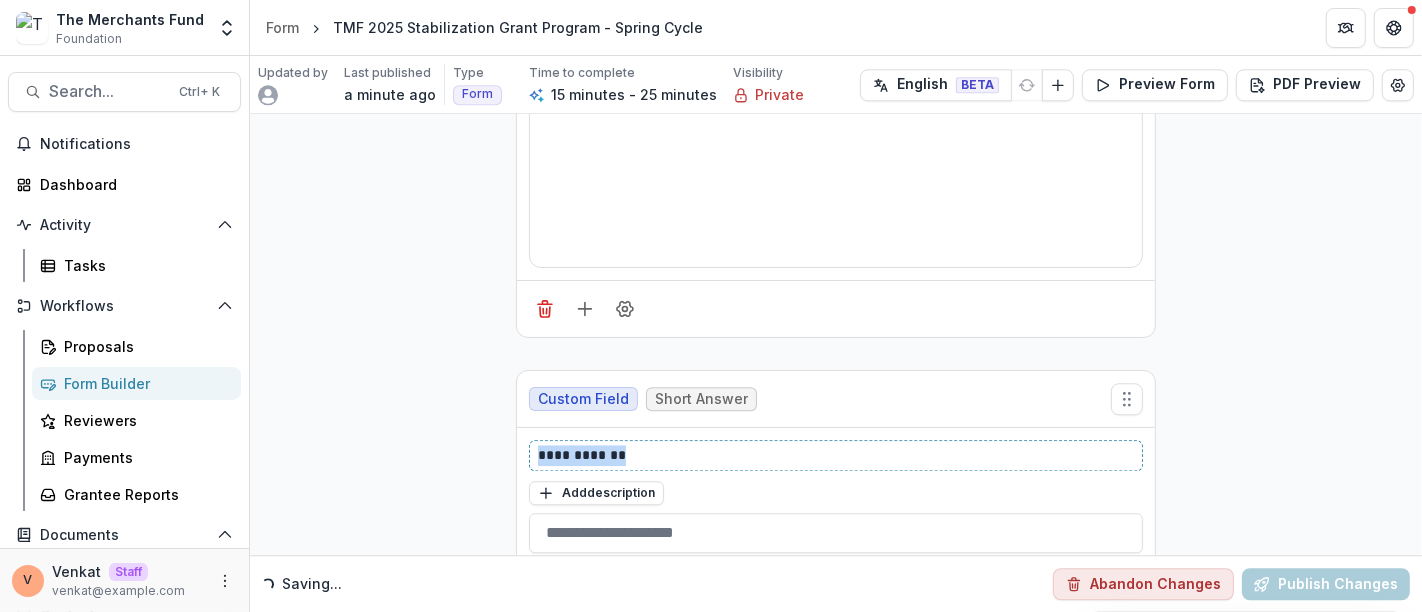 paste 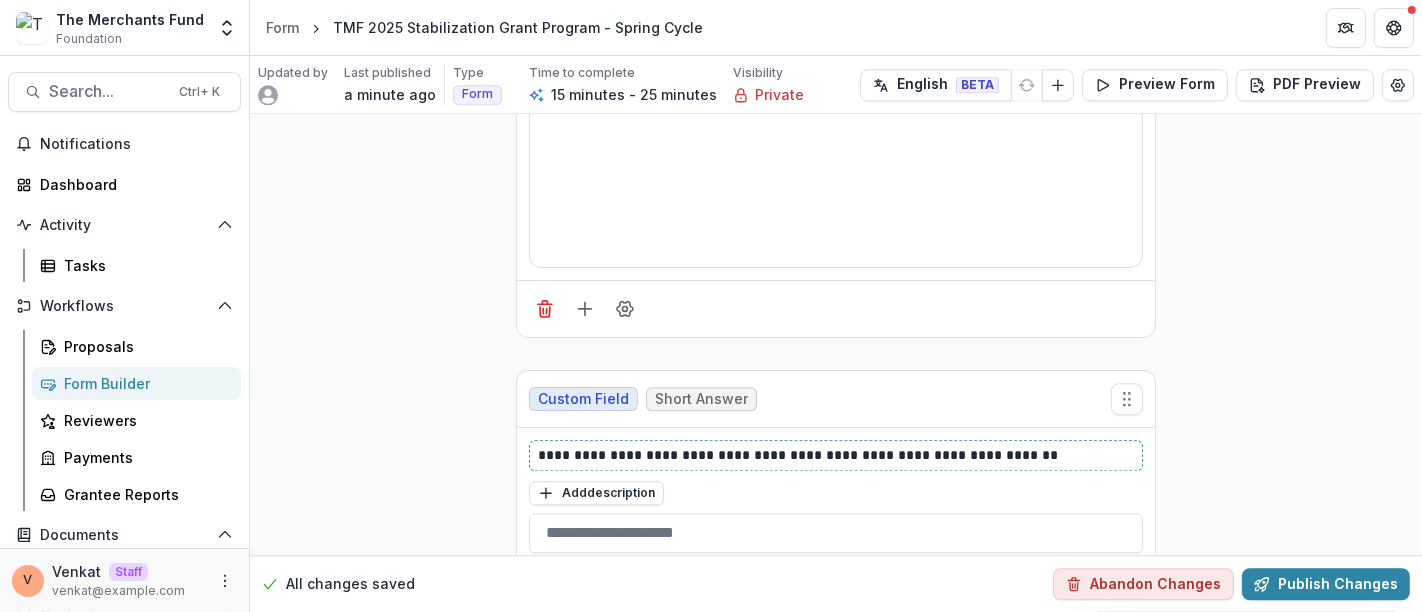 type 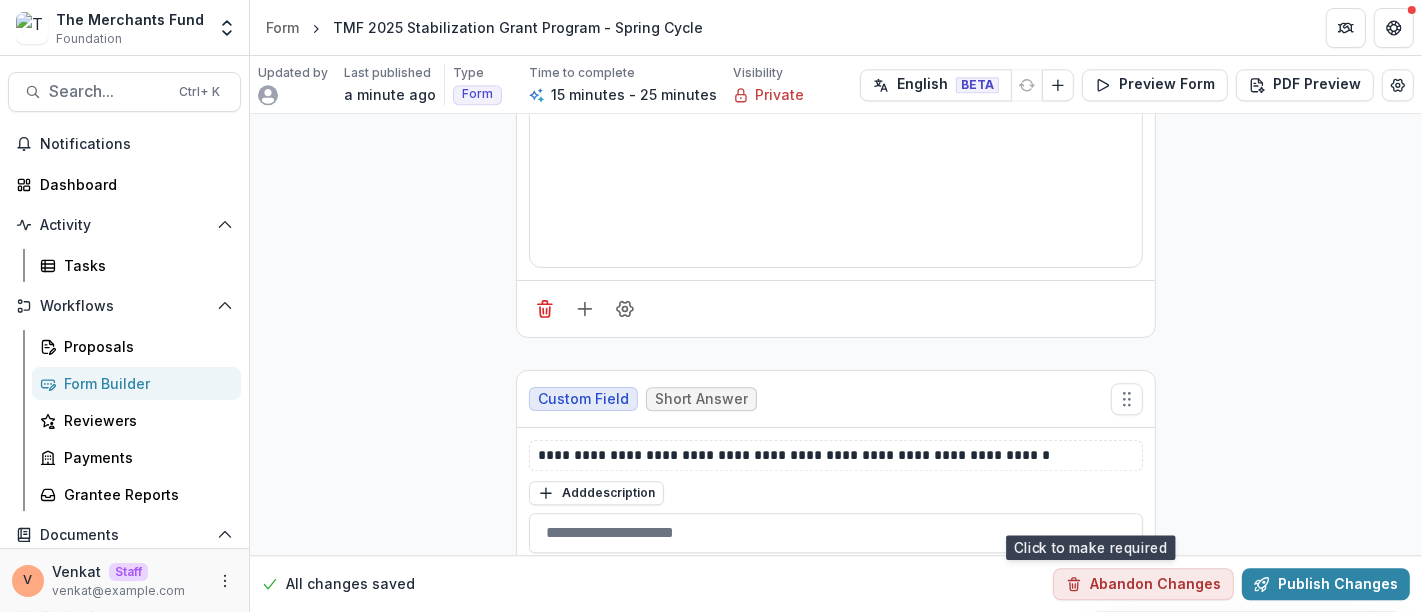 click on "Optional" at bounding box center [1088, 594] 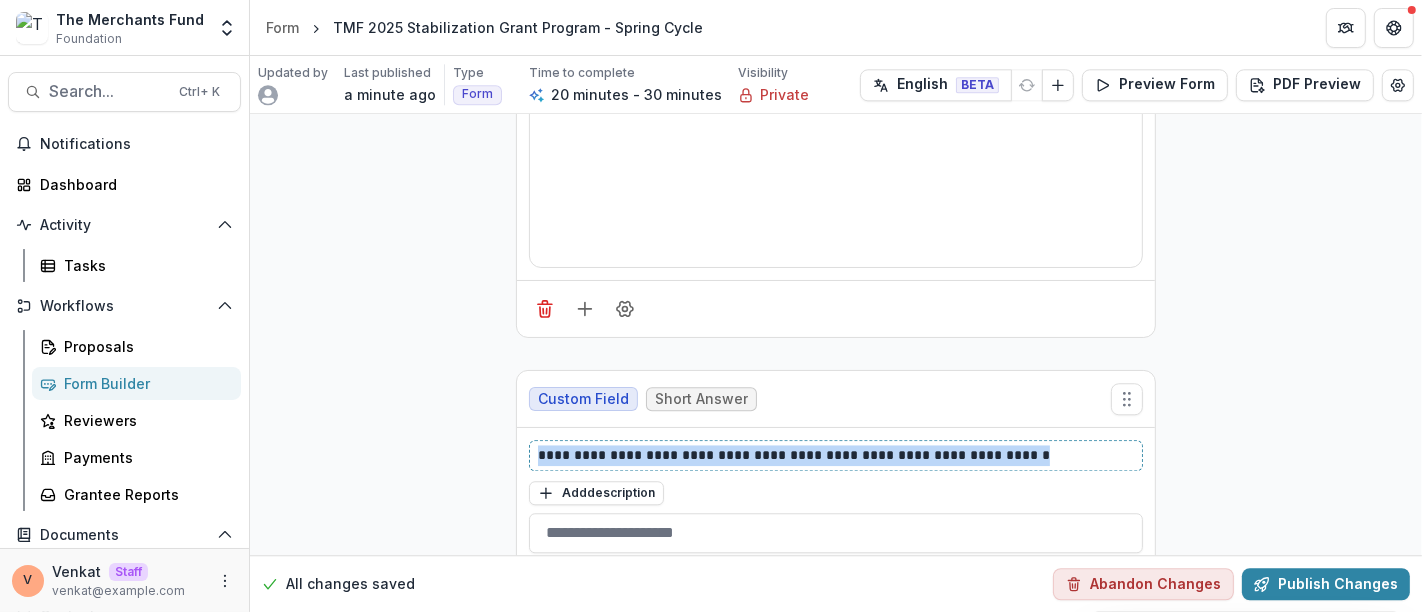 drag, startPoint x: 1030, startPoint y: 374, endPoint x: 253, endPoint y: 398, distance: 777.37054 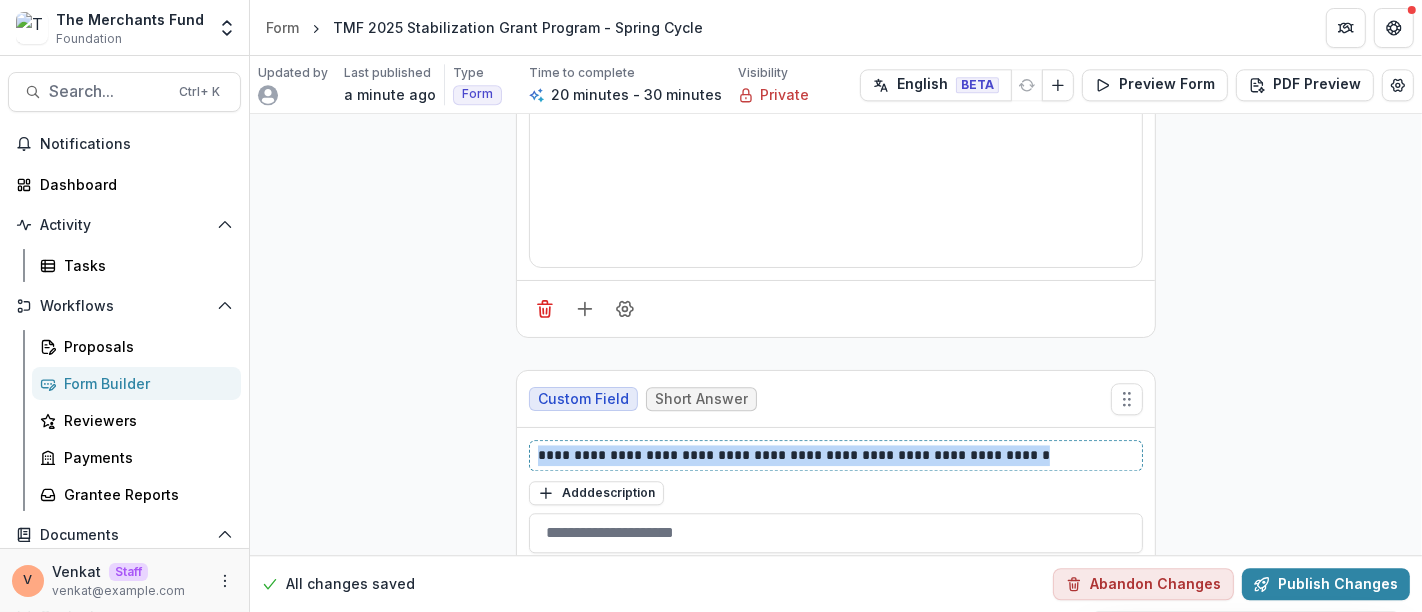 click on "**********" at bounding box center (836, -4961) 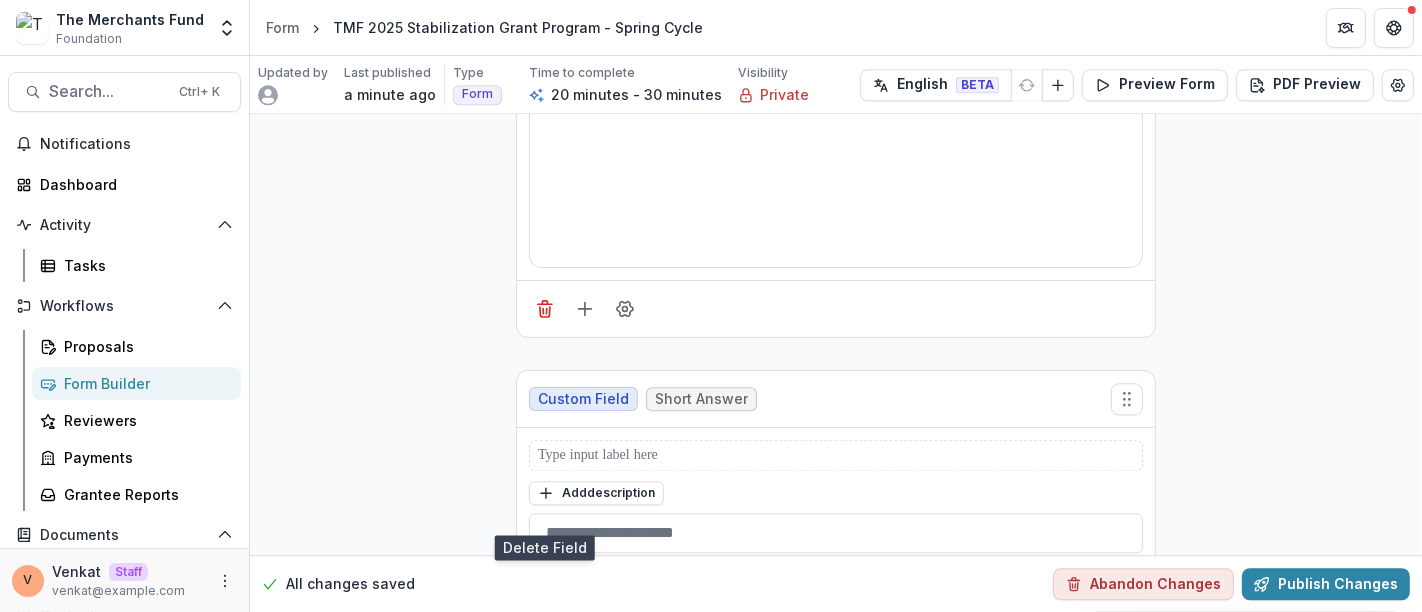 click 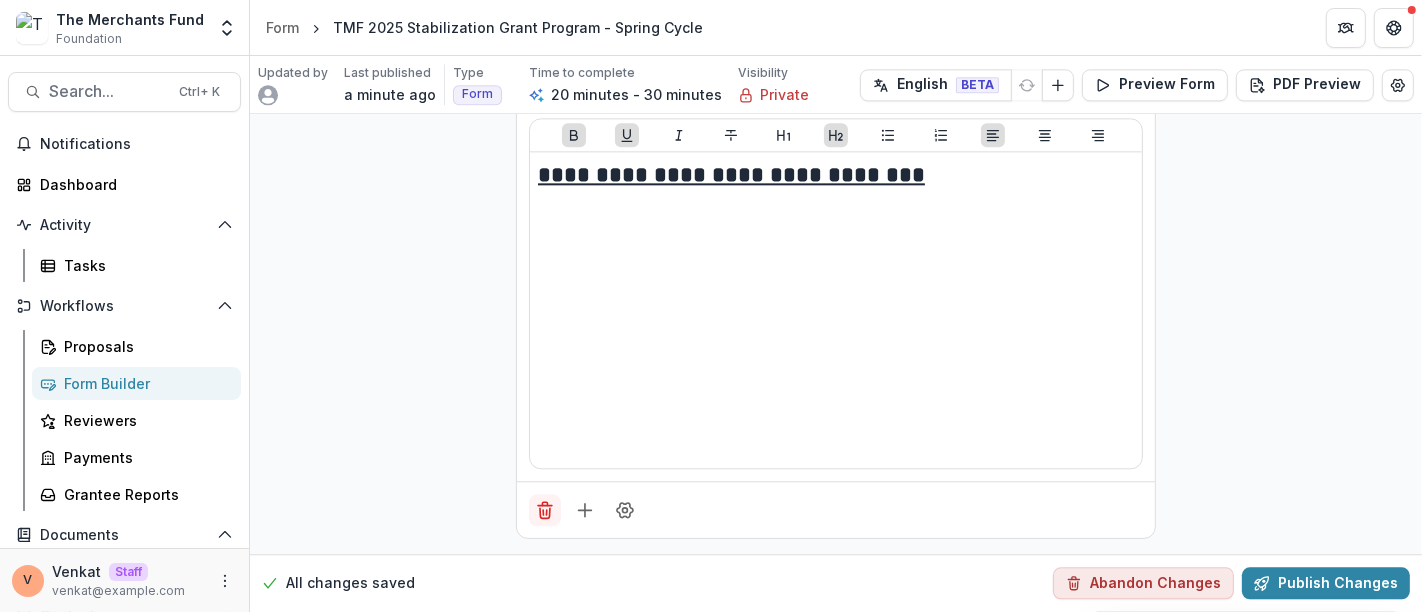 scroll, scrollTop: 10392, scrollLeft: 0, axis: vertical 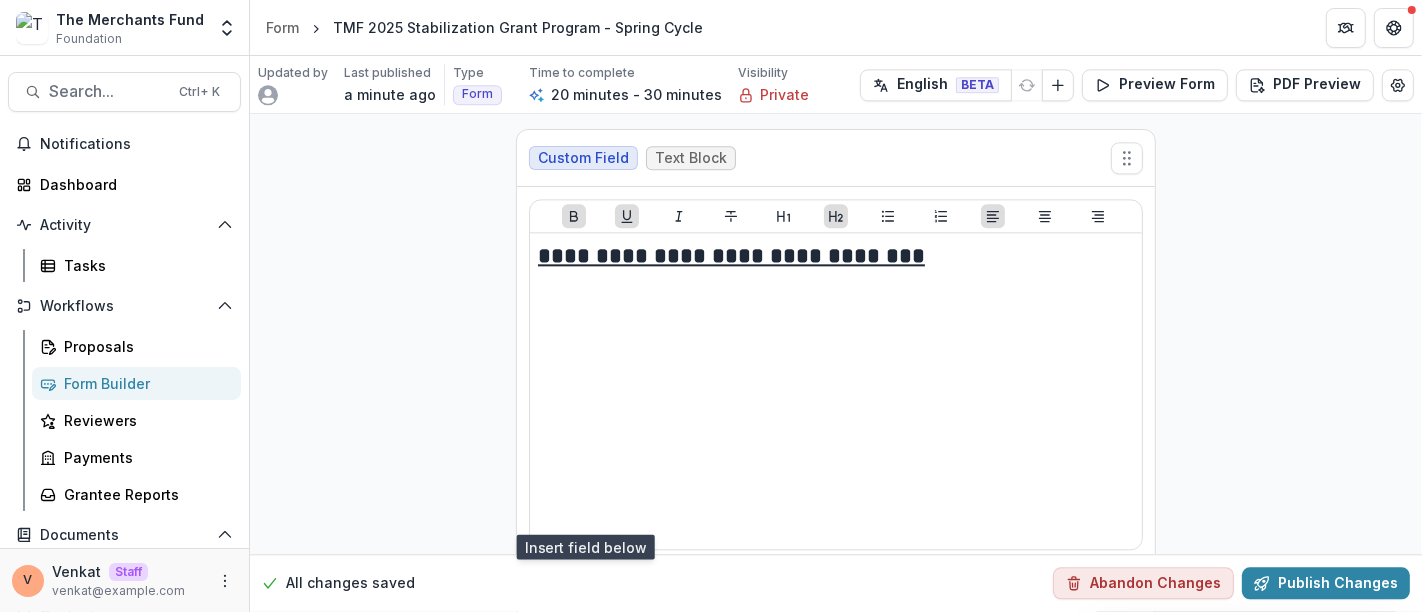 click 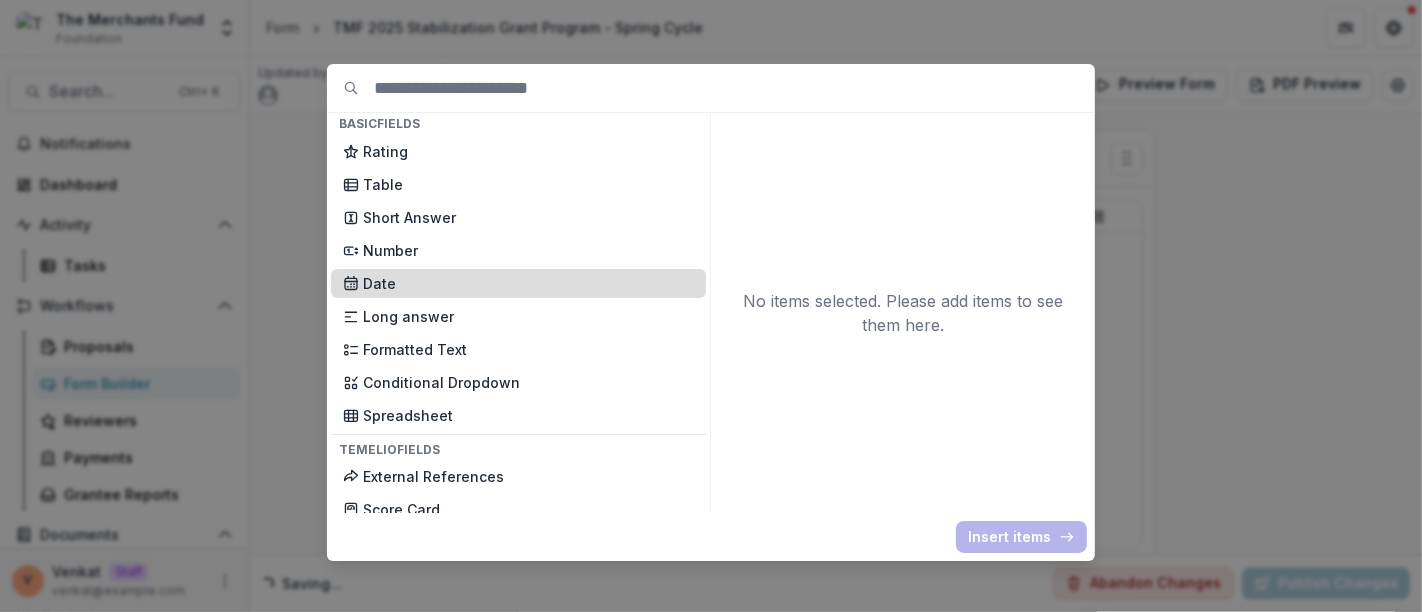 scroll, scrollTop: 333, scrollLeft: 0, axis: vertical 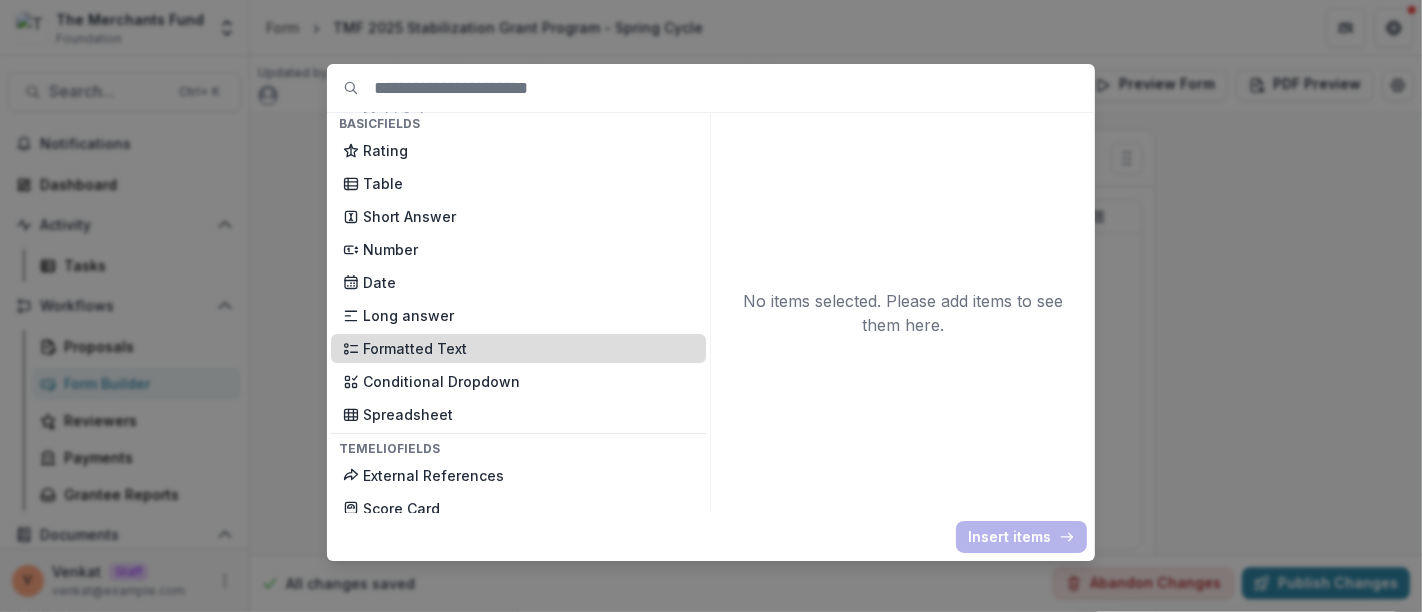 click on "Formatted Text" at bounding box center [528, 348] 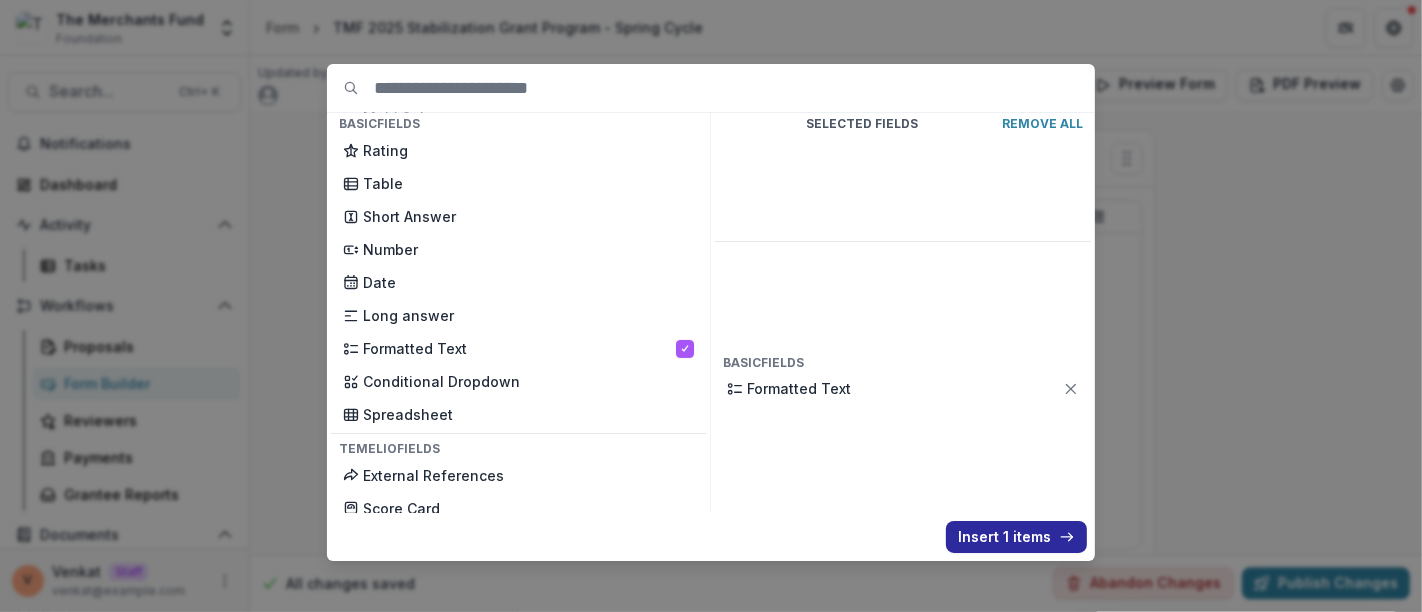 click on "Insert 1 items" at bounding box center [1016, 537] 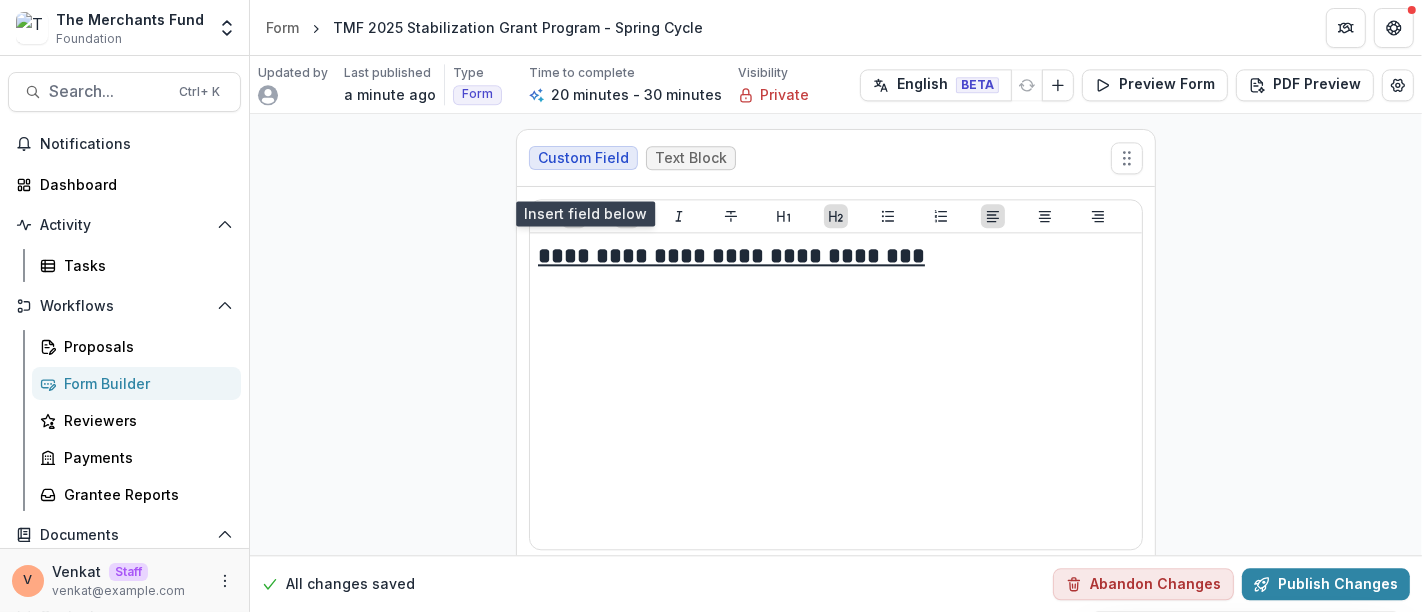 scroll, scrollTop: 10725, scrollLeft: 0, axis: vertical 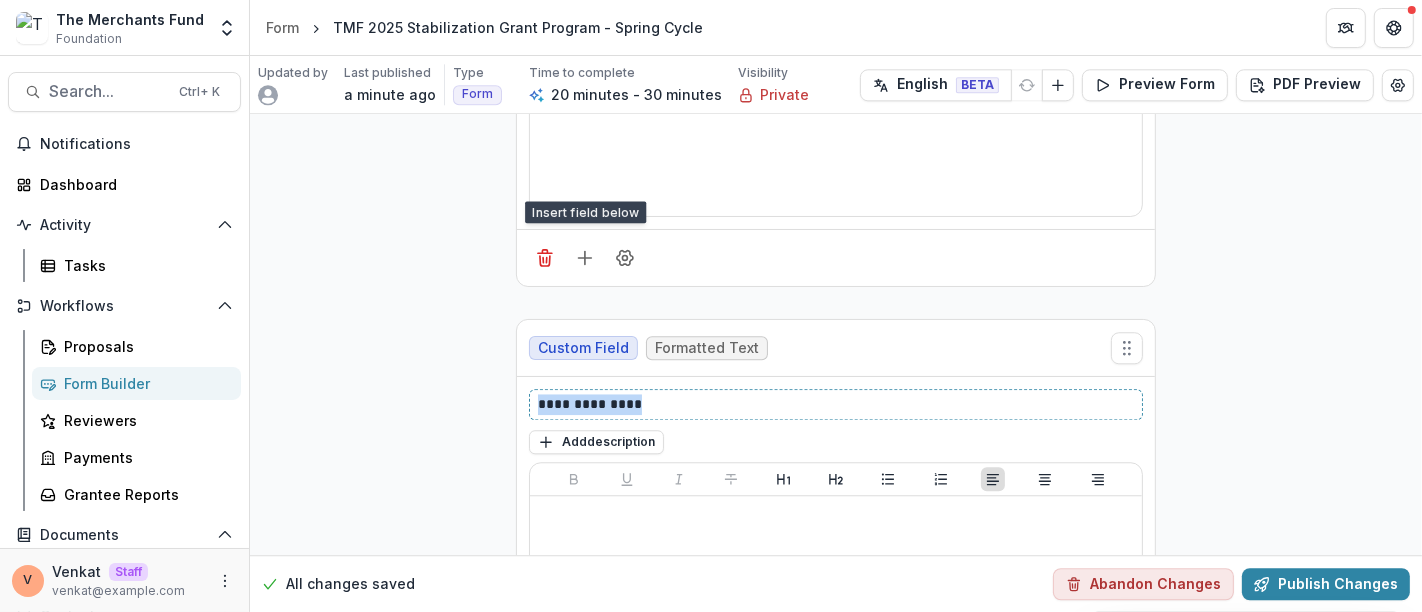 drag, startPoint x: 407, startPoint y: 319, endPoint x: 286, endPoint y: 324, distance: 121.103264 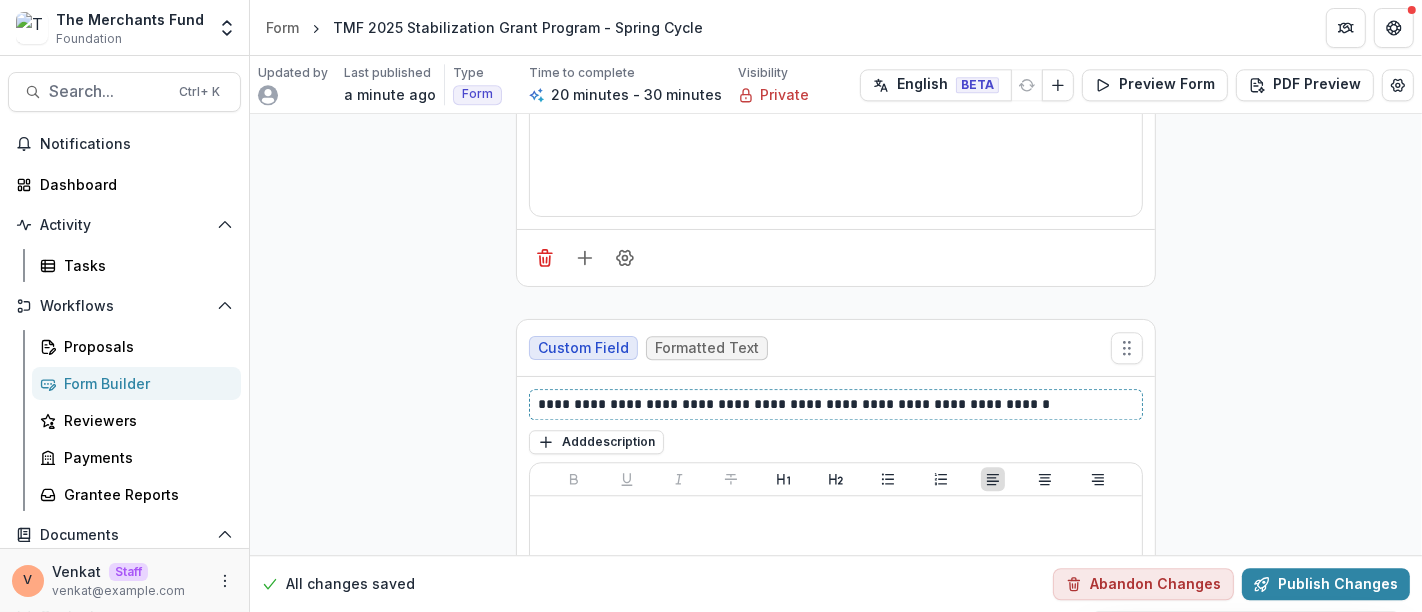 scroll, scrollTop: 10985, scrollLeft: 0, axis: vertical 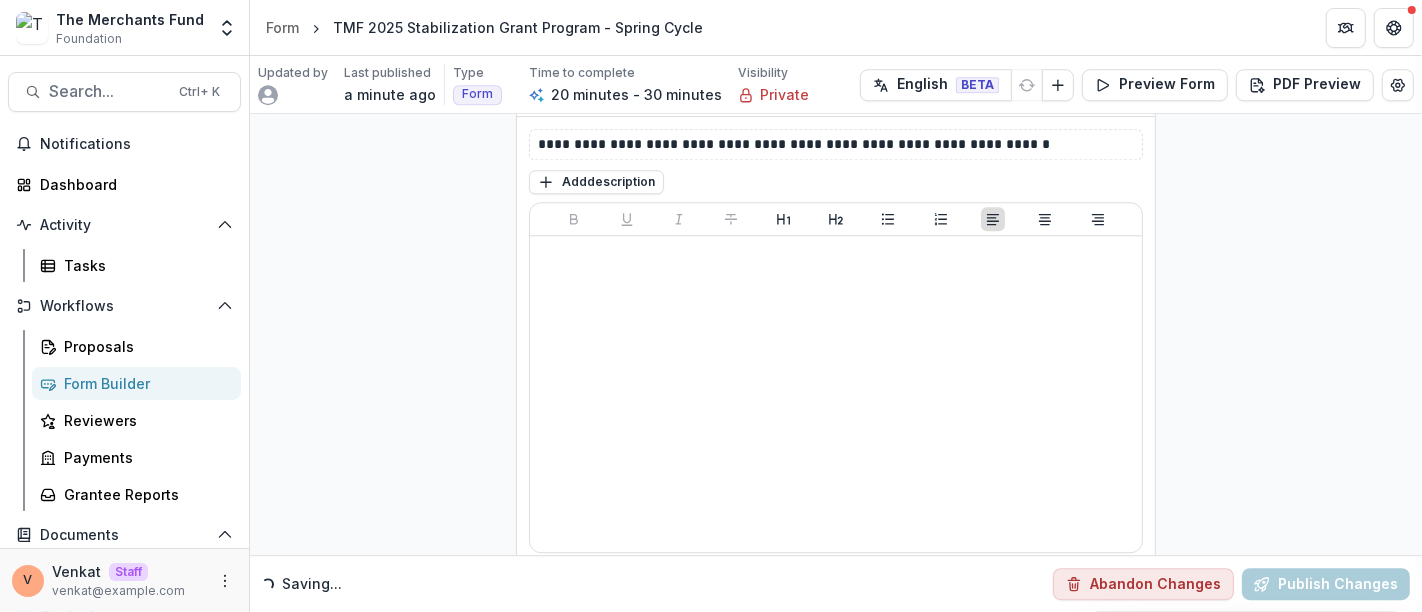 click on "Optional" at bounding box center [1088, 594] 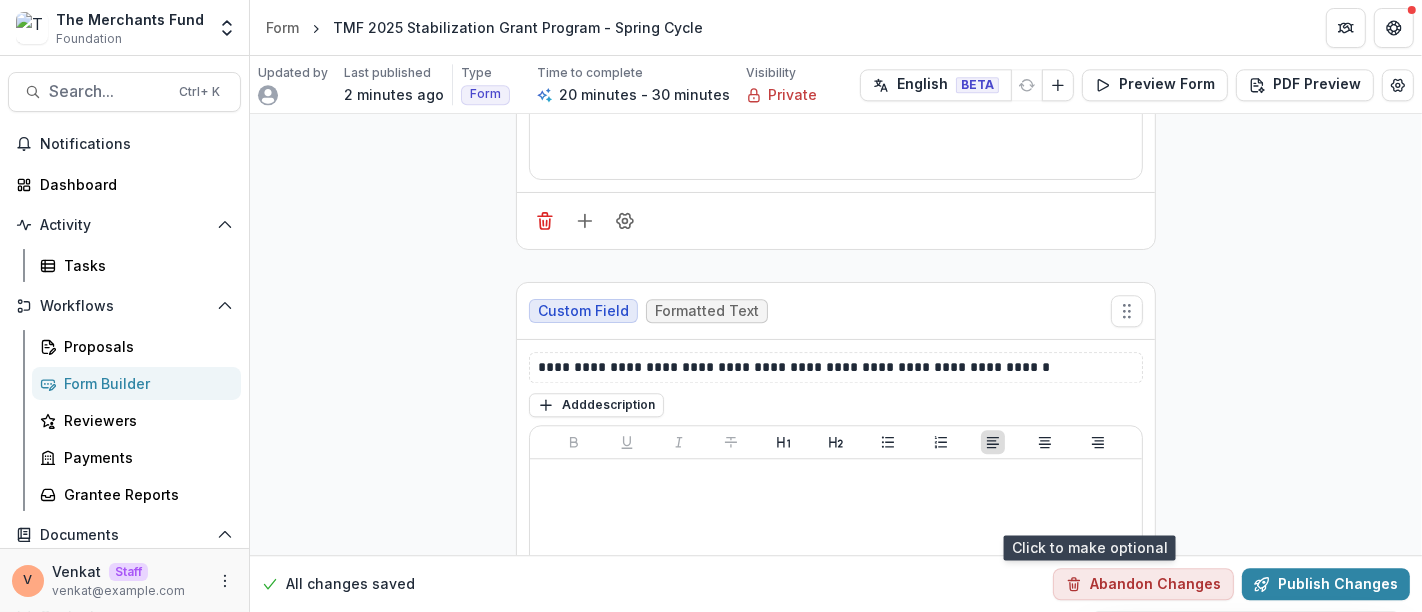 scroll, scrollTop: 10985, scrollLeft: 0, axis: vertical 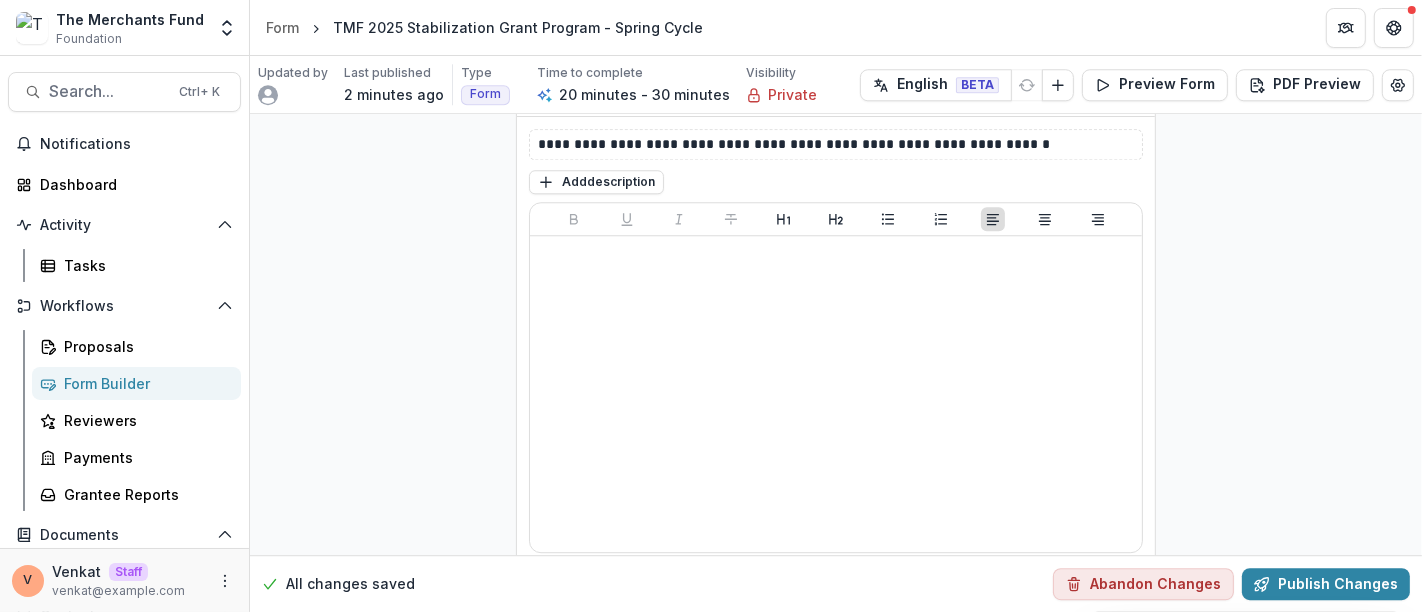 click at bounding box center (585, 594) 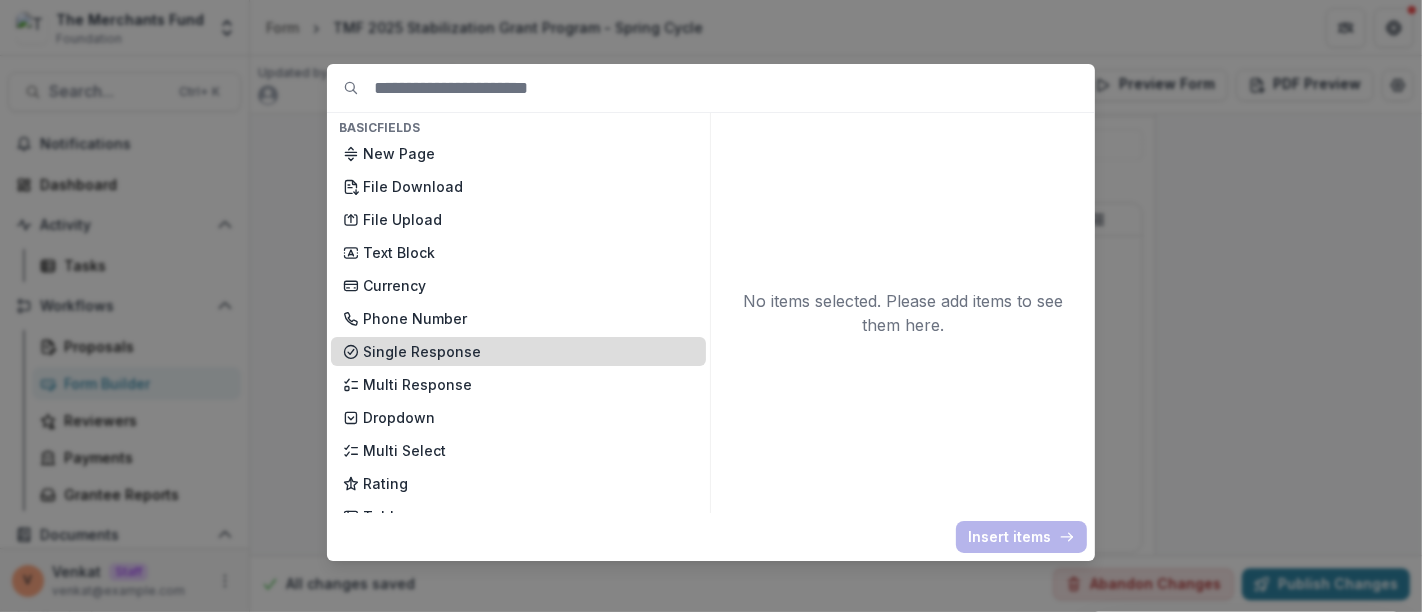 click on "Single Response" at bounding box center (528, 351) 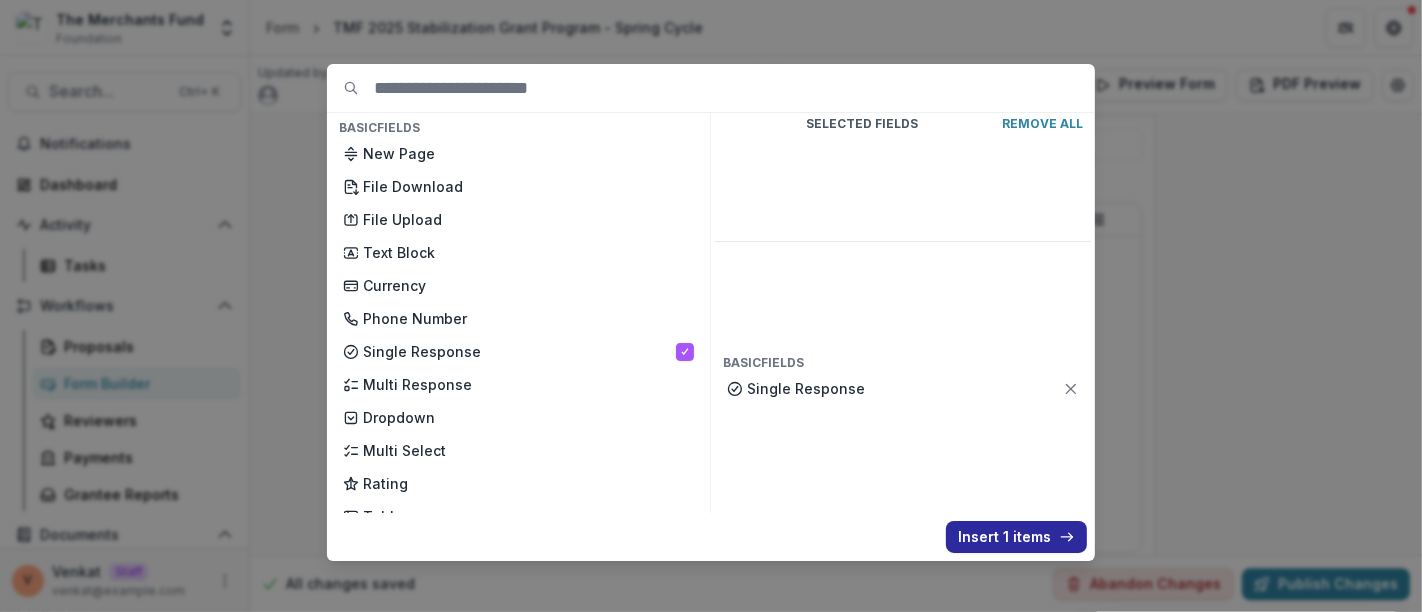 click on "Insert 1 items" at bounding box center (1016, 537) 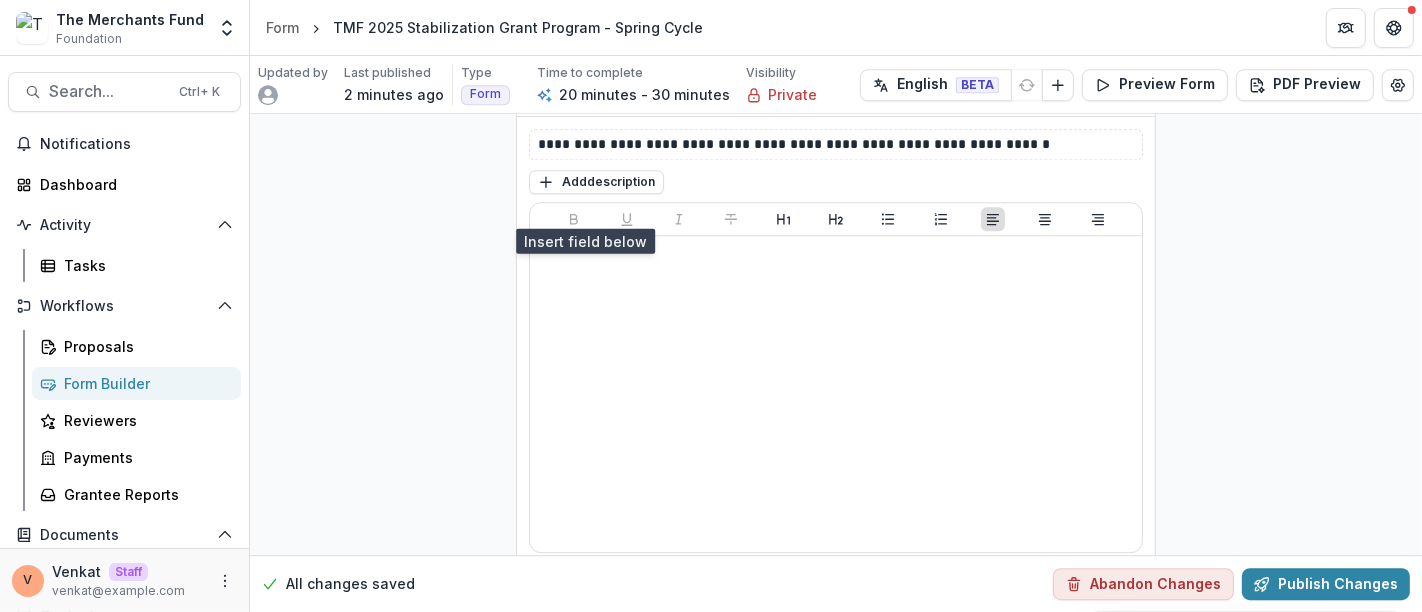 scroll, scrollTop: 11291, scrollLeft: 0, axis: vertical 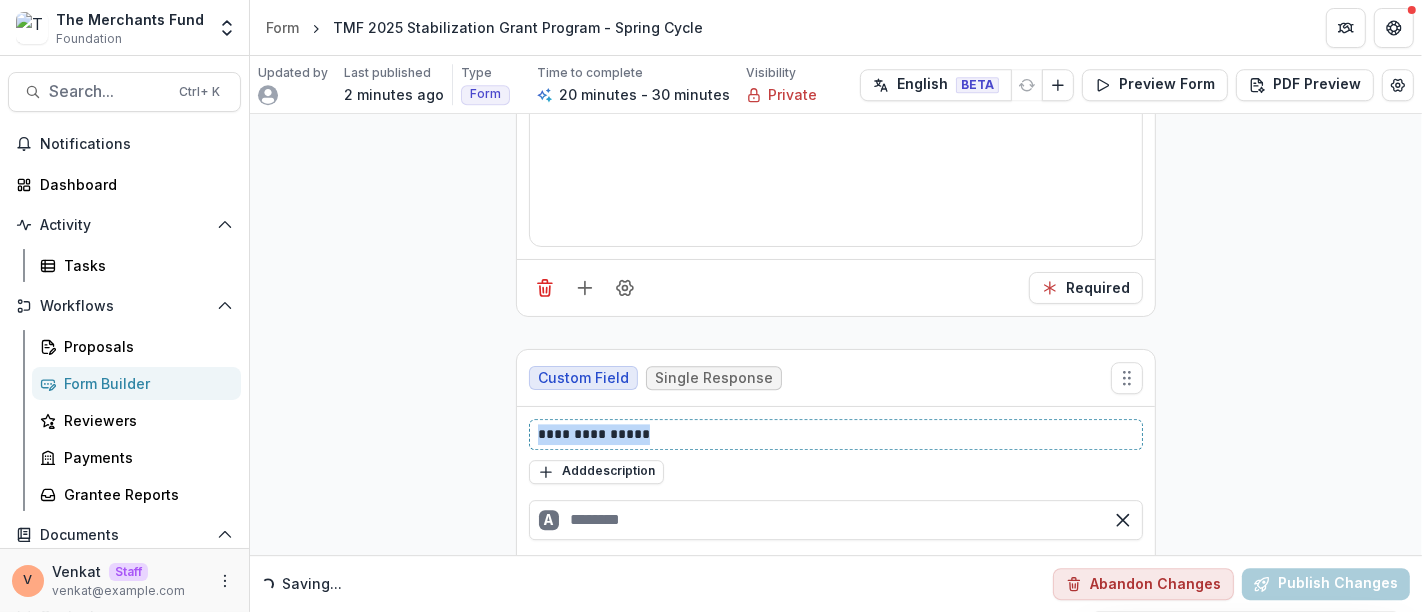 drag, startPoint x: 634, startPoint y: 355, endPoint x: 346, endPoint y: 380, distance: 289.08304 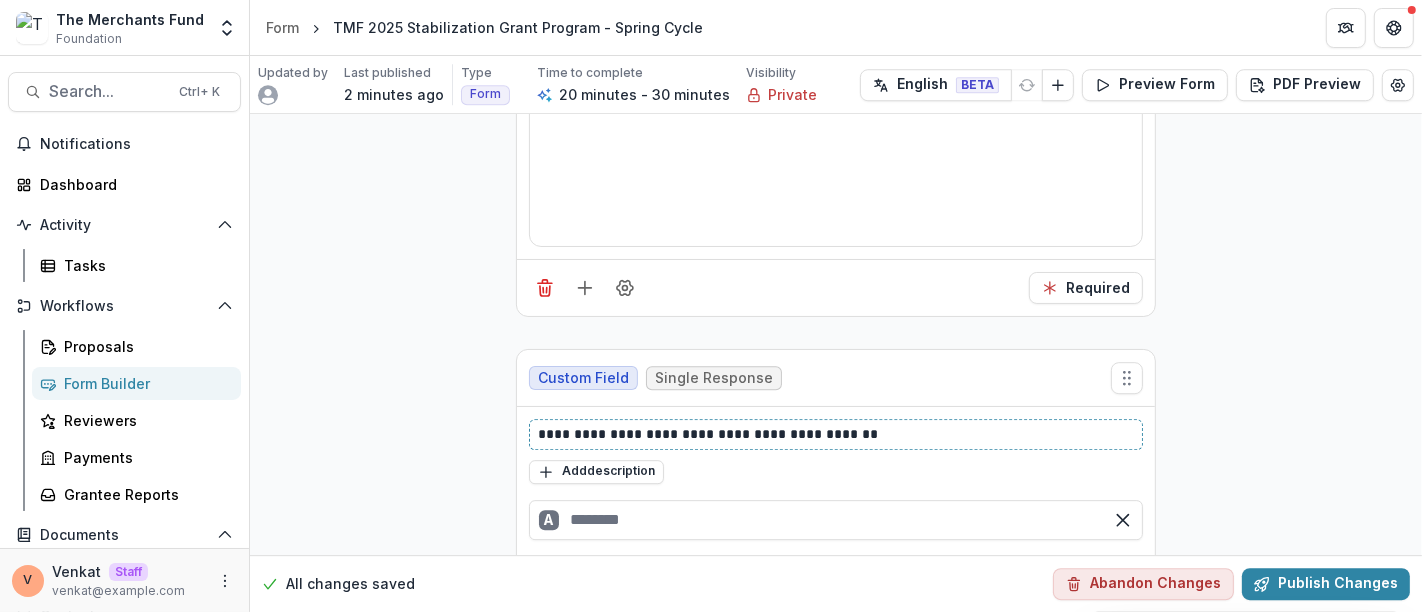 type 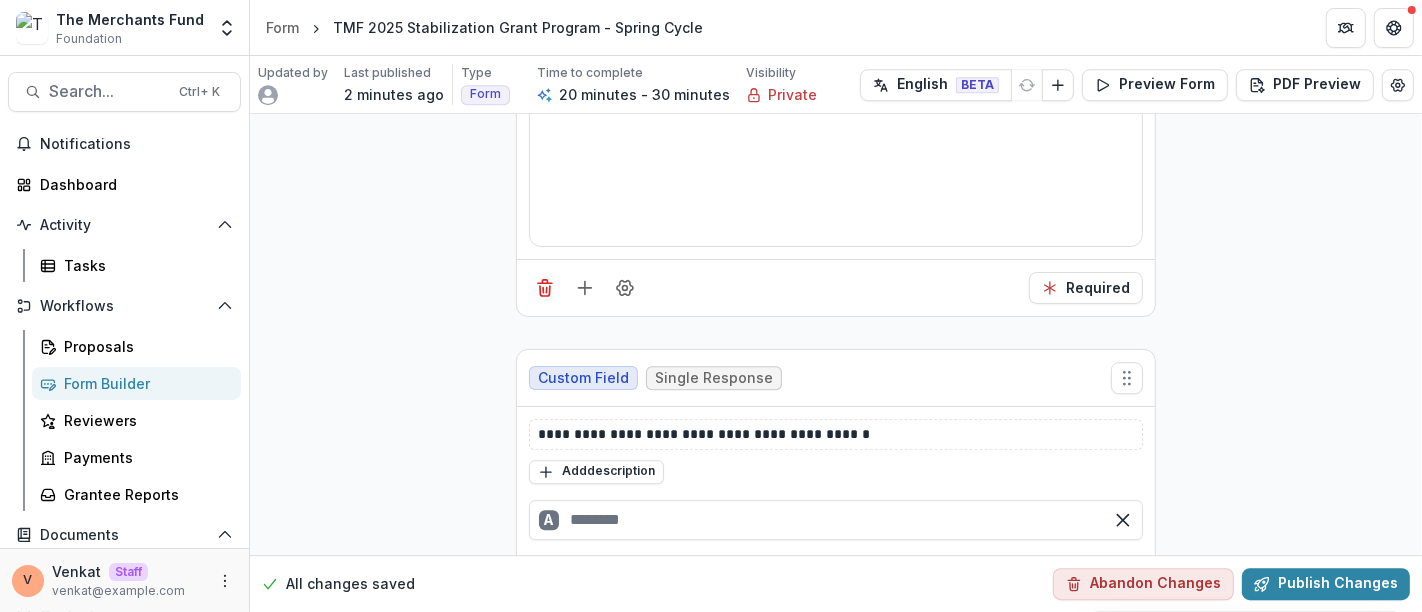 click 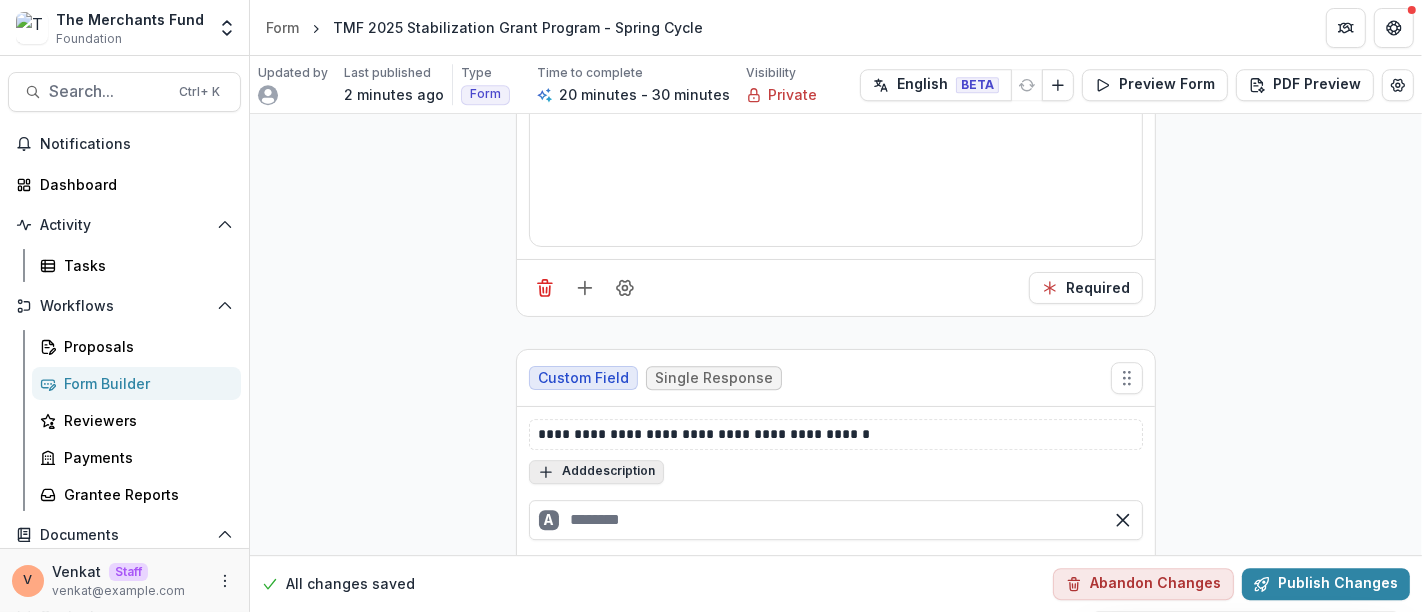 click on "Add  description" at bounding box center (596, 472) 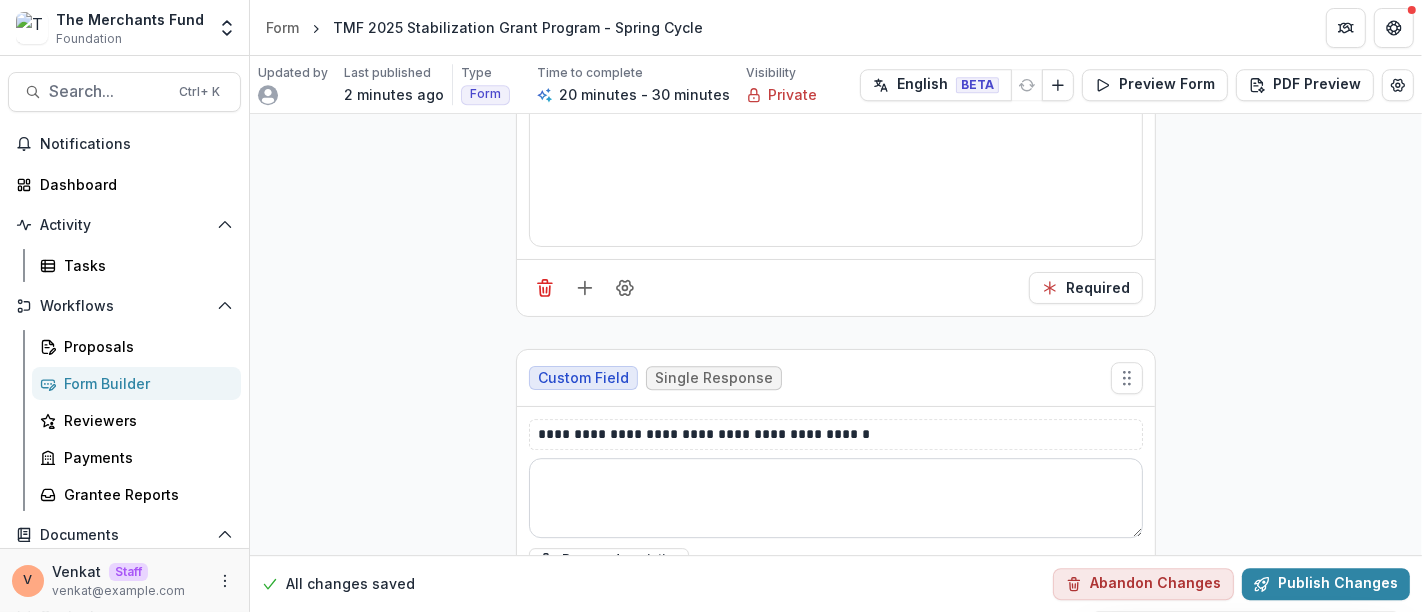 click at bounding box center (836, 498) 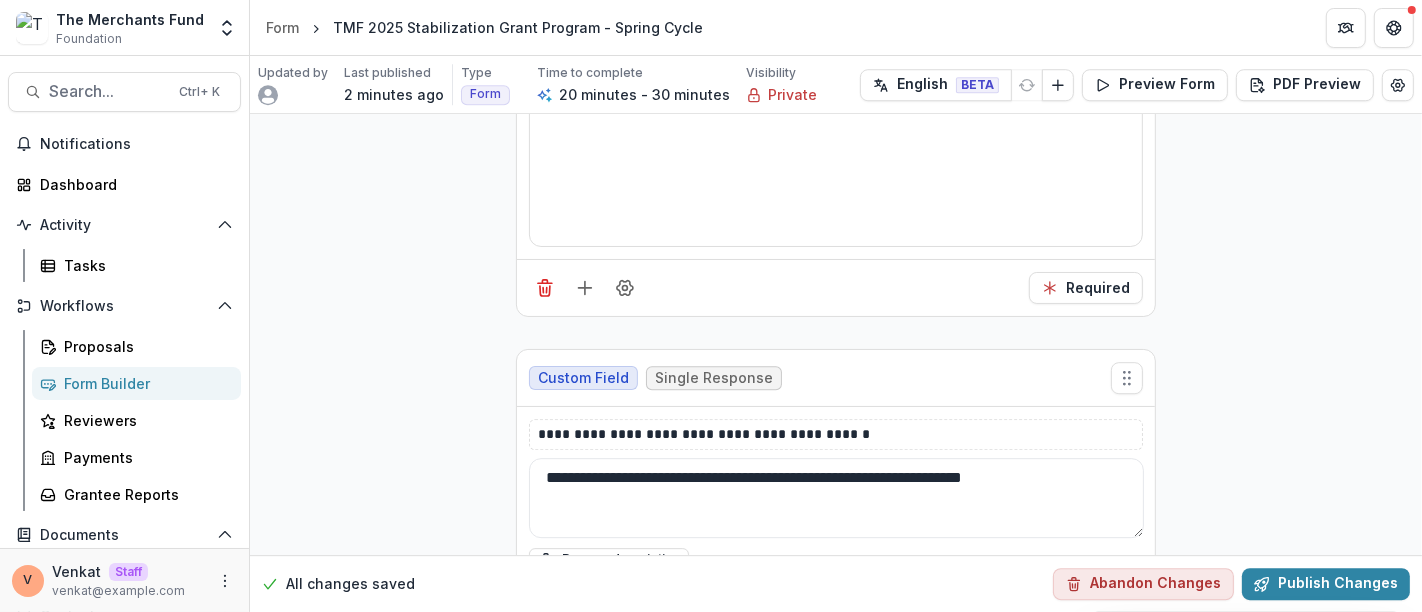 type on "**********" 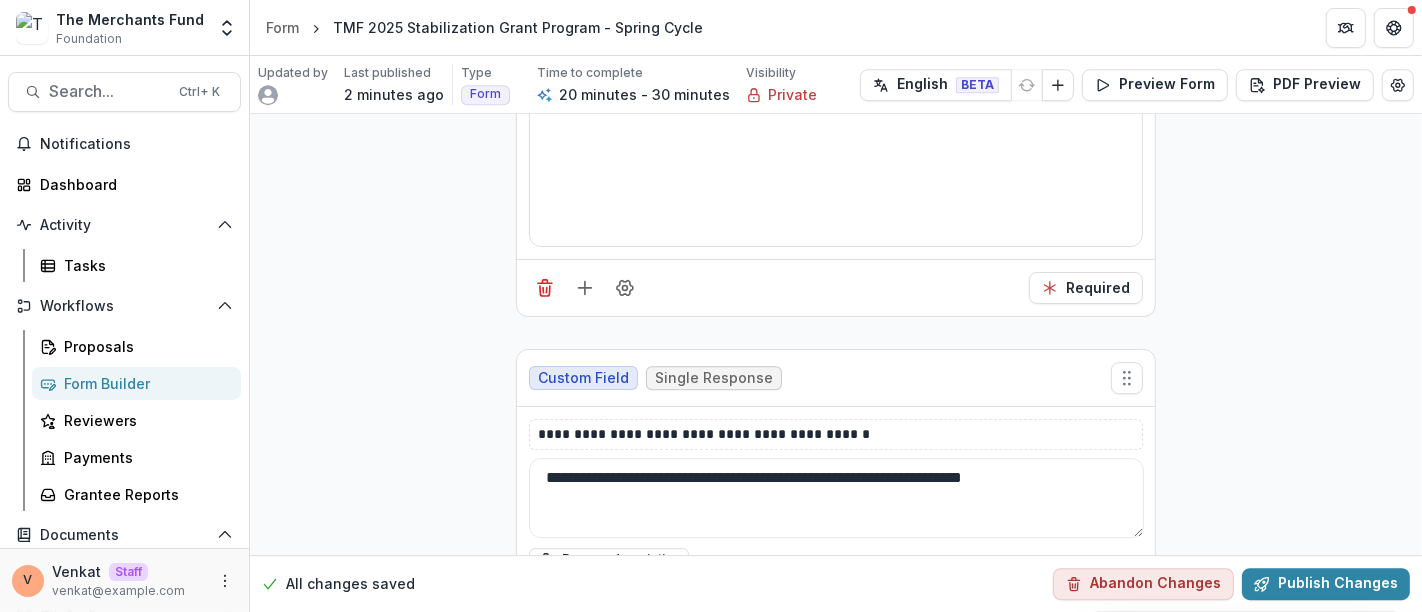 click at bounding box center [836, 608] 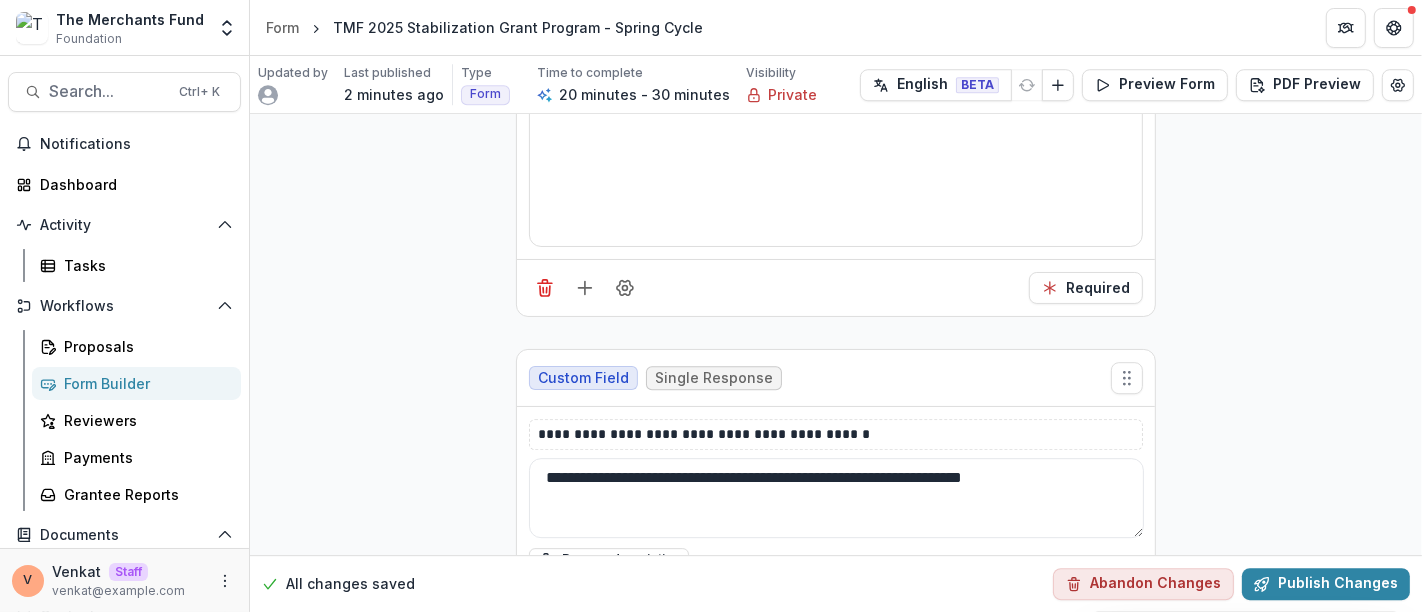 scroll, scrollTop: 11411, scrollLeft: 0, axis: vertical 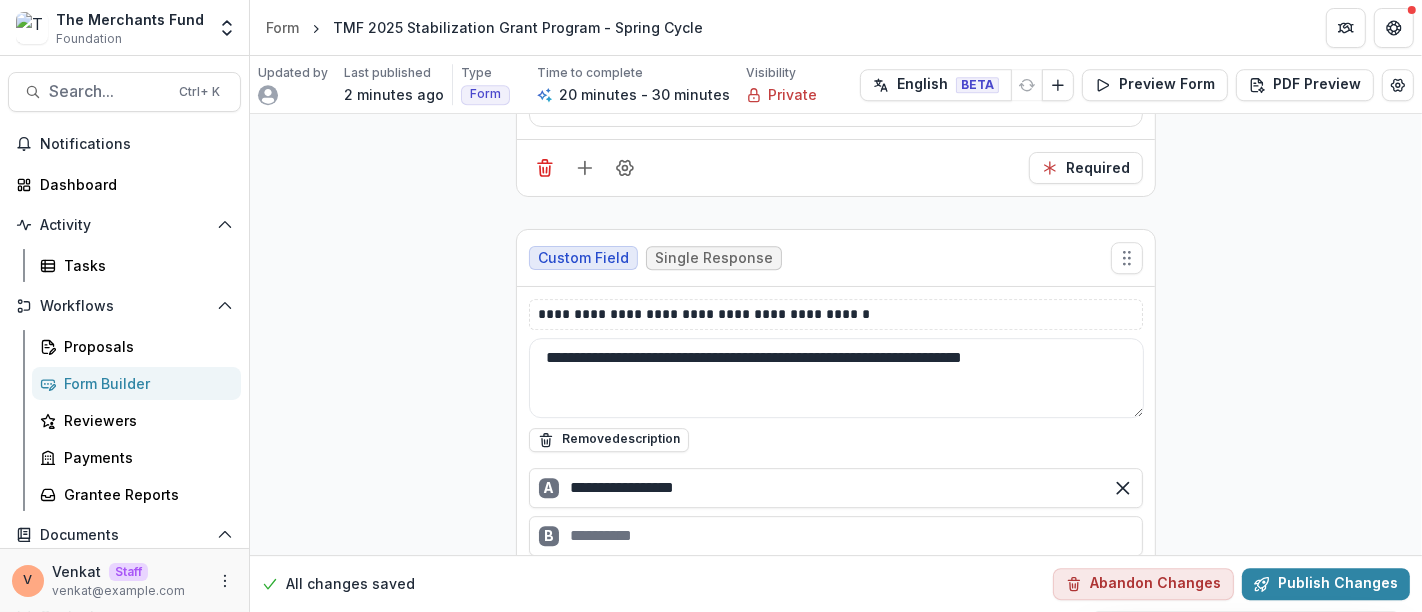 click on "B" at bounding box center [836, 536] 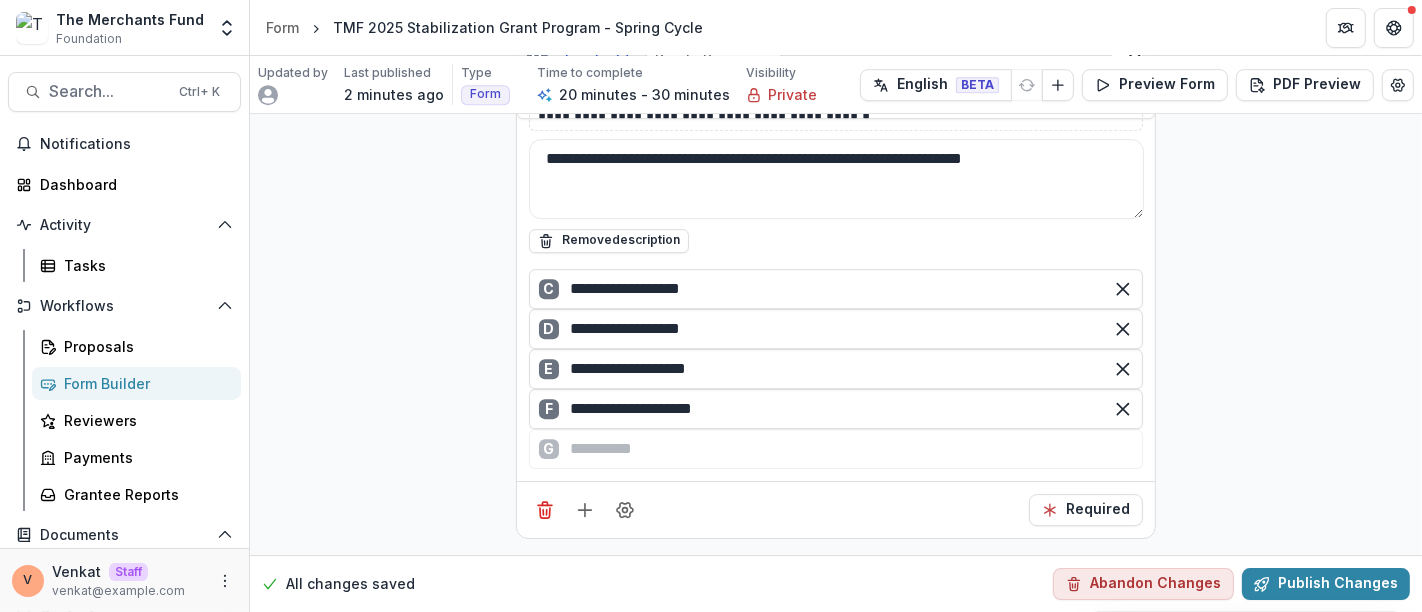 scroll, scrollTop: 11651, scrollLeft: 0, axis: vertical 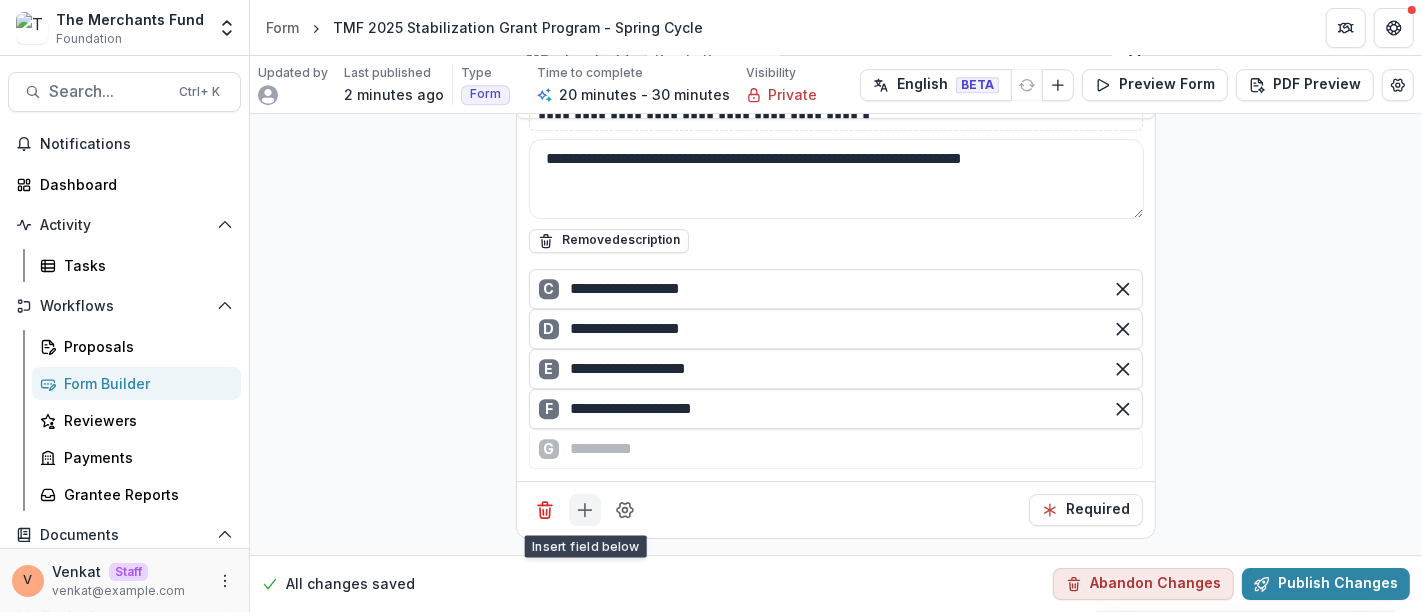 click 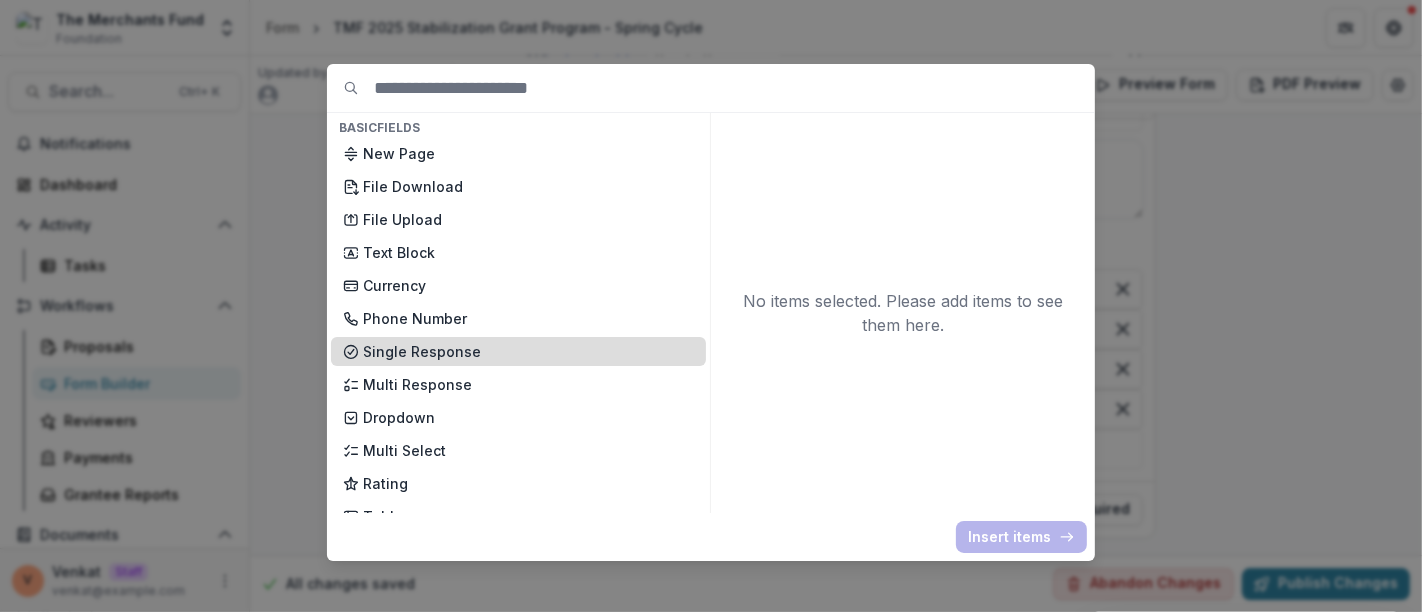 click on "Single Response" at bounding box center (528, 351) 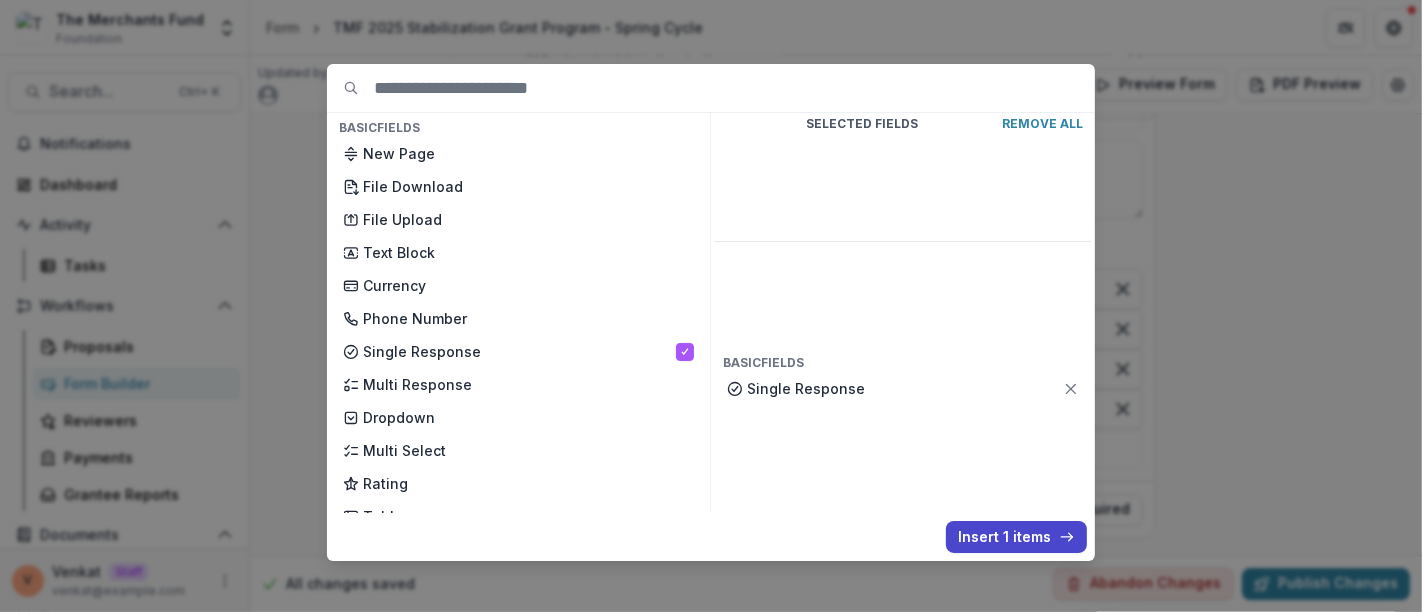 click on "Basic  Fields New Page File Download File Upload Text Block Currency Phone Number Single Response Multi Response Dropdown Multi Select Rating Table Short Answer Number Date Long answer Formatted Text Conditional Dropdown Spreadsheet Temelio  Fields External References Score Card Formula Foundation Users Foundation Tags Foundation Program Areas Grant Types Selected Fields Remove All Basic  Fields Single Response Insert 1 items" at bounding box center (711, 312) 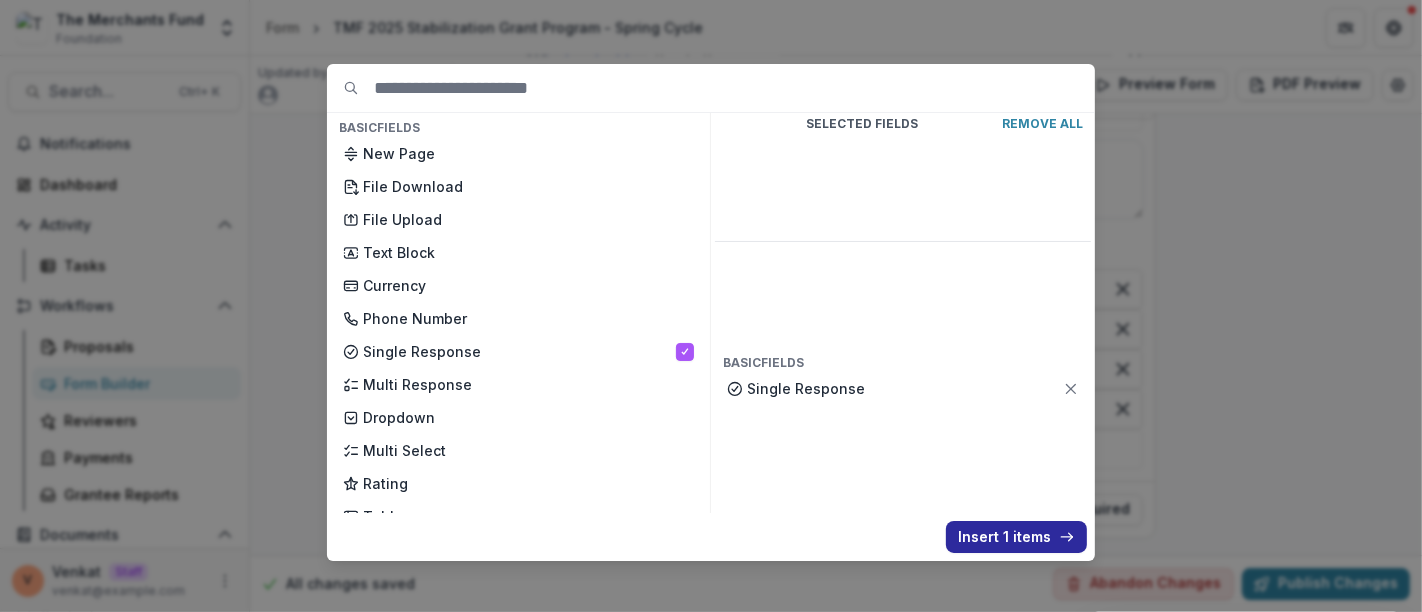 click on "Insert 1 items" at bounding box center (1016, 537) 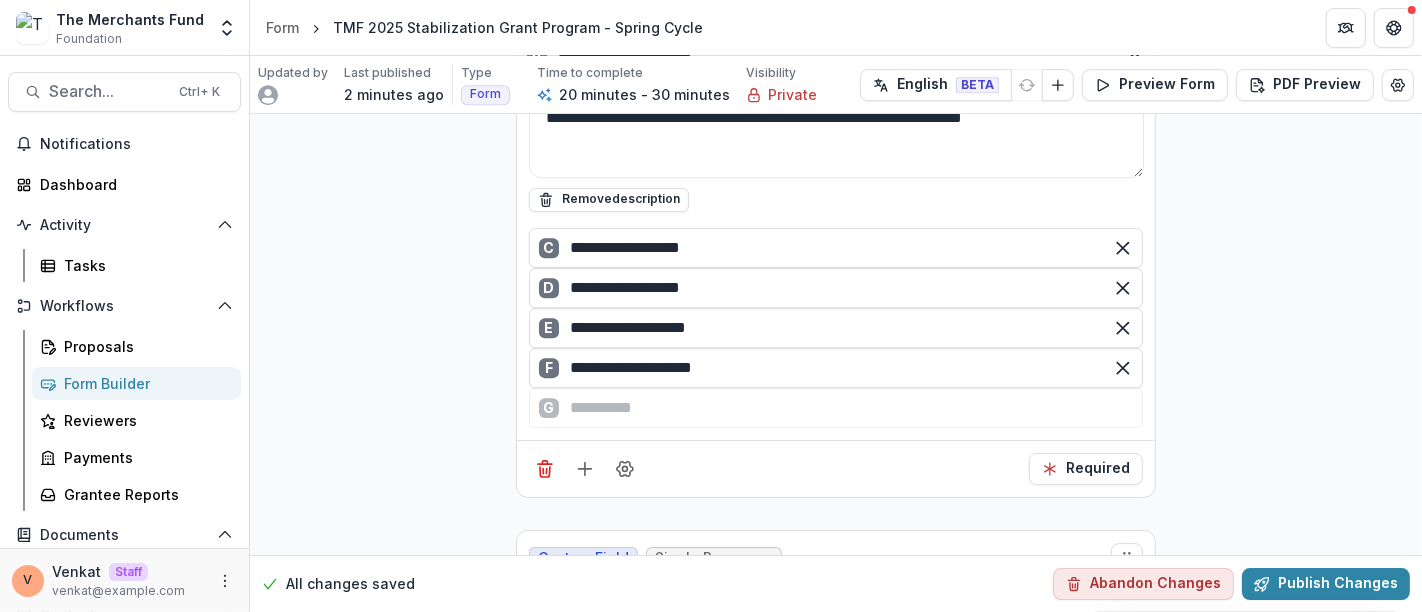 scroll, scrollTop: 11958, scrollLeft: 0, axis: vertical 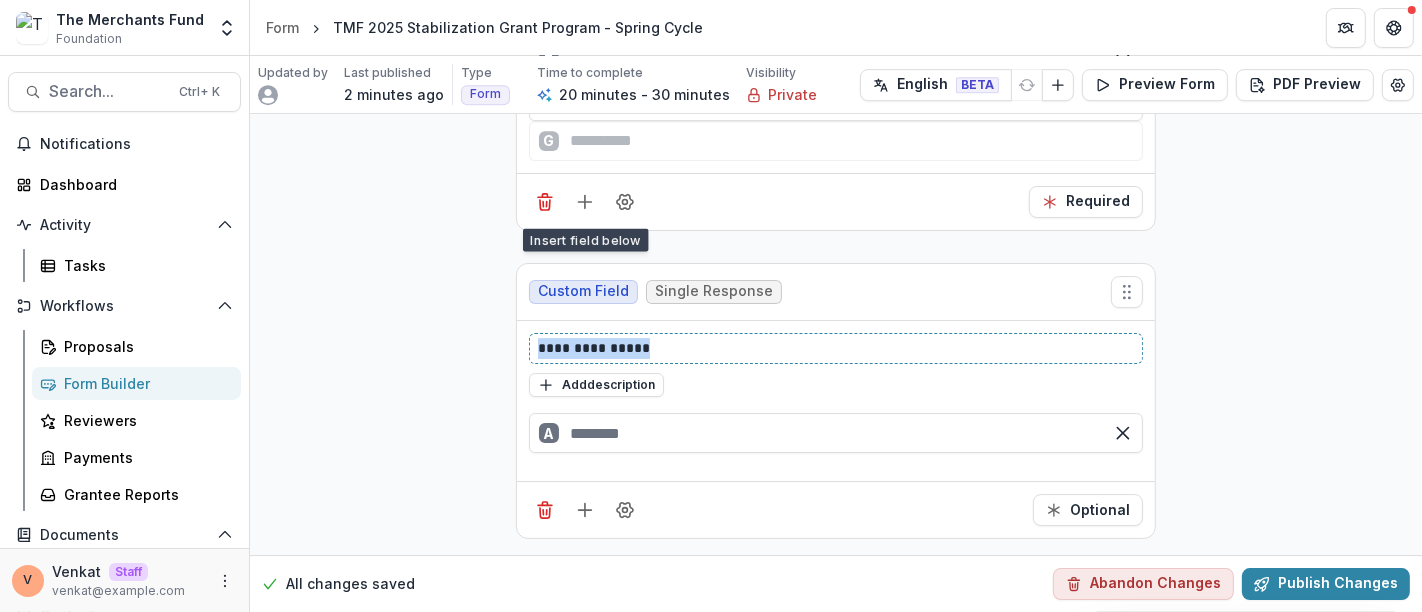 drag, startPoint x: 673, startPoint y: 353, endPoint x: 399, endPoint y: 368, distance: 274.41028 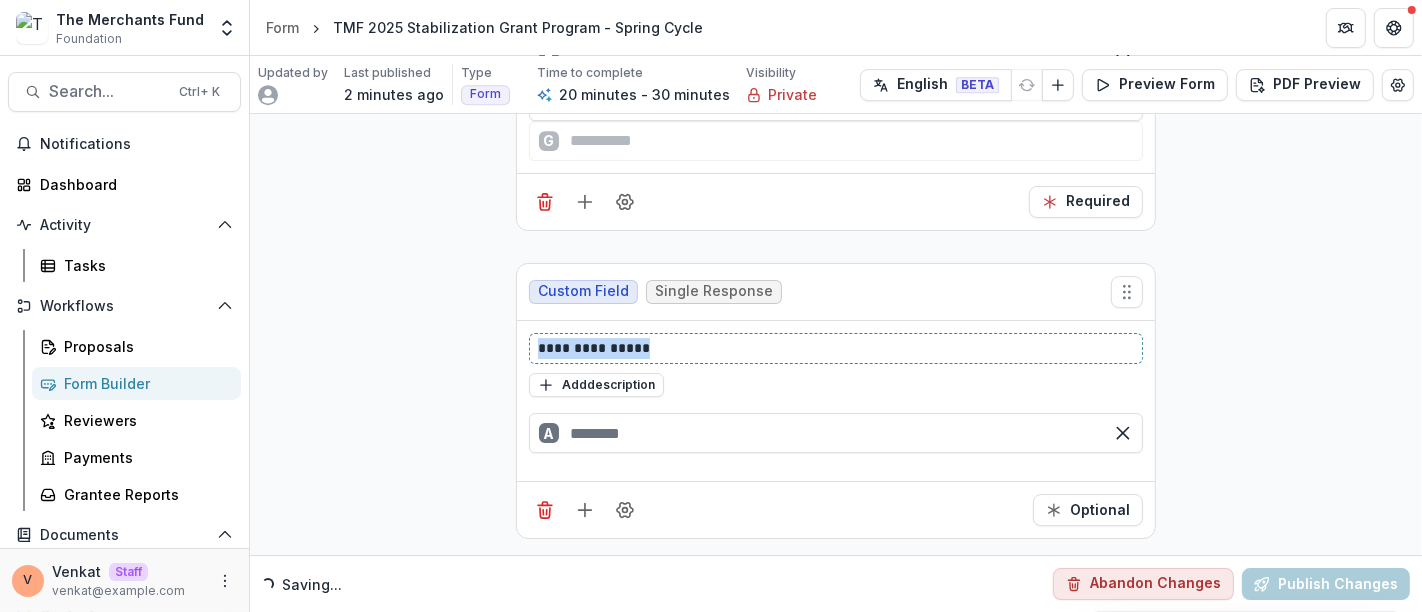 paste 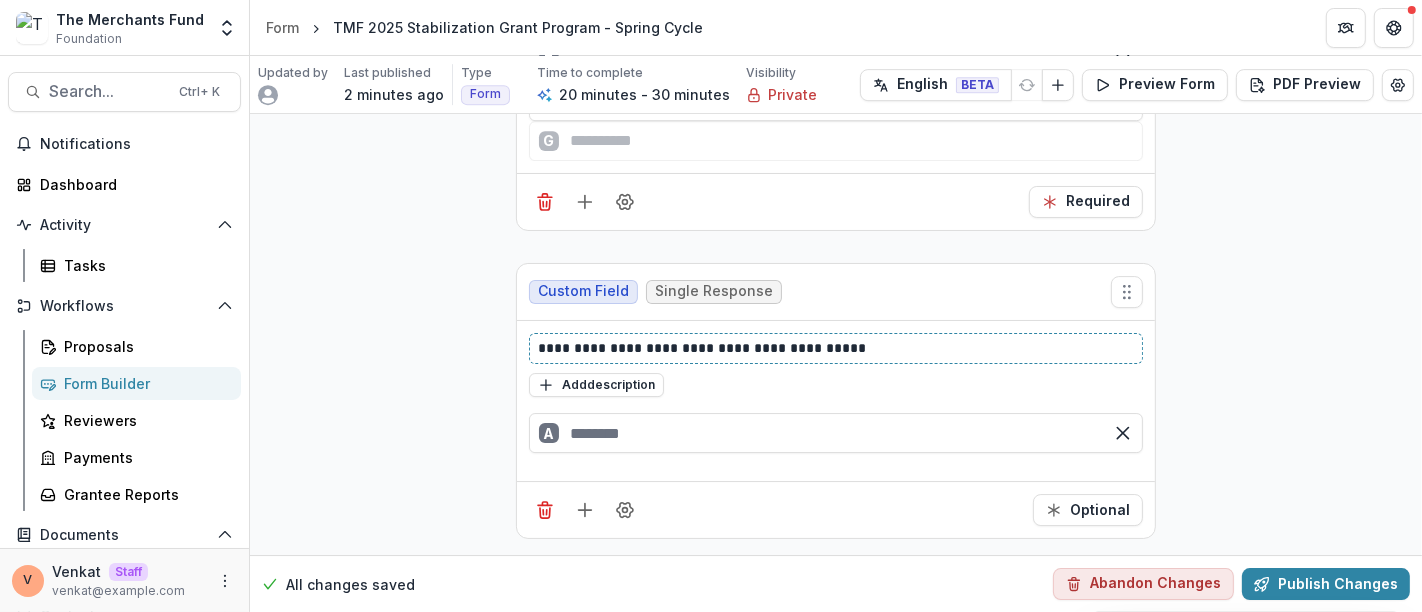type 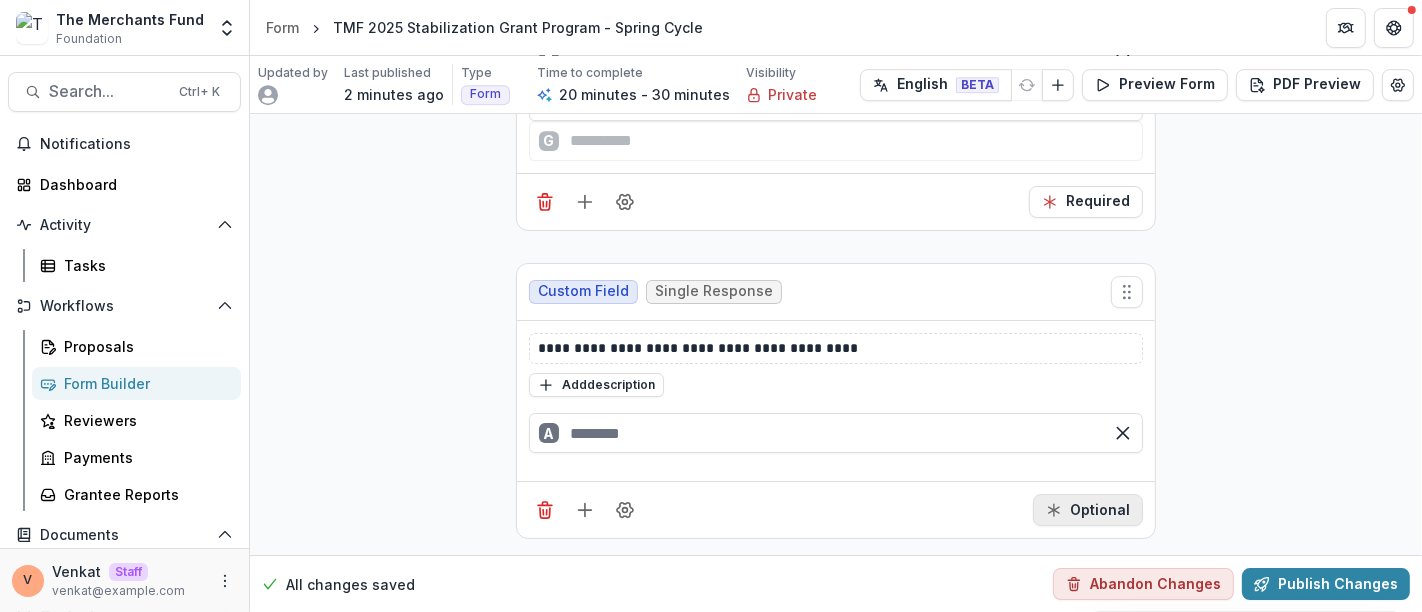 click on "Optional" at bounding box center [1088, 510] 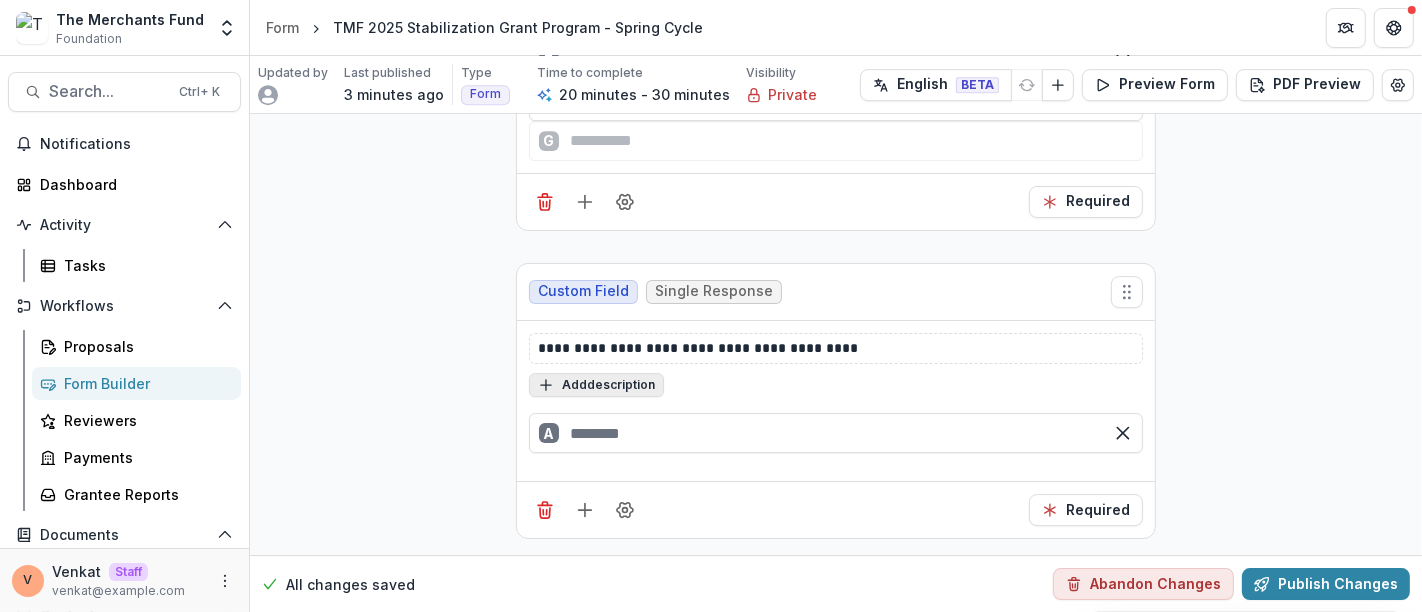 click on "Add  description" at bounding box center [596, 385] 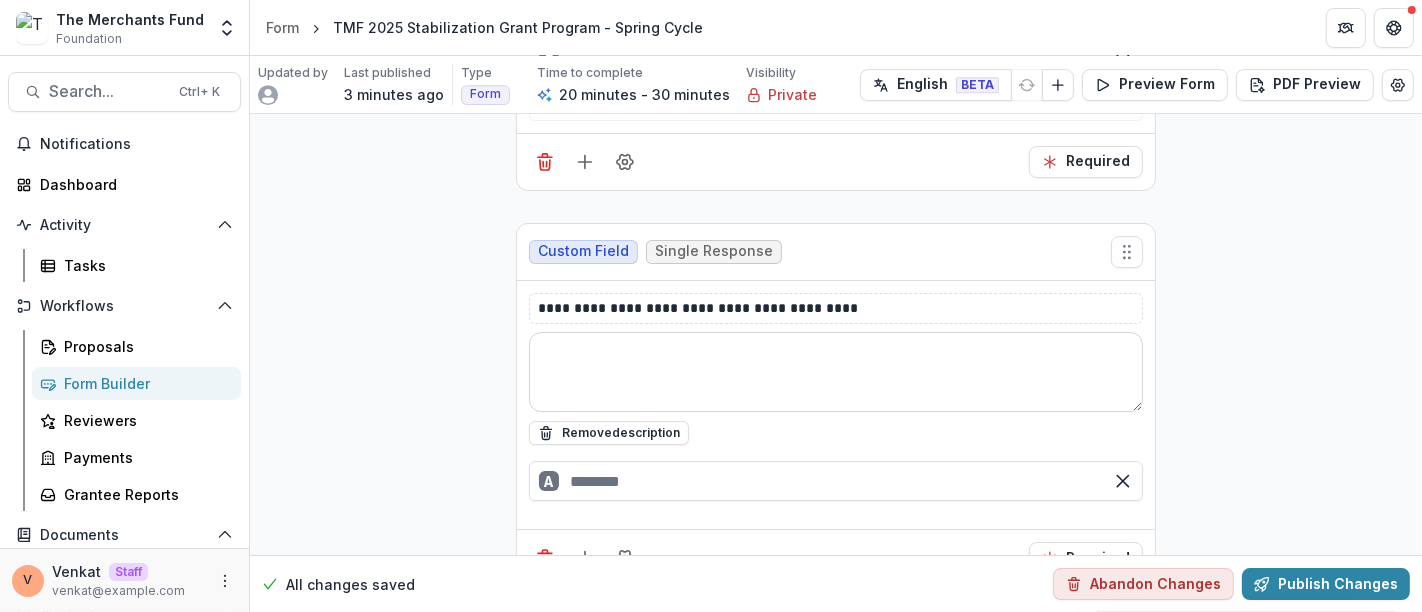 click at bounding box center (836, 372) 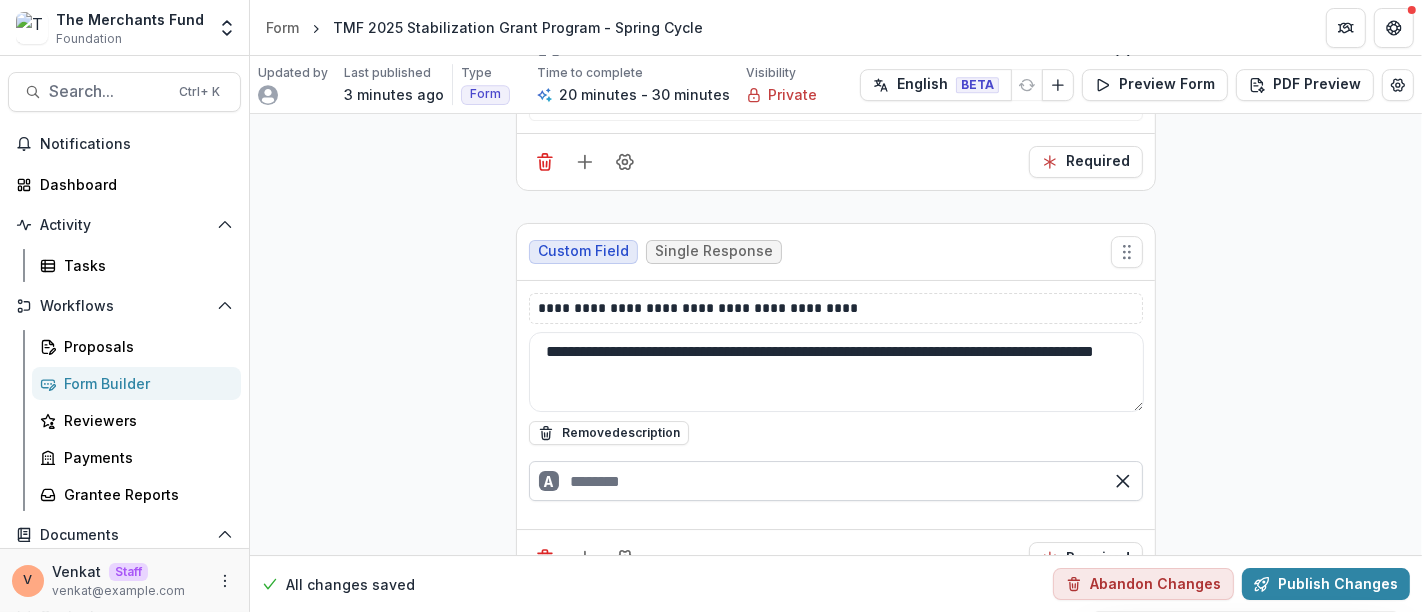 scroll, scrollTop: 12046, scrollLeft: 0, axis: vertical 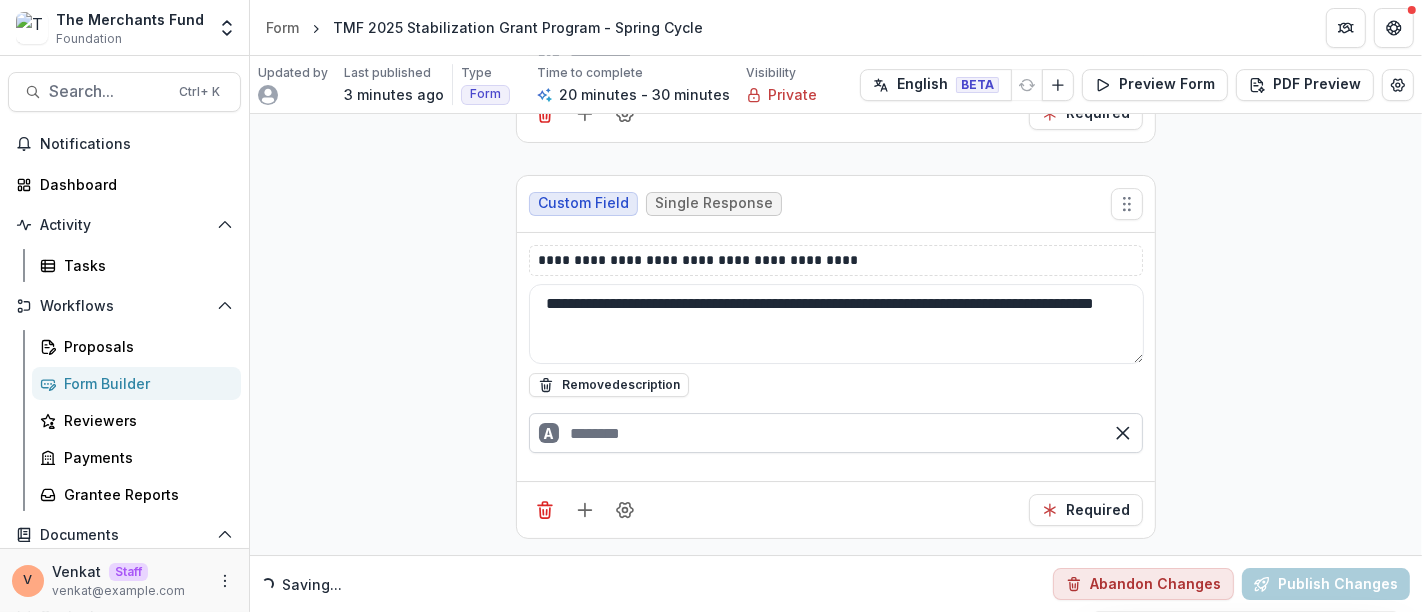 type on "**********" 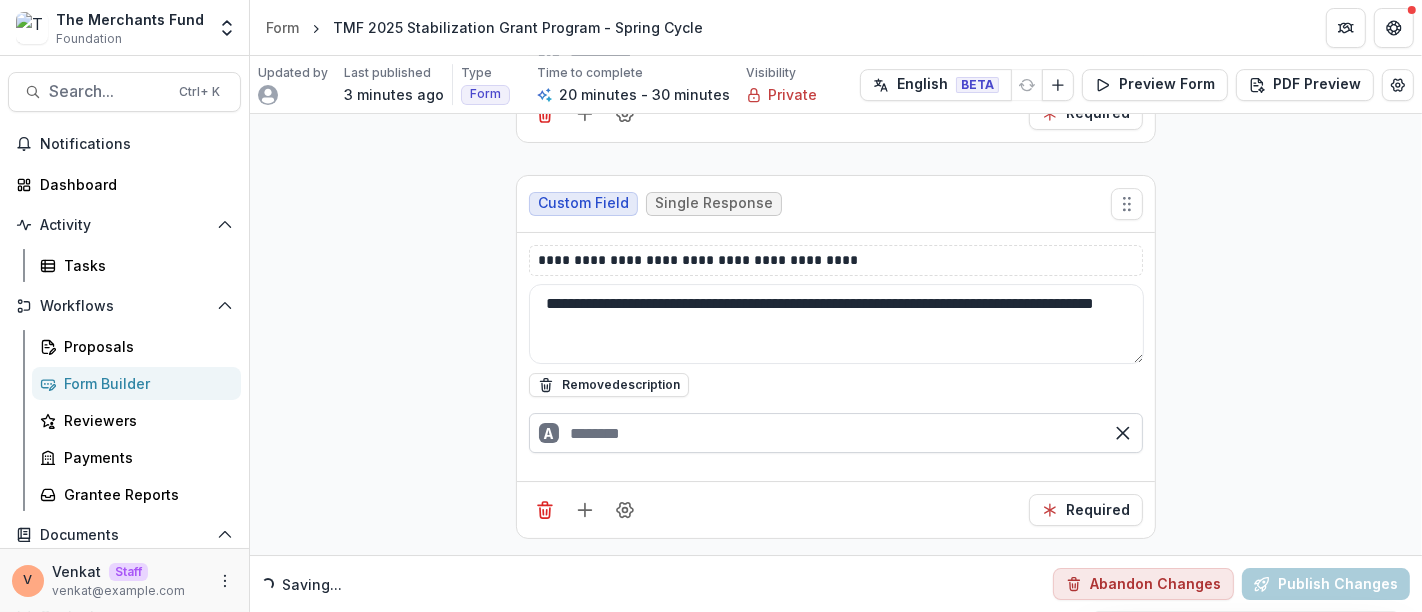 click at bounding box center (836, 433) 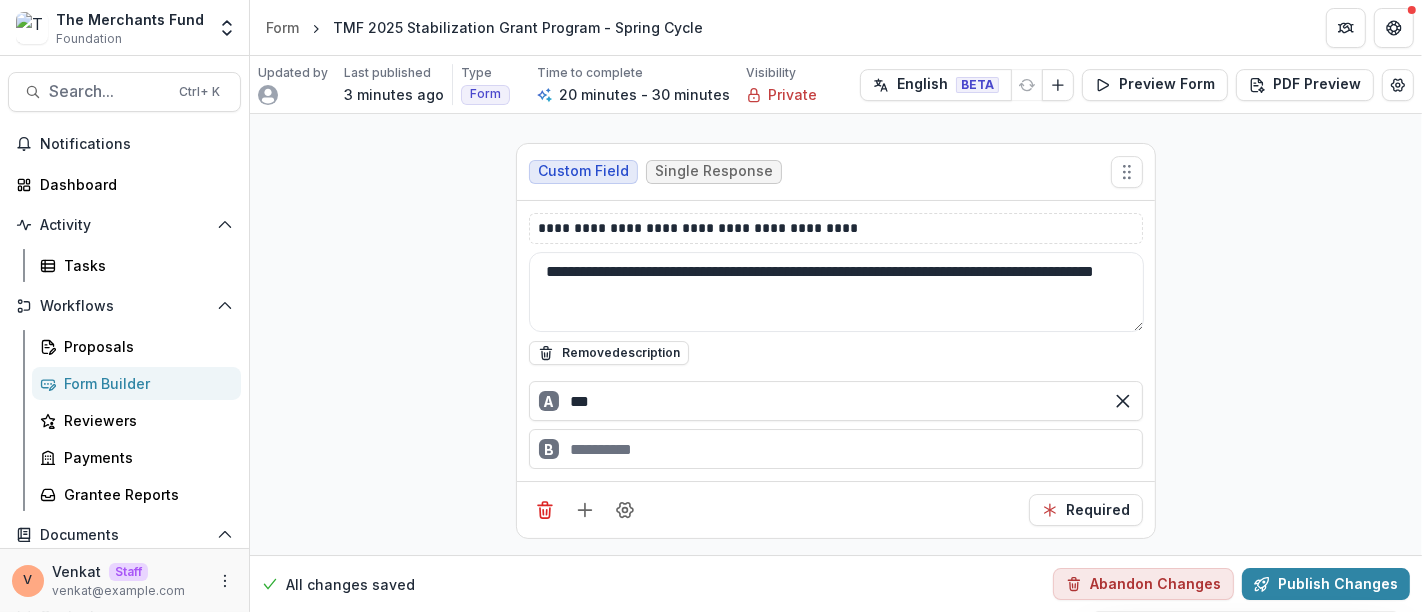 click on "B" at bounding box center [836, 449] 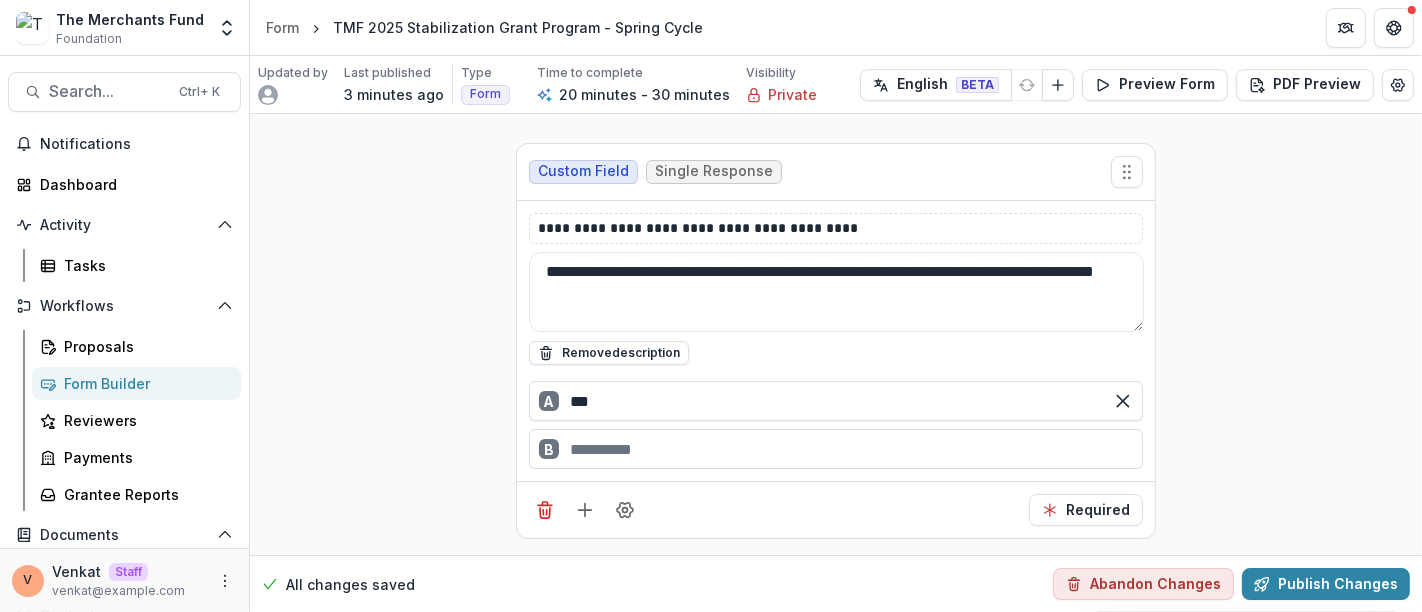 type on "***" 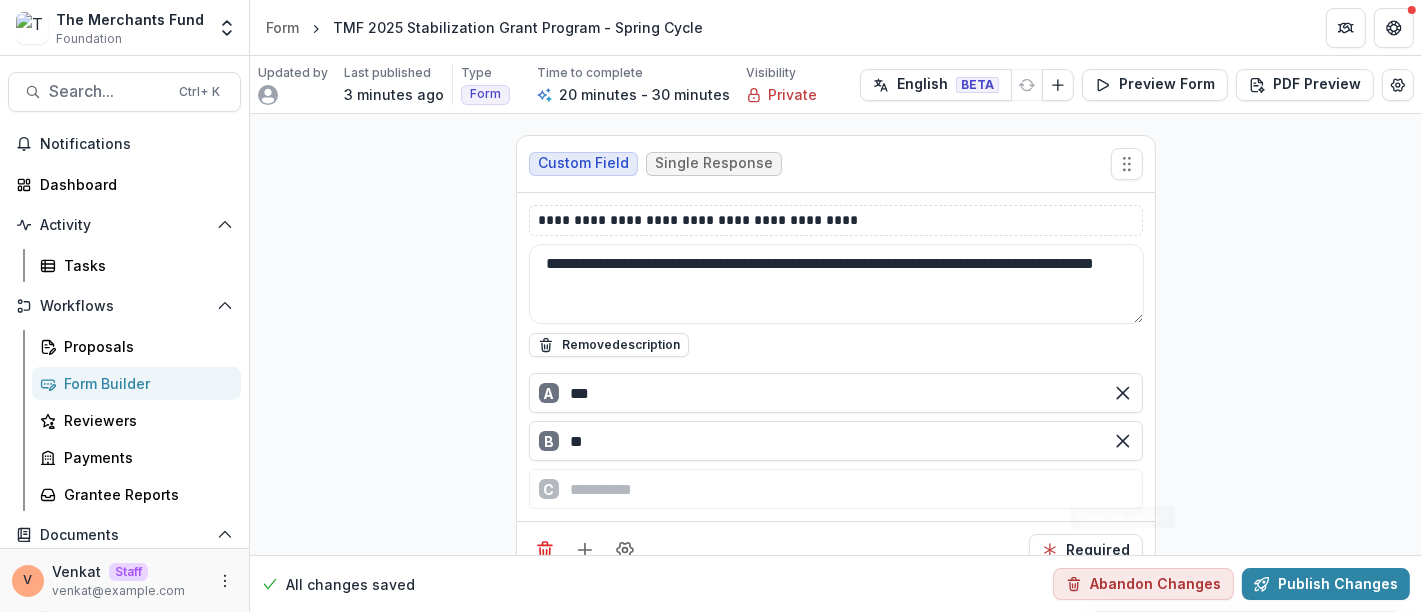 type on "**" 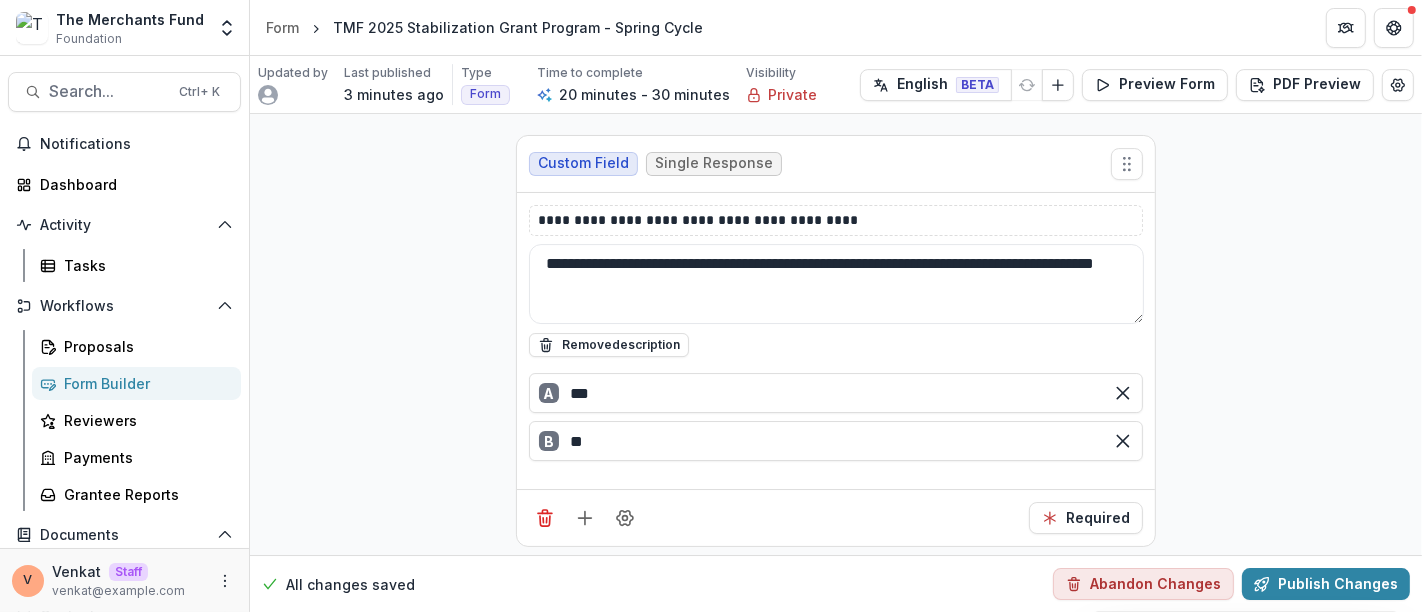 click on "**********" at bounding box center [836, -5685] 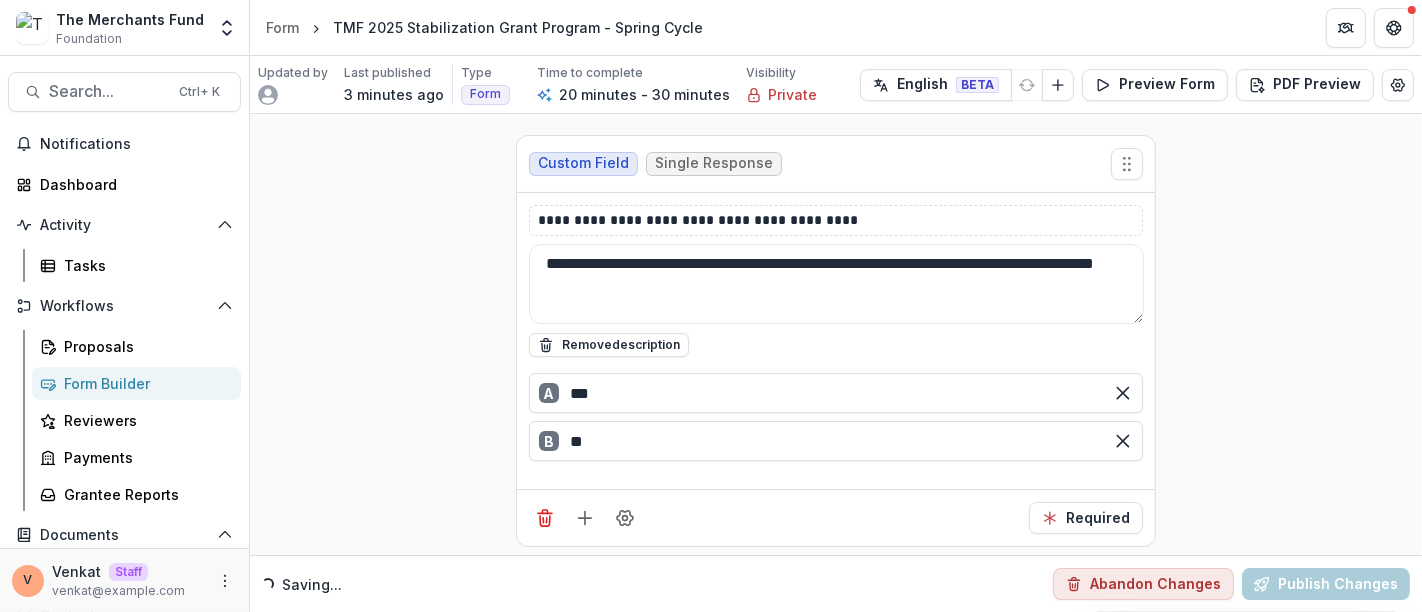 scroll, scrollTop: 12094, scrollLeft: 0, axis: vertical 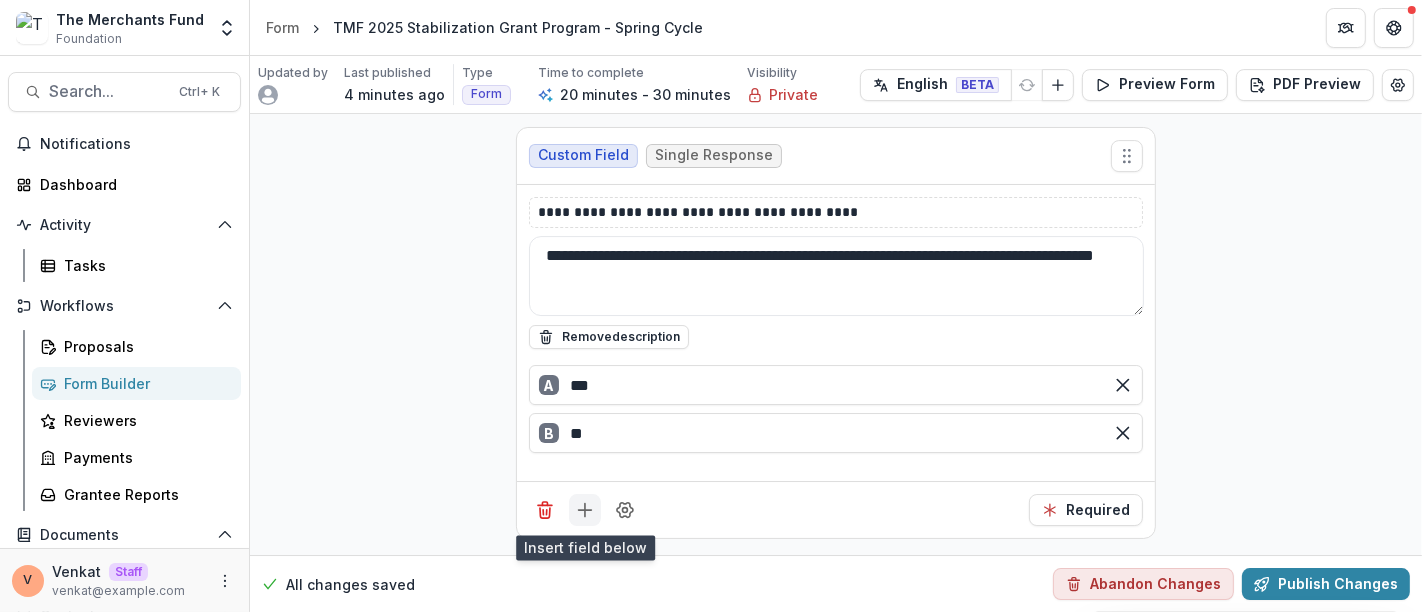 click 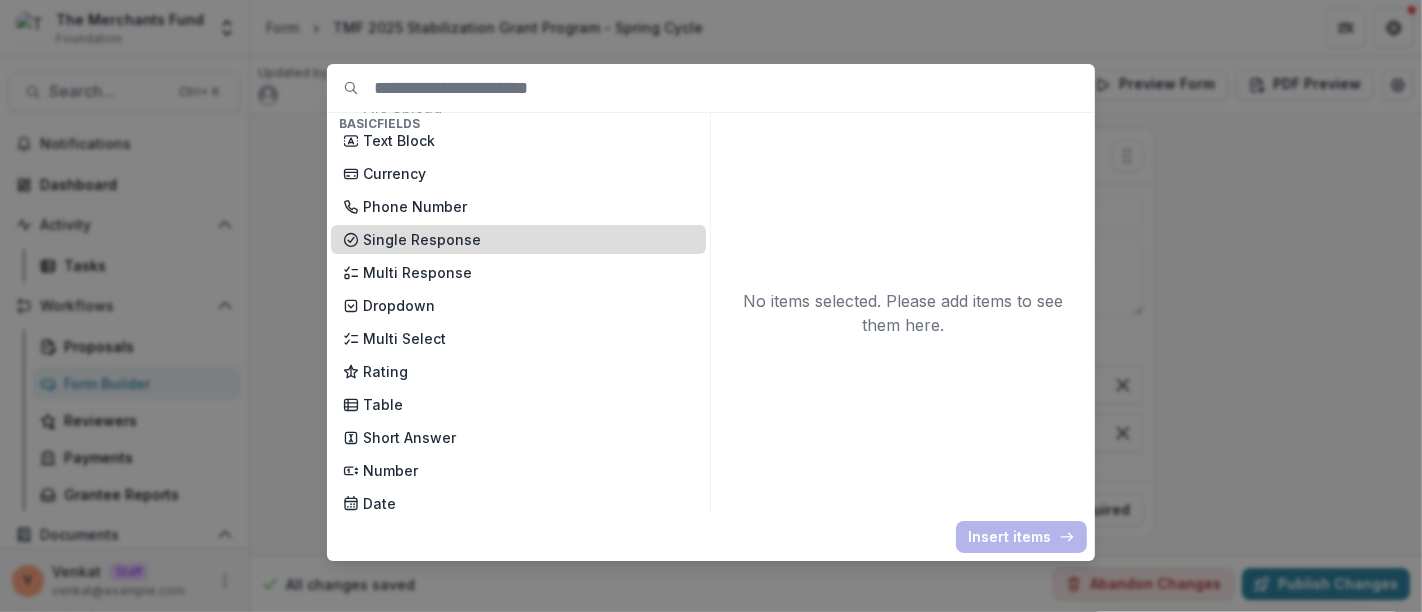 scroll, scrollTop: 222, scrollLeft: 0, axis: vertical 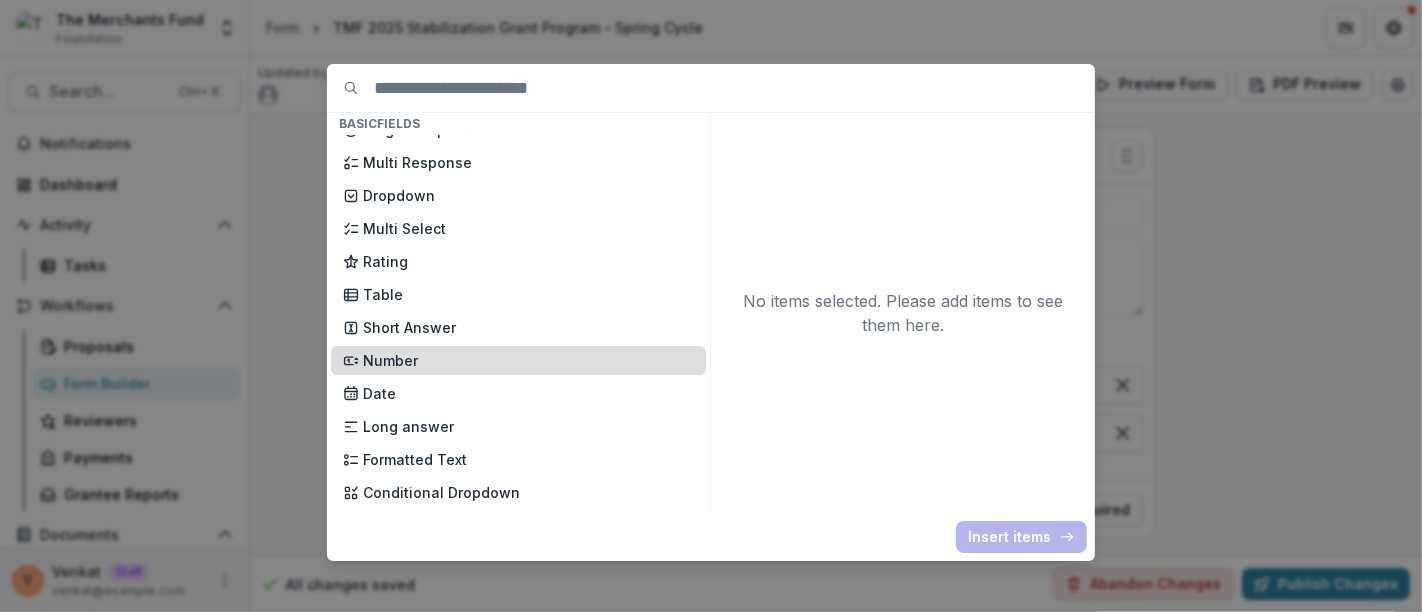 click on "Number" at bounding box center [528, 360] 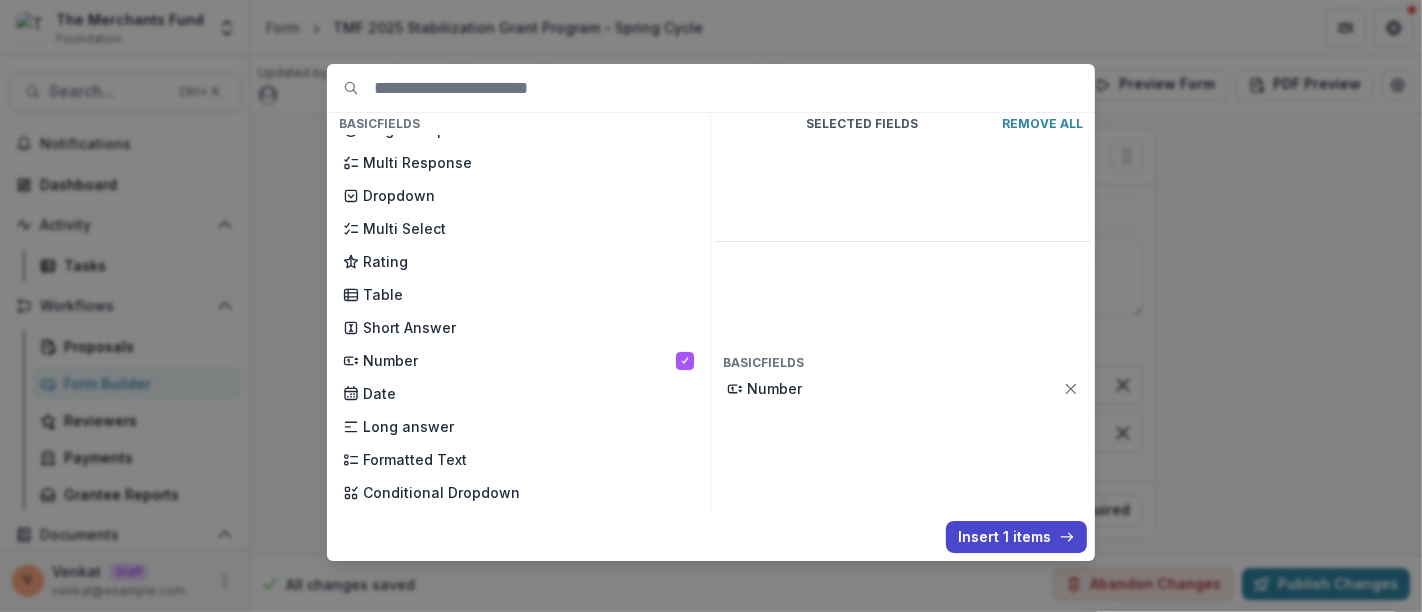 drag, startPoint x: 1035, startPoint y: 534, endPoint x: 1008, endPoint y: 515, distance: 33.01515 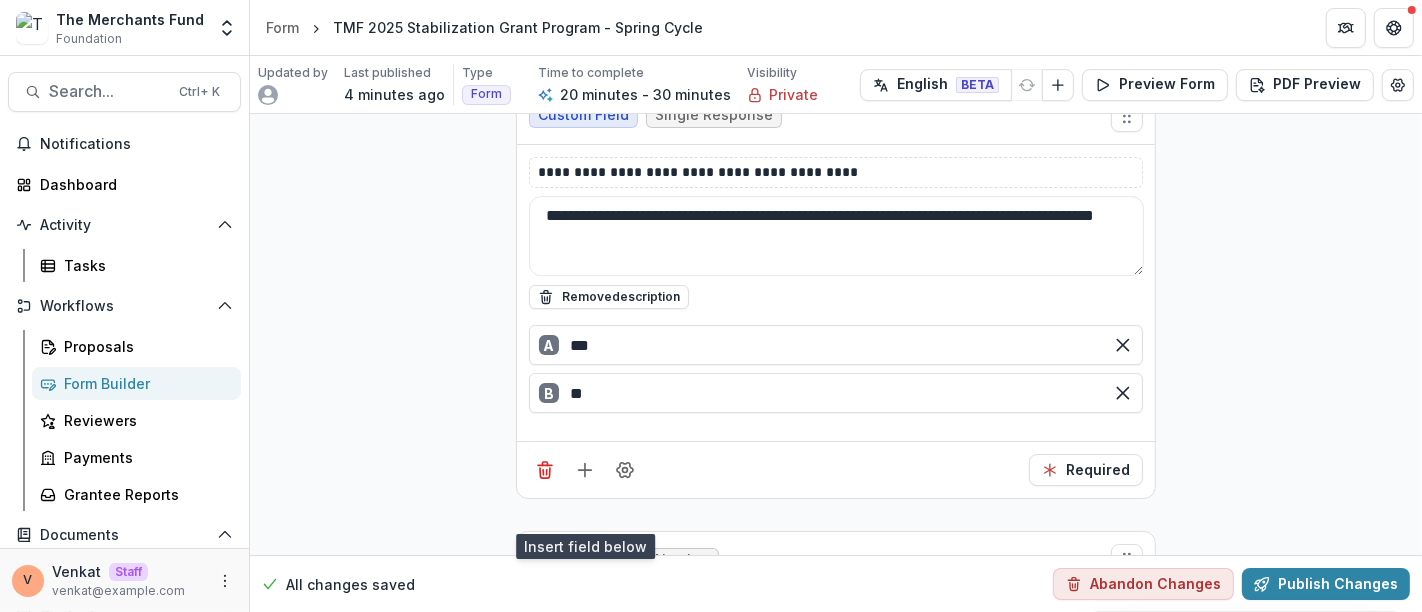 scroll, scrollTop: 12317, scrollLeft: 0, axis: vertical 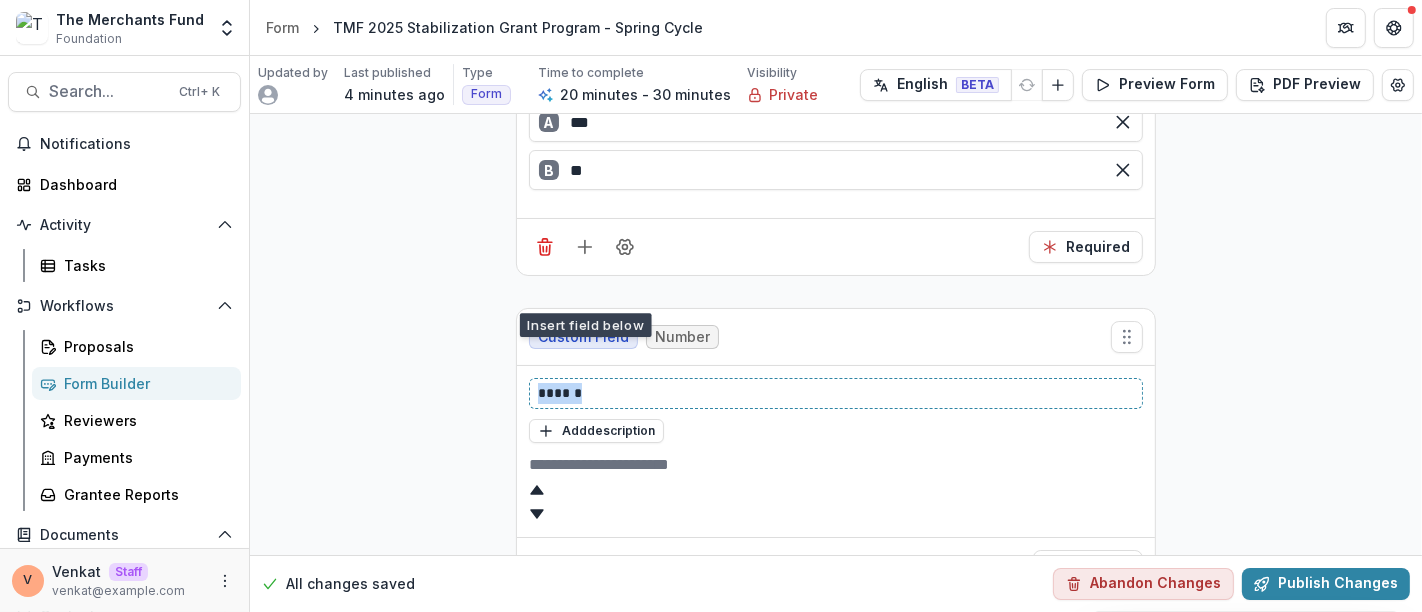 drag, startPoint x: 598, startPoint y: 432, endPoint x: 395, endPoint y: 422, distance: 203.24615 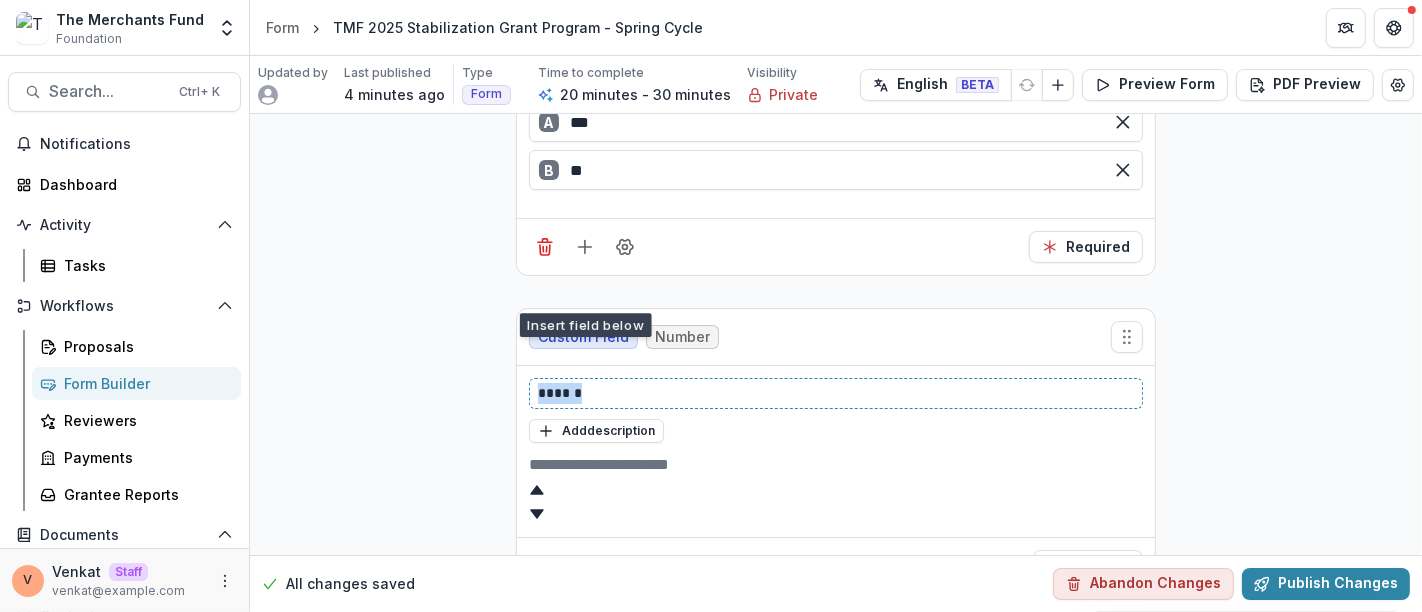 click on "**********" at bounding box center [836, -5796] 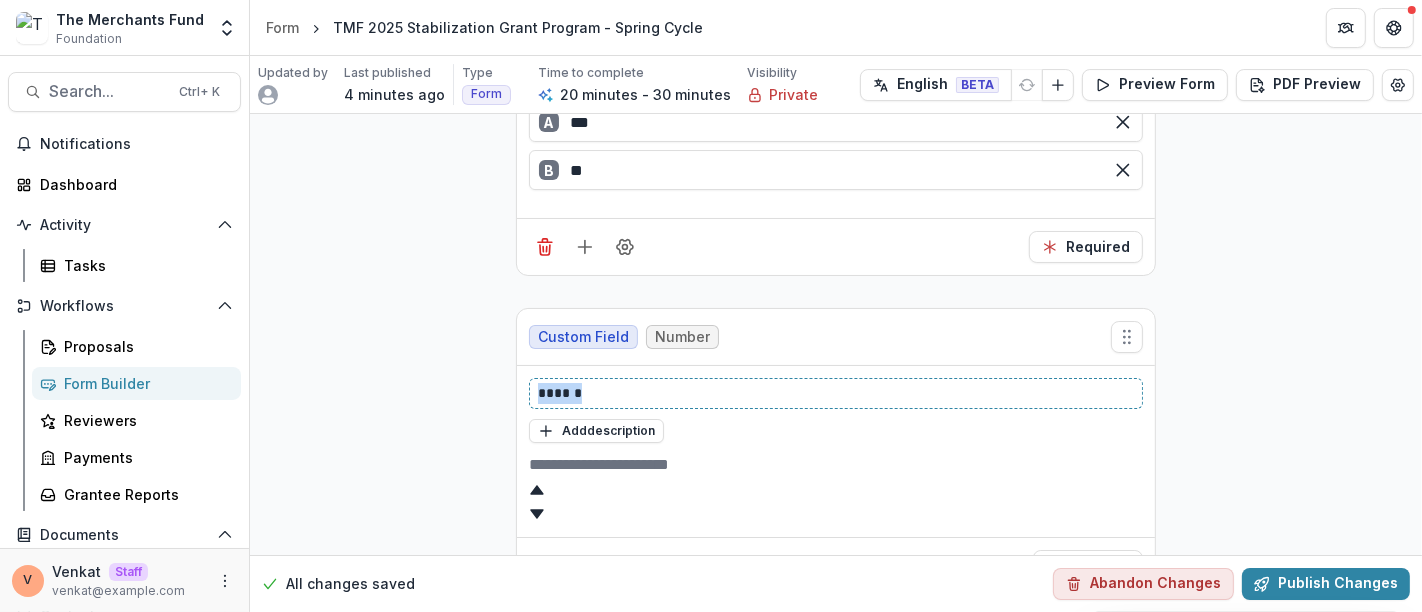 paste 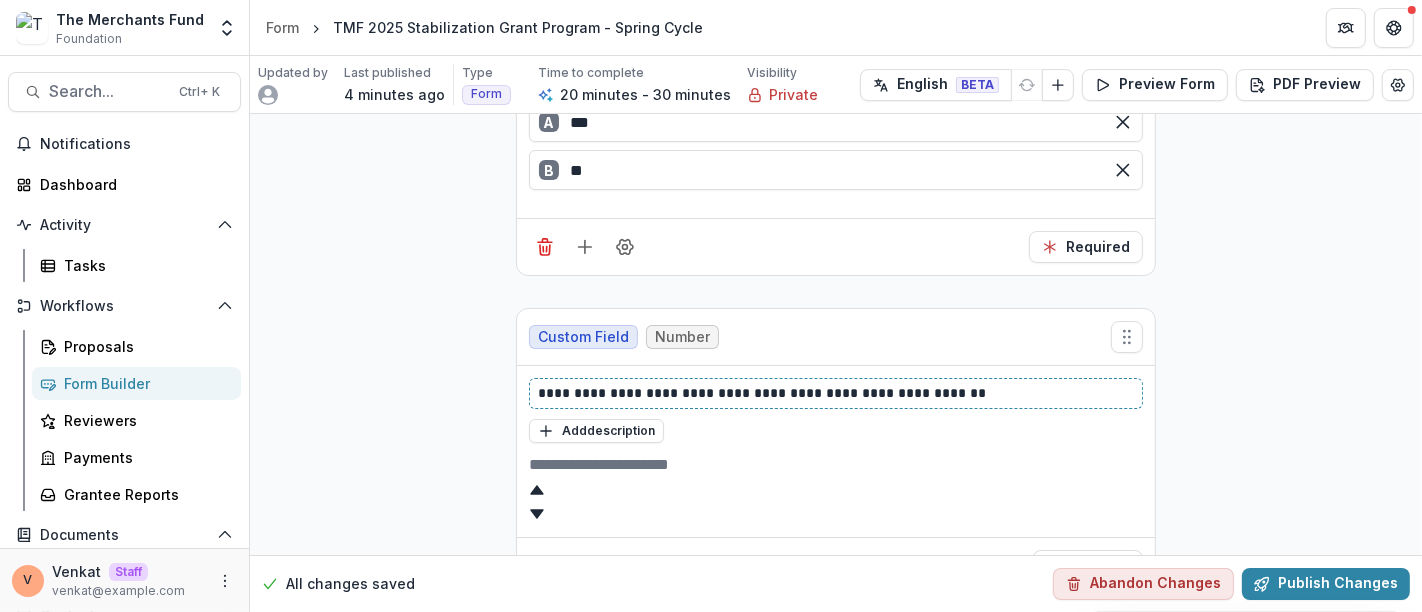 type 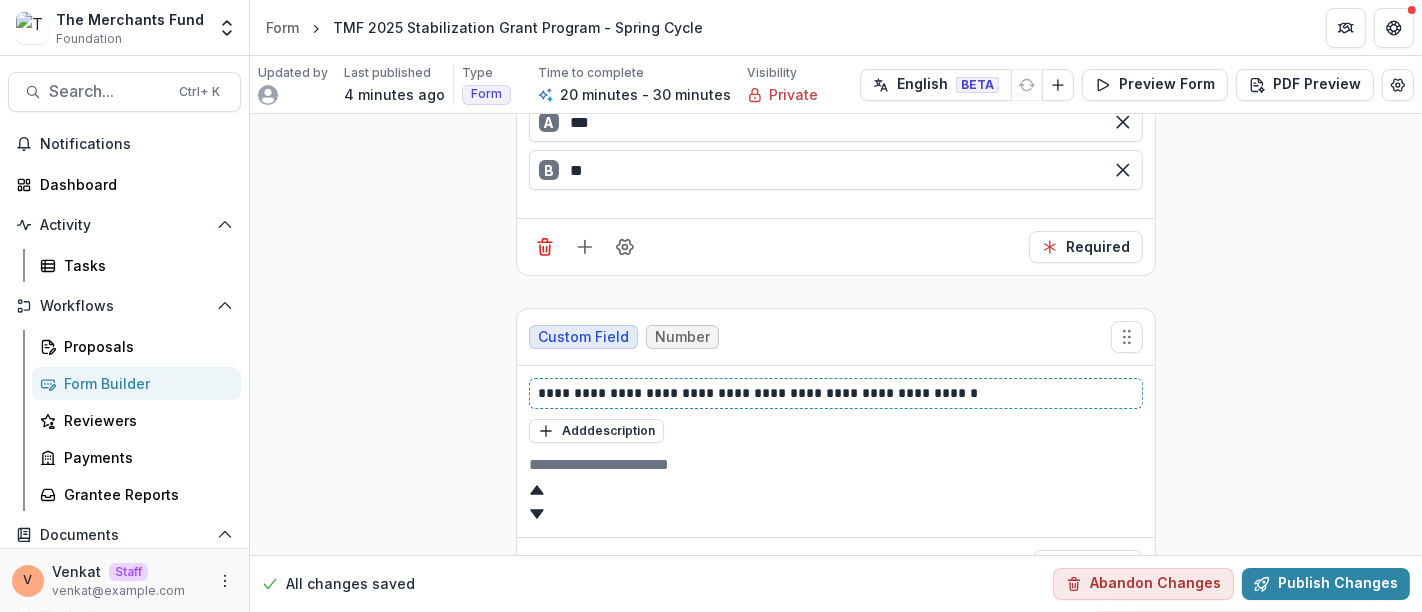 scroll, scrollTop: 12377, scrollLeft: 0, axis: vertical 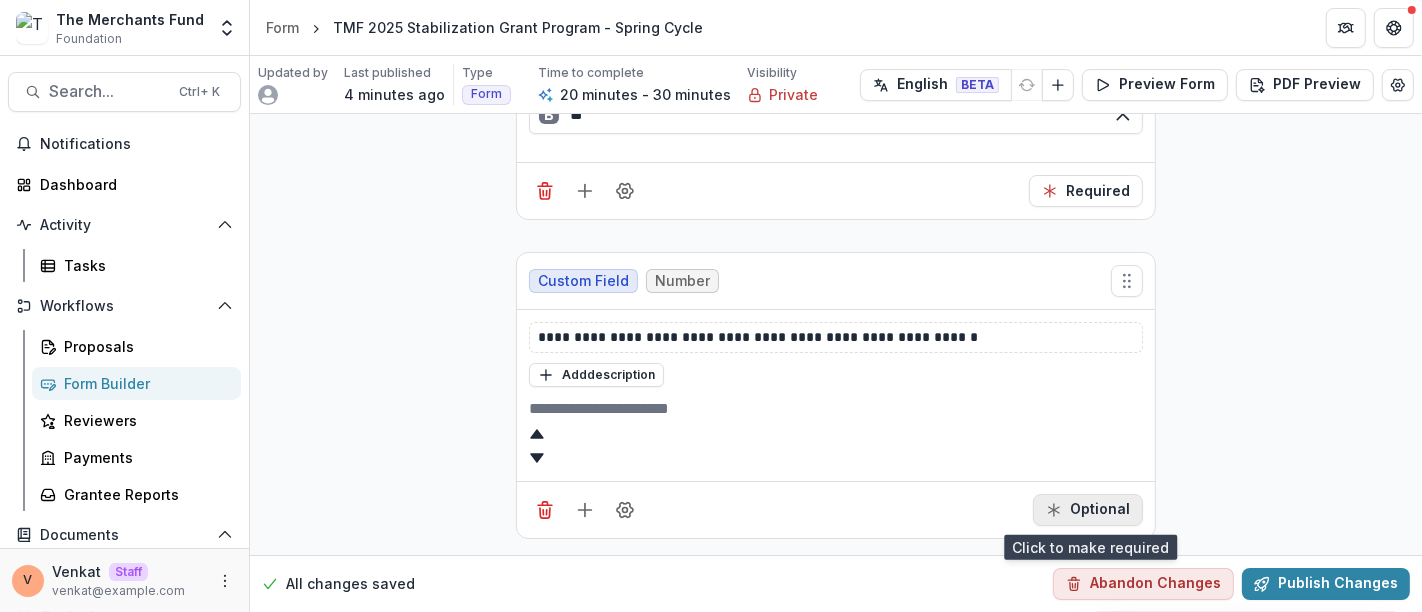 click on "Optional" at bounding box center [1088, 510] 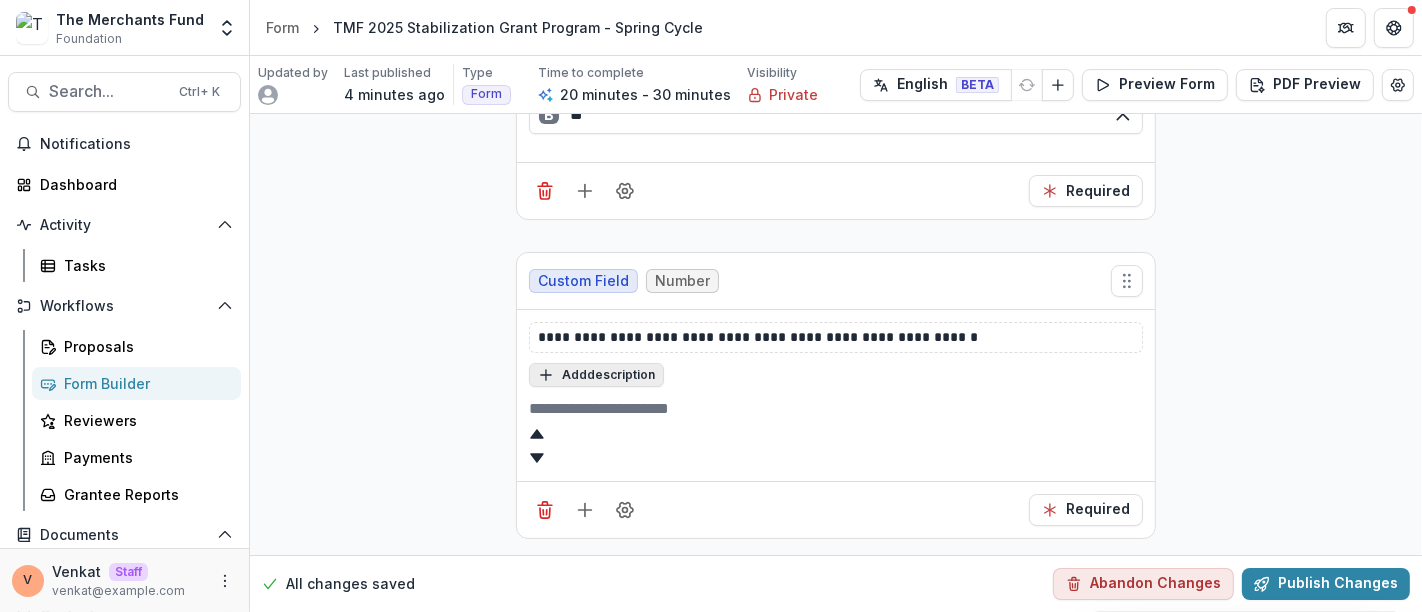 click on "Add  description" at bounding box center [596, 375] 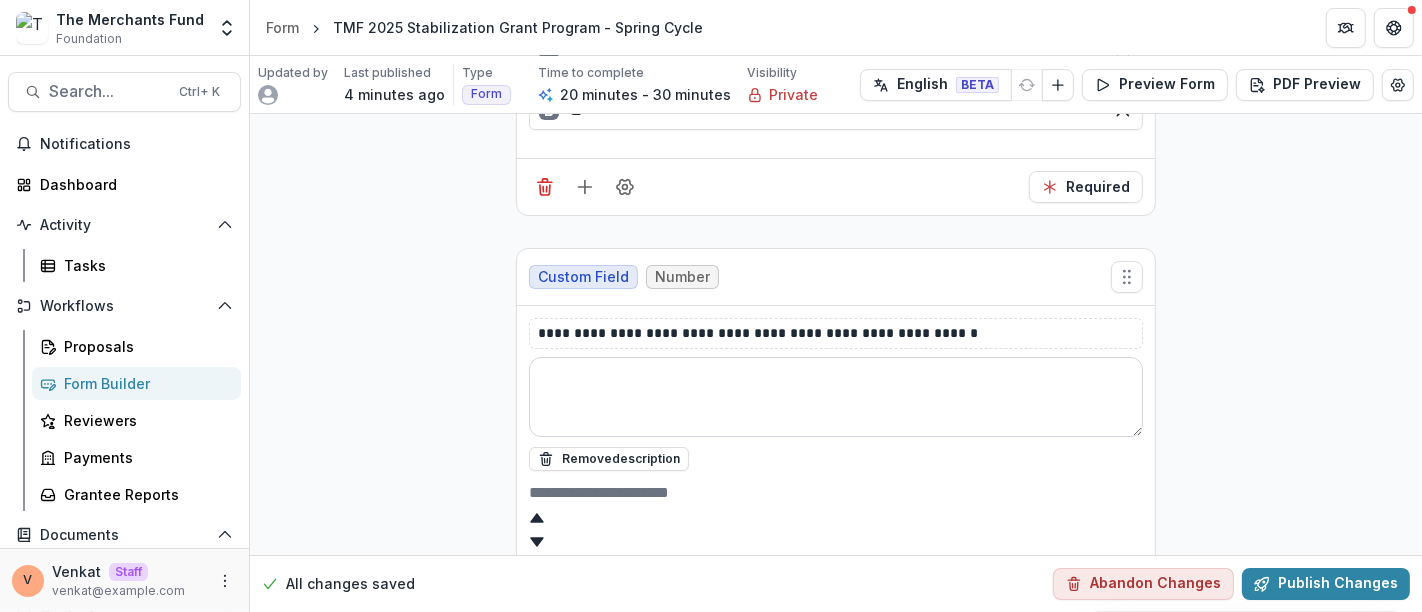 click at bounding box center [836, 397] 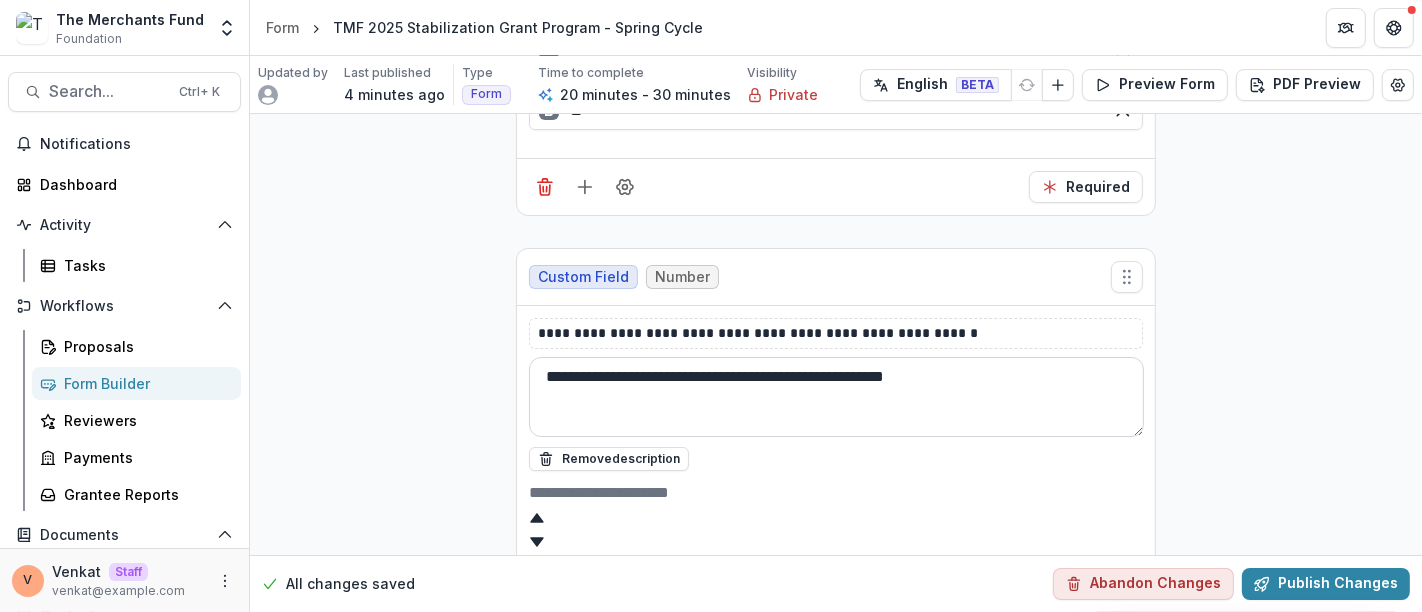 paste on "**********" 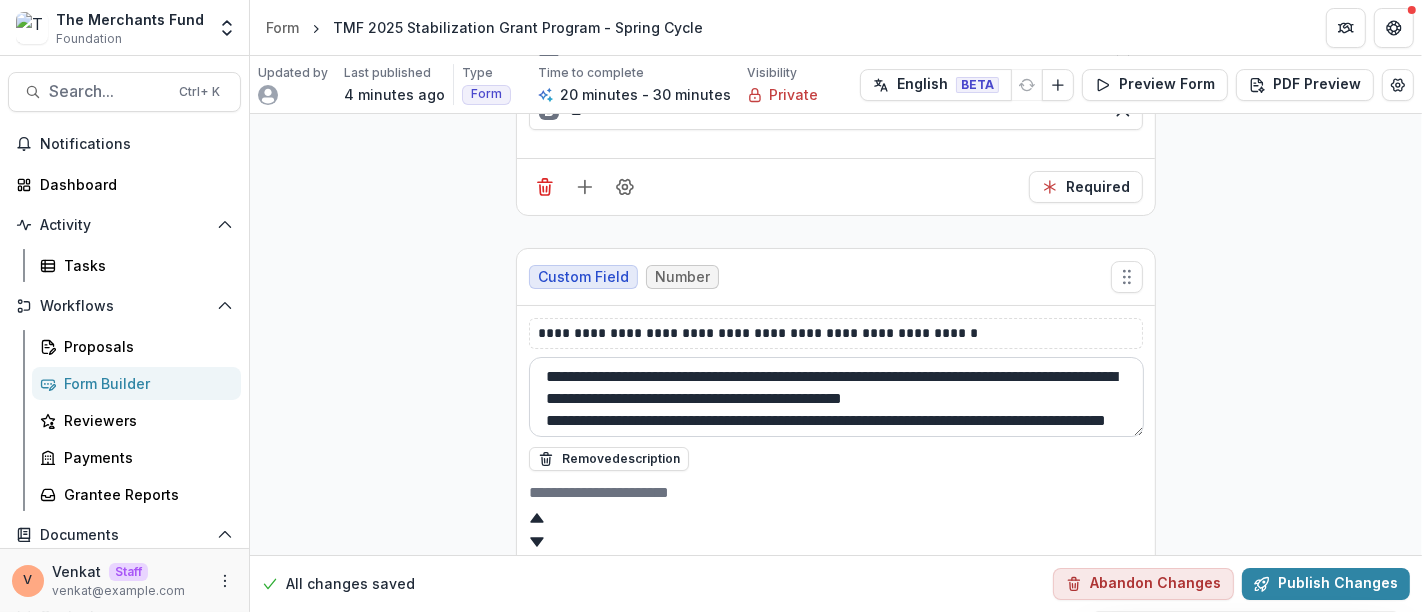 scroll, scrollTop: 81, scrollLeft: 0, axis: vertical 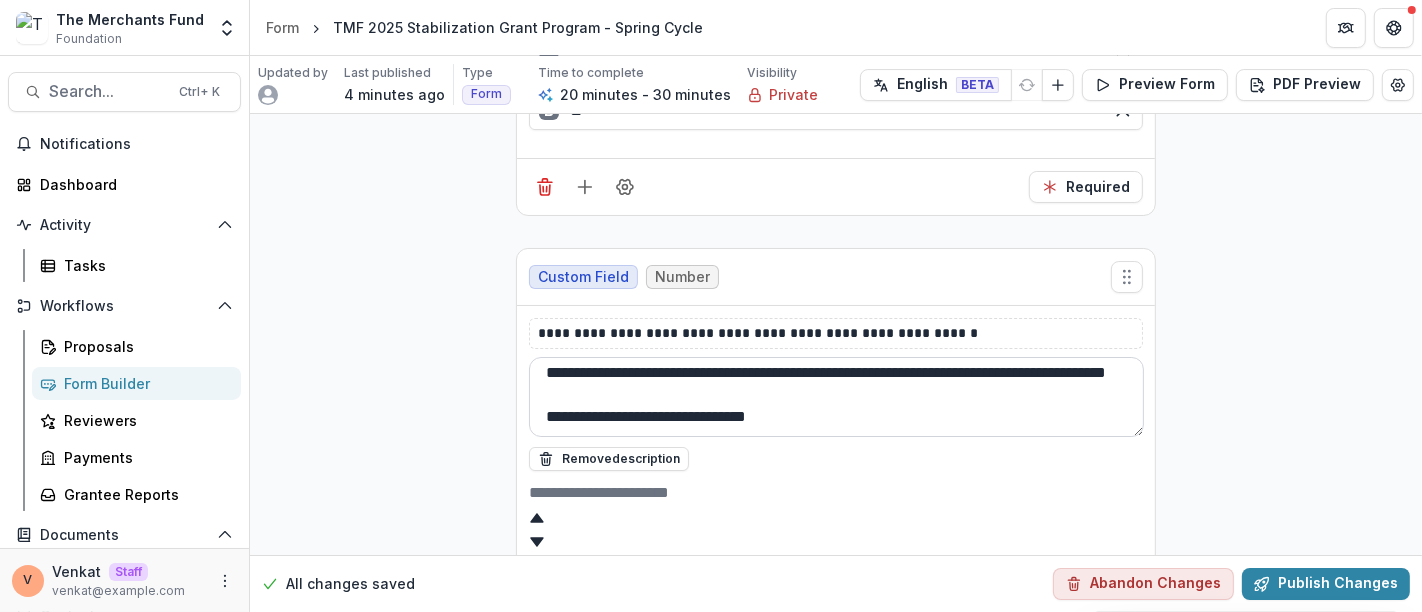 click on "**********" at bounding box center (836, 397) 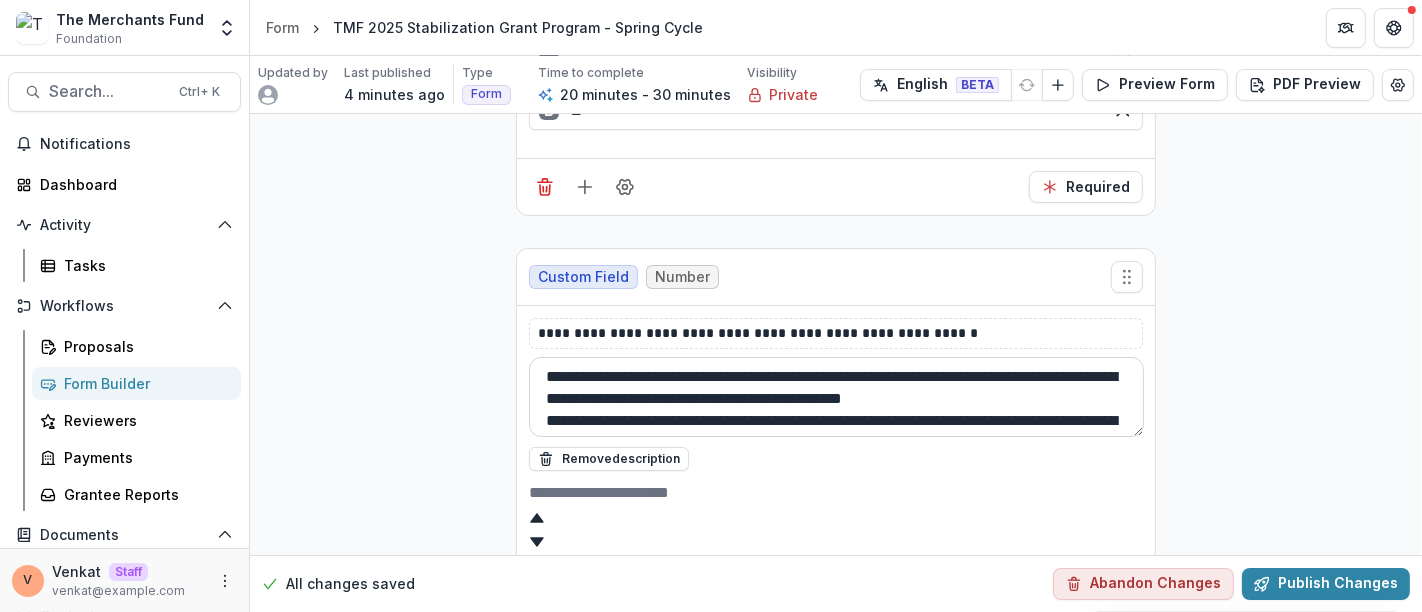 scroll, scrollTop: 47, scrollLeft: 0, axis: vertical 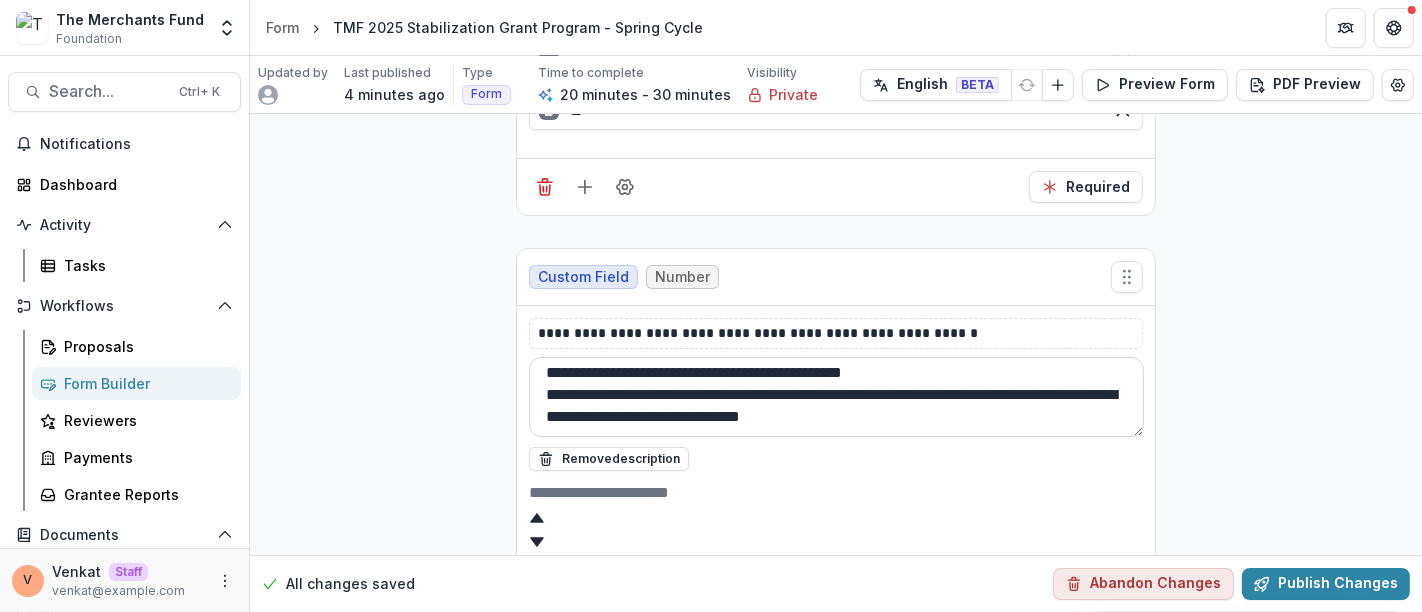 click on "**********" at bounding box center [836, 397] 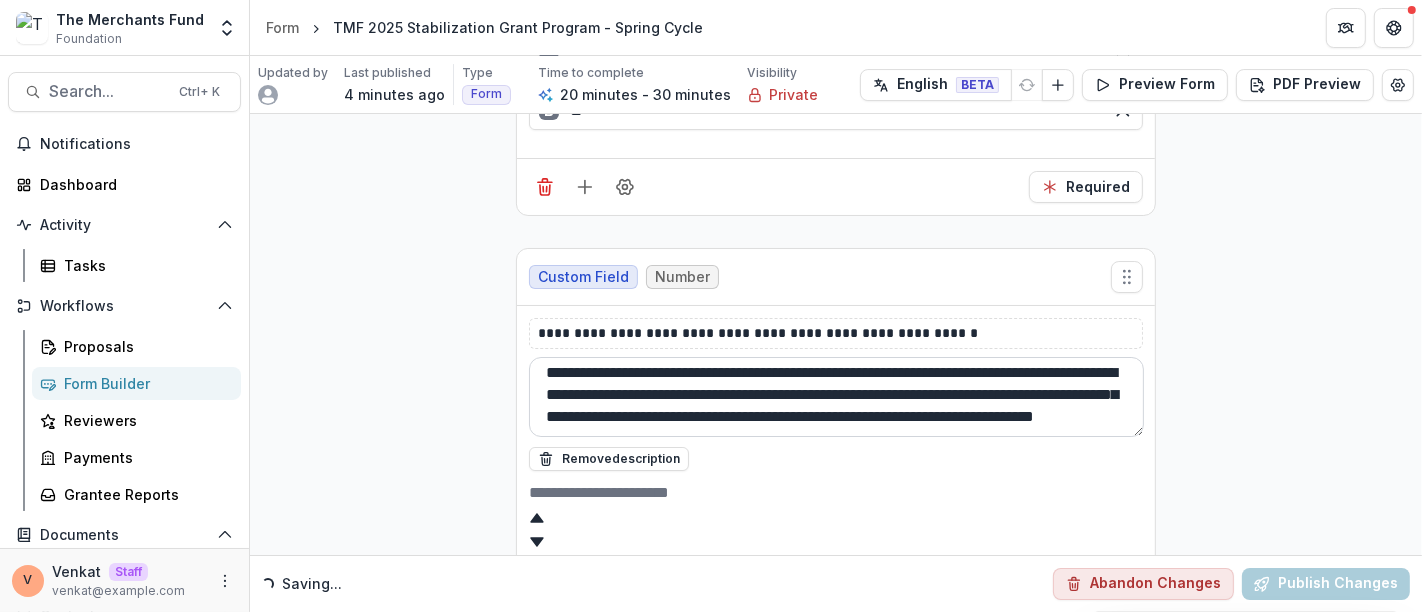 scroll, scrollTop: 0, scrollLeft: 0, axis: both 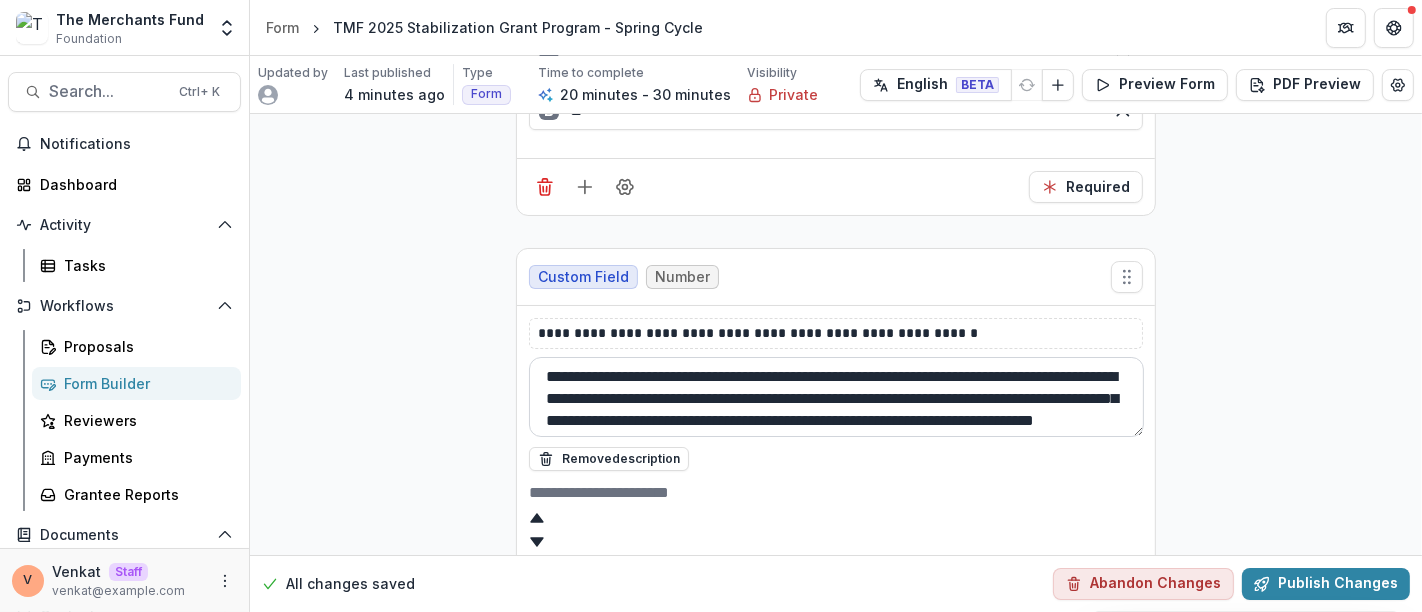 click on "**********" at bounding box center (836, 397) 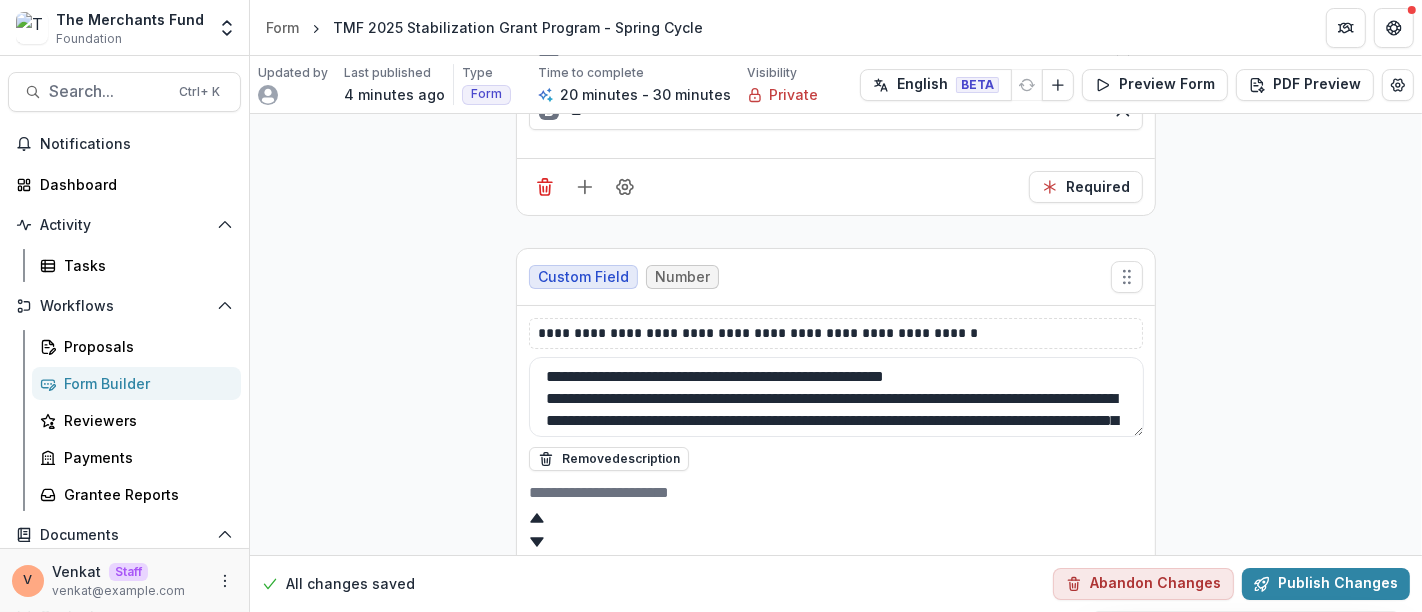 type on "**********" 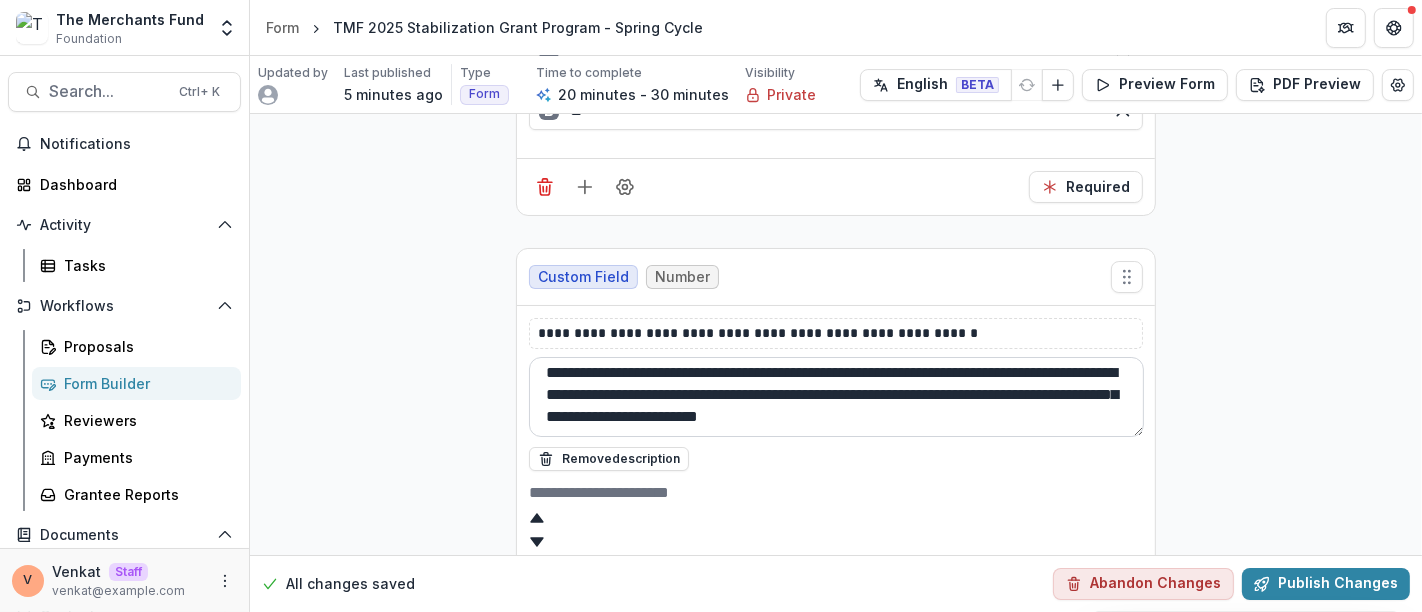 scroll, scrollTop: 47, scrollLeft: 0, axis: vertical 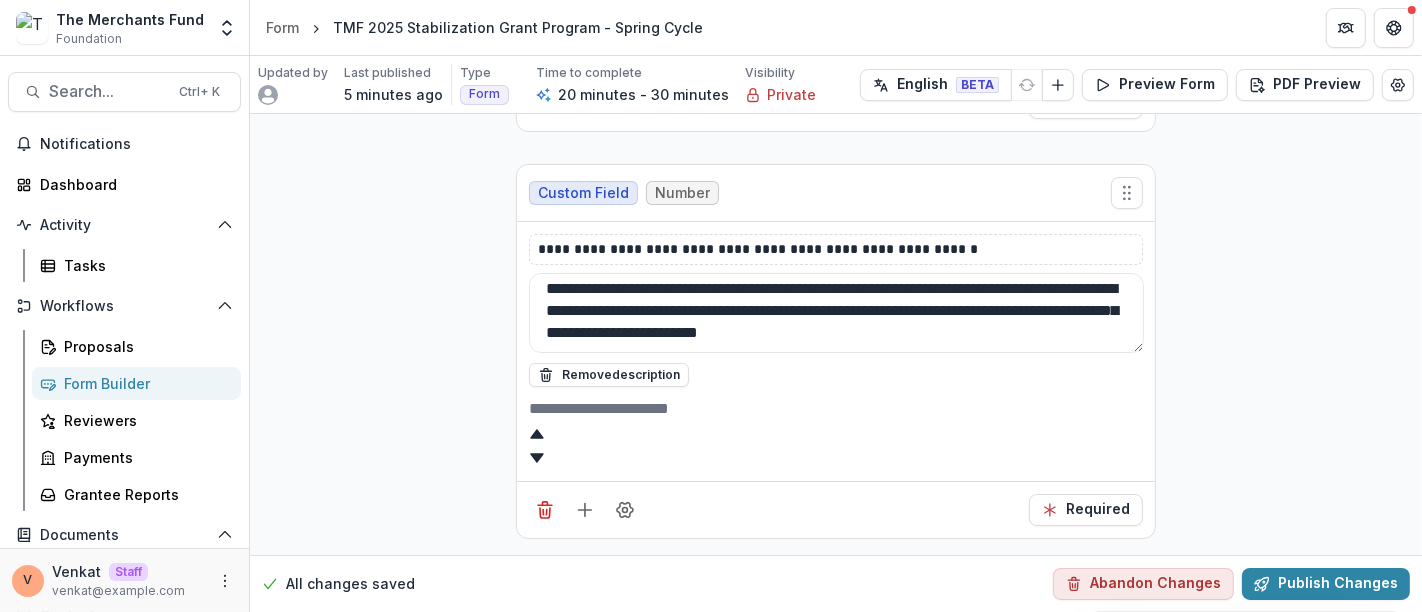 click on "**********" at bounding box center [836, -5896] 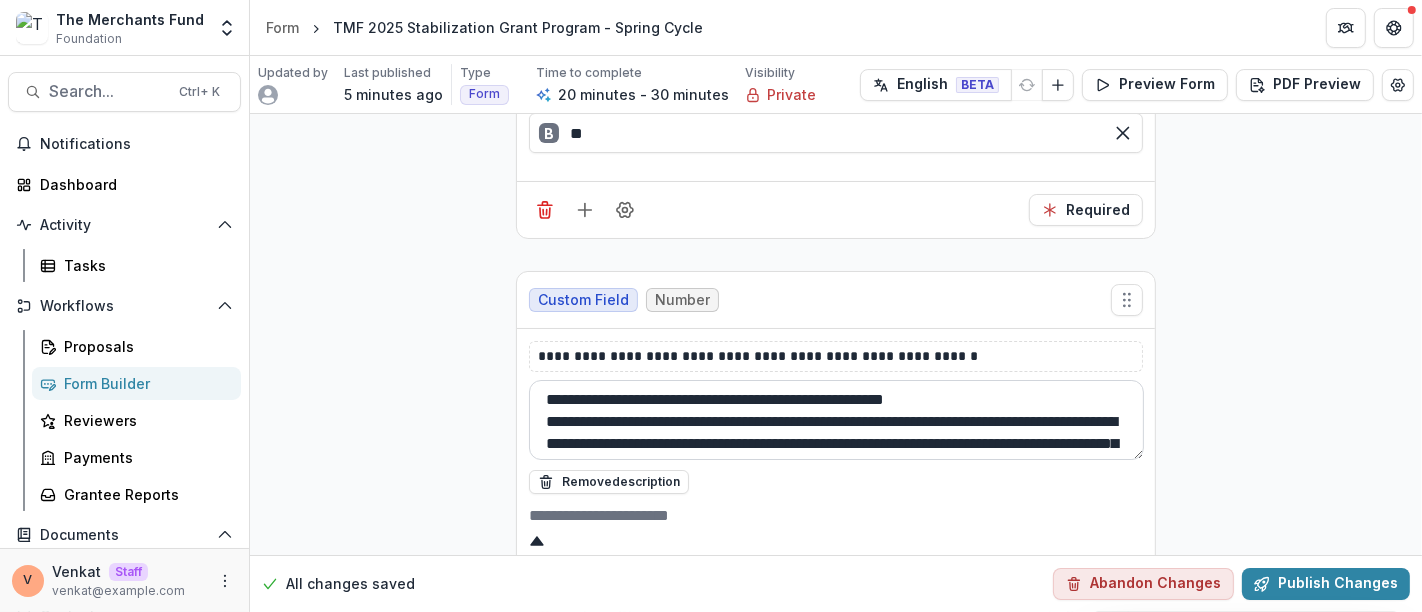 scroll, scrollTop: 47, scrollLeft: 0, axis: vertical 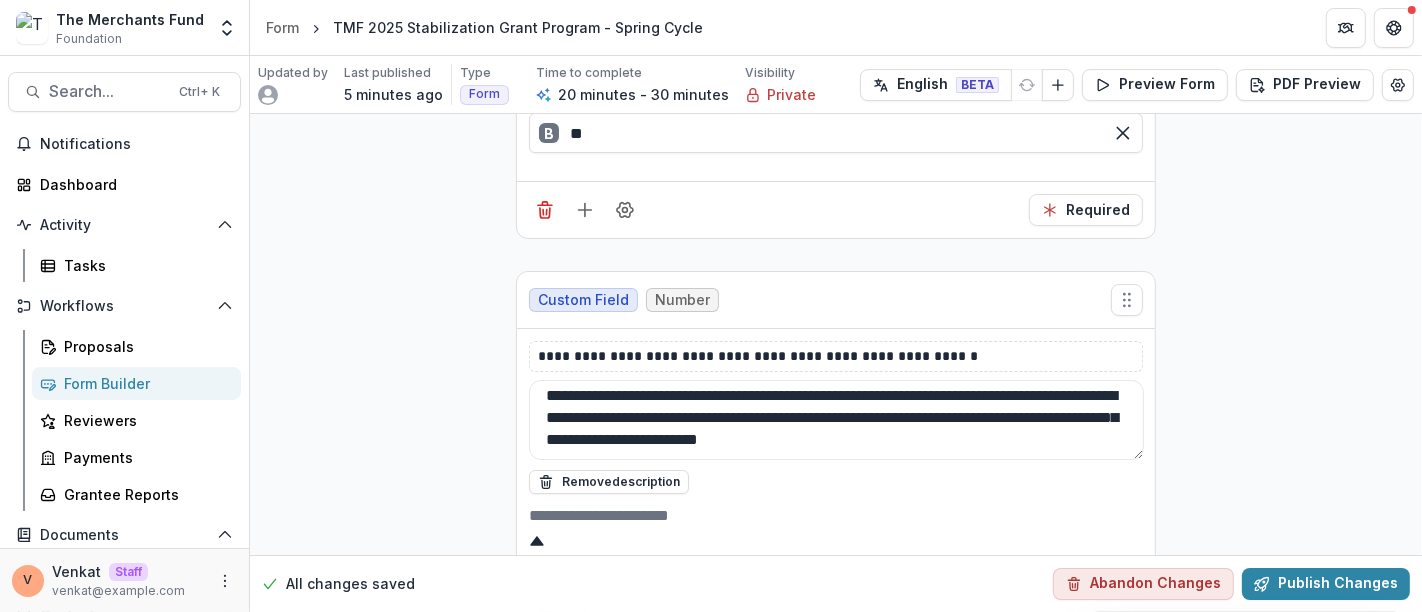 click on "**********" at bounding box center (836, -5789) 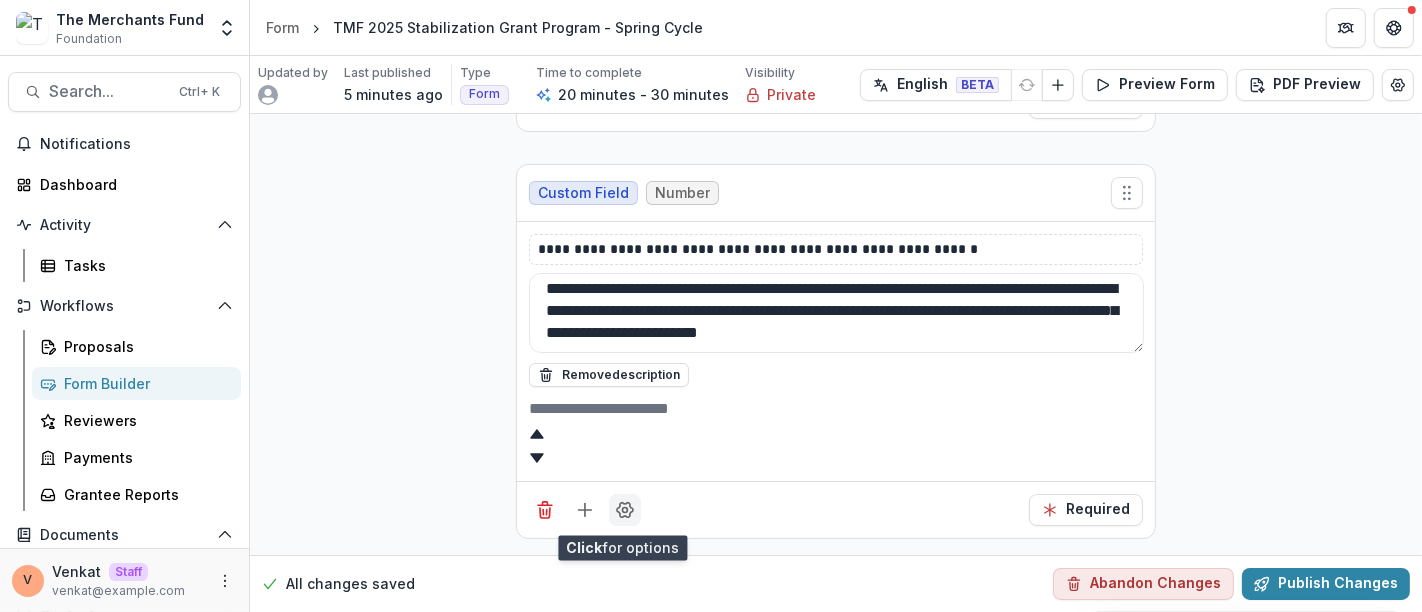 click 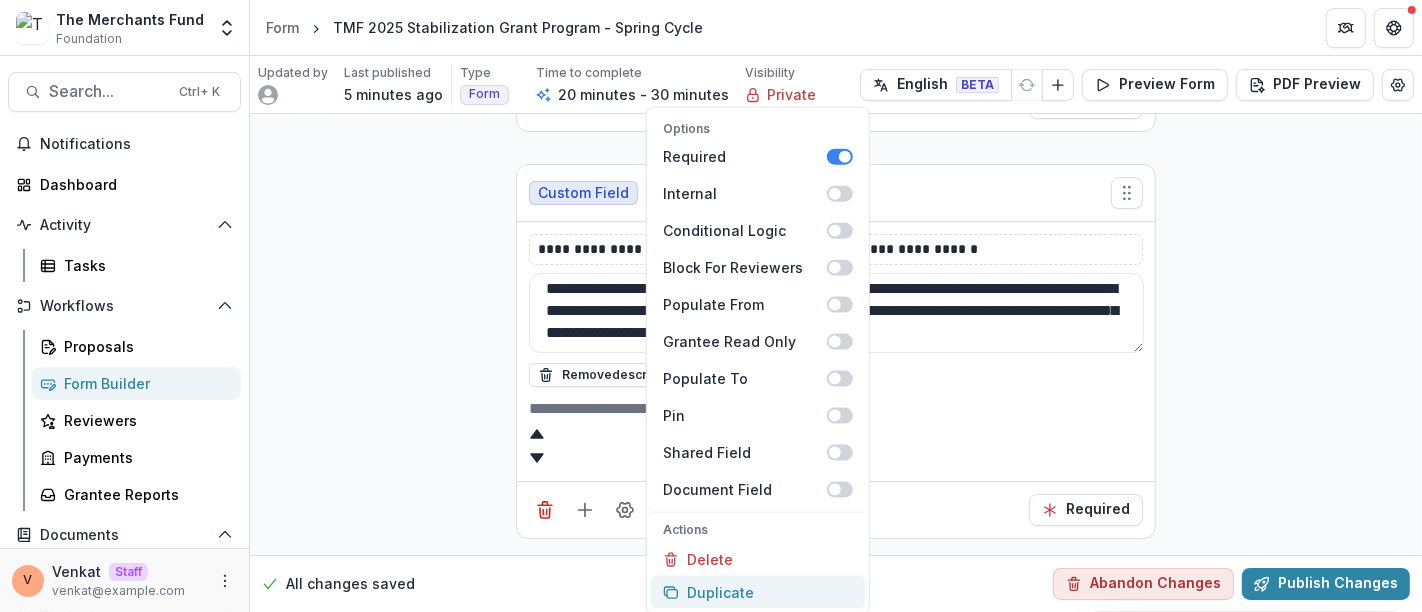 click on "Duplicate" at bounding box center (758, 592) 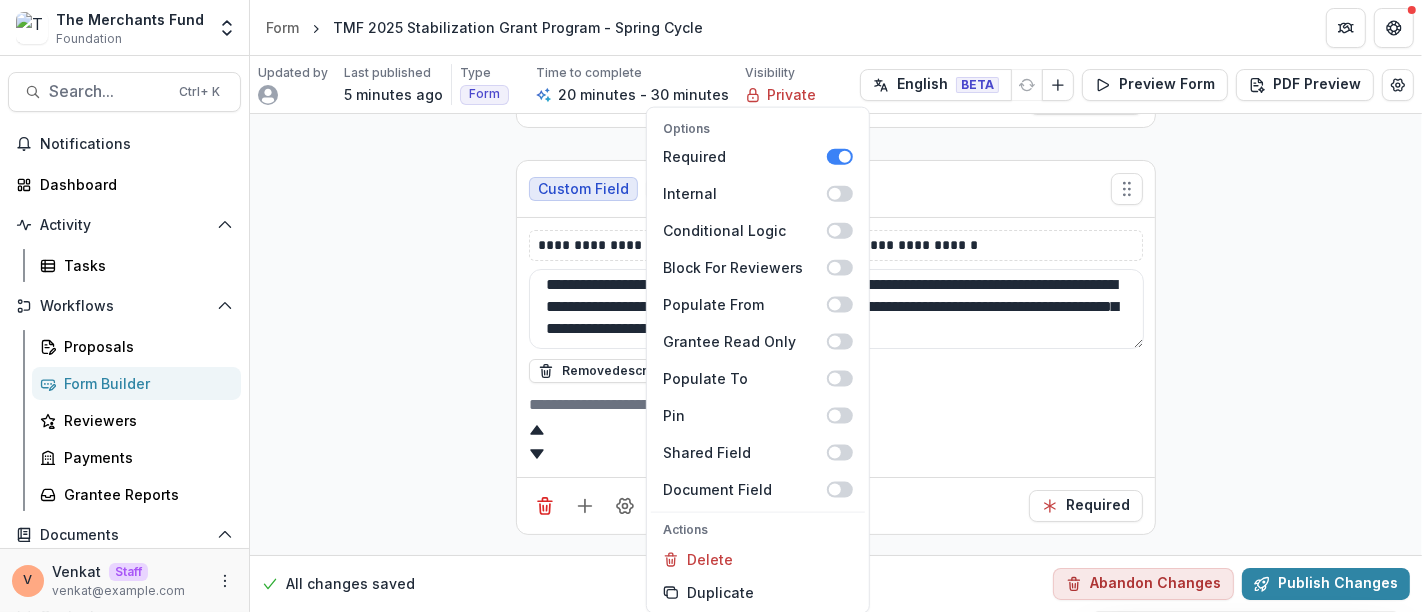 click on "**********" at bounding box center [836, -5697] 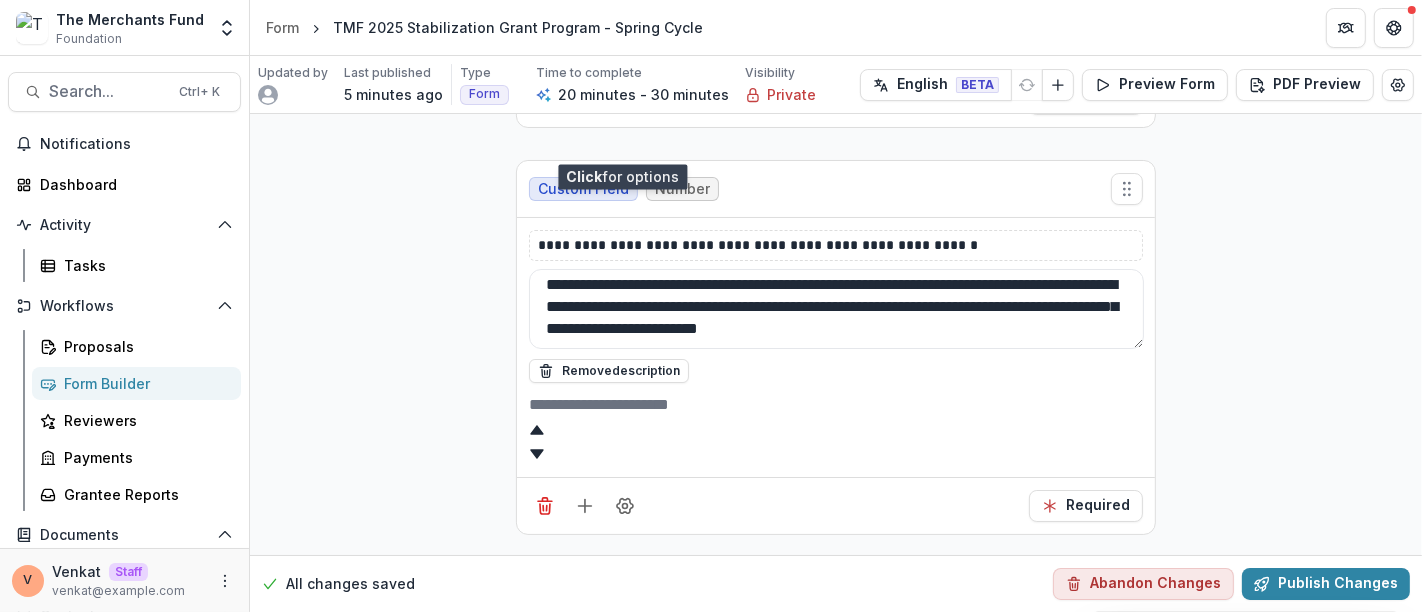scroll, scrollTop: 12836, scrollLeft: 0, axis: vertical 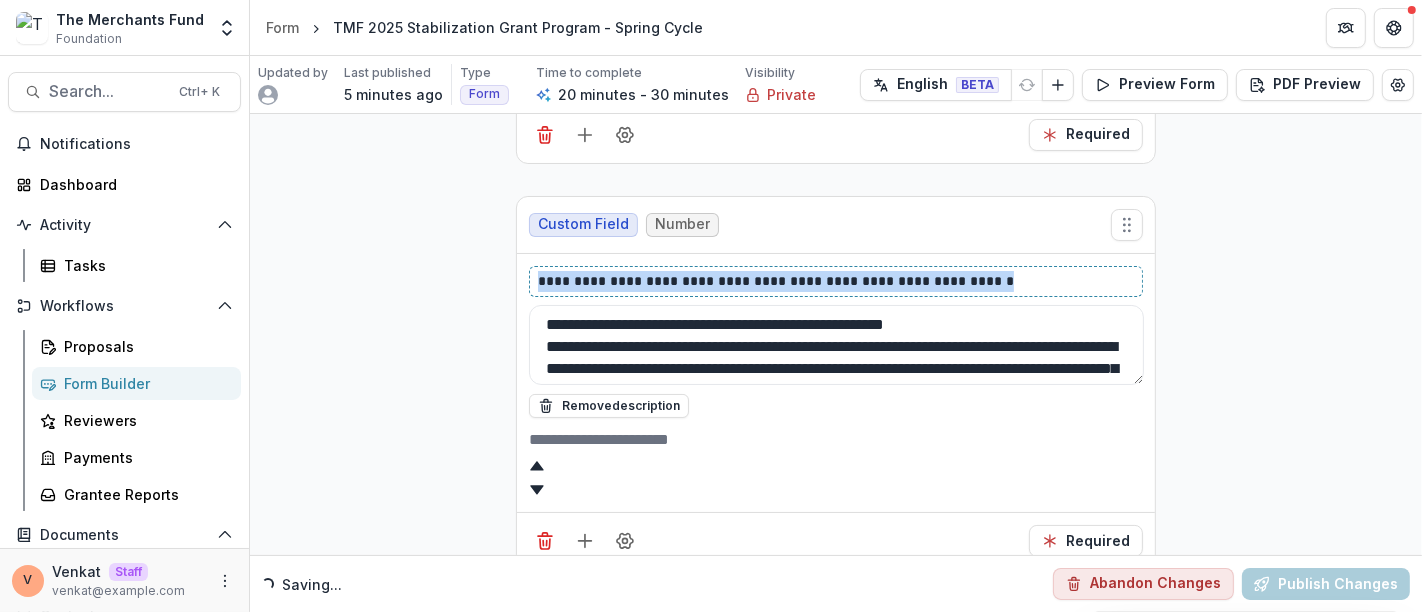drag, startPoint x: 1015, startPoint y: 281, endPoint x: 344, endPoint y: 287, distance: 671.02686 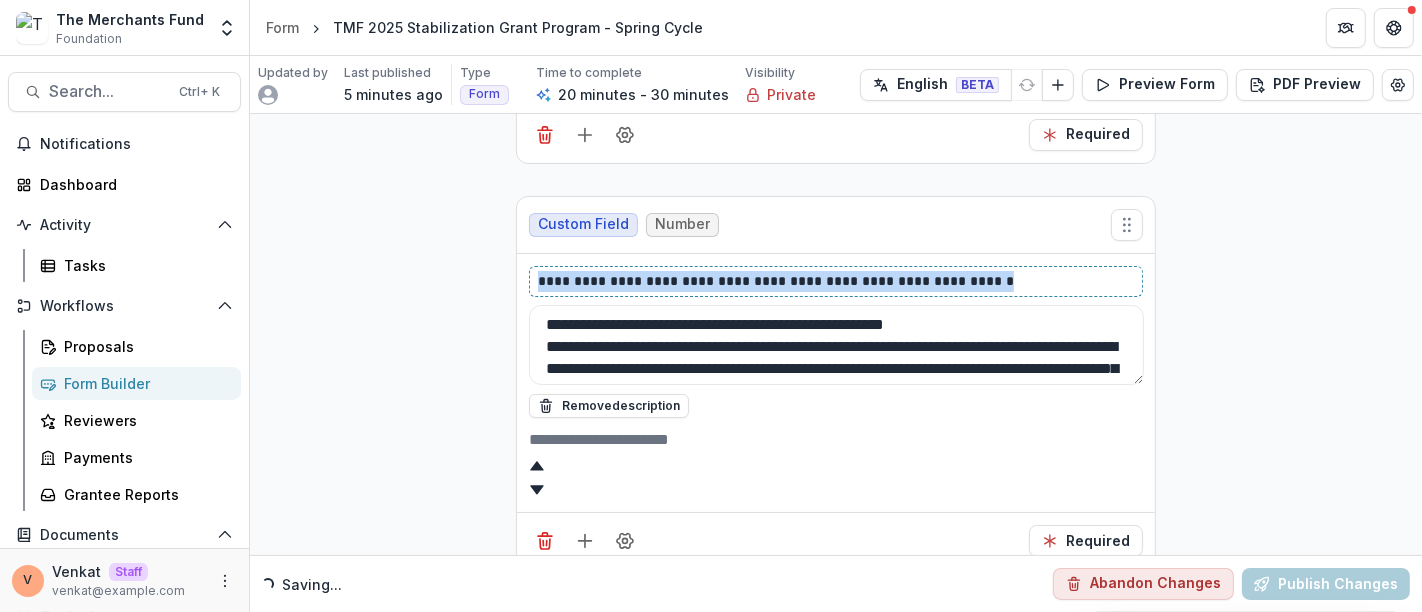 click on "**********" at bounding box center [836, -6068] 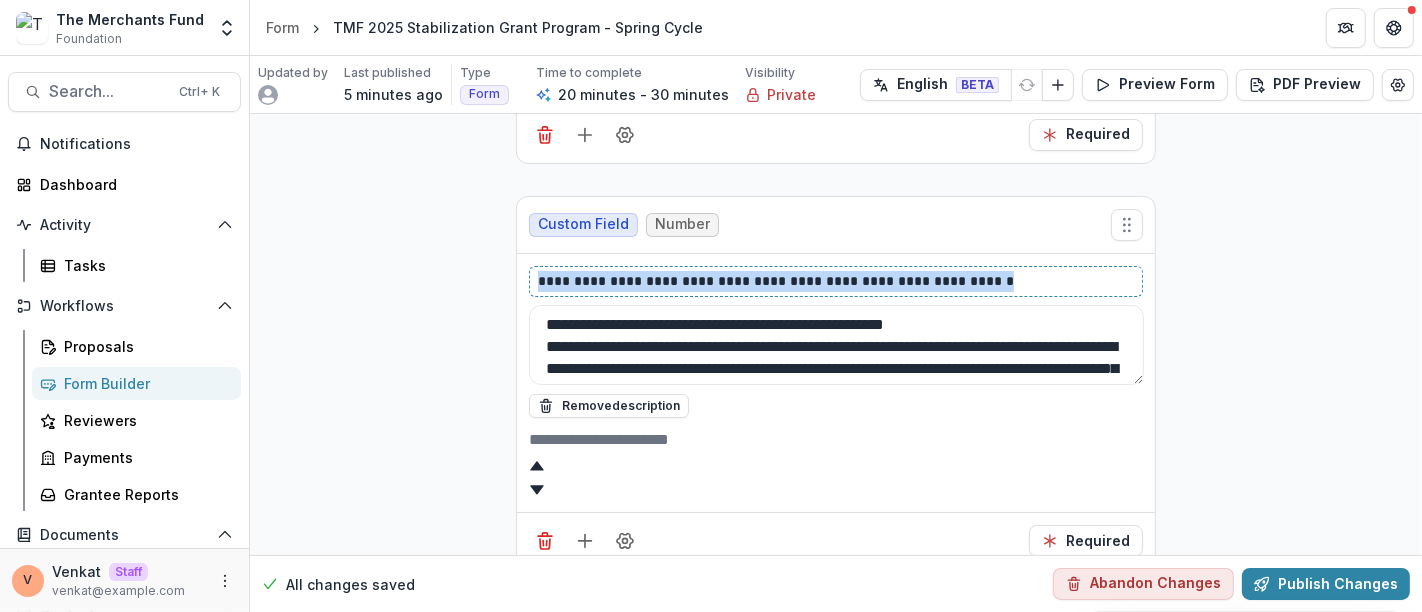 paste 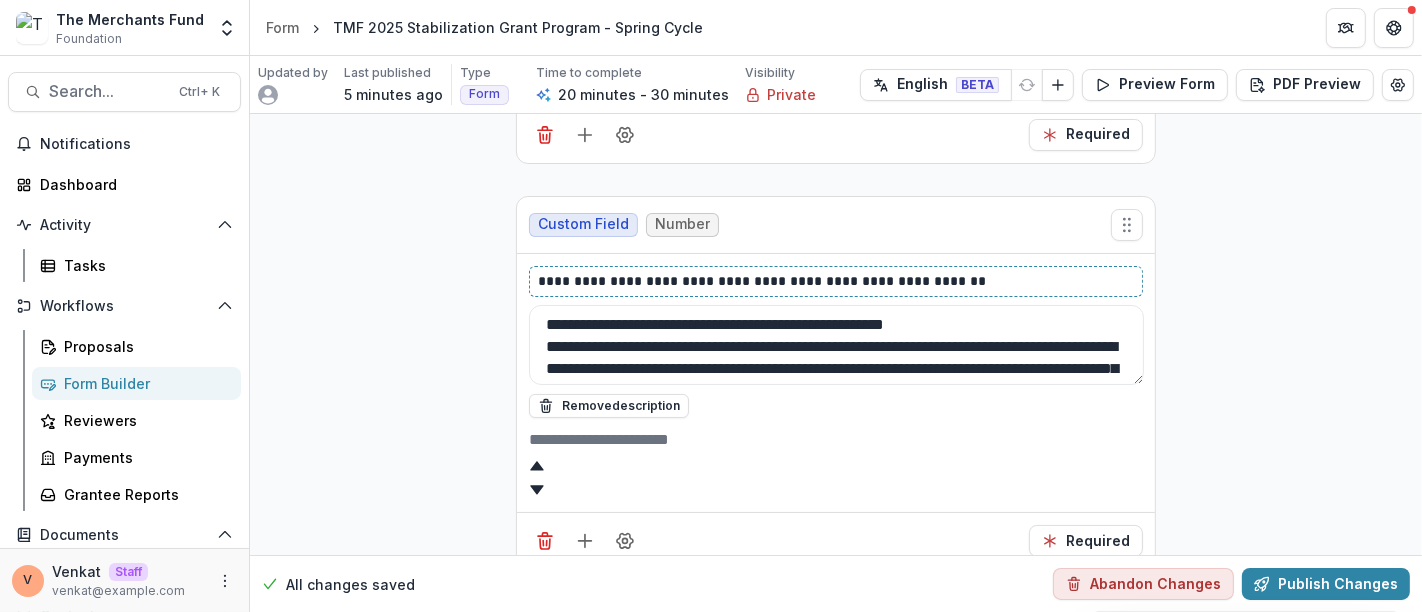 type 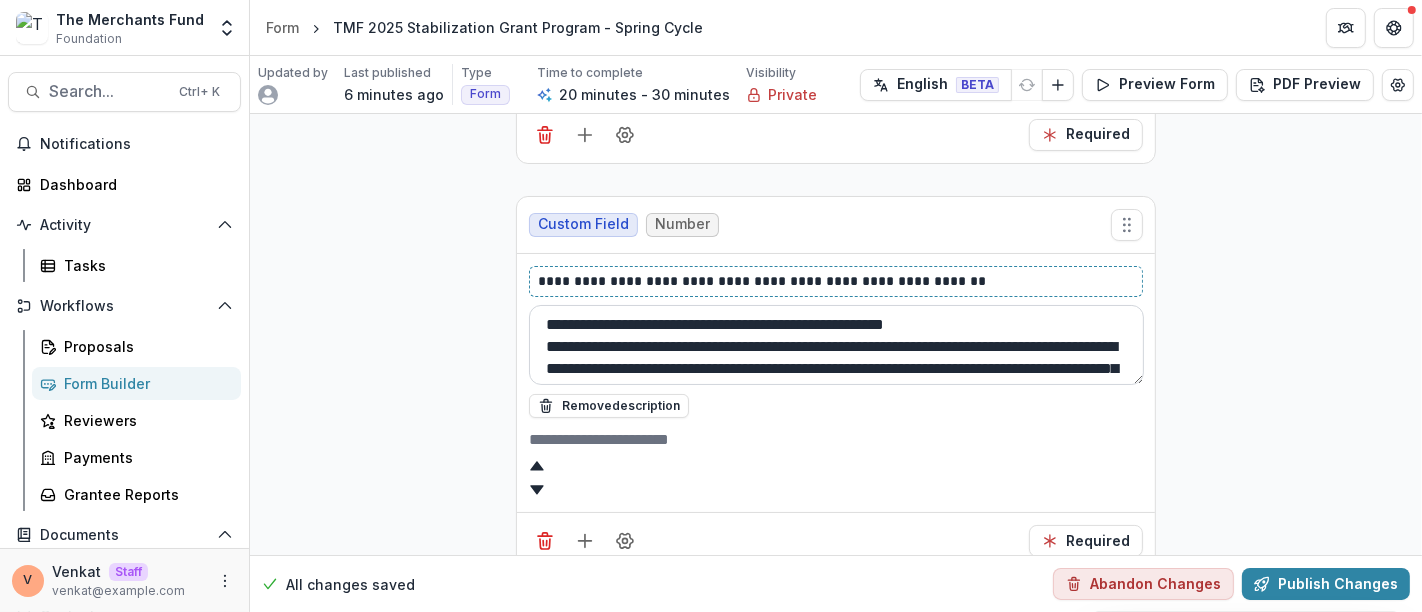 scroll, scrollTop: 47, scrollLeft: 0, axis: vertical 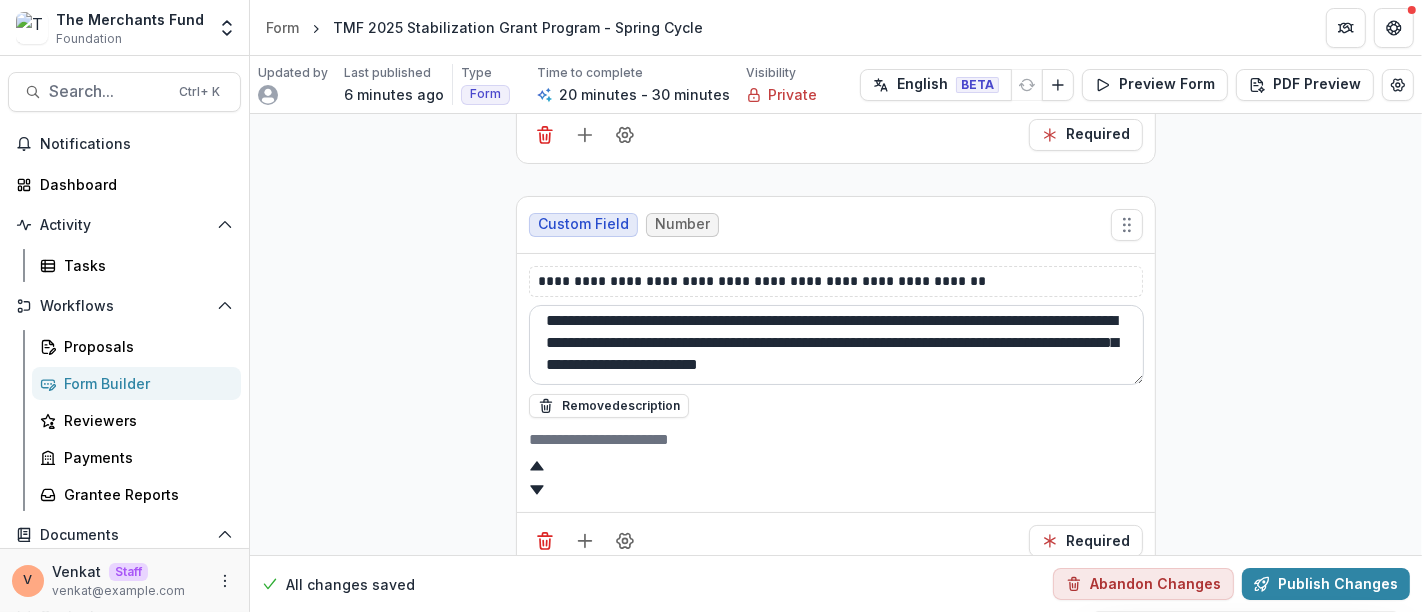 drag, startPoint x: 541, startPoint y: 351, endPoint x: 1094, endPoint y: 375, distance: 553.52057 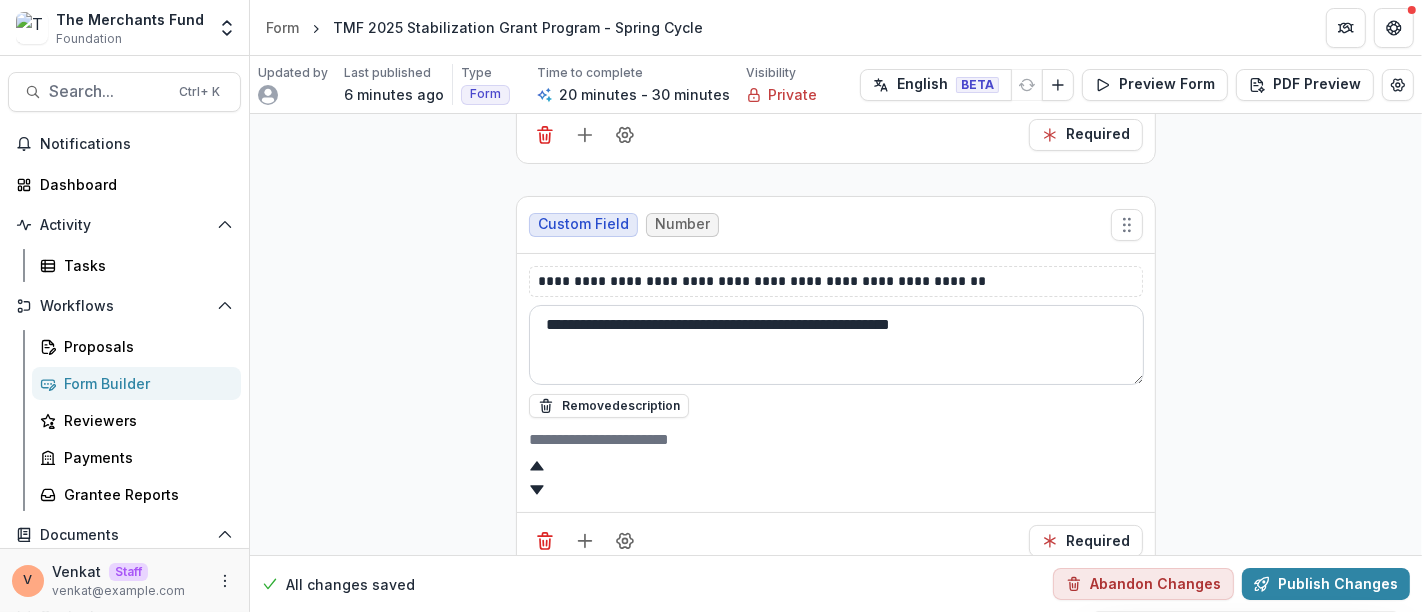 scroll, scrollTop: 0, scrollLeft: 0, axis: both 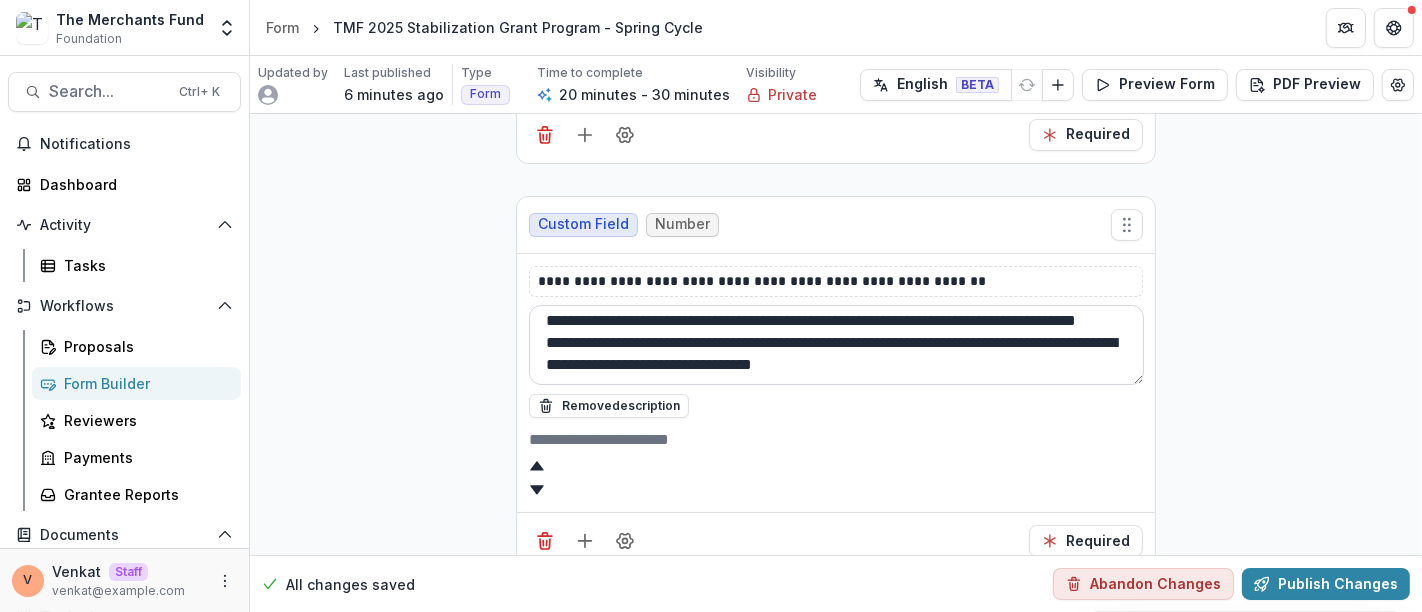 click on "**********" at bounding box center [836, 345] 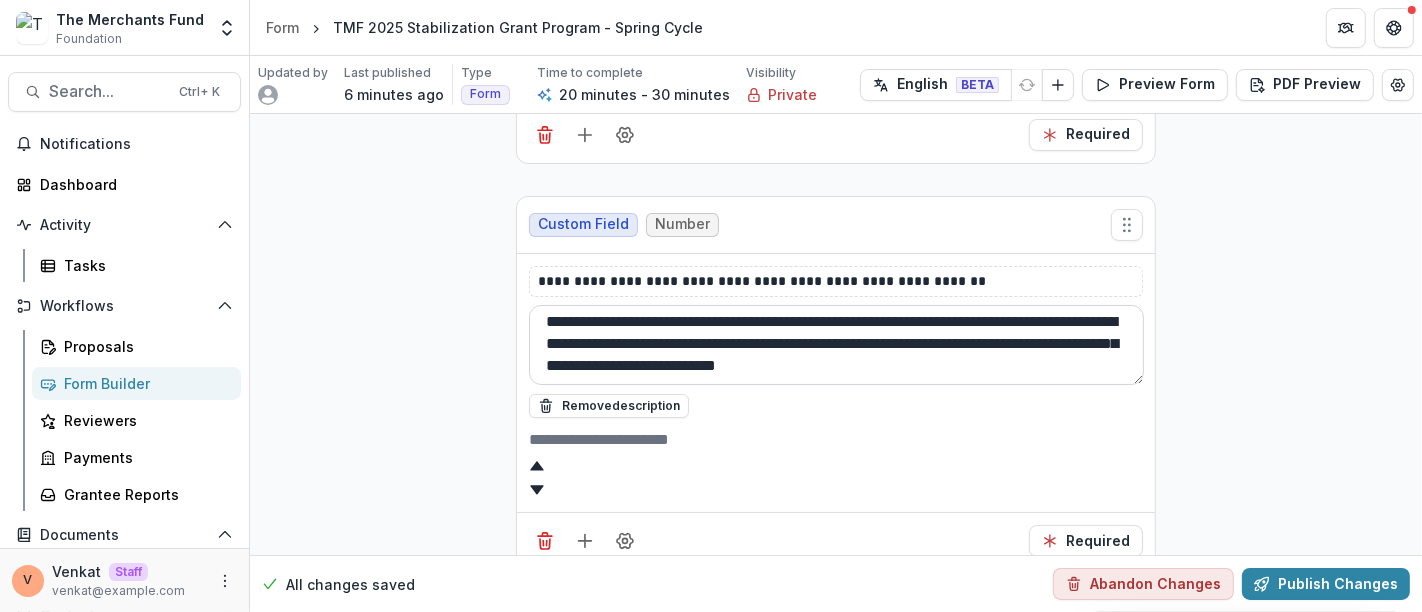 scroll, scrollTop: 0, scrollLeft: 0, axis: both 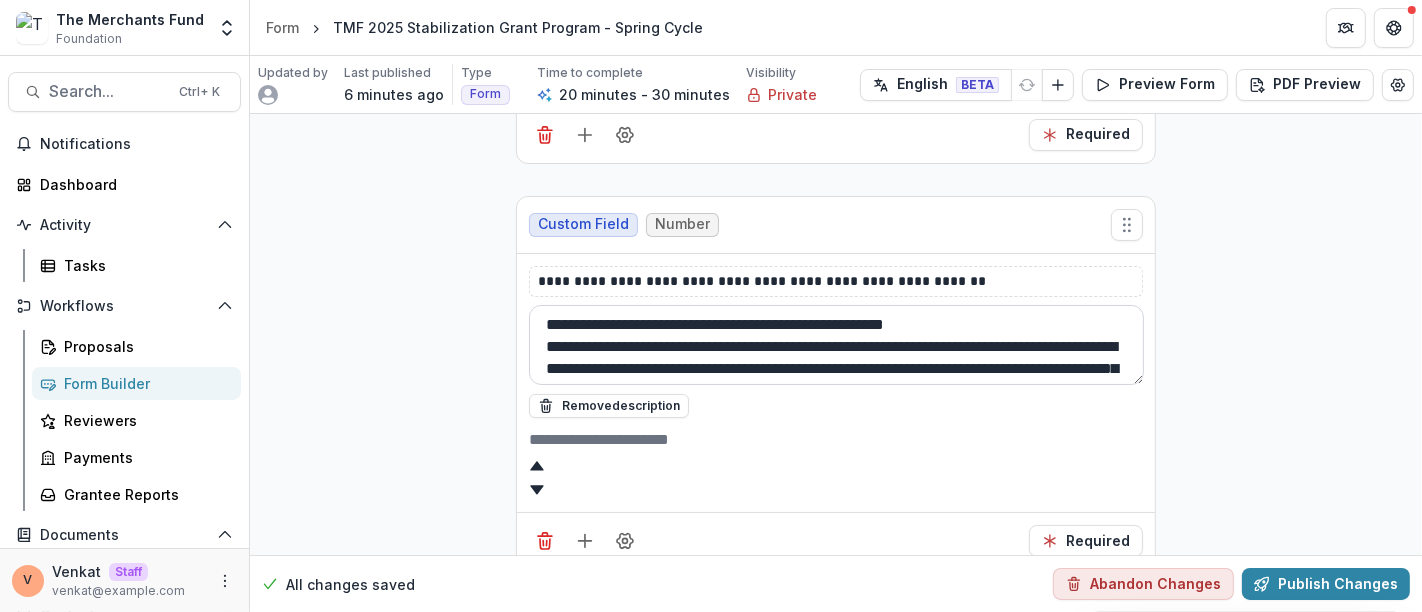 click on "**********" at bounding box center [836, 345] 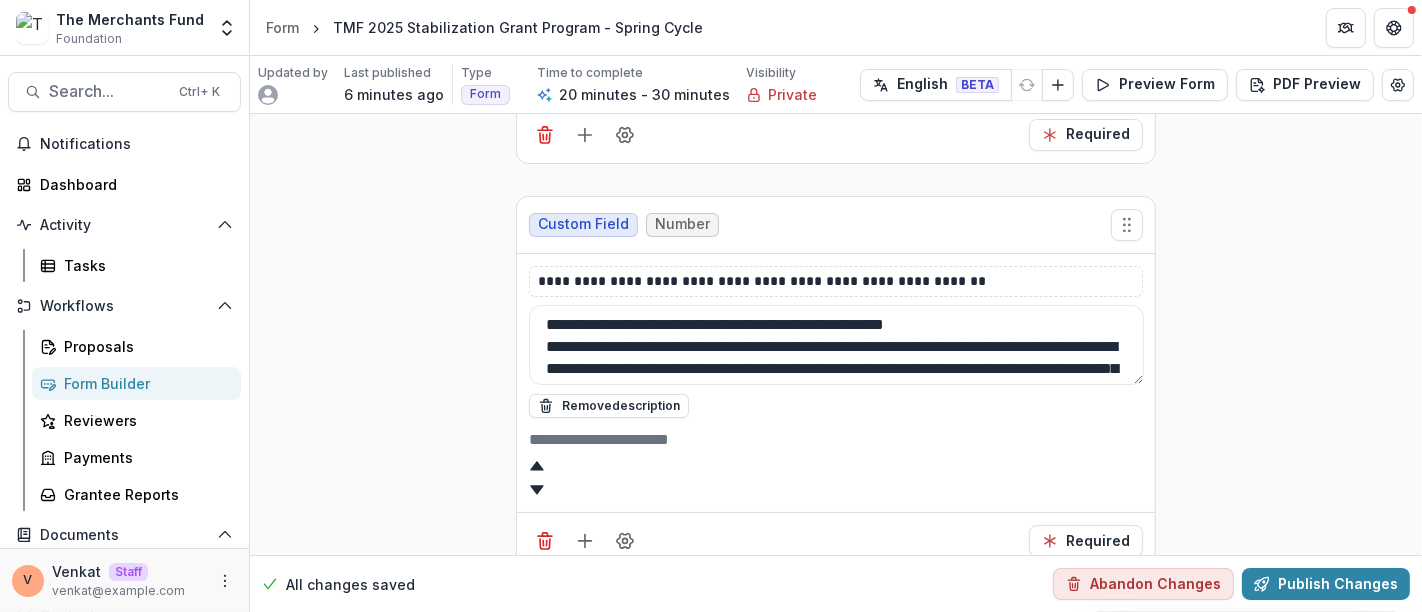 type on "**********" 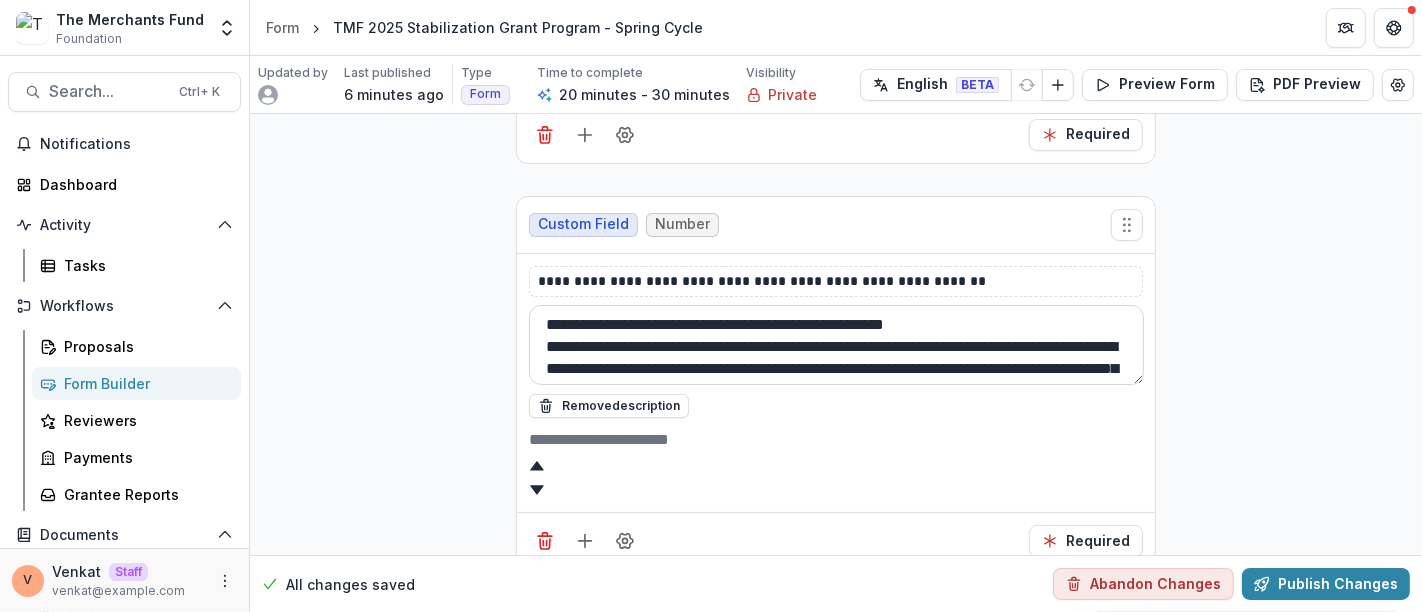 scroll, scrollTop: 47, scrollLeft: 0, axis: vertical 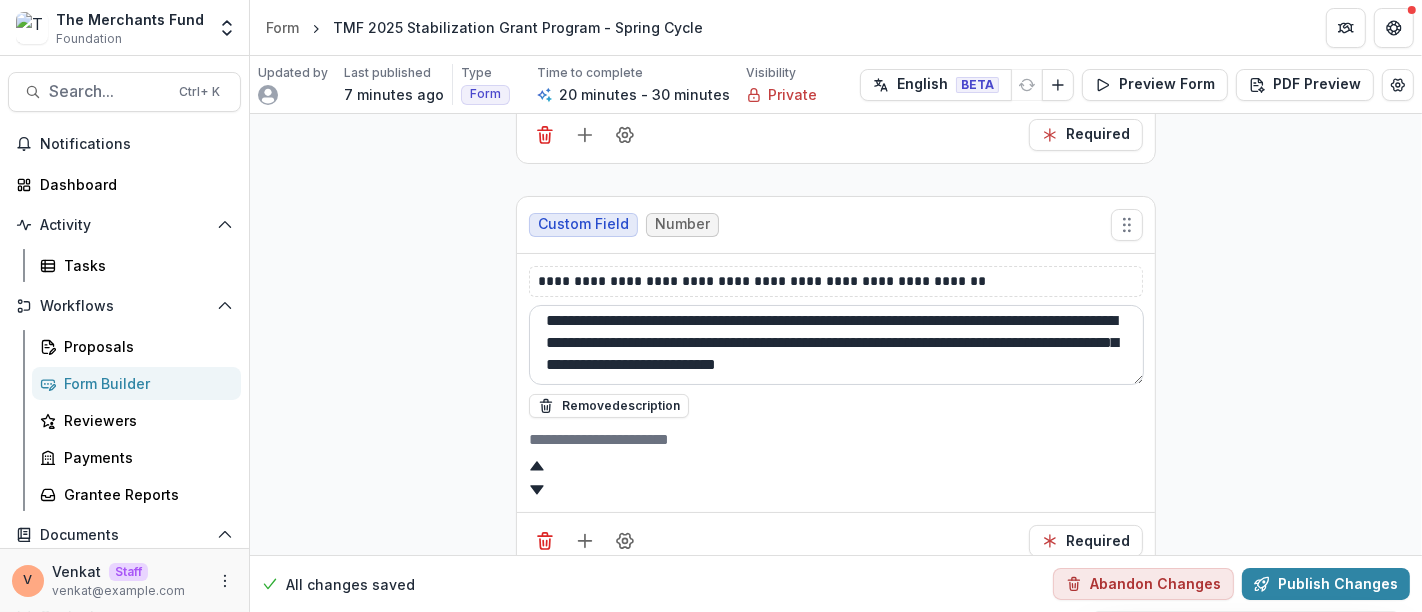 click on "**********" at bounding box center (836, 345) 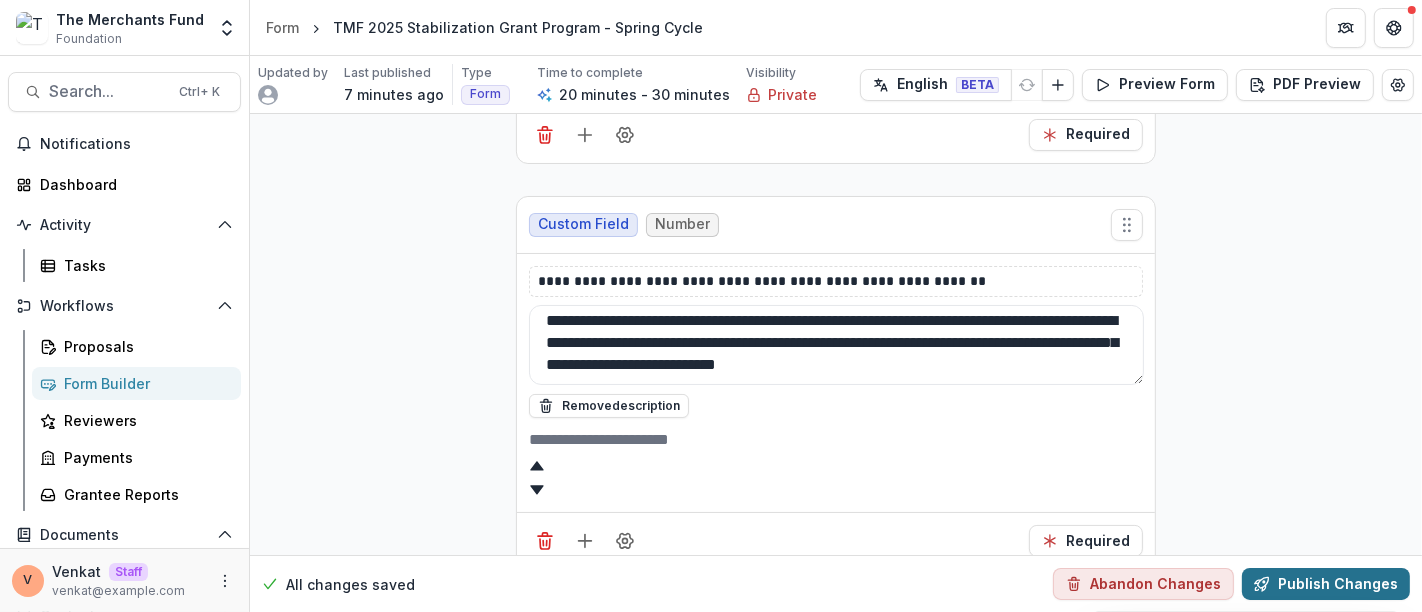 click on "Publish Changes" at bounding box center [1326, 584] 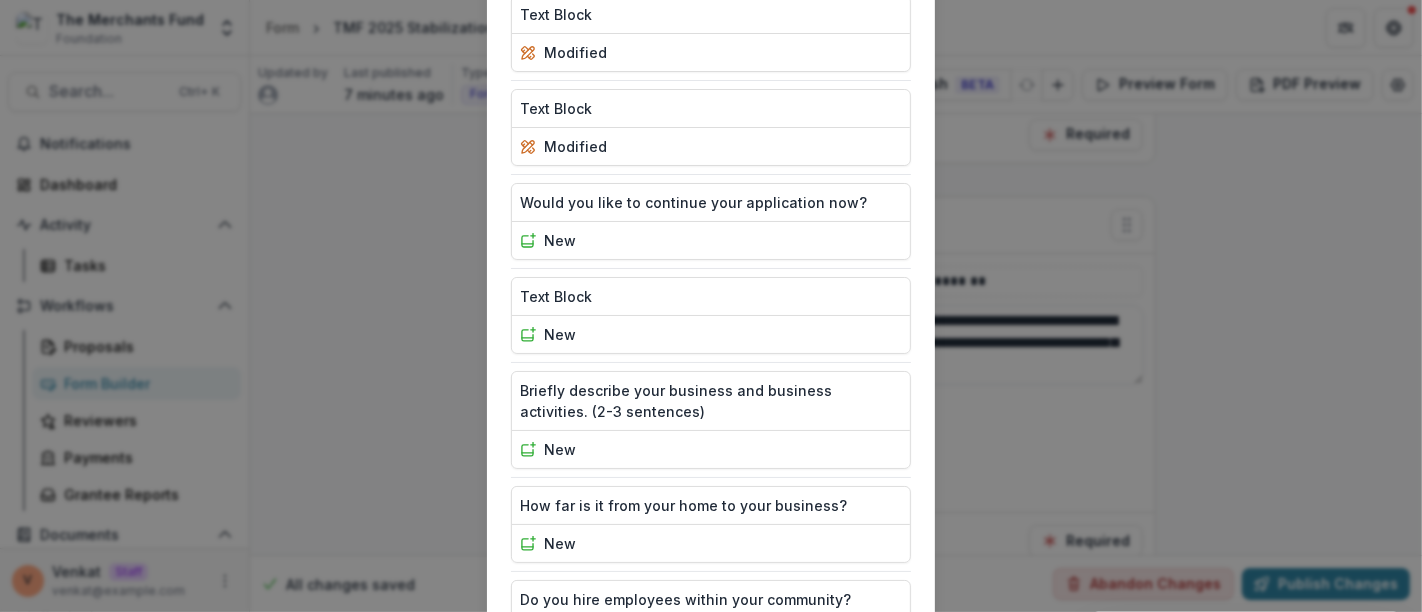 scroll, scrollTop: 2597, scrollLeft: 0, axis: vertical 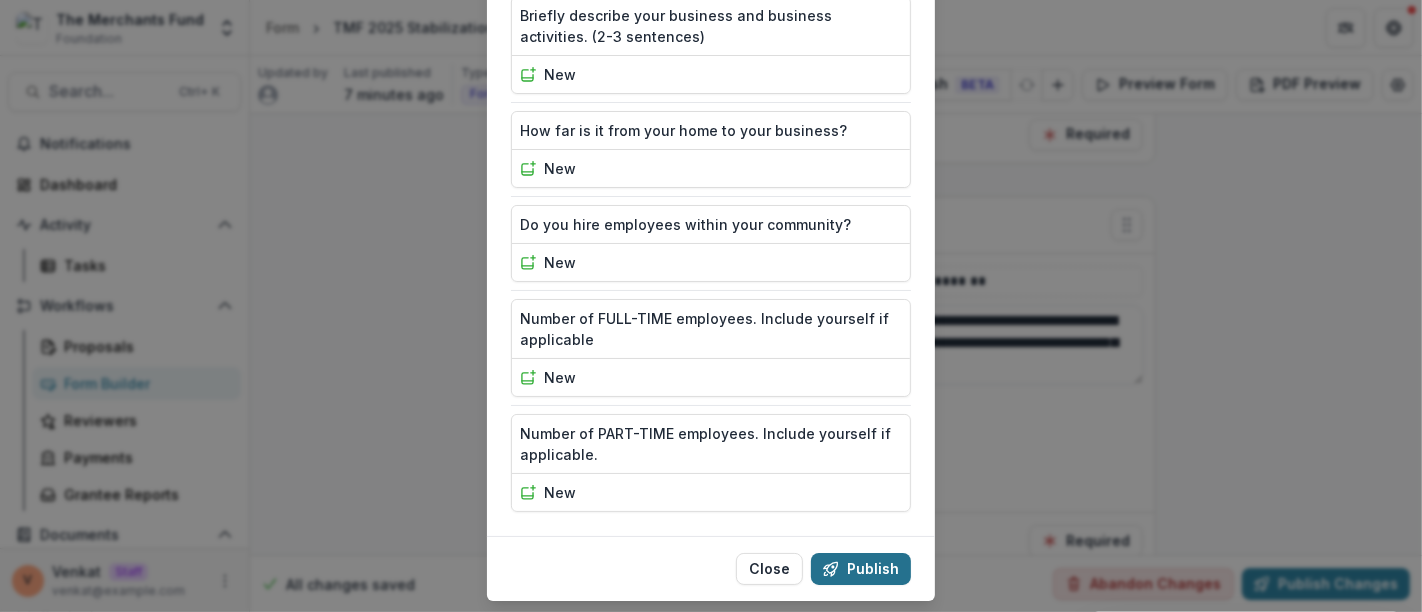 click on "Publish" at bounding box center [861, 569] 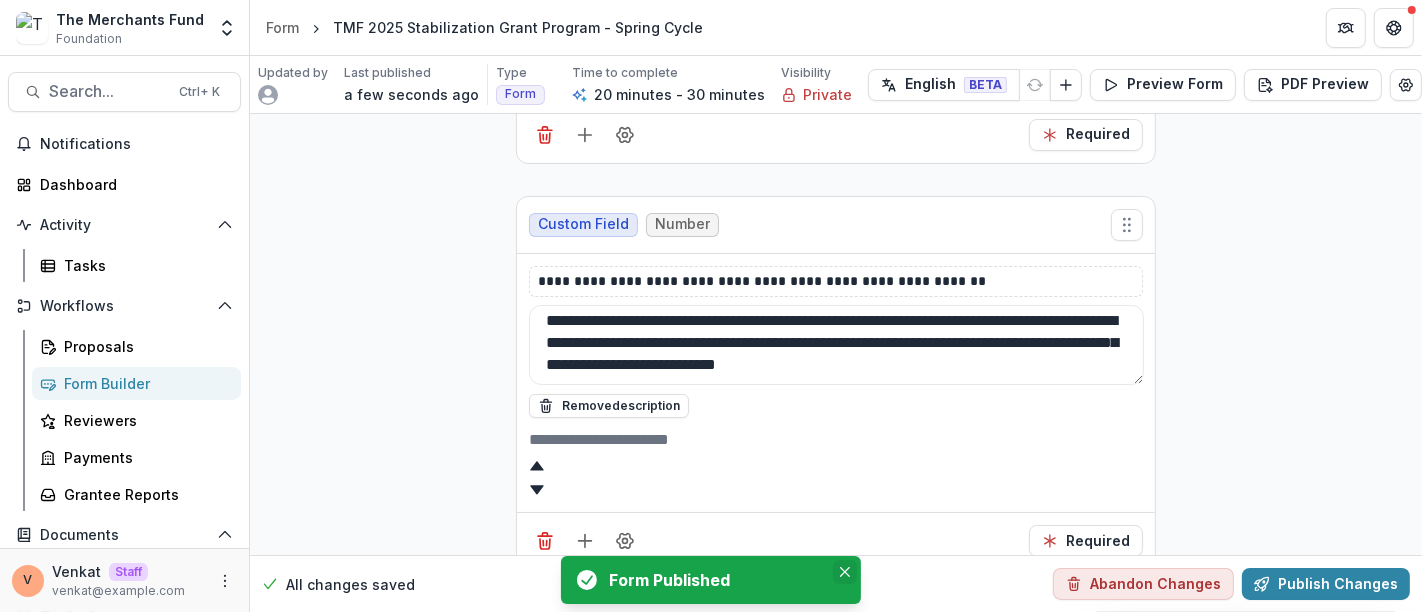 click 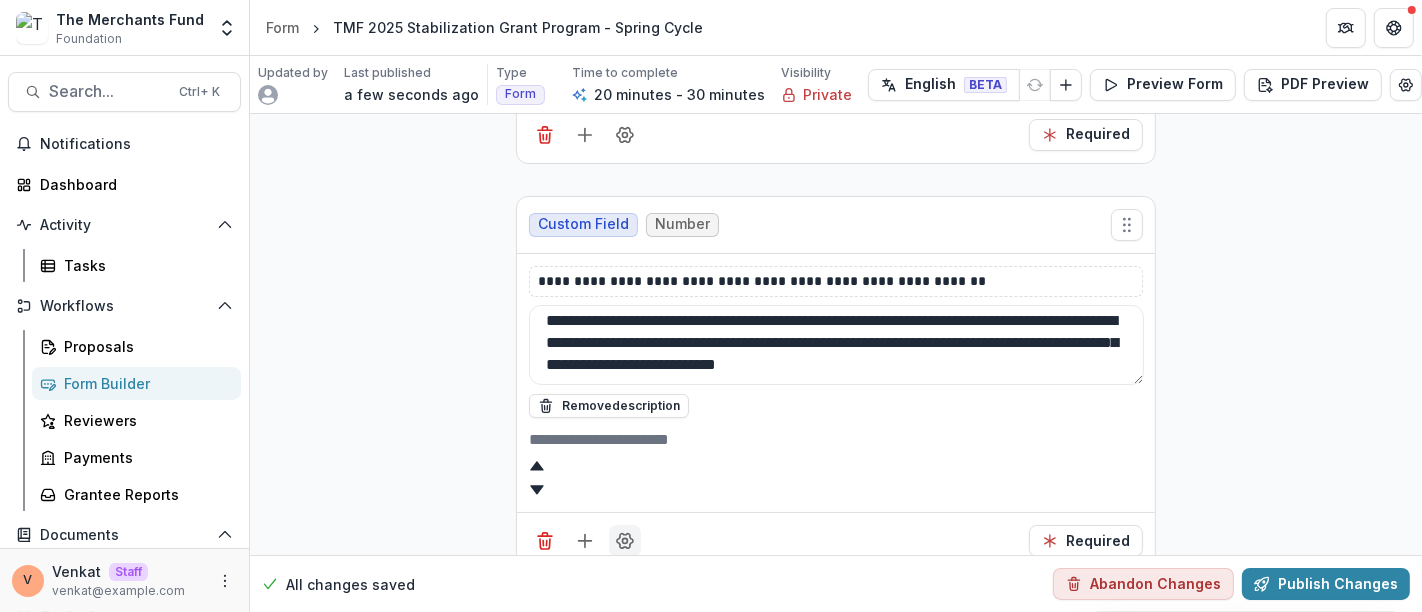 click 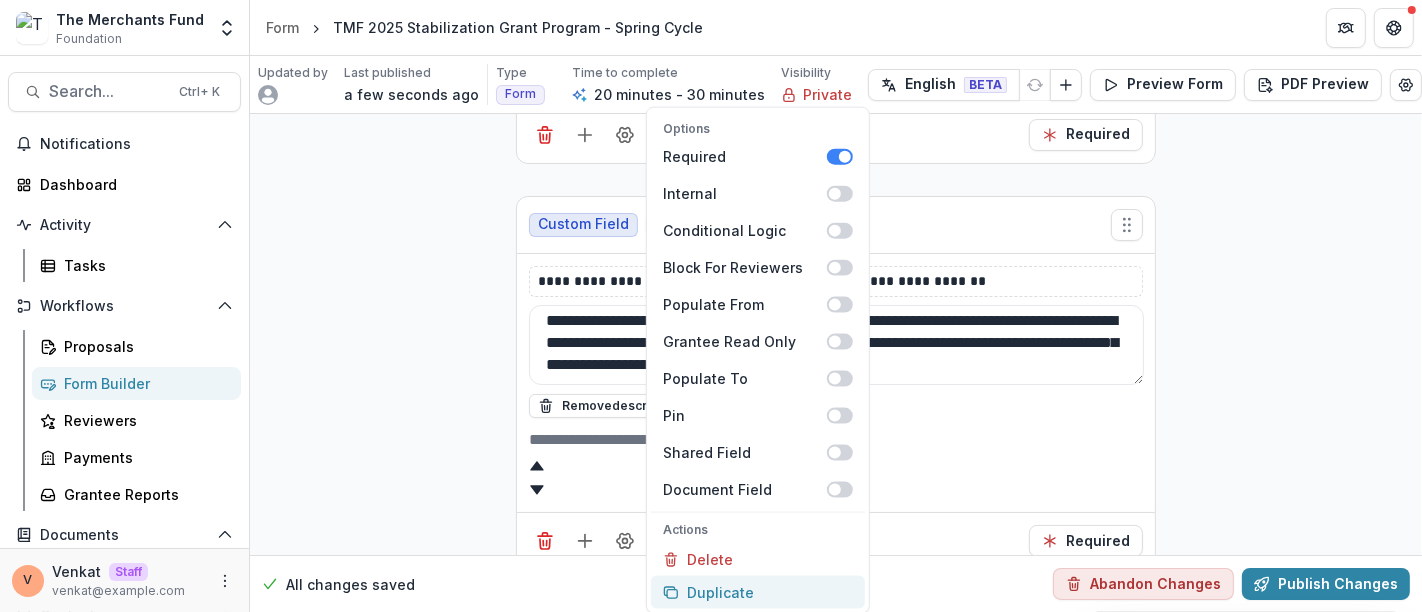 click on "Duplicate" at bounding box center (758, 592) 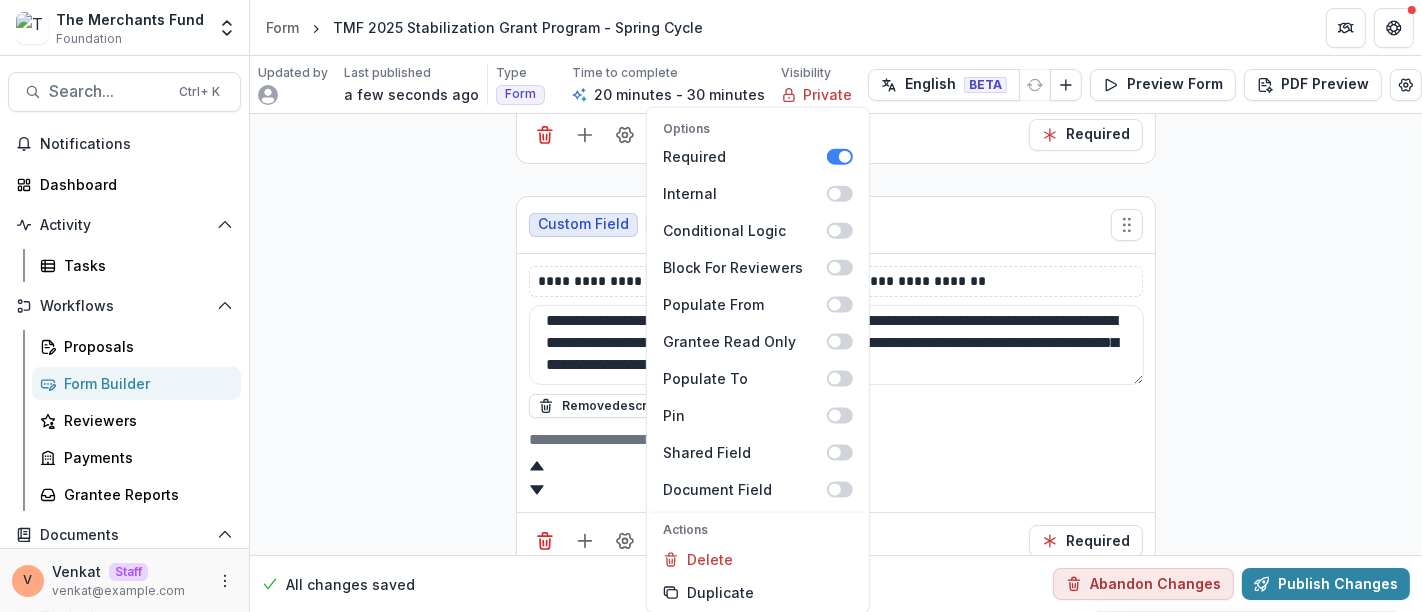 click on "**********" at bounding box center (836, -5865) 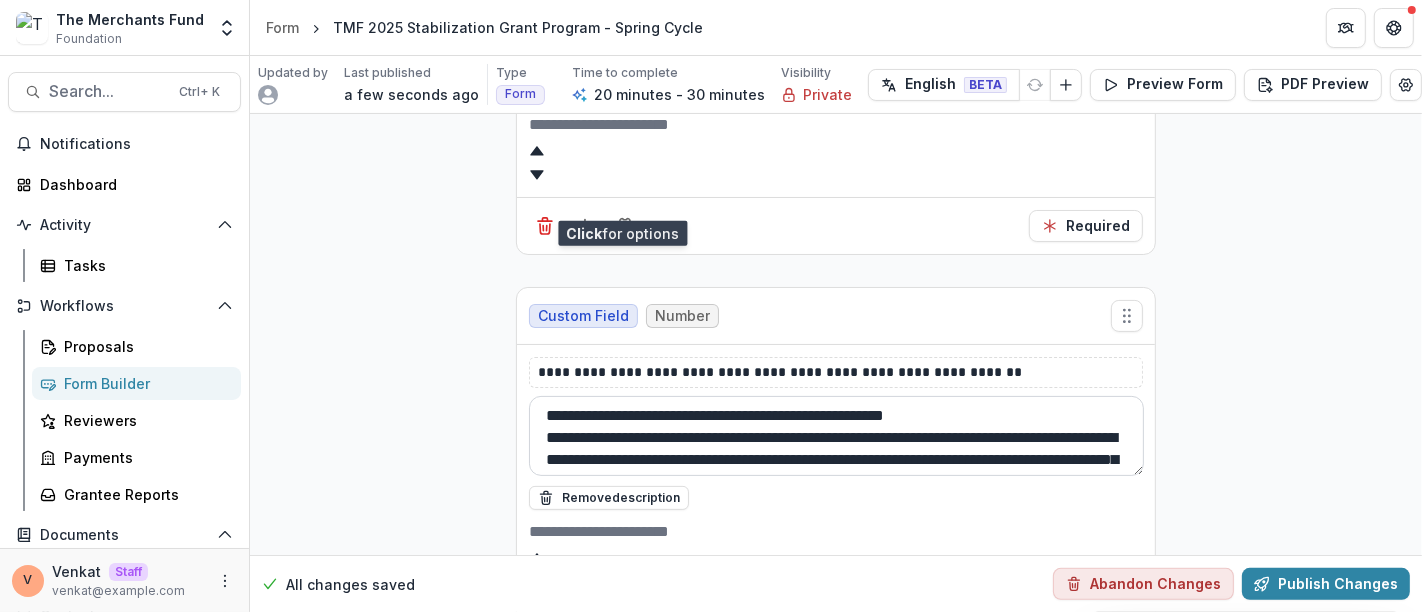 scroll, scrollTop: 13206, scrollLeft: 0, axis: vertical 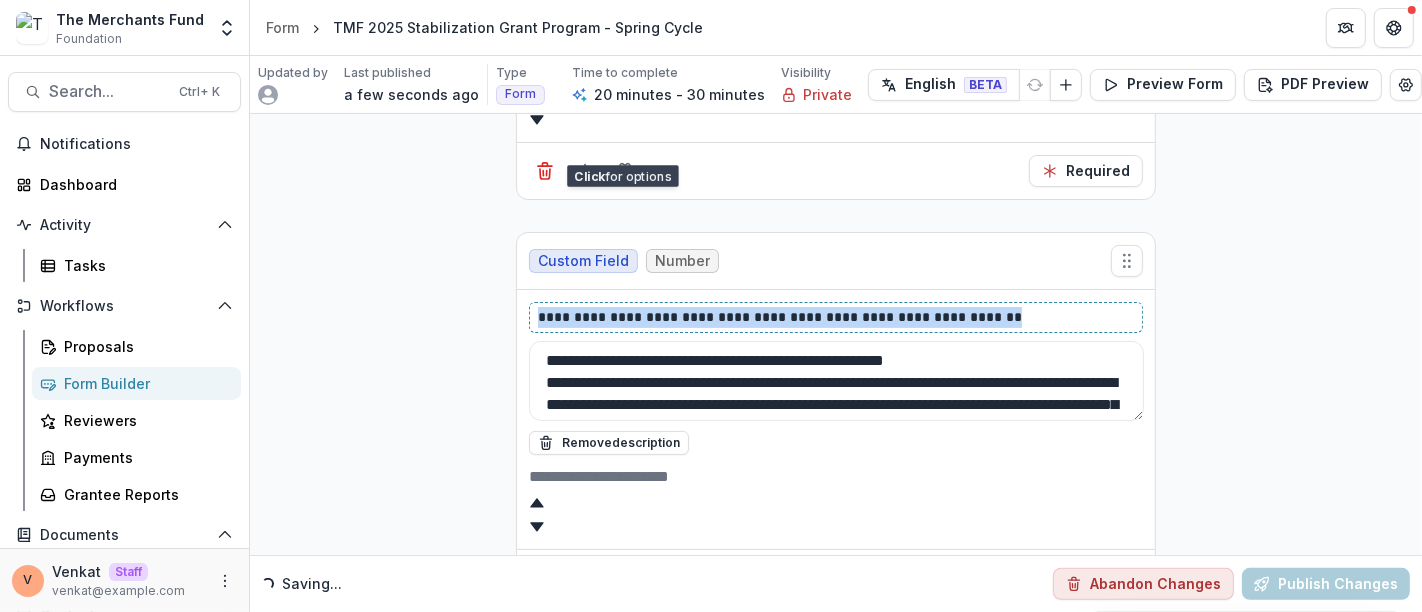drag, startPoint x: 1013, startPoint y: 282, endPoint x: 386, endPoint y: 302, distance: 627.3189 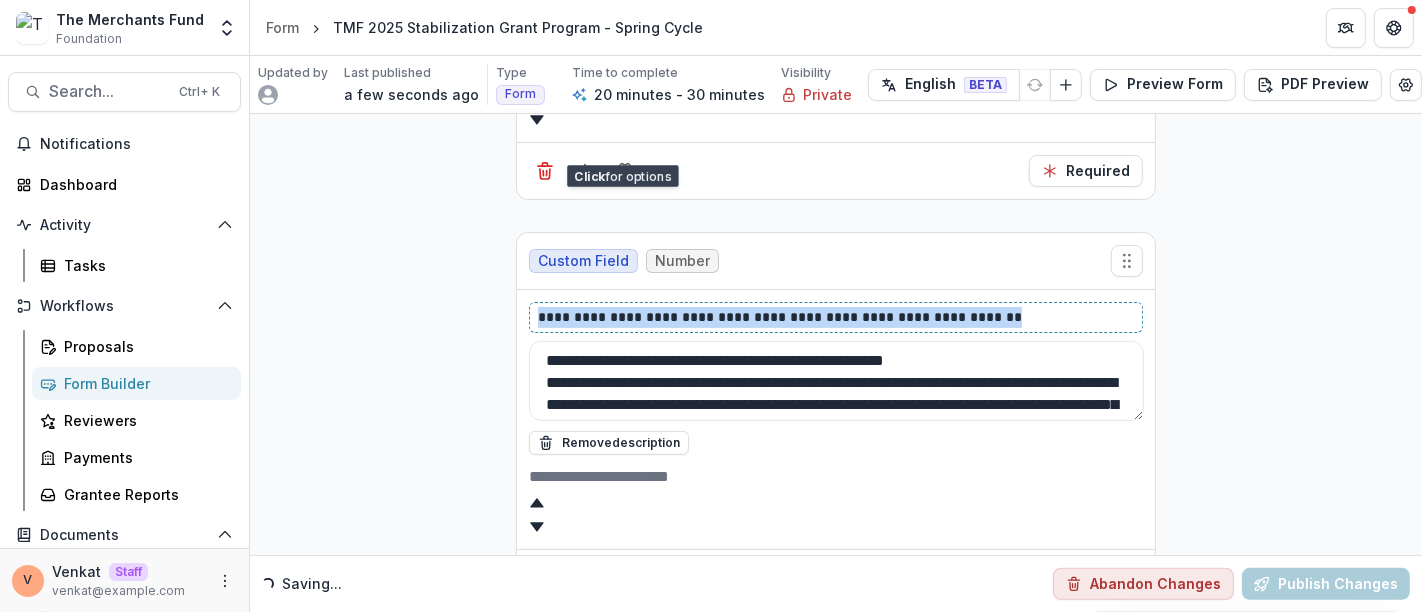 click on "**********" at bounding box center [836, -6235] 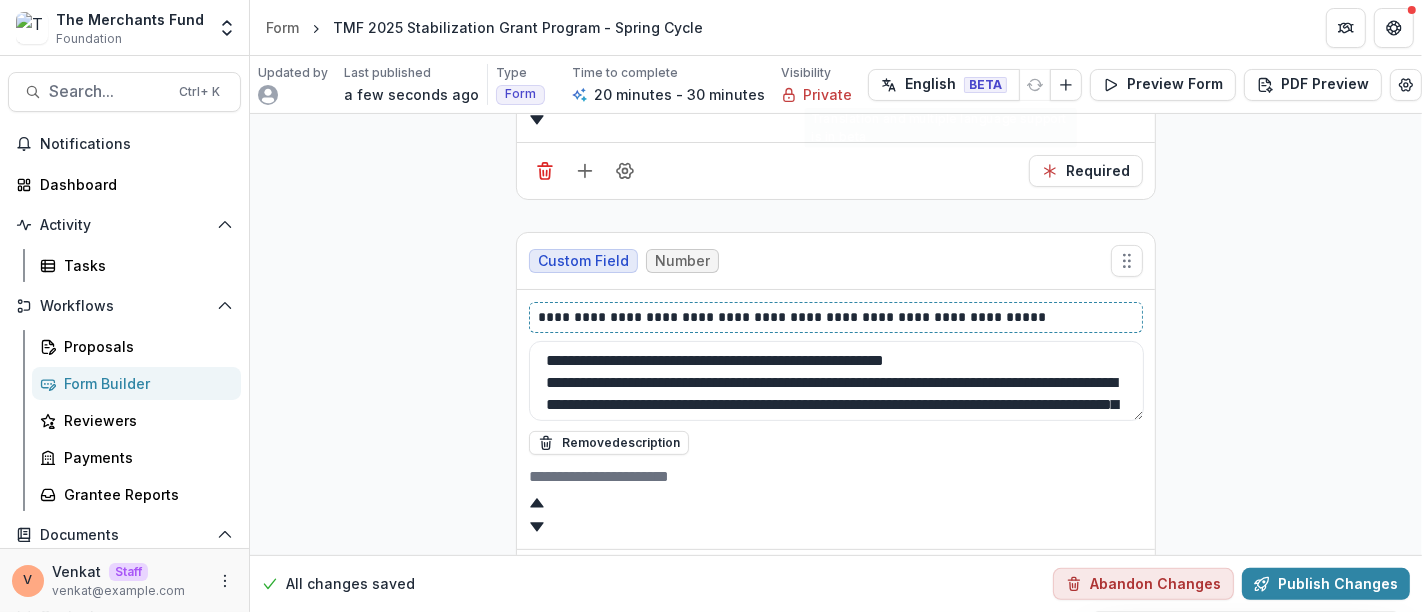 type 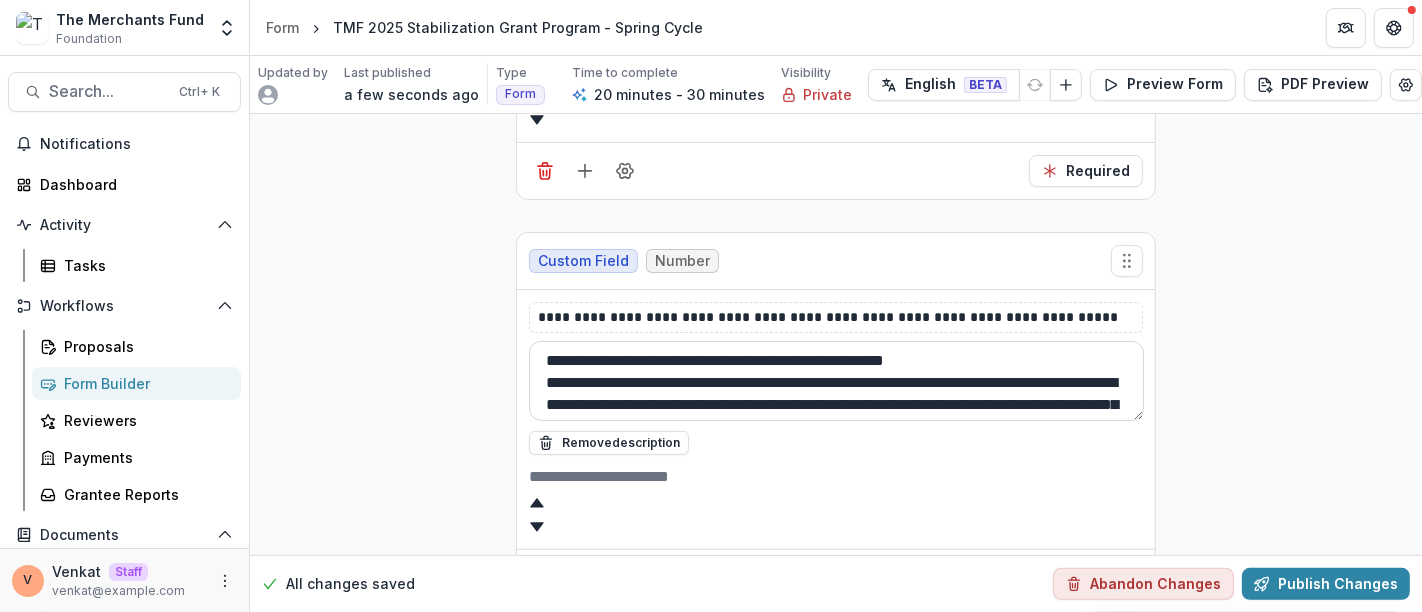 drag, startPoint x: 1023, startPoint y: 358, endPoint x: 1034, endPoint y: 362, distance: 11.7046995 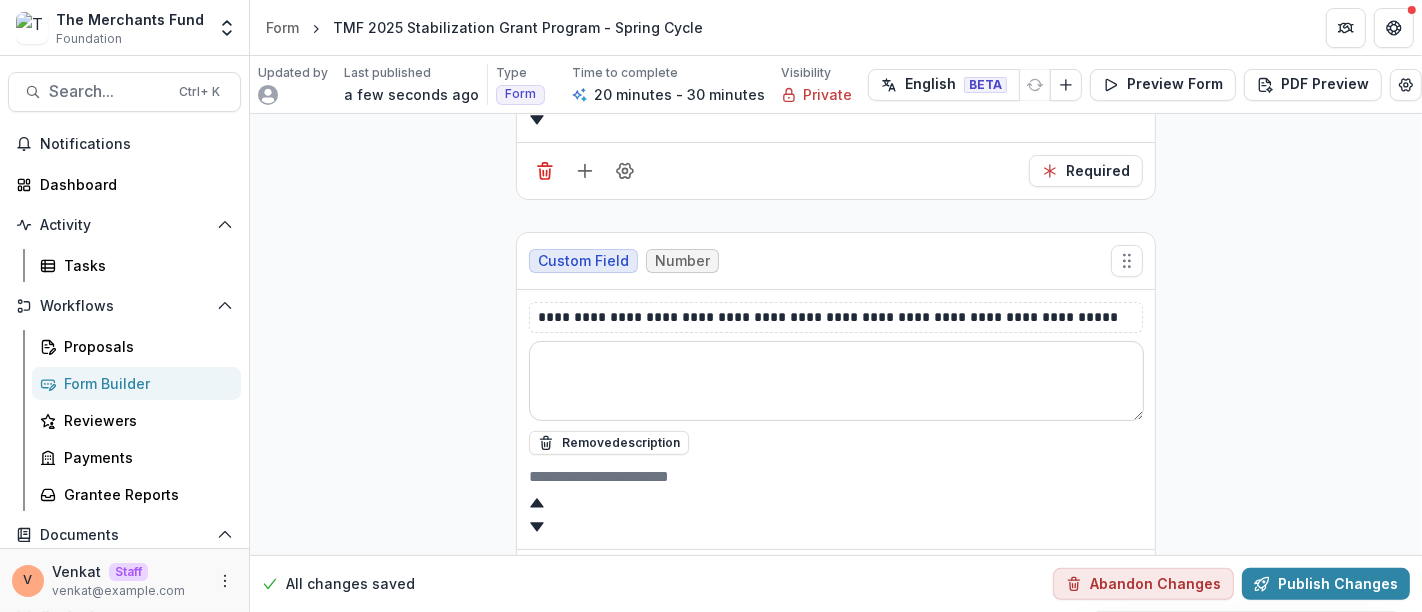 scroll, scrollTop: 0, scrollLeft: 0, axis: both 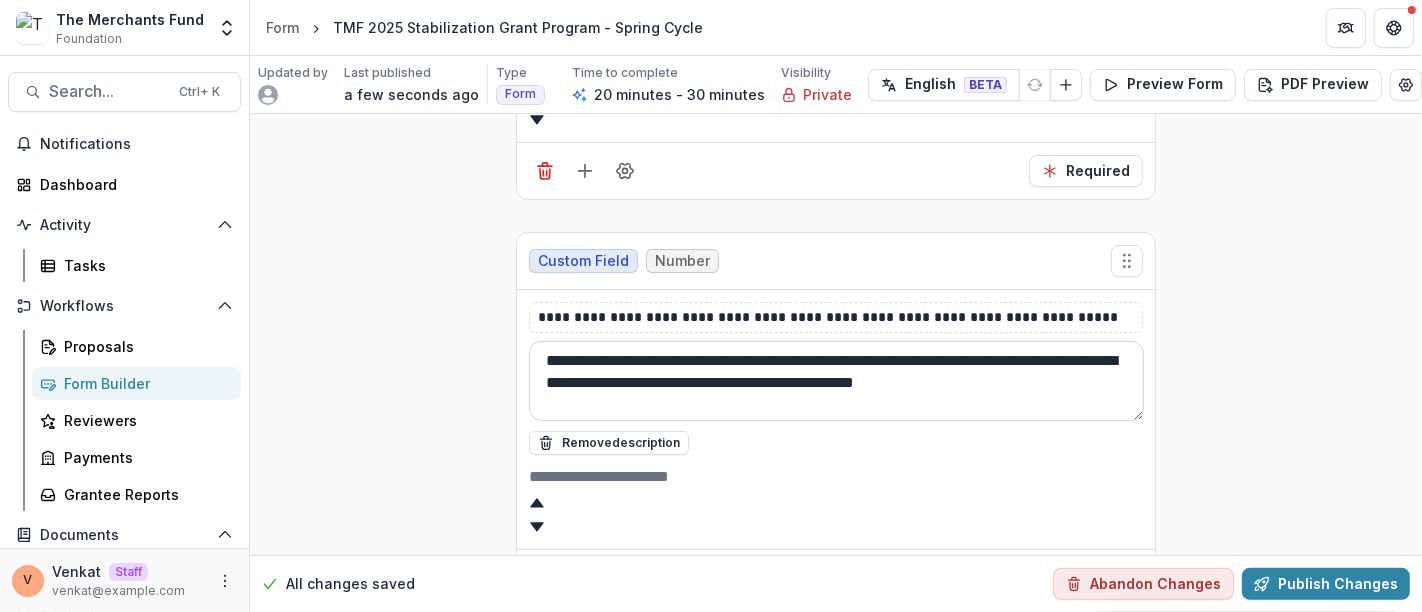 click on "**********" at bounding box center [836, 381] 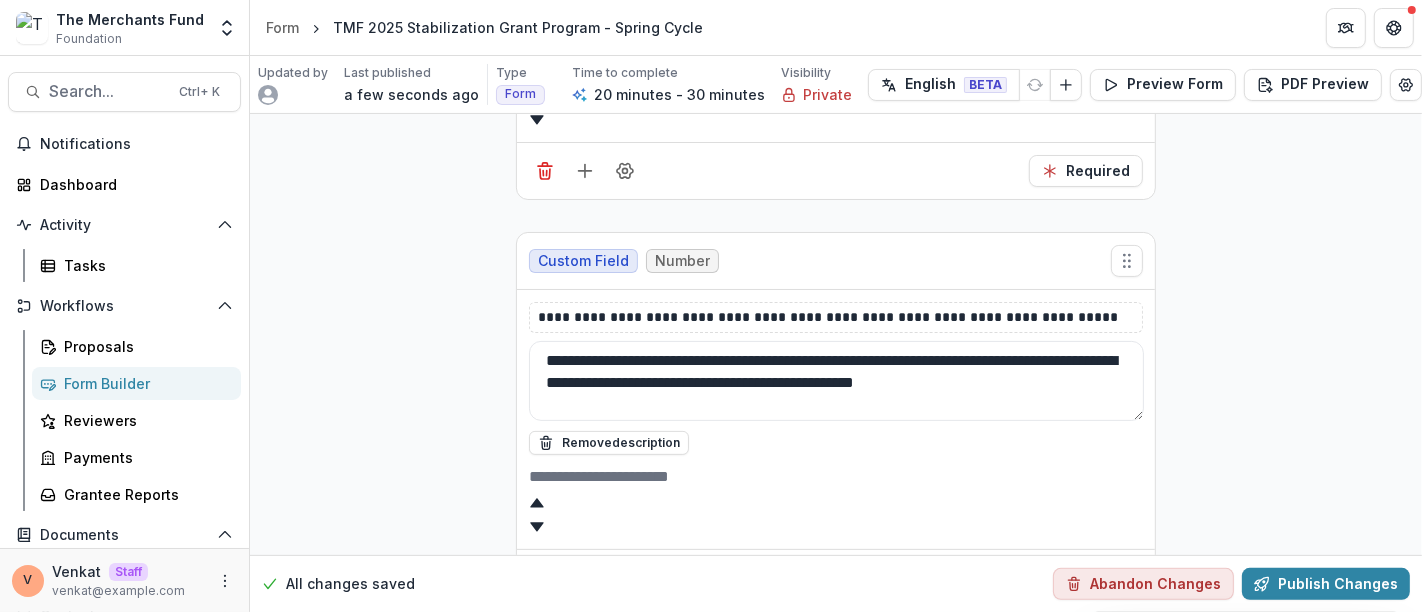 type on "**********" 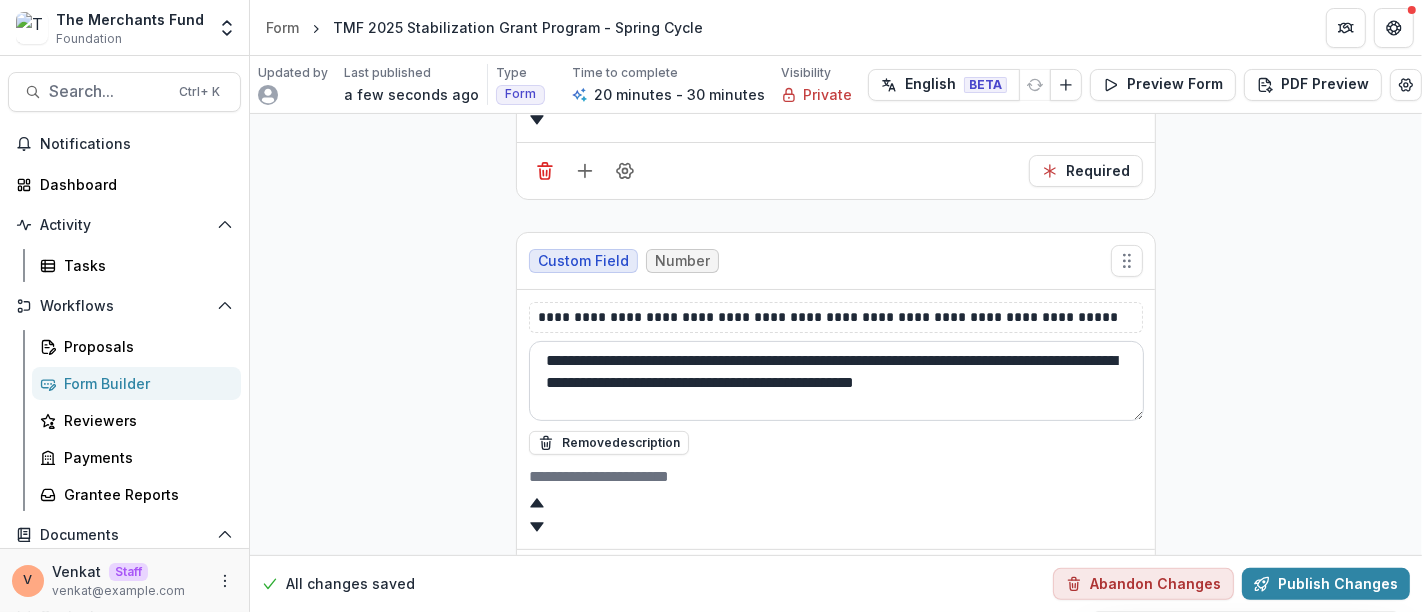 scroll, scrollTop: 3, scrollLeft: 0, axis: vertical 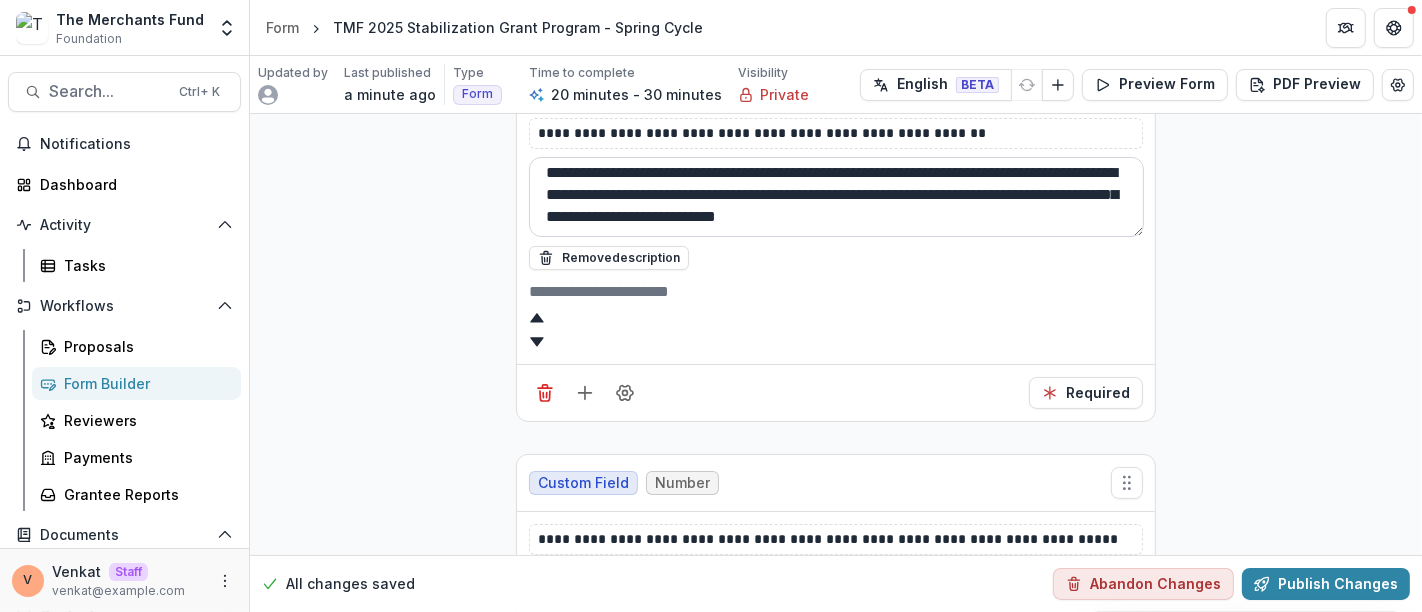click on "**********" at bounding box center (836, 197) 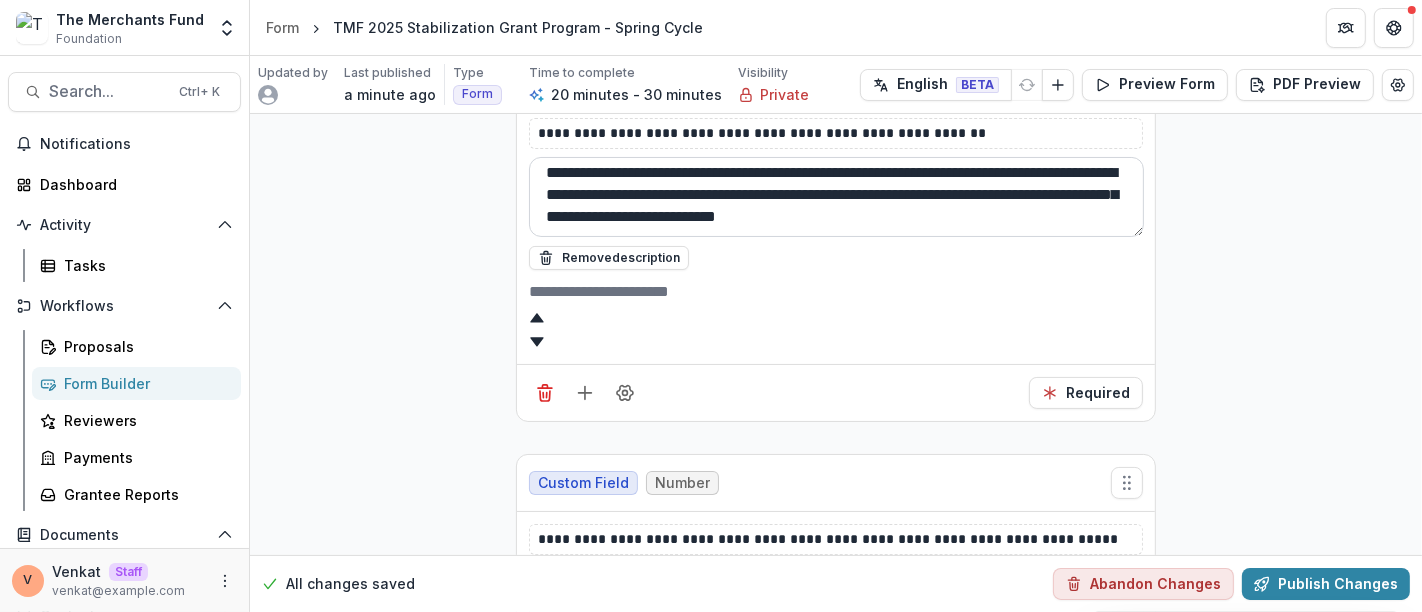 scroll, scrollTop: 8, scrollLeft: 0, axis: vertical 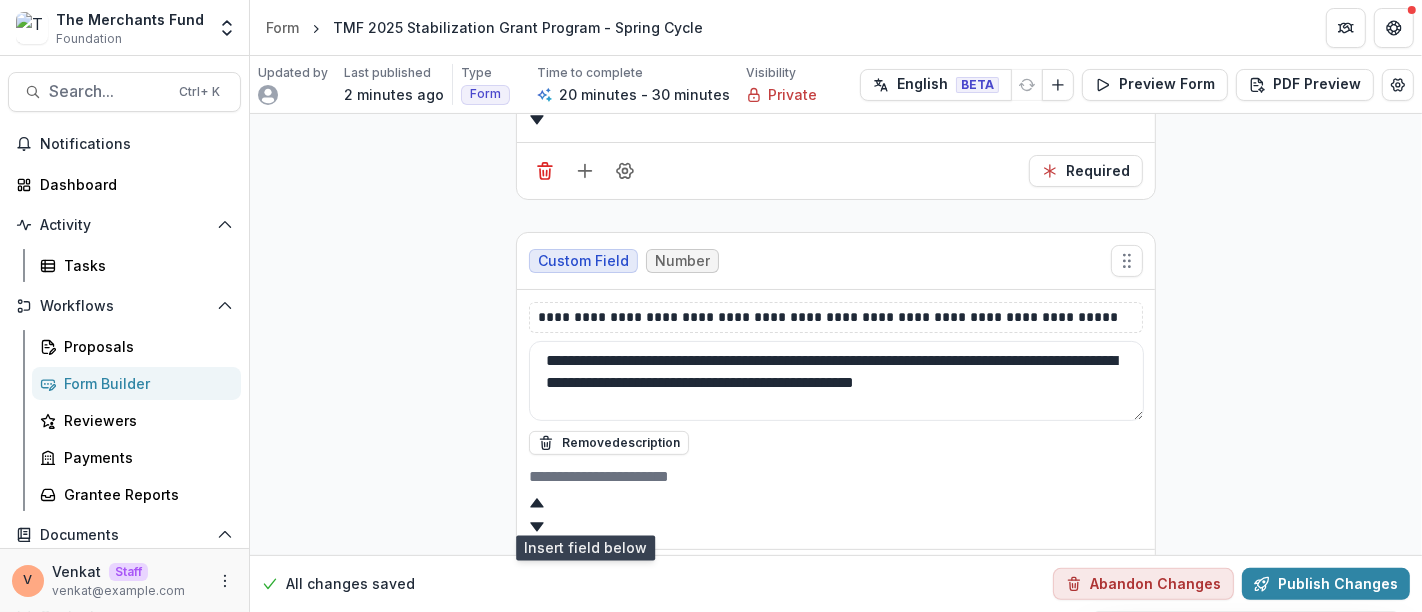 click 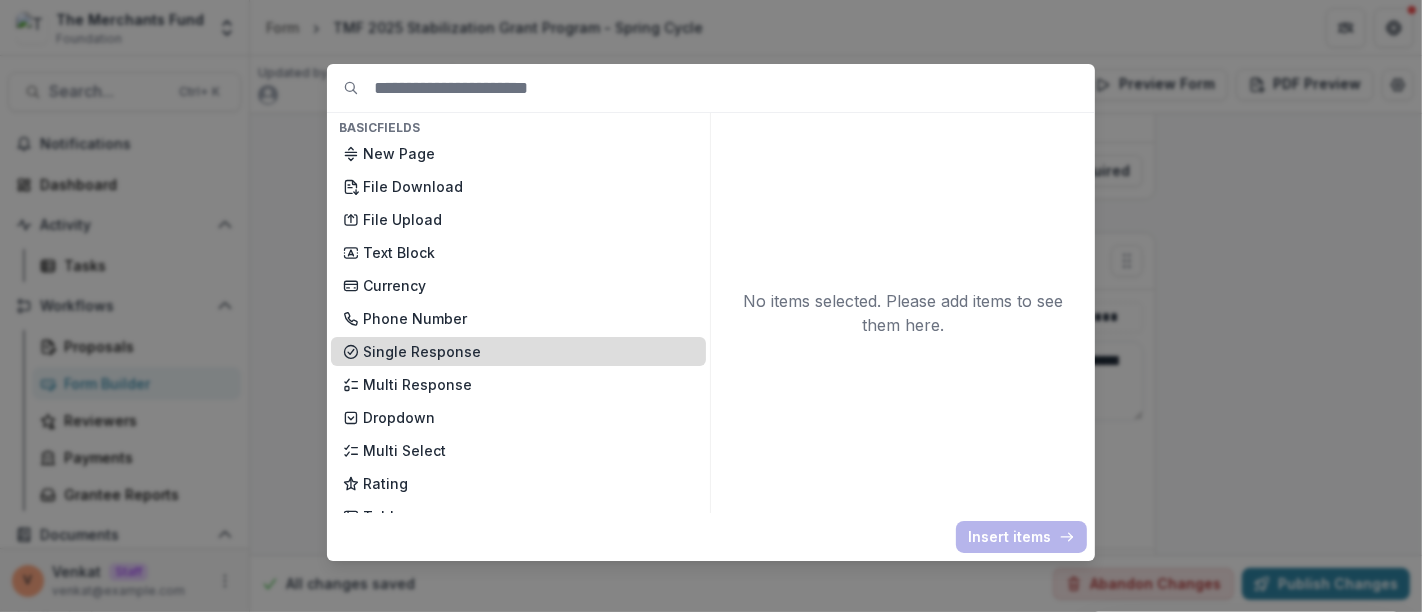 click on "Single Response" at bounding box center [528, 351] 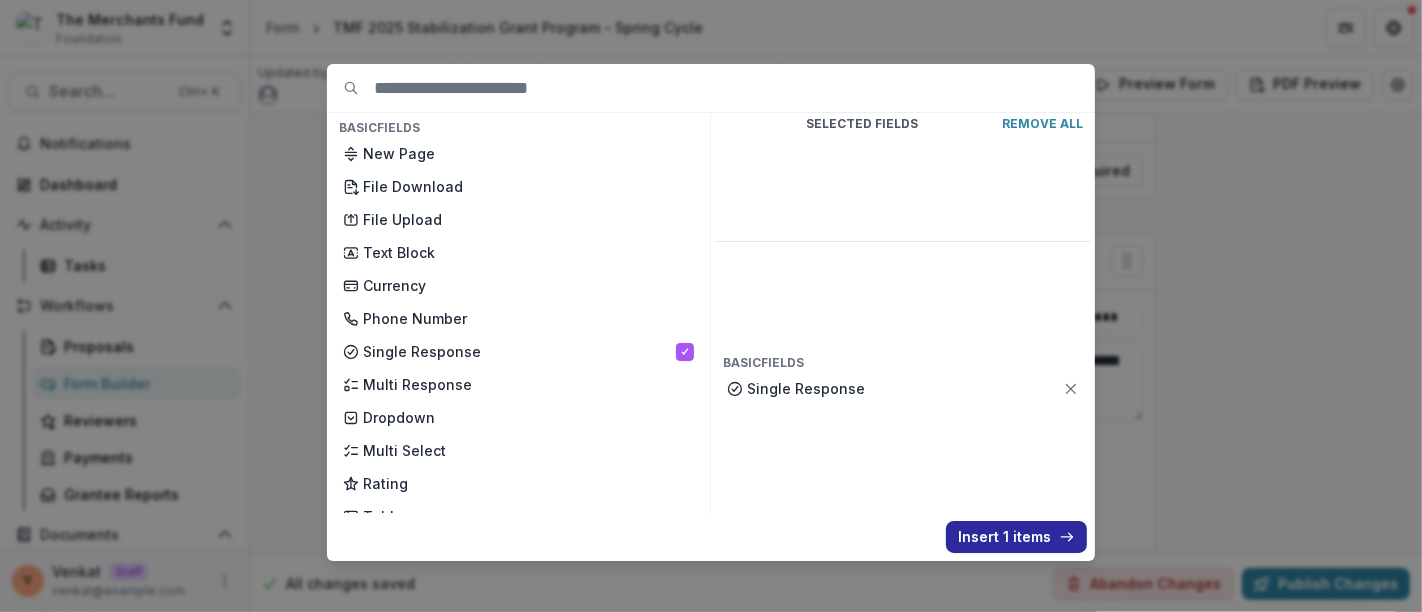 click on "Insert 1 items" at bounding box center [1016, 537] 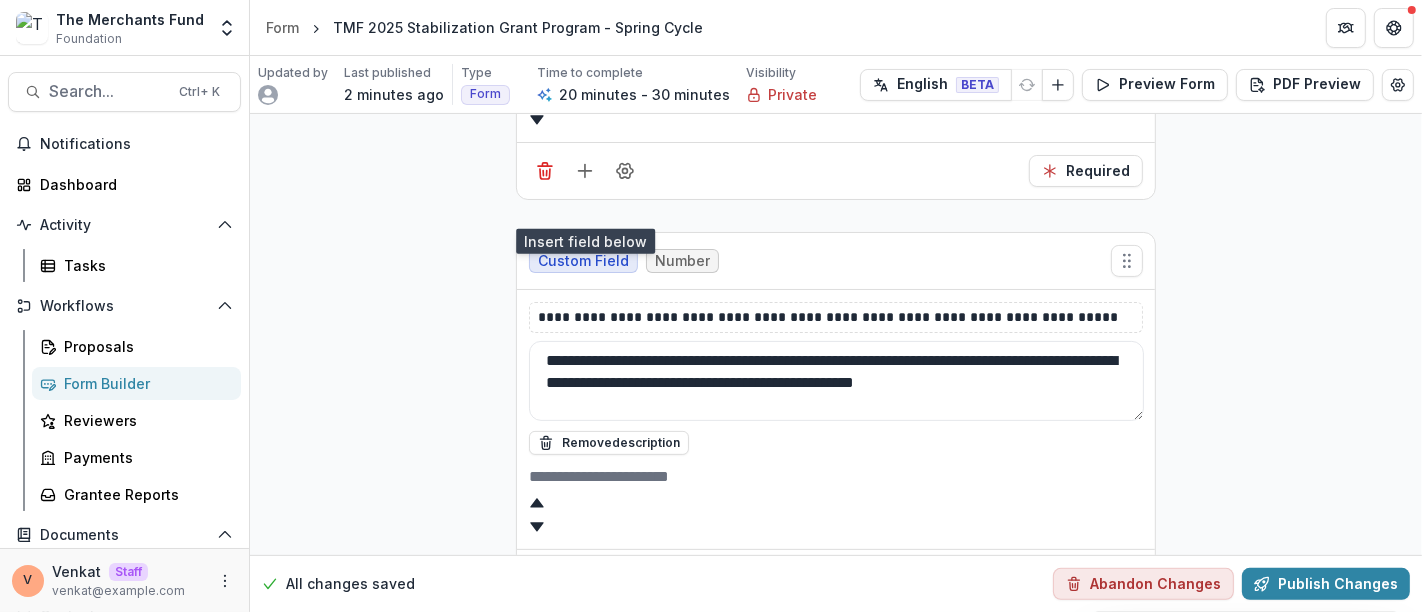 scroll, scrollTop: 13513, scrollLeft: 0, axis: vertical 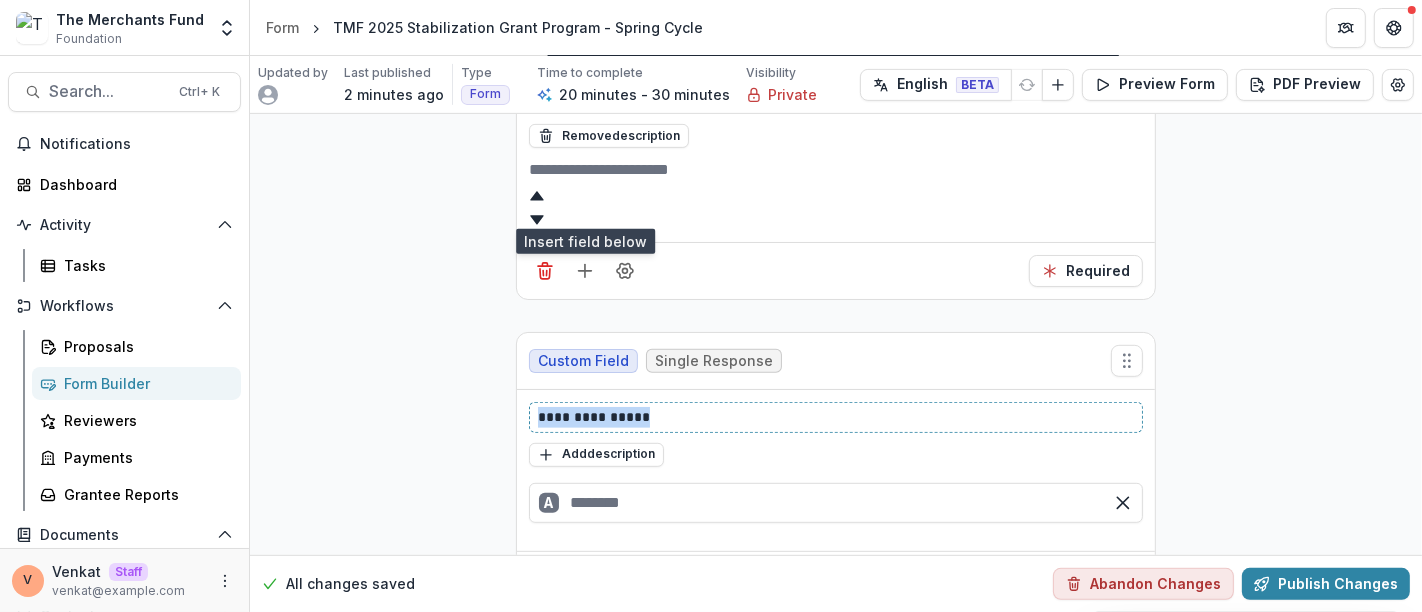 drag, startPoint x: 473, startPoint y: 339, endPoint x: 299, endPoint y: 350, distance: 174.34735 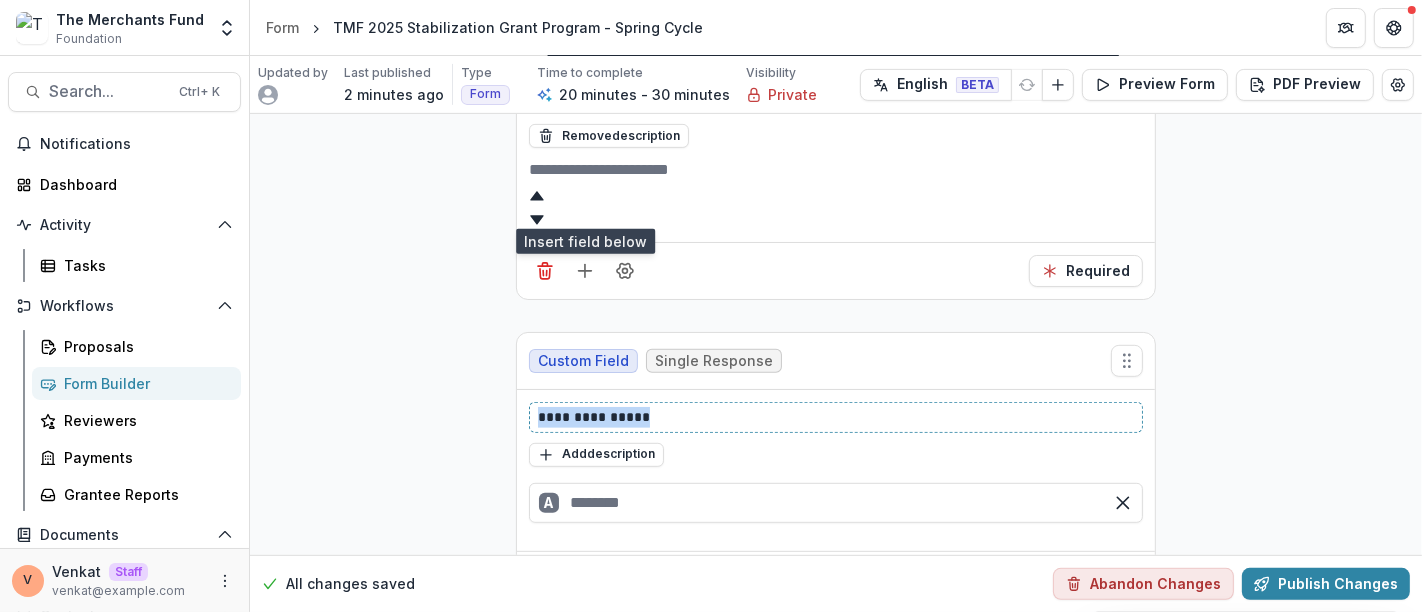 click on "**********" at bounding box center (836, -6387) 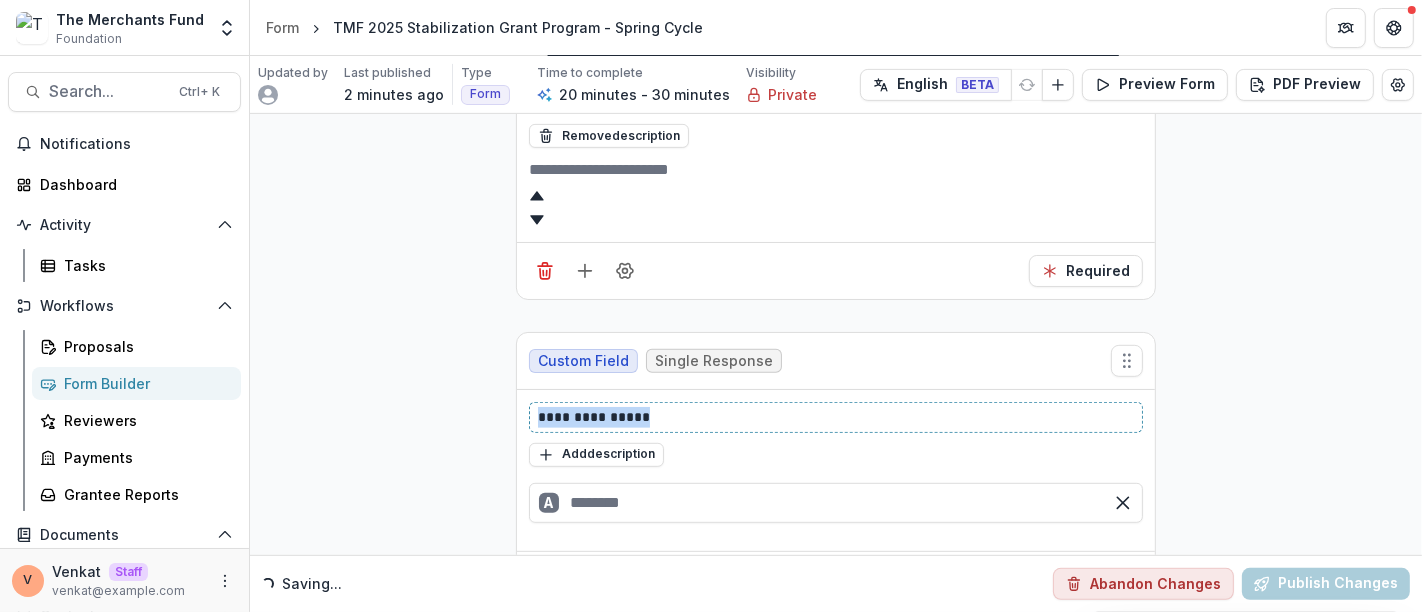 paste 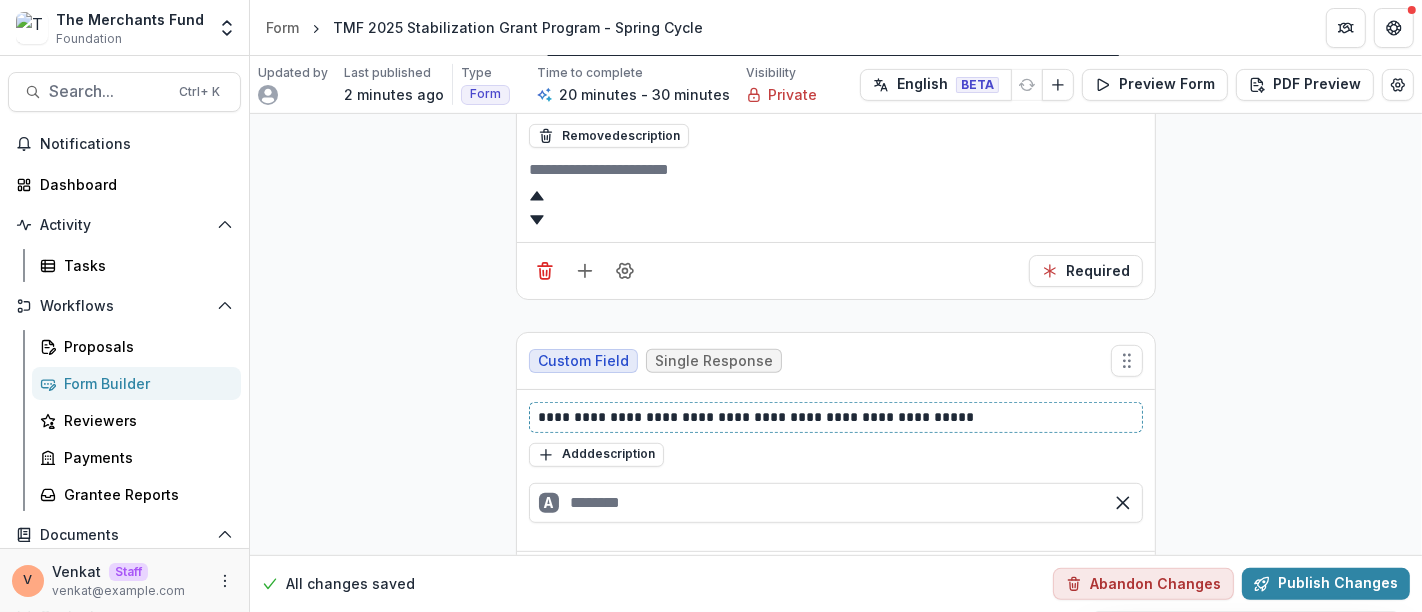 type 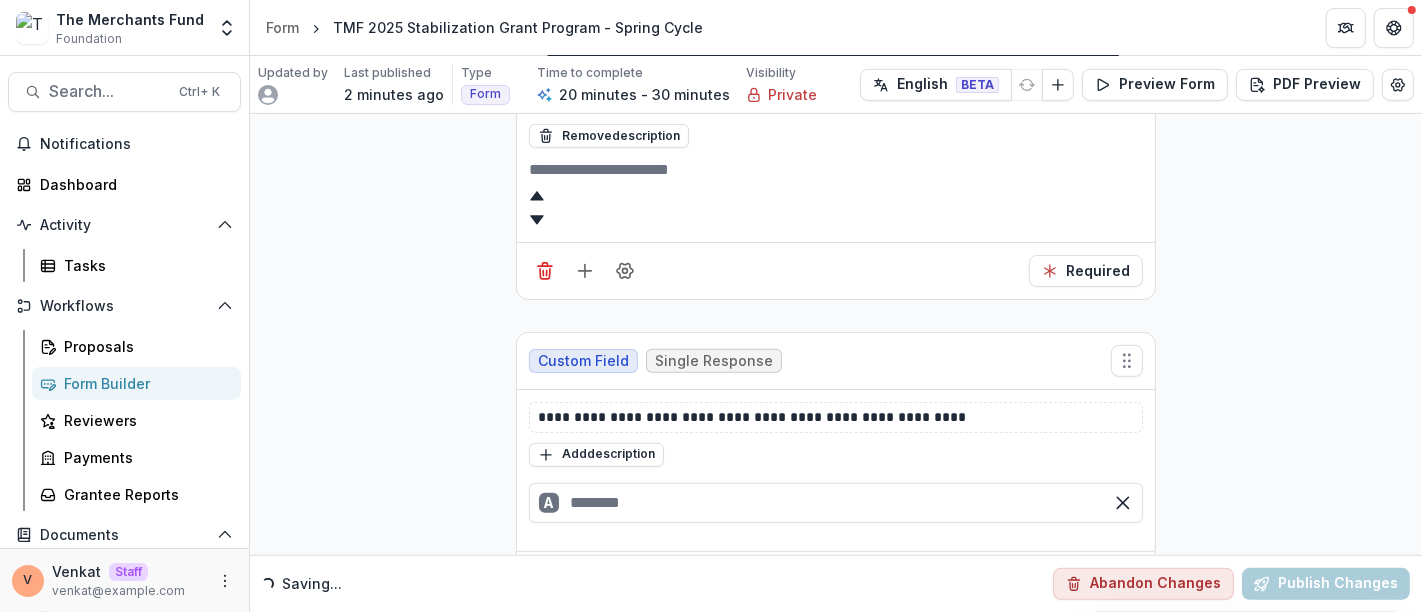 click on "Optional" at bounding box center (1088, 580) 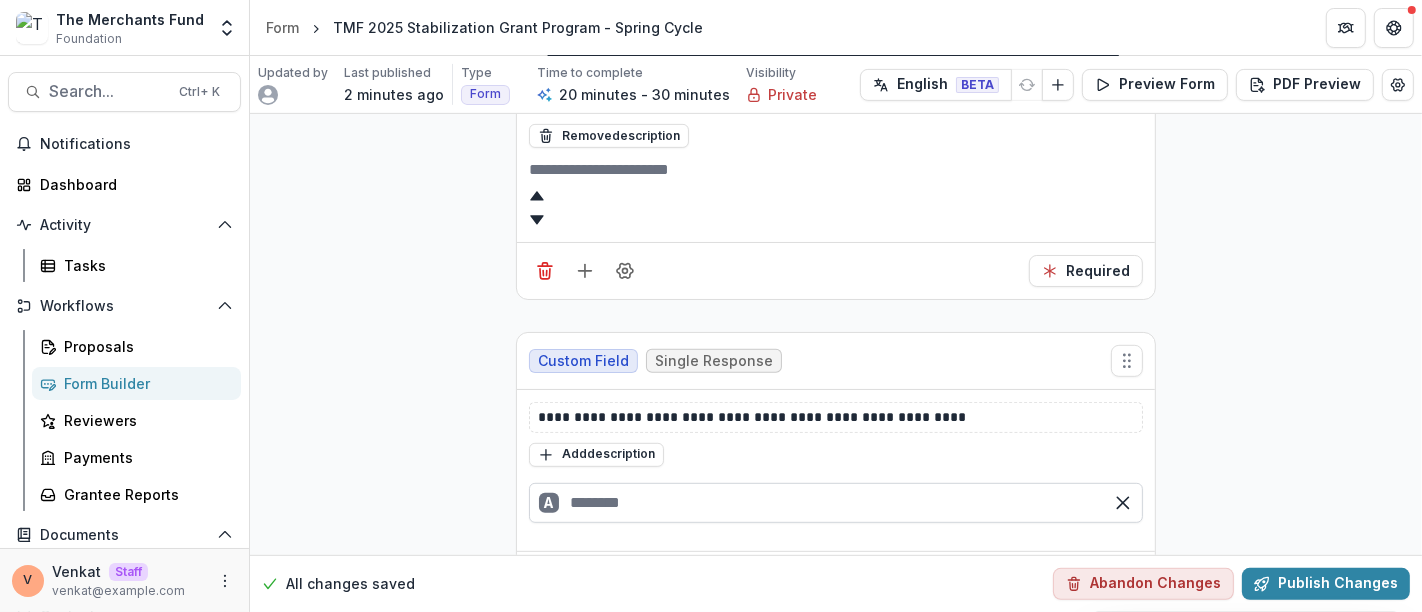 click at bounding box center [836, 503] 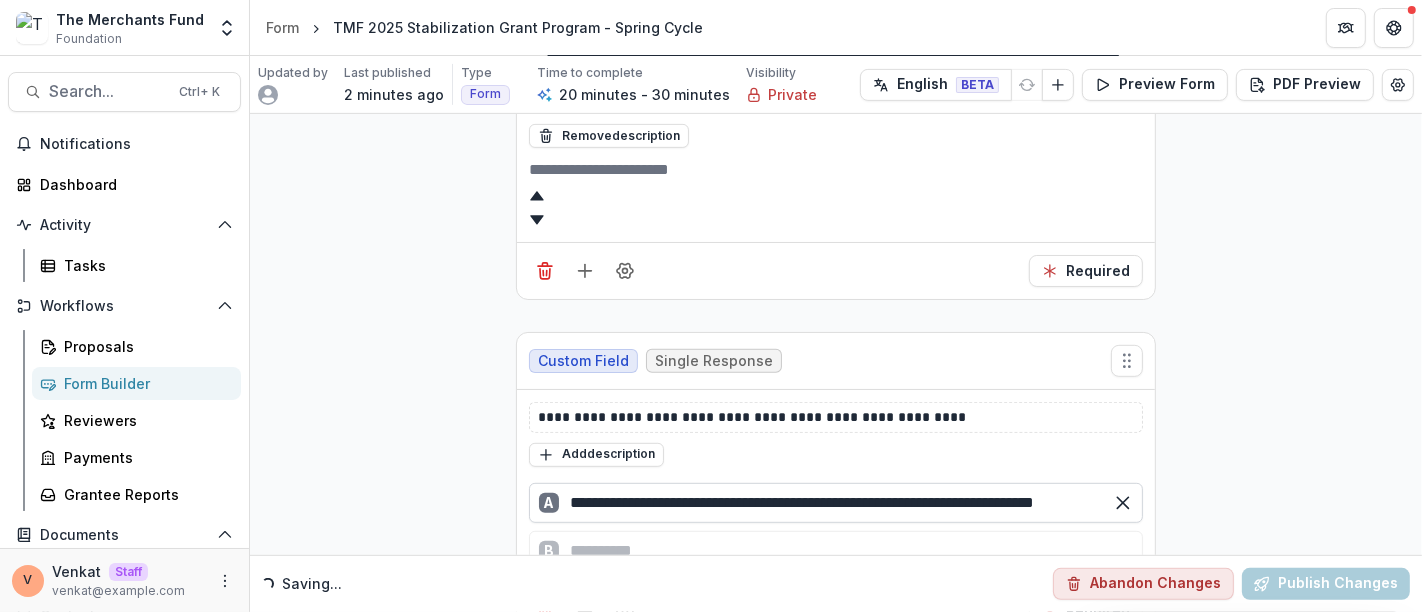 click on "**********" at bounding box center [836, 503] 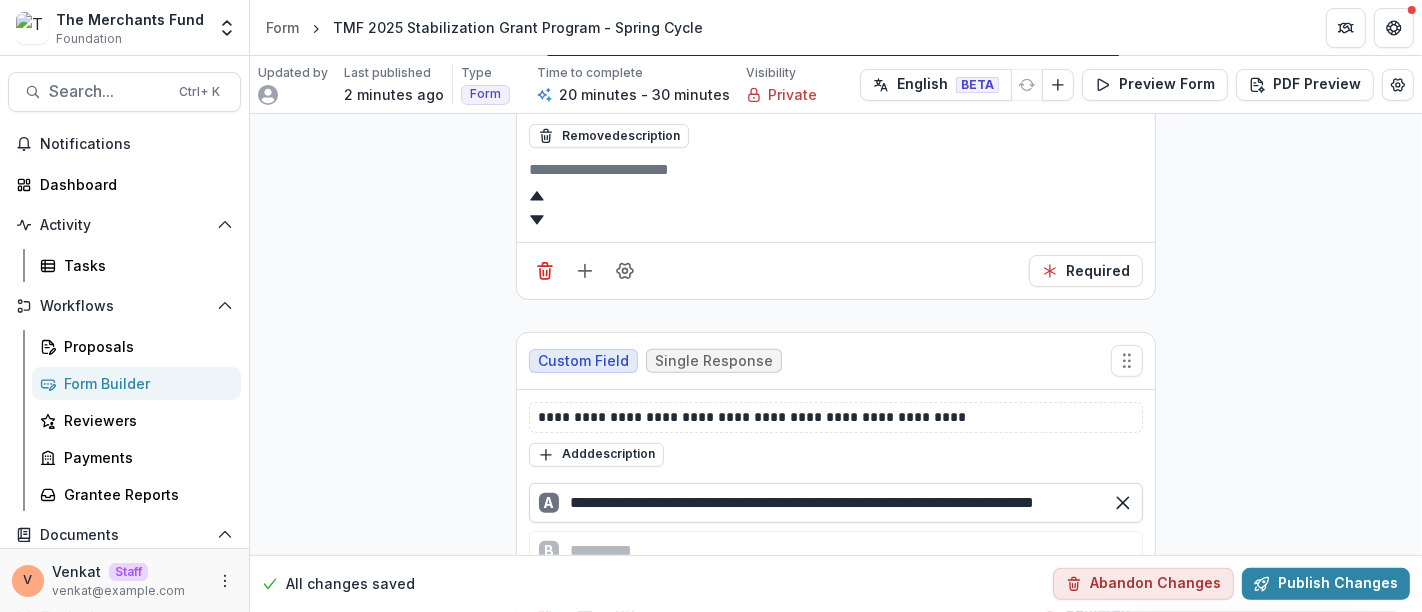 scroll, scrollTop: 0, scrollLeft: 45, axis: horizontal 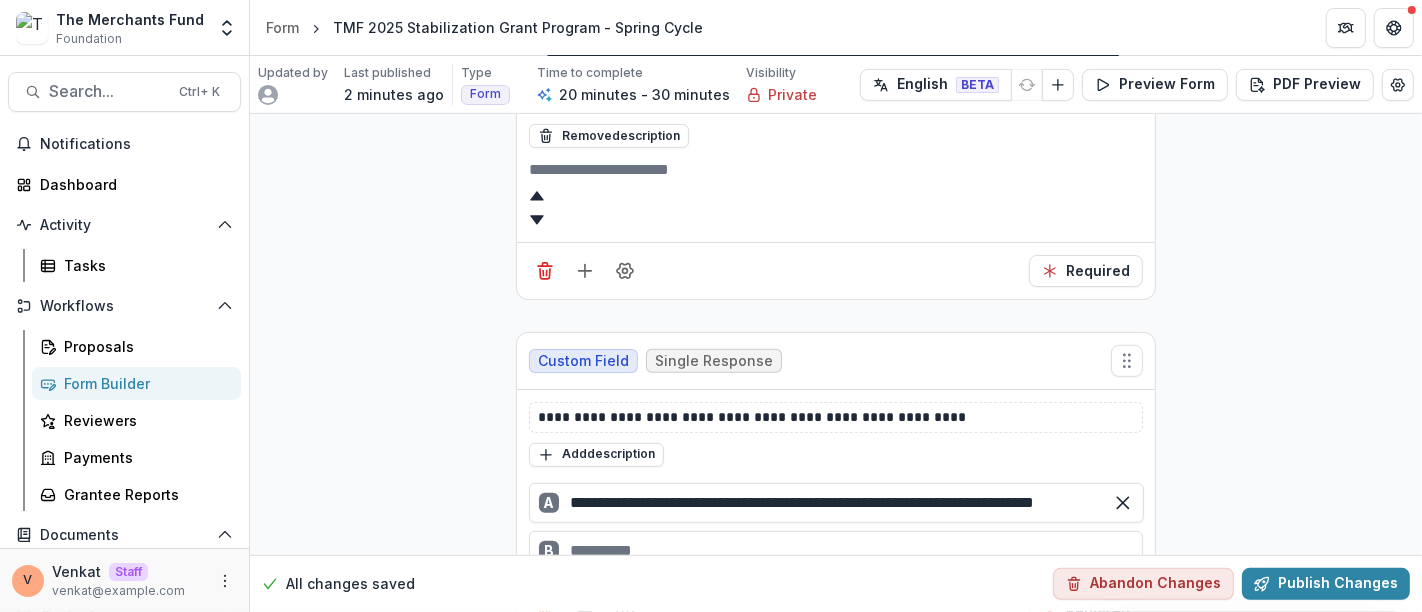 click on "B" at bounding box center [836, 551] 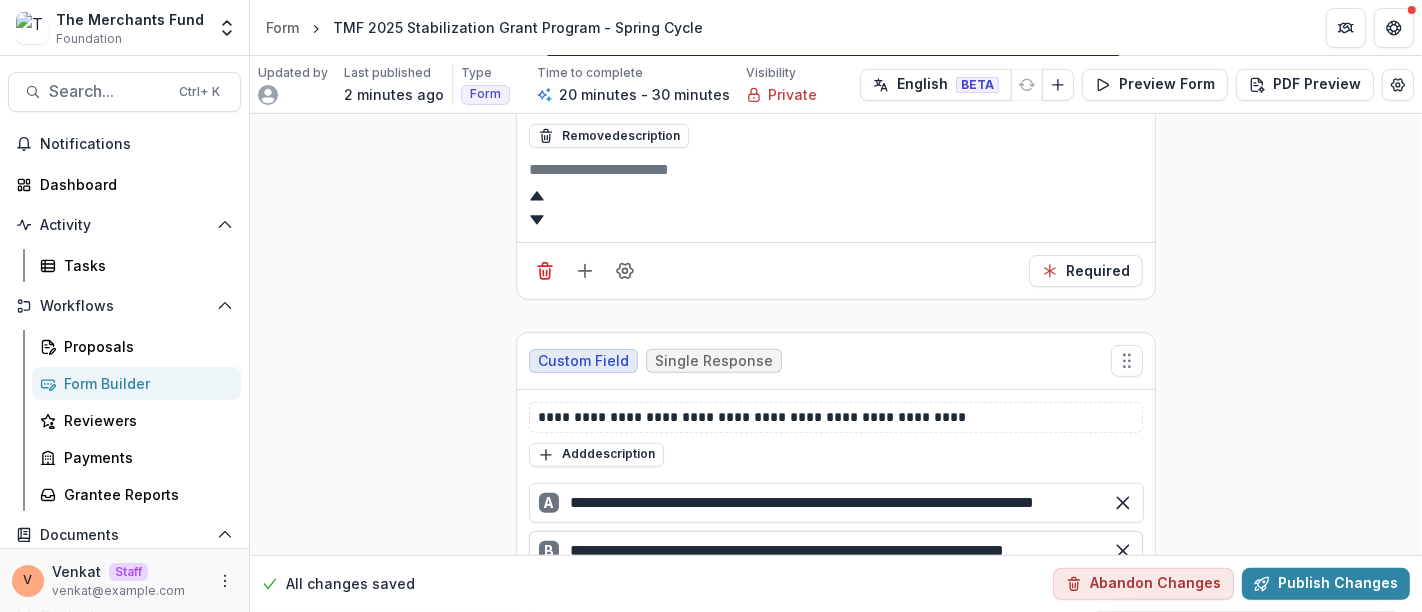 click on "**********" at bounding box center (836, 551) 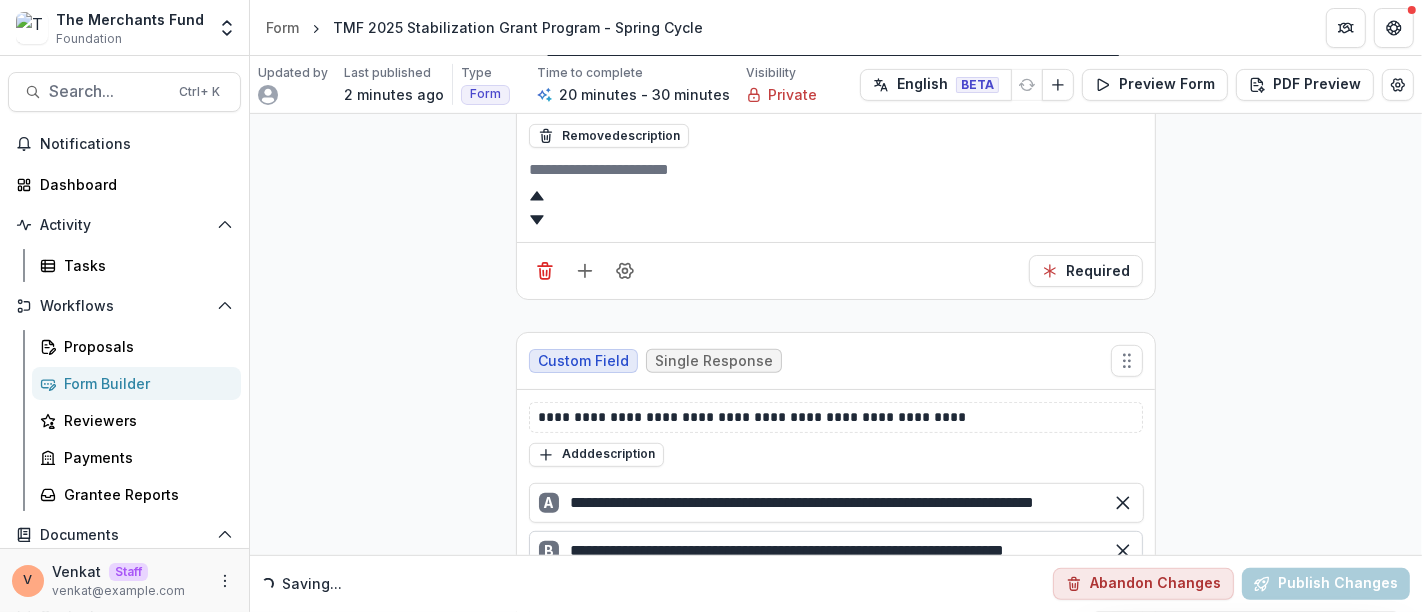 scroll, scrollTop: 0, scrollLeft: 3, axis: horizontal 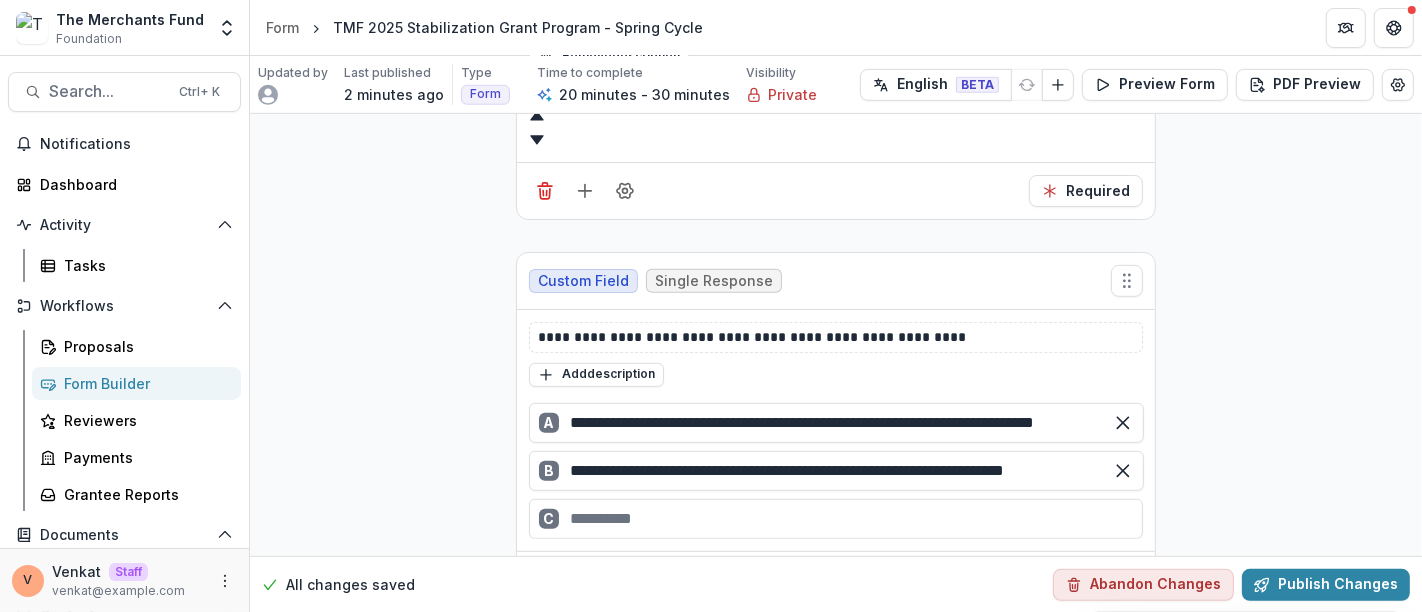 click on "C" at bounding box center [836, 519] 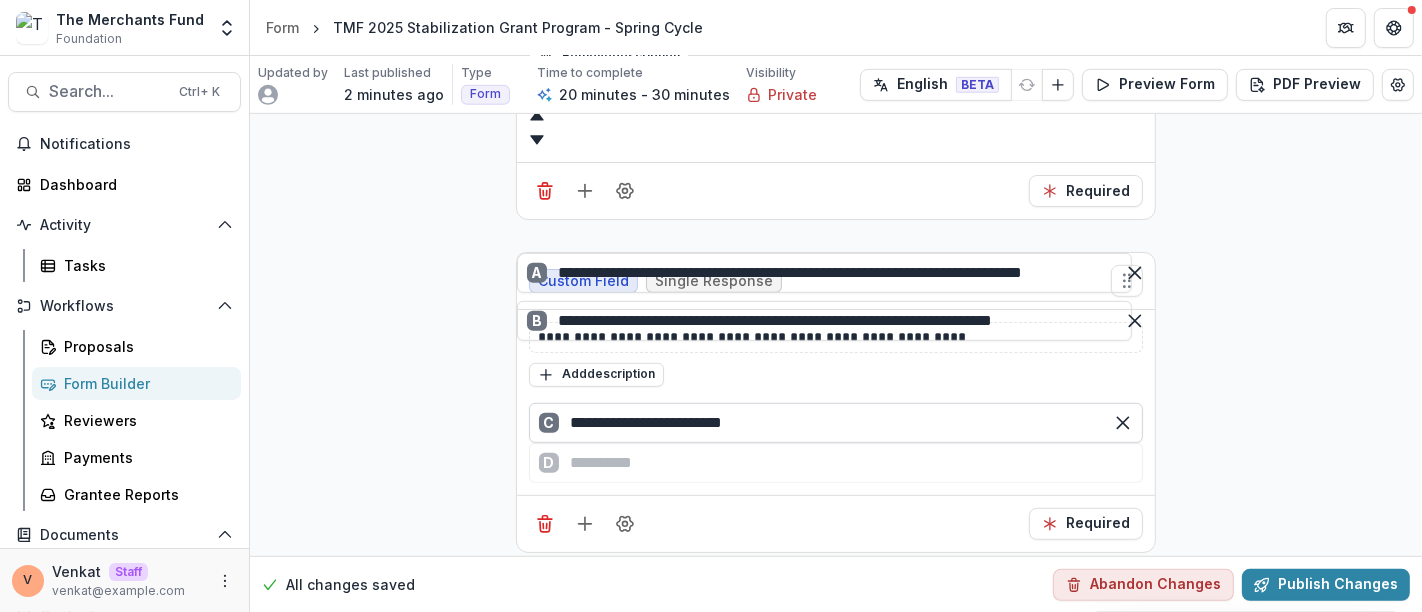 click on "**********" at bounding box center [836, 423] 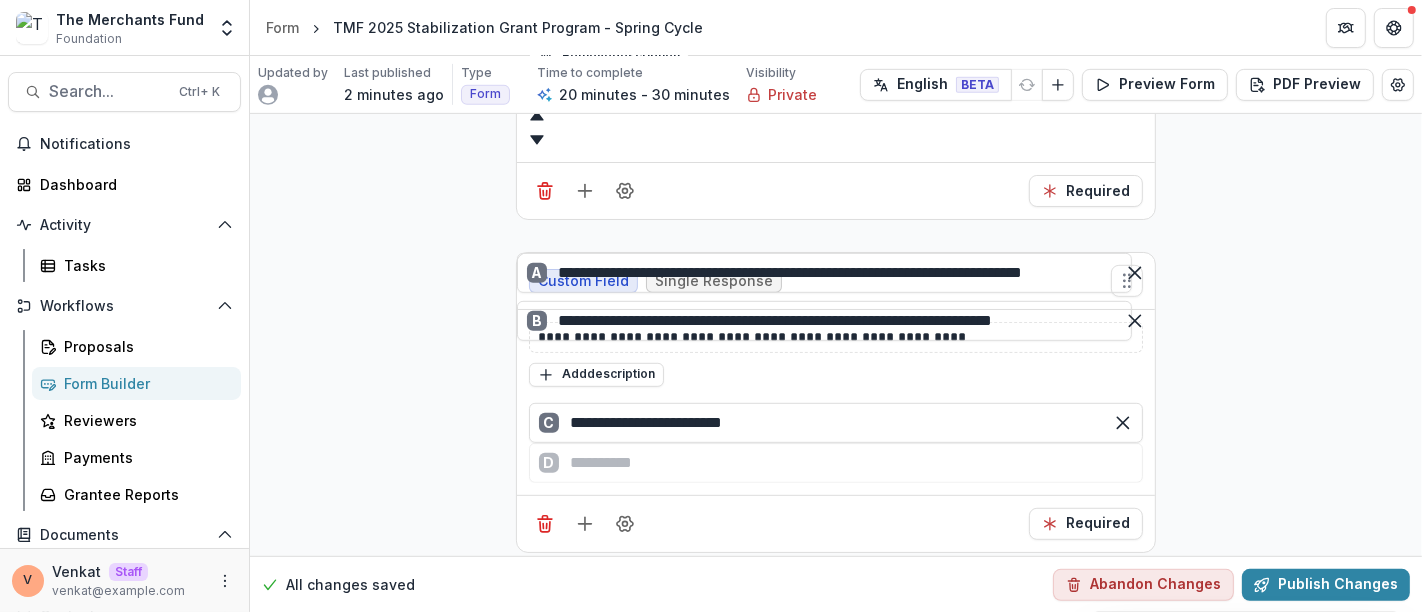 scroll, scrollTop: 13641, scrollLeft: 0, axis: vertical 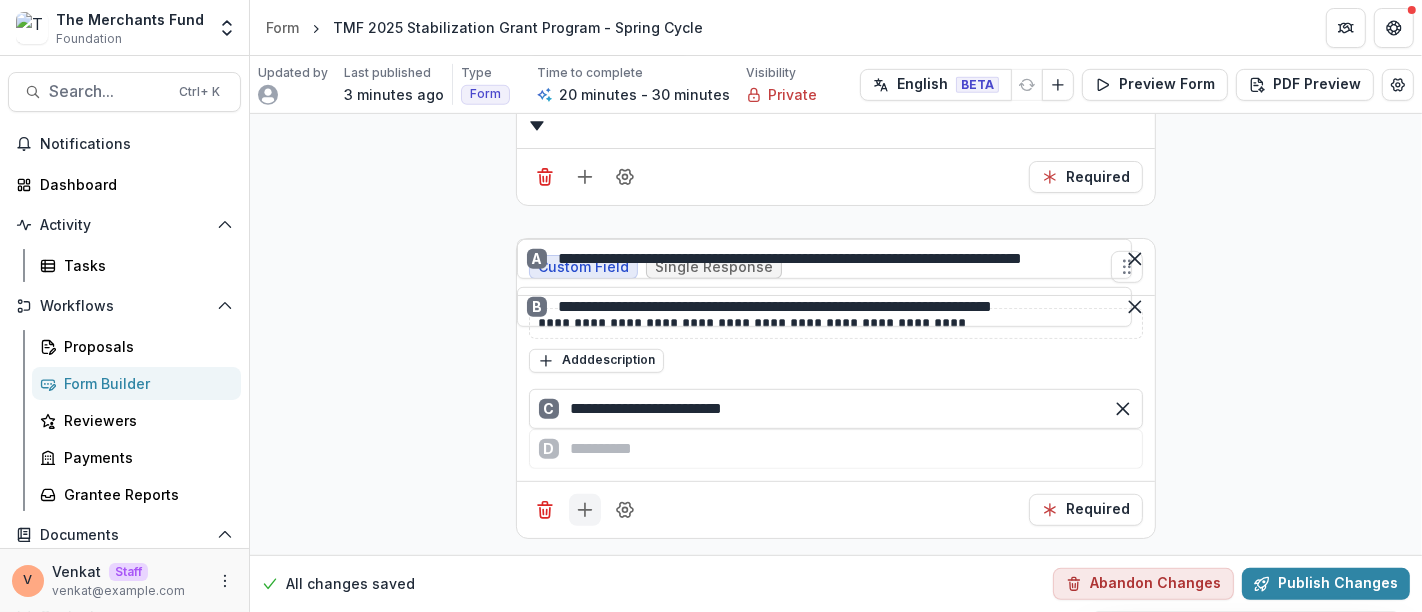 click 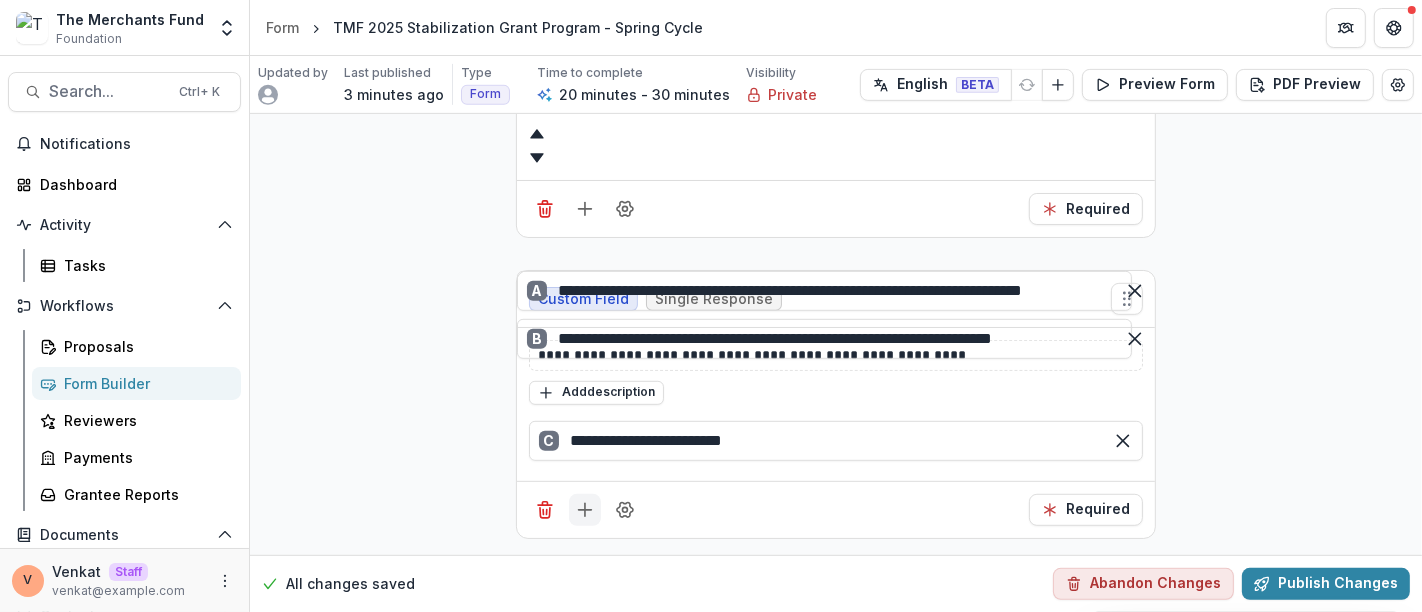 scroll, scrollTop: 13609, scrollLeft: 0, axis: vertical 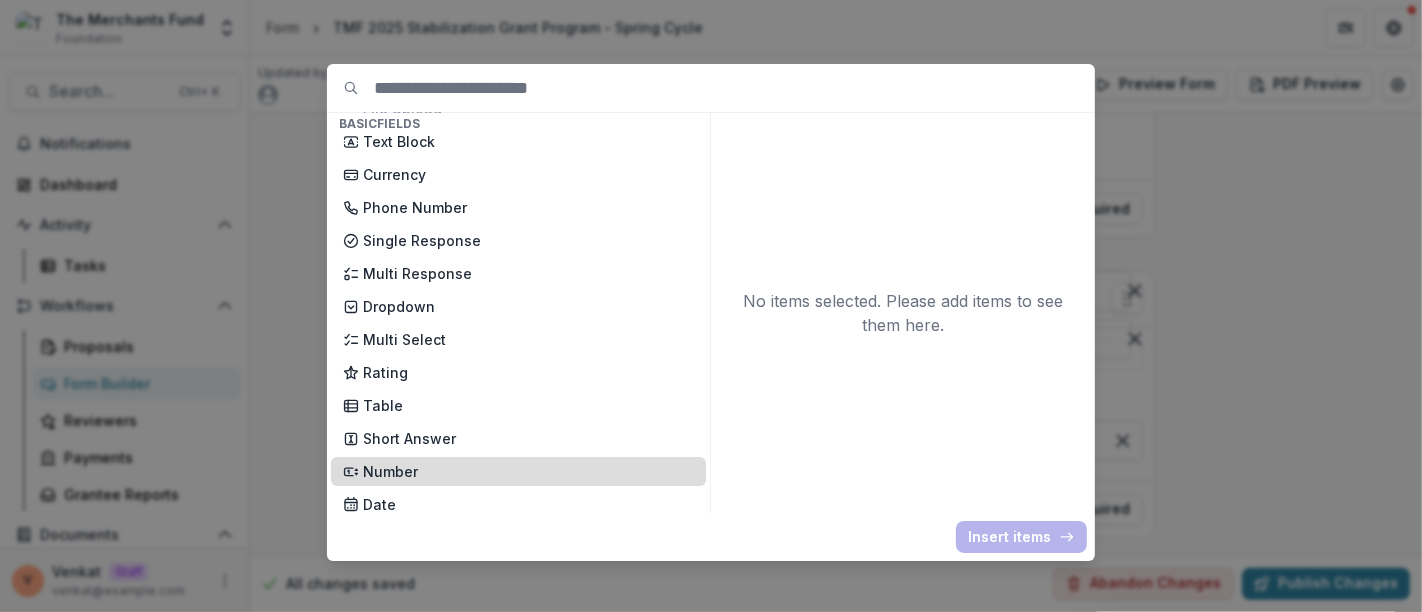 click on "Number" at bounding box center (528, 471) 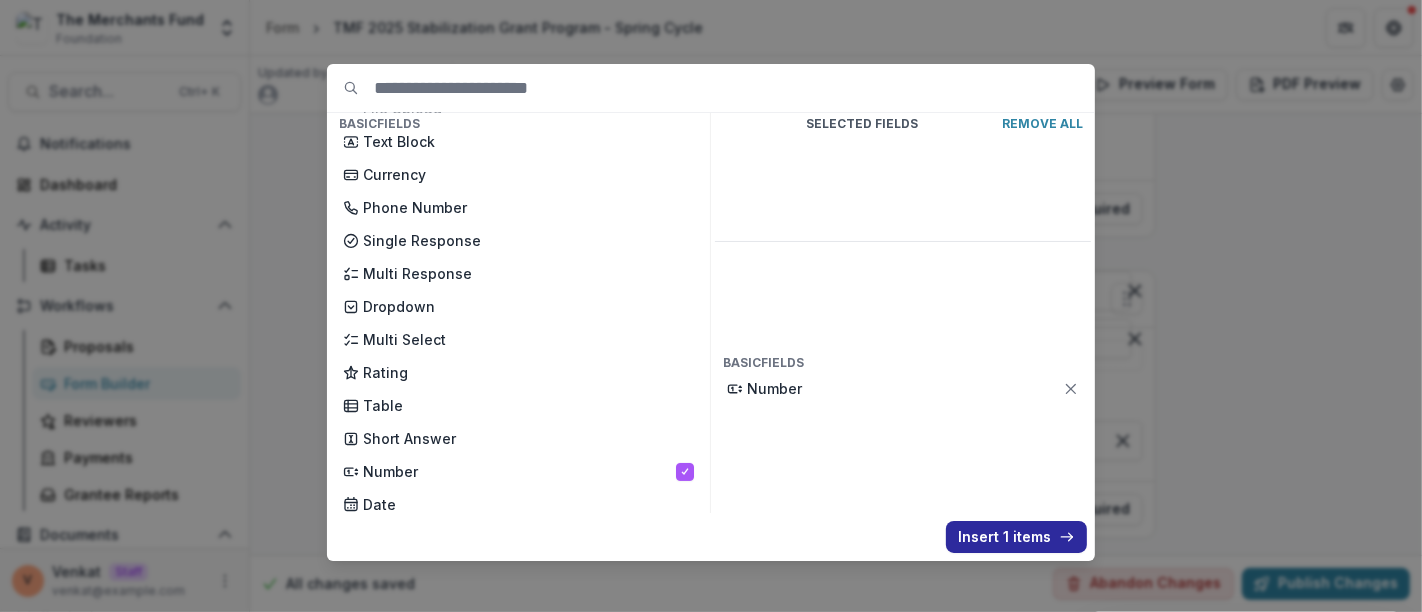 click on "Insert 1 items" at bounding box center (1016, 537) 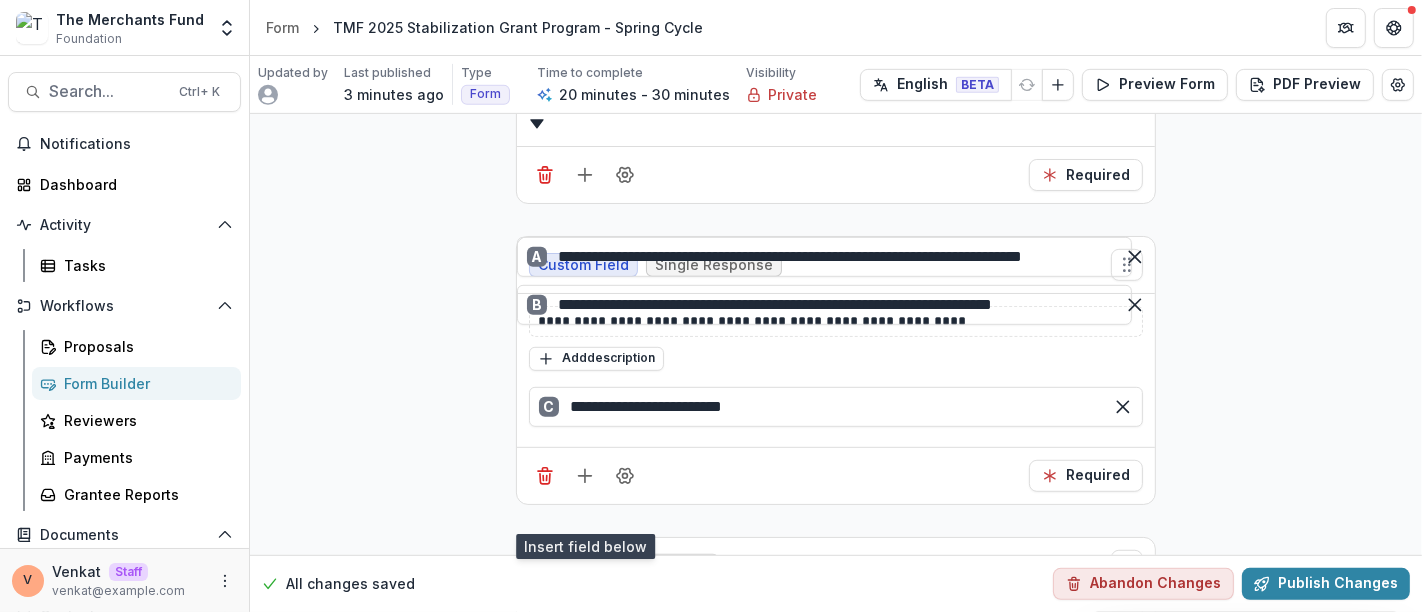 scroll, scrollTop: 13831, scrollLeft: 0, axis: vertical 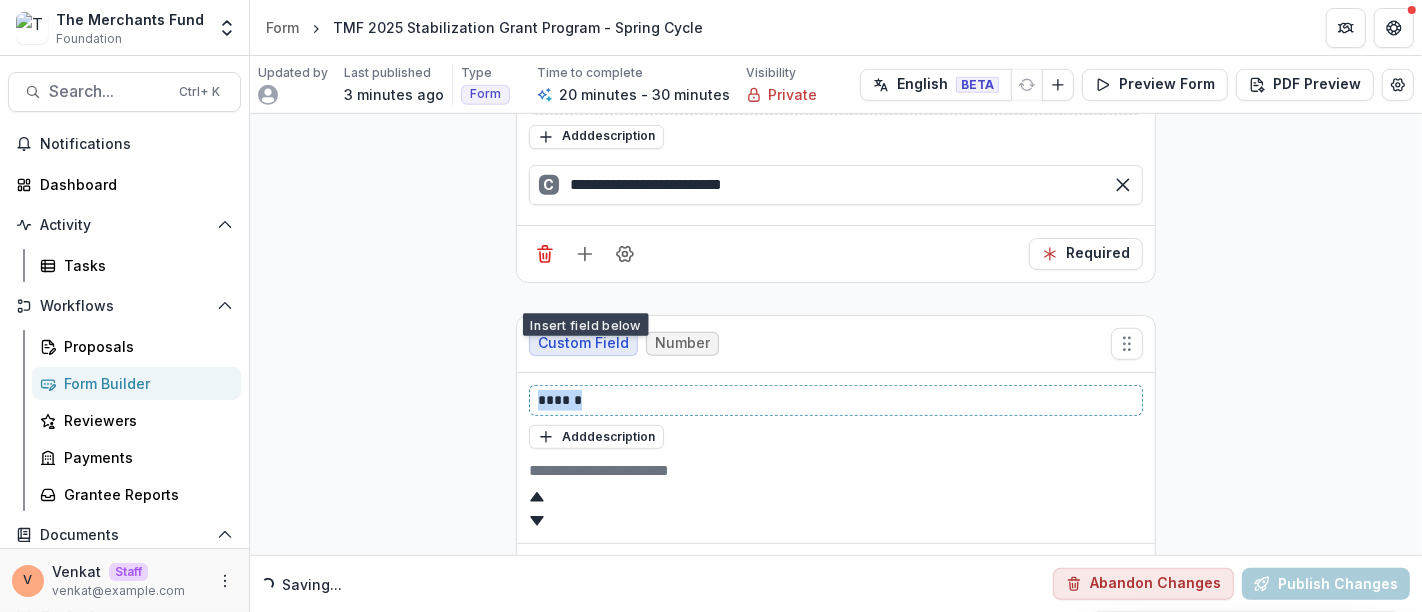drag, startPoint x: 605, startPoint y: 436, endPoint x: 451, endPoint y: 438, distance: 154.01299 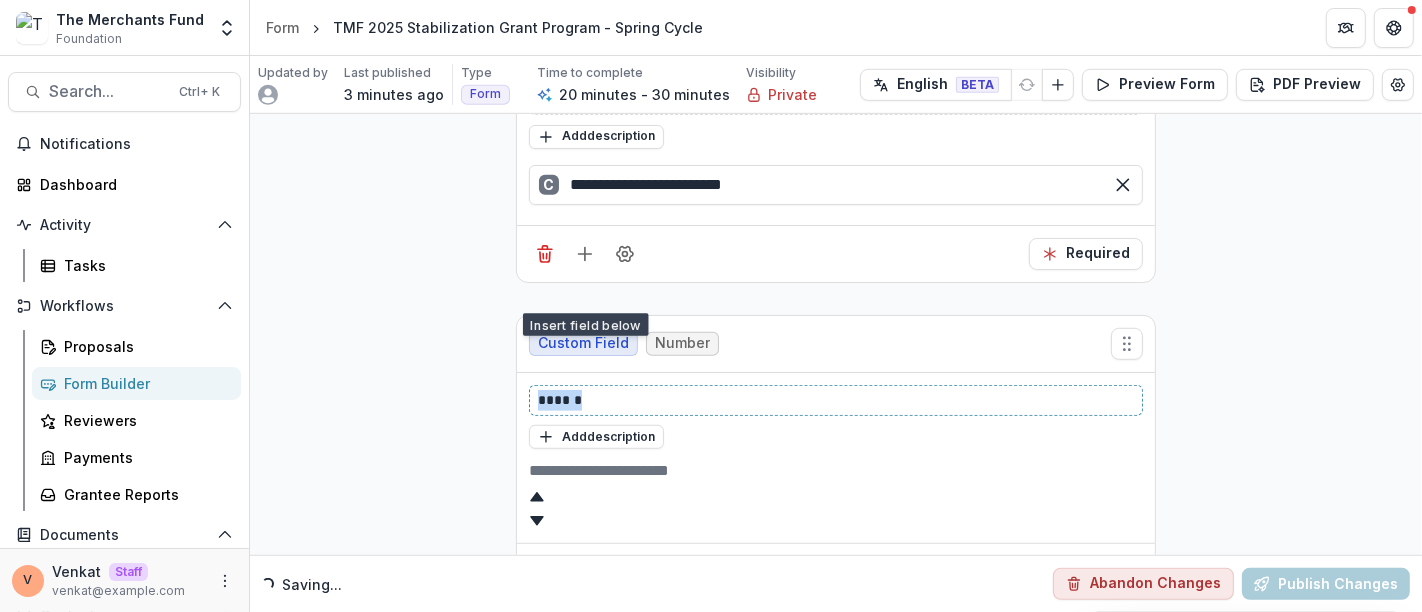 click on "**********" at bounding box center [836, -6550] 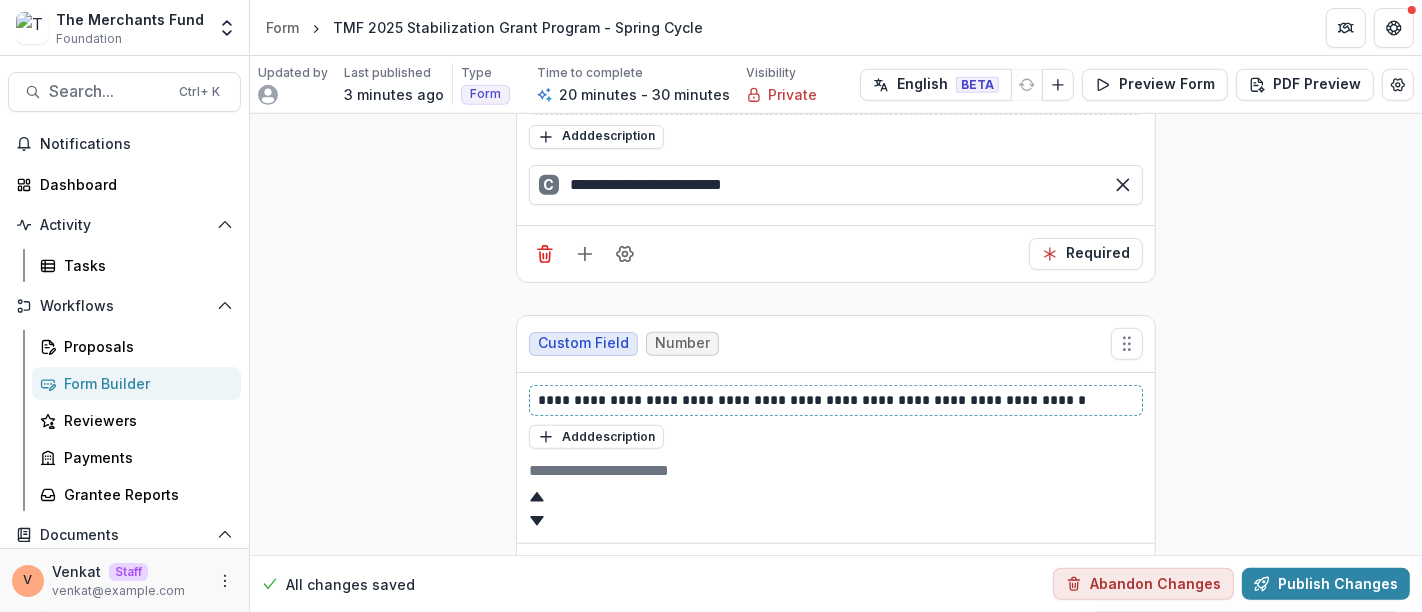 scroll, scrollTop: 13892, scrollLeft: 0, axis: vertical 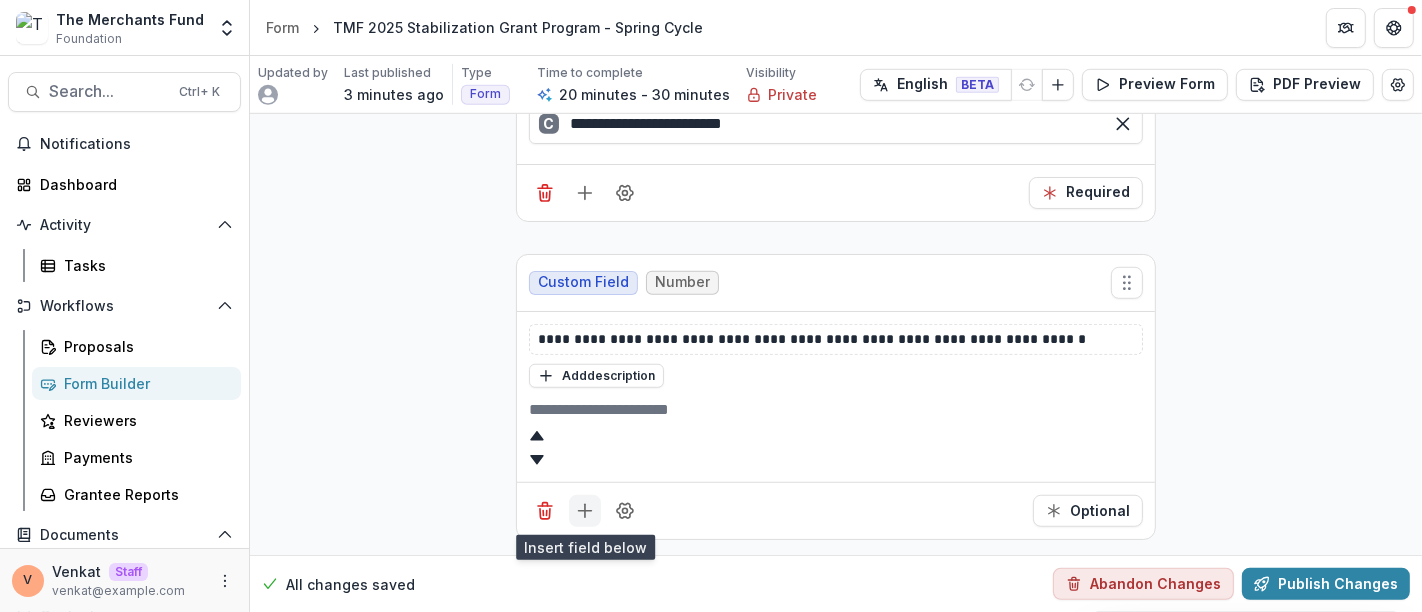 click 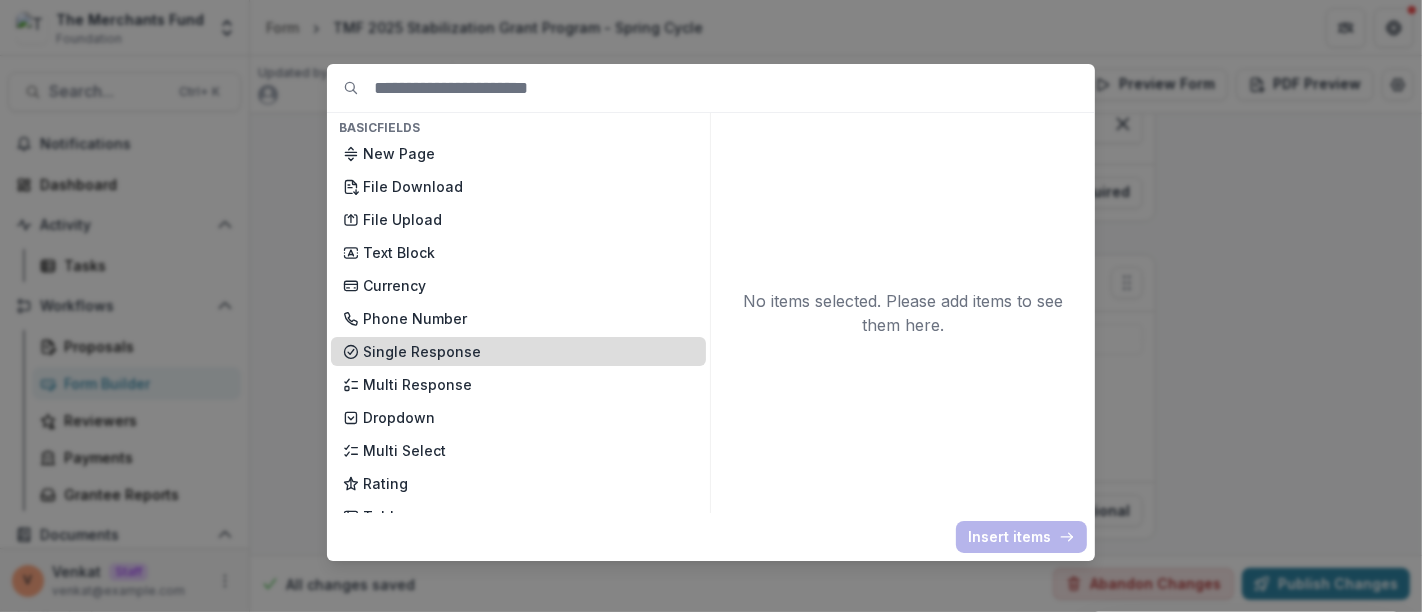 click on "Single Response" at bounding box center (528, 351) 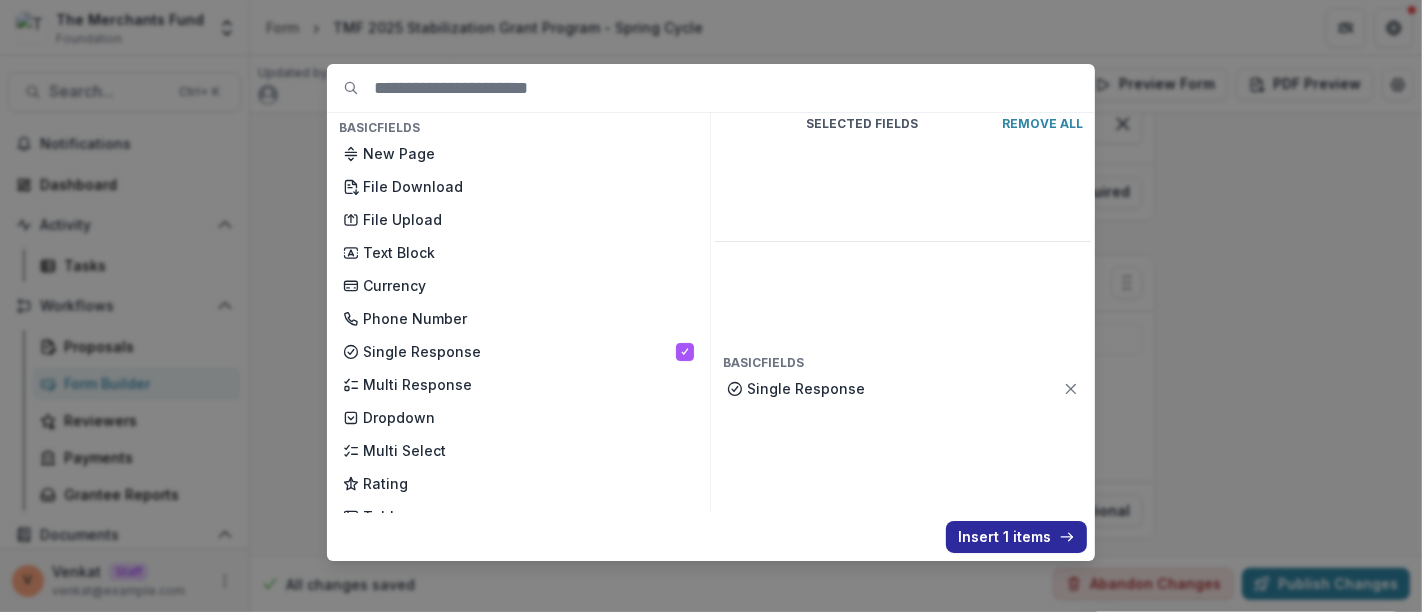 click on "Insert 1 items" at bounding box center (1016, 537) 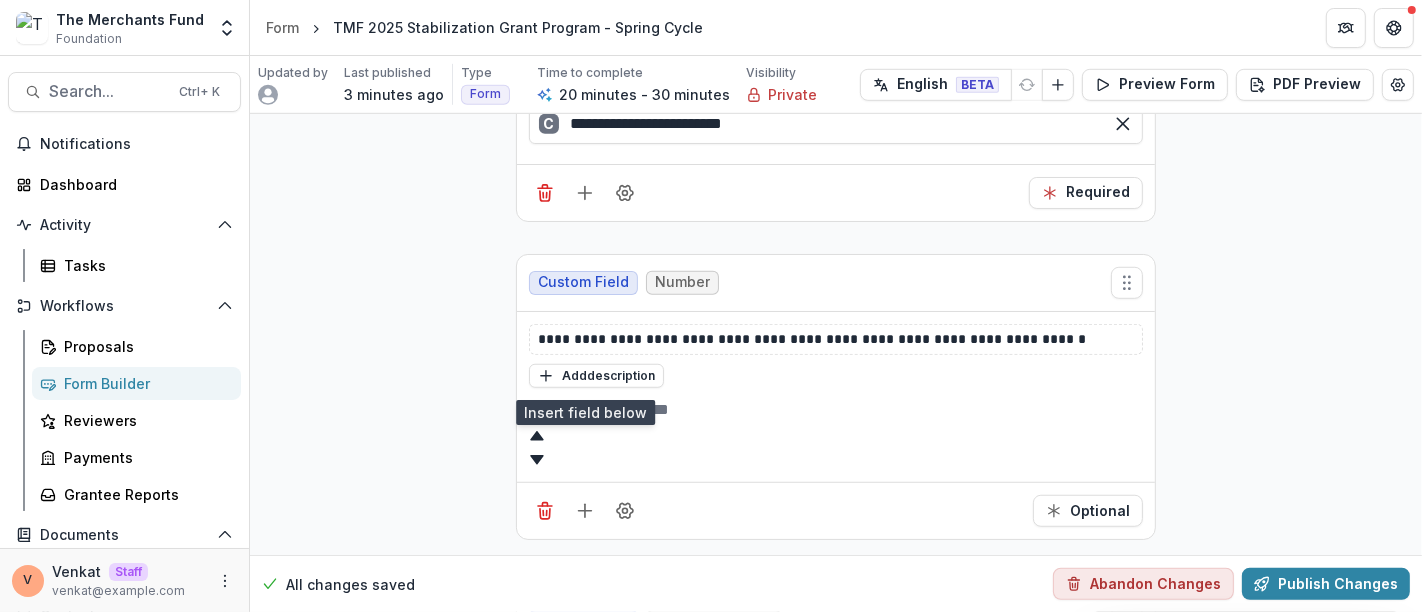 scroll, scrollTop: 14199, scrollLeft: 0, axis: vertical 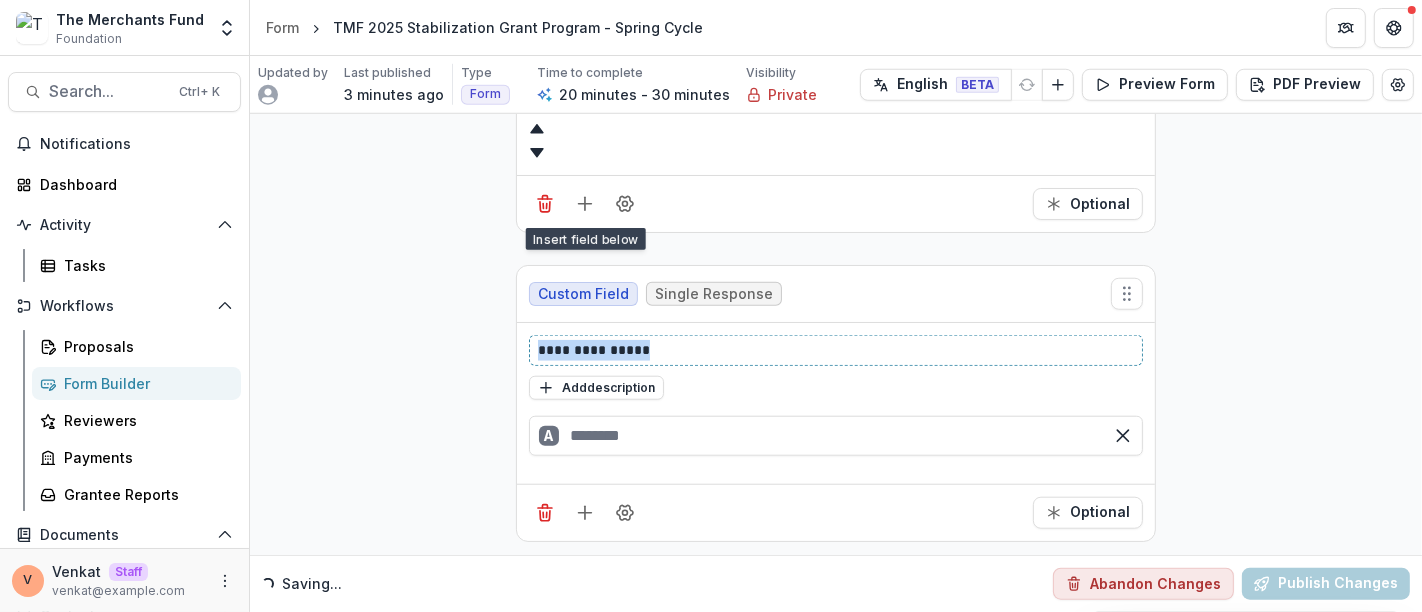 drag, startPoint x: 677, startPoint y: 347, endPoint x: 374, endPoint y: 359, distance: 303.23752 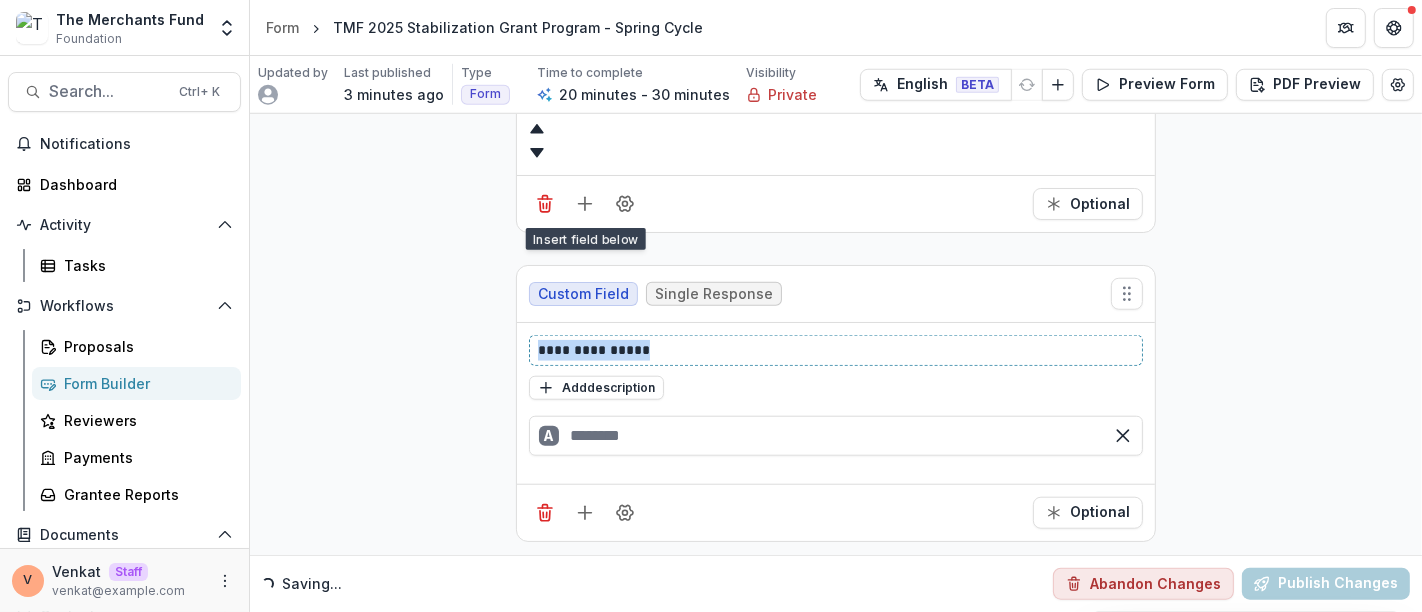 click on "**********" at bounding box center [836, -6764] 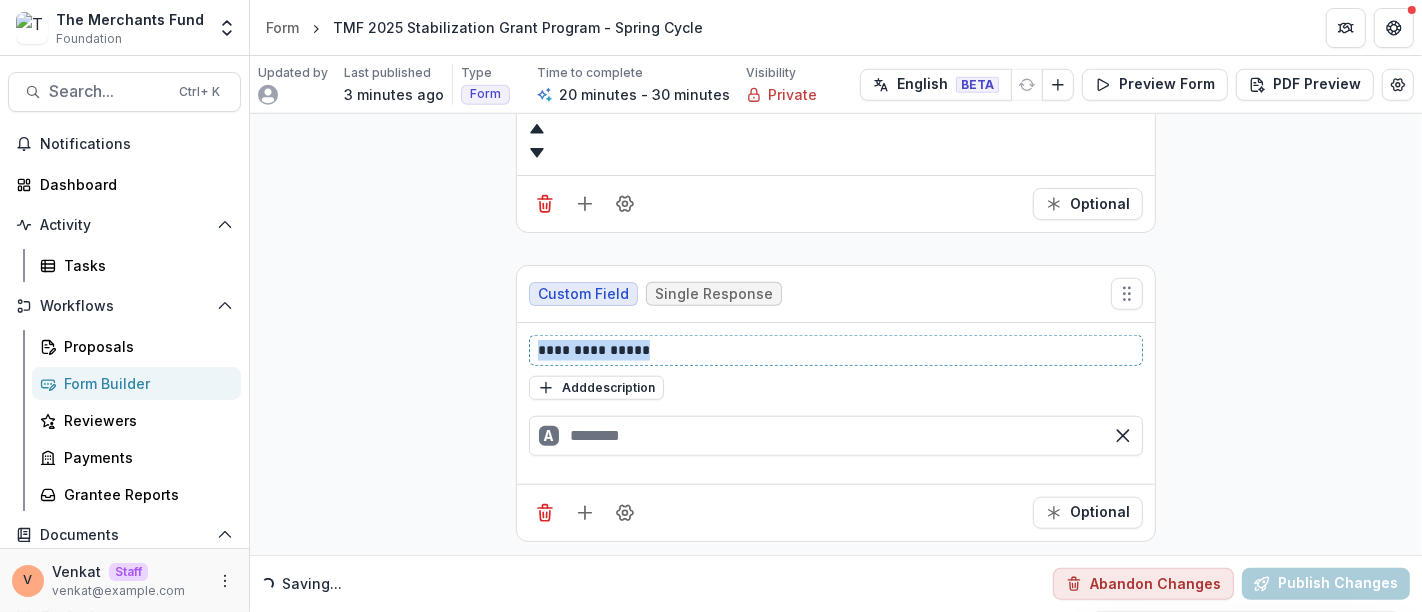 paste 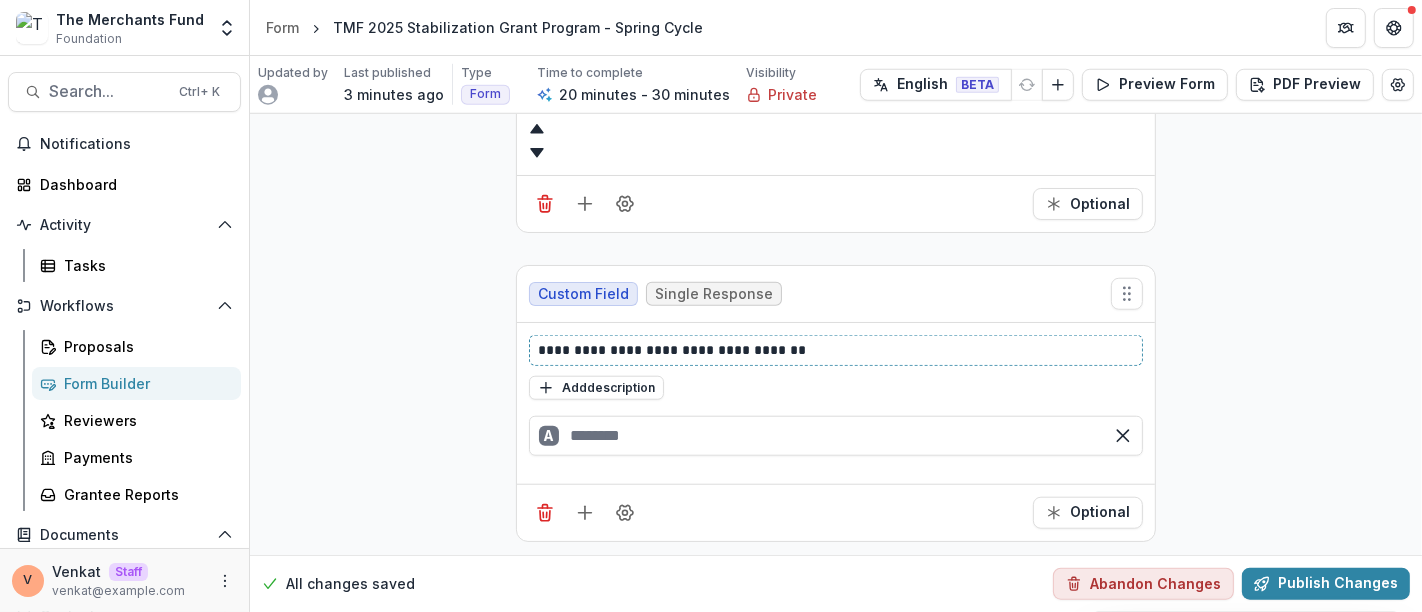 type 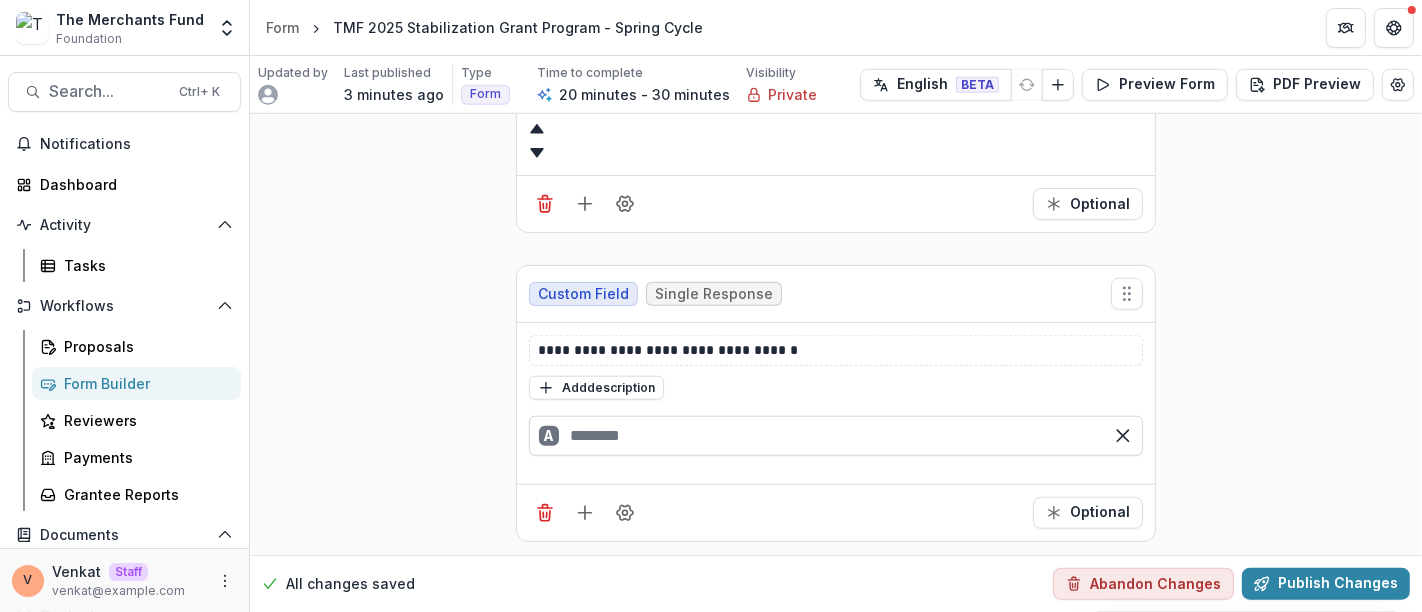 click at bounding box center (836, 436) 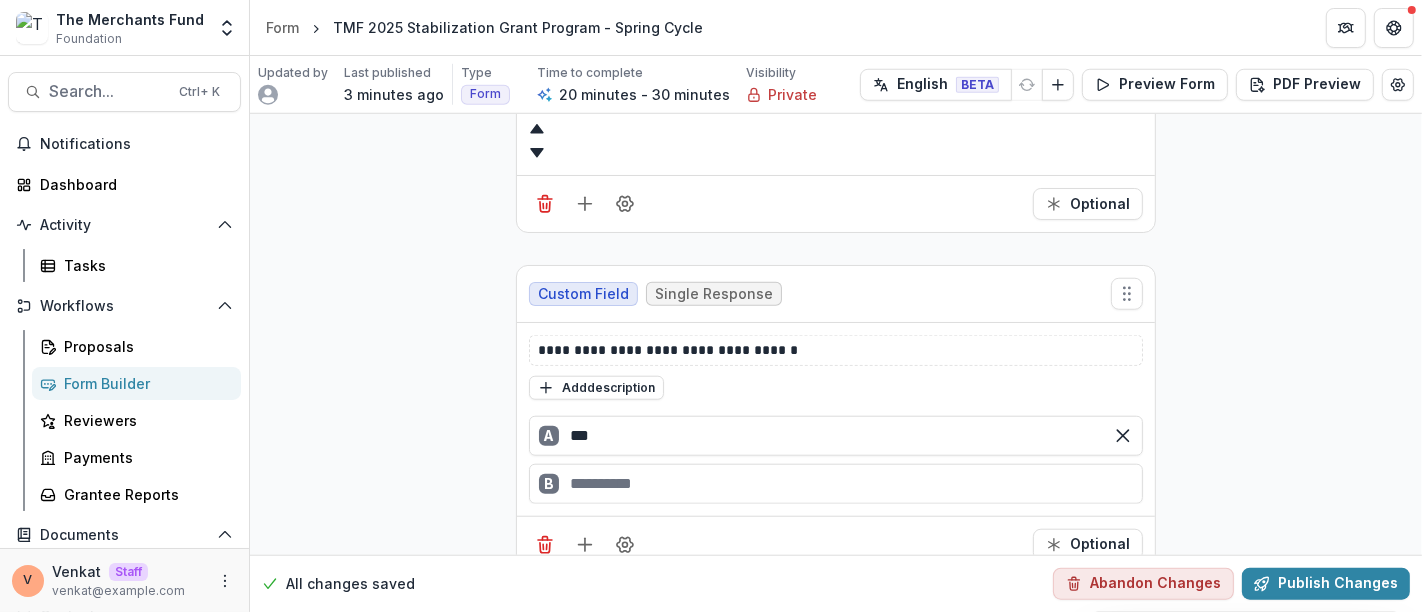 click on "B" at bounding box center [836, 484] 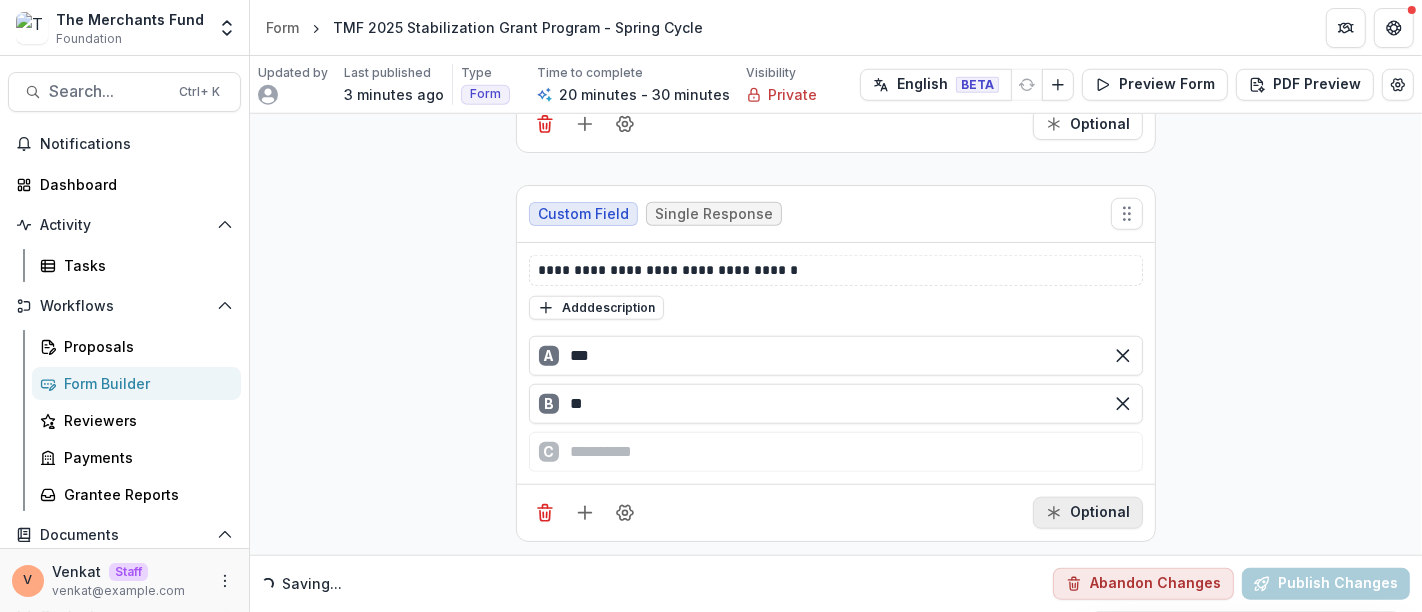 type on "**" 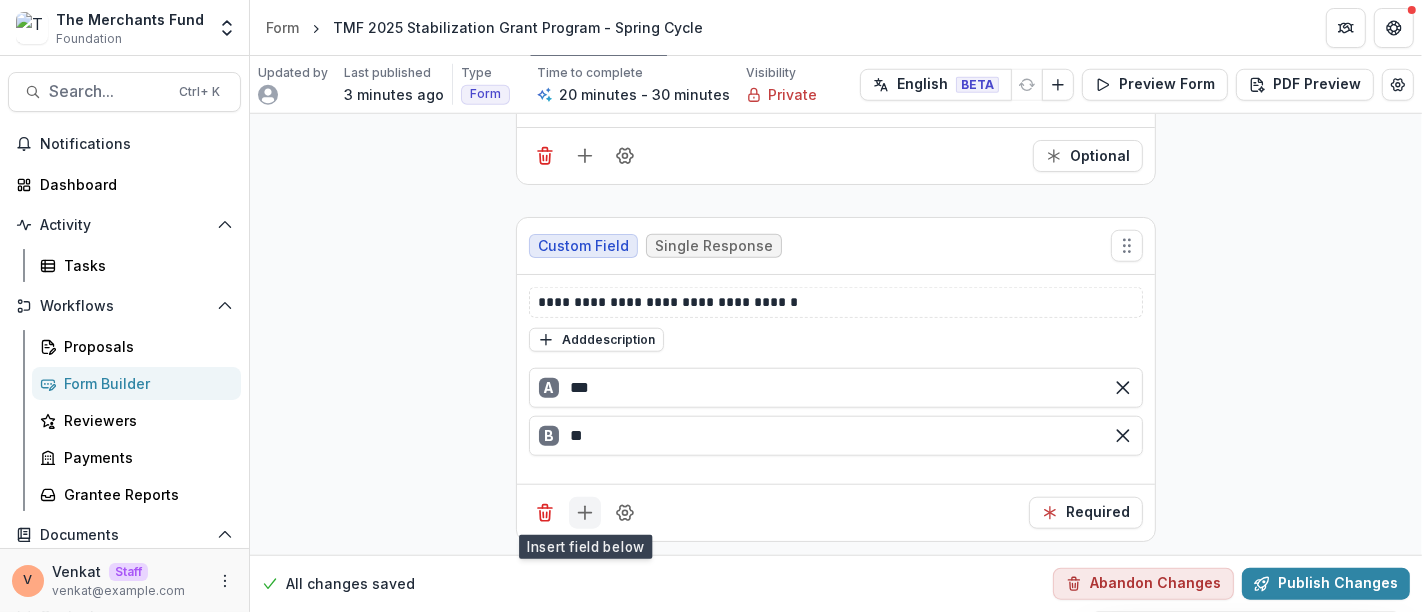 click 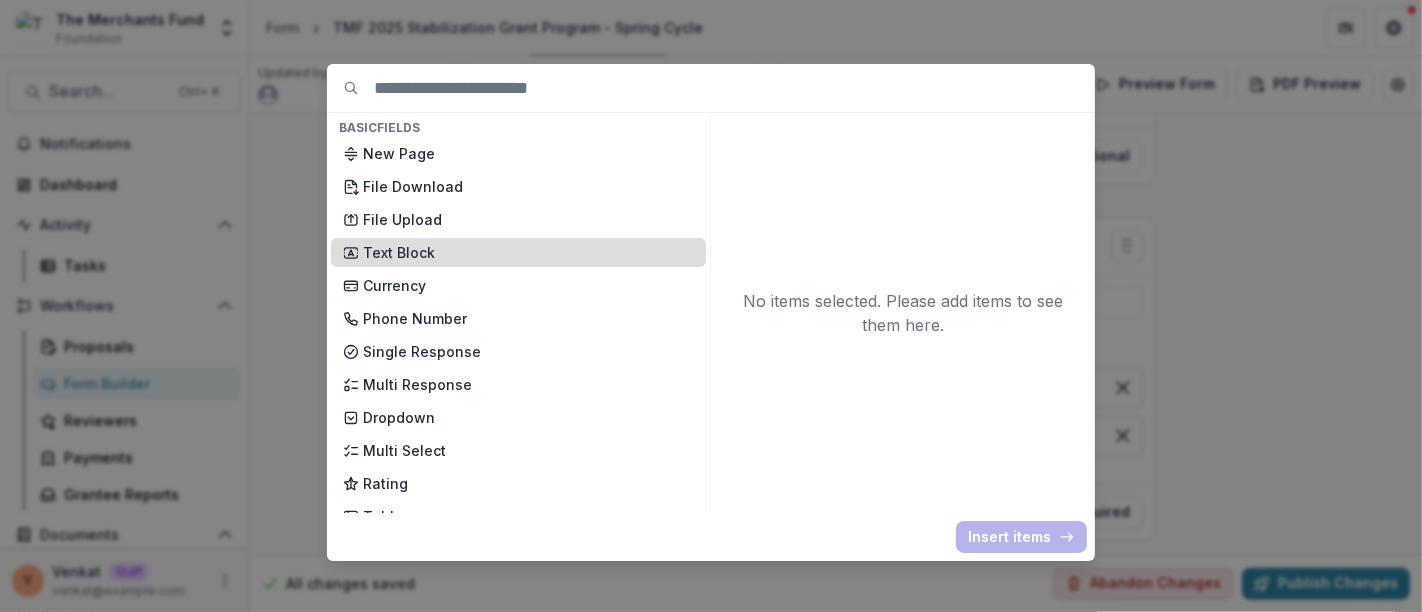 click on "Text Block" at bounding box center [528, 252] 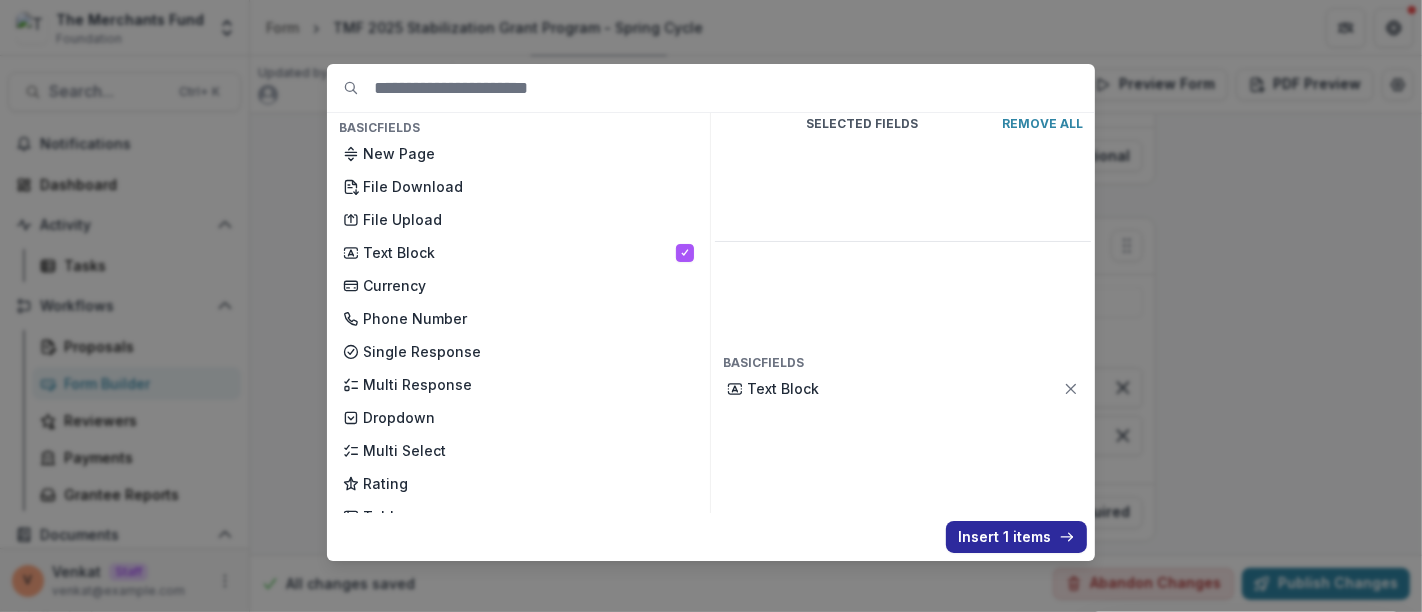 click on "Insert 1 items" at bounding box center [1016, 537] 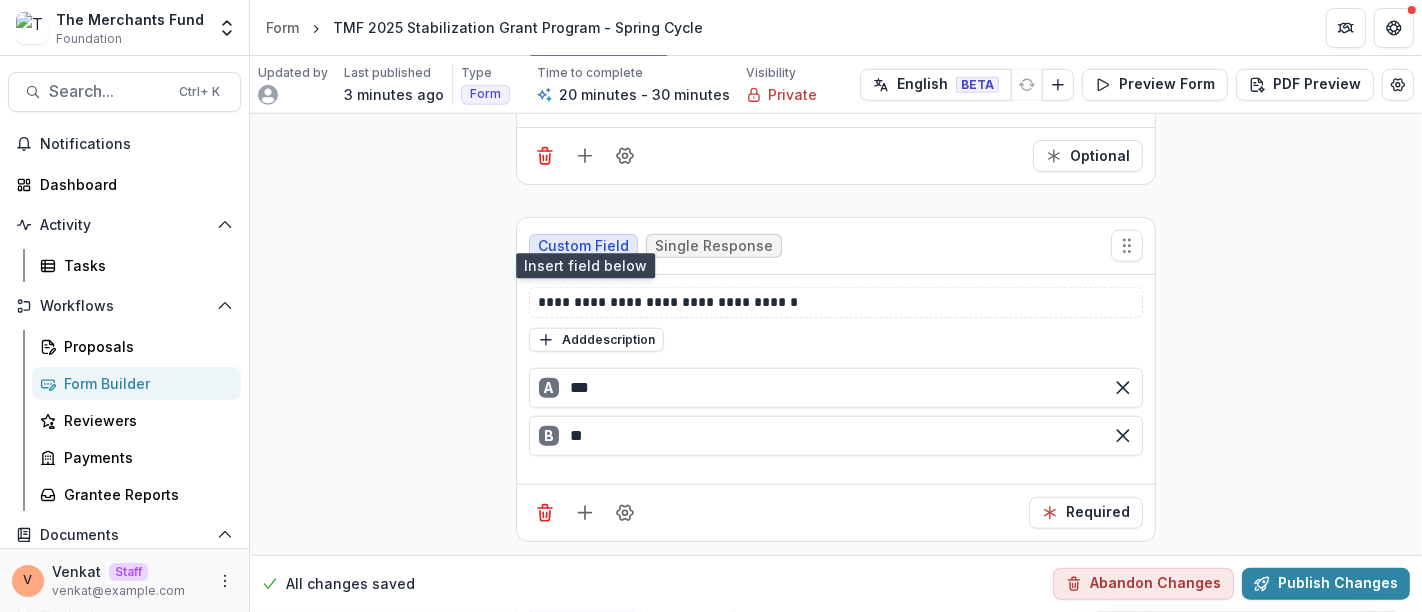 scroll, scrollTop: 14580, scrollLeft: 0, axis: vertical 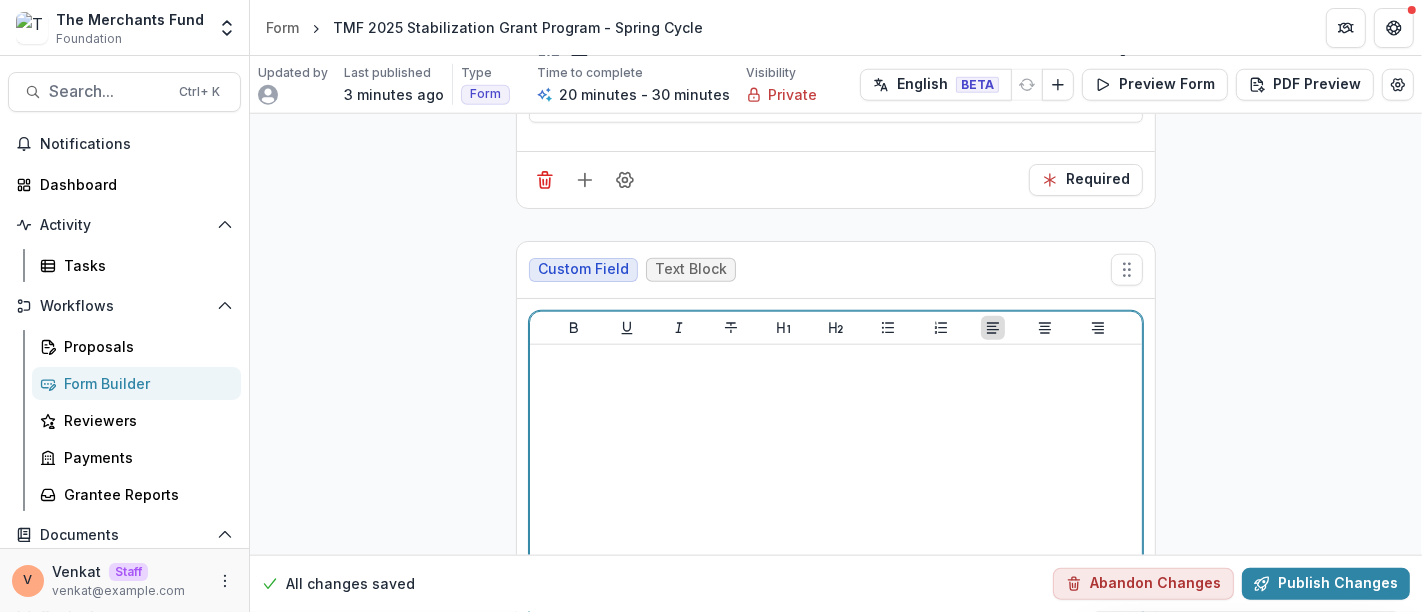 click at bounding box center [836, 503] 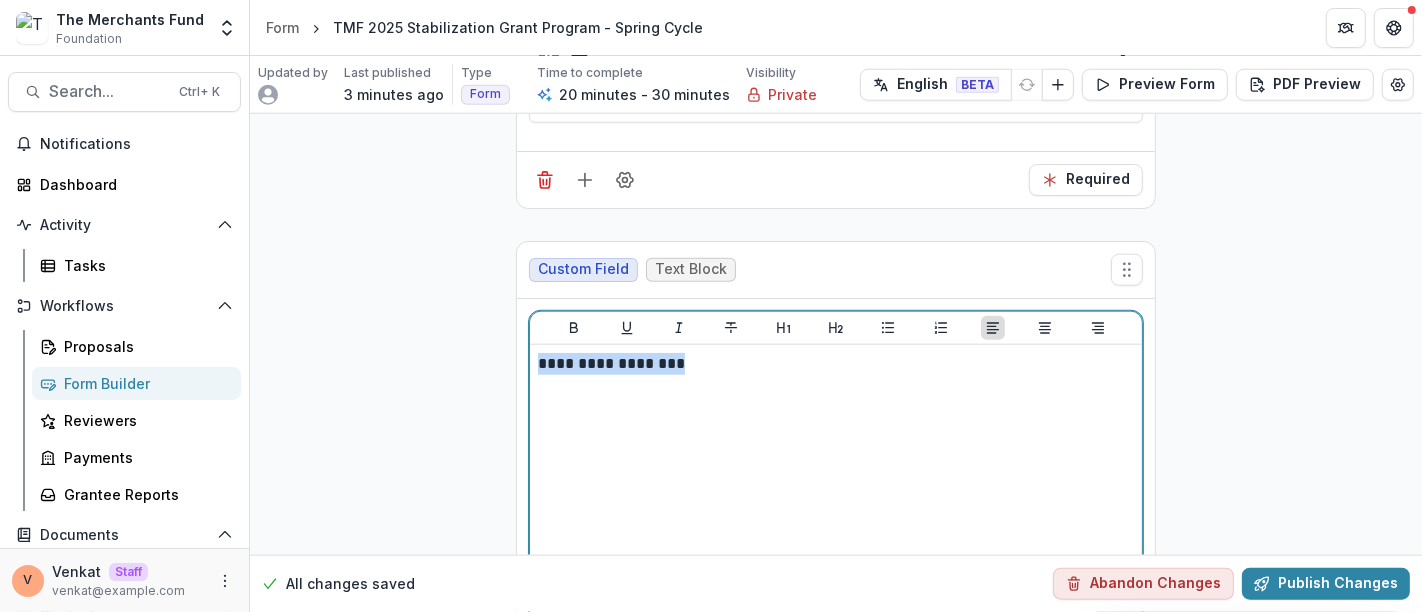 drag, startPoint x: 728, startPoint y: 361, endPoint x: 410, endPoint y: 364, distance: 318.01416 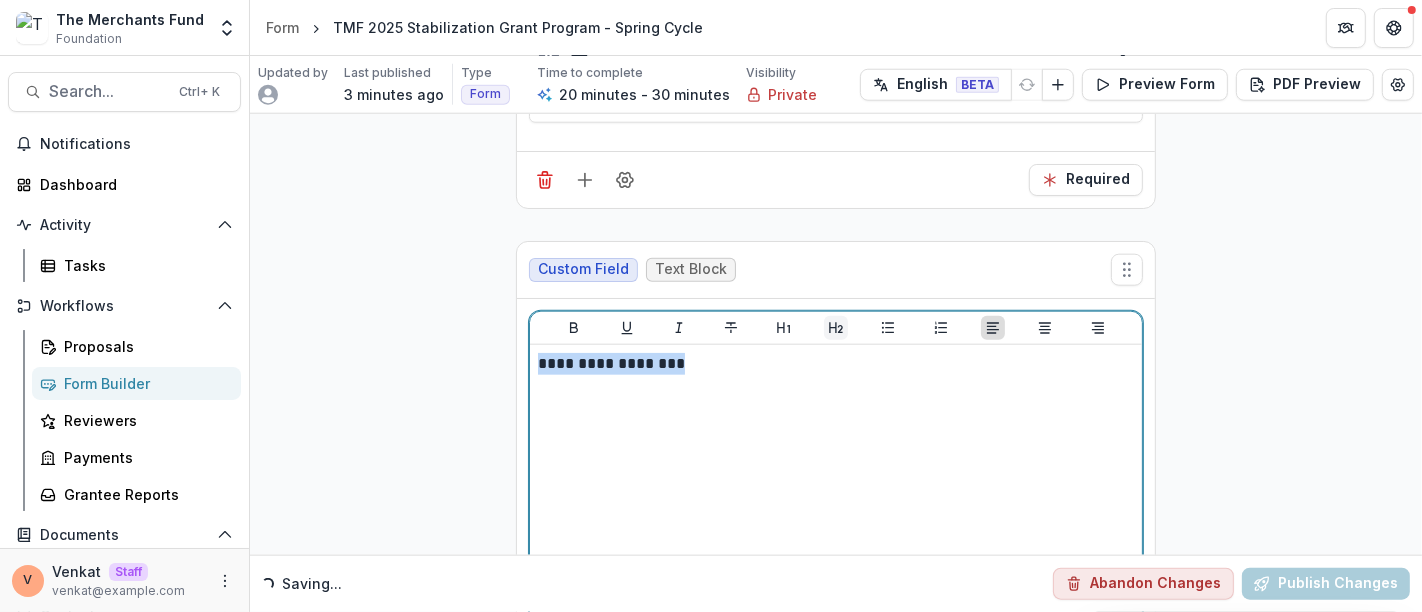 click 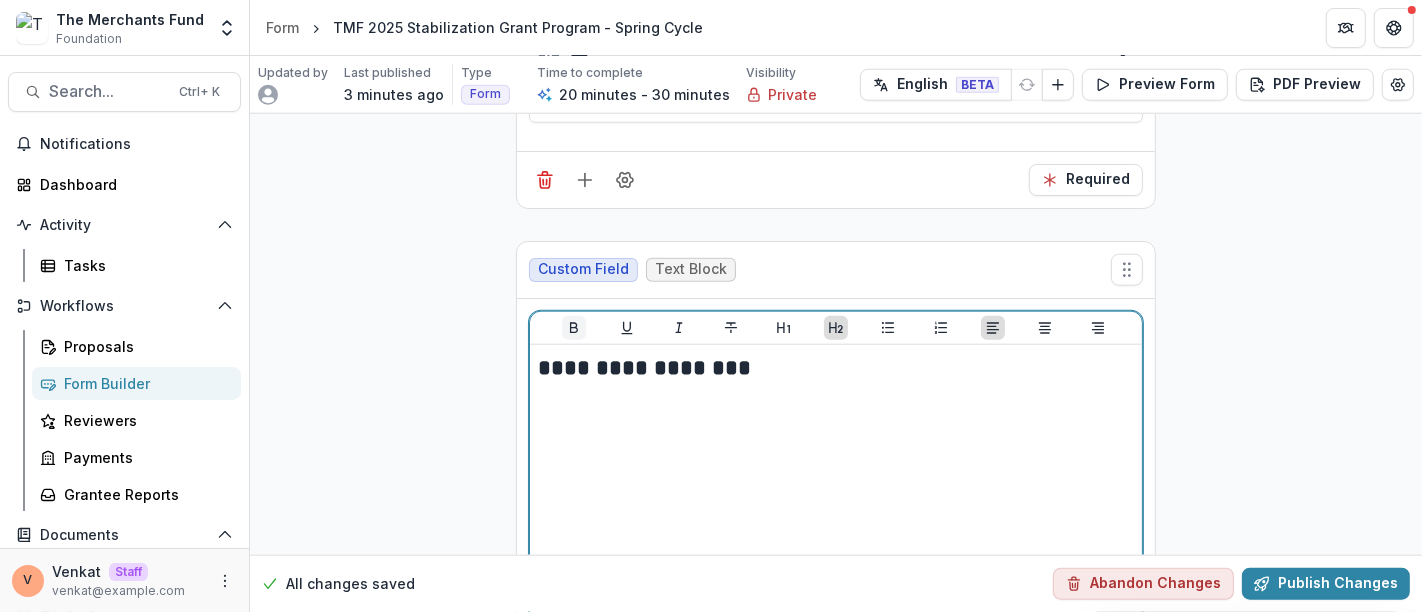 click 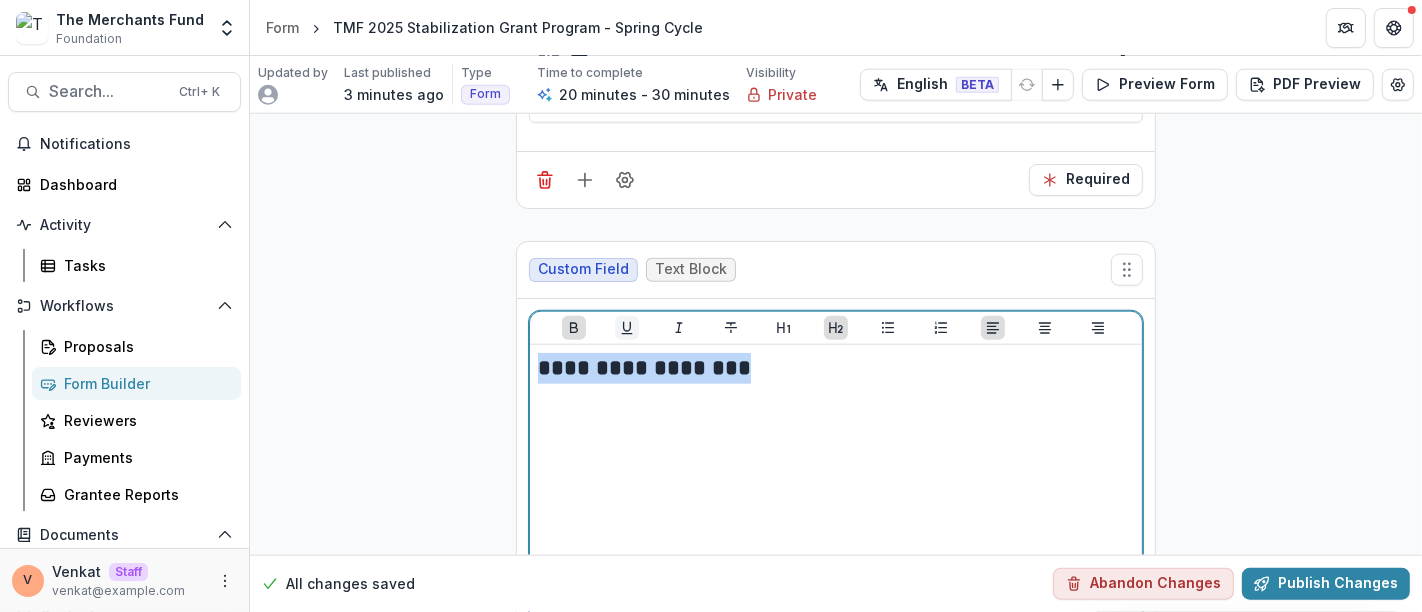 click 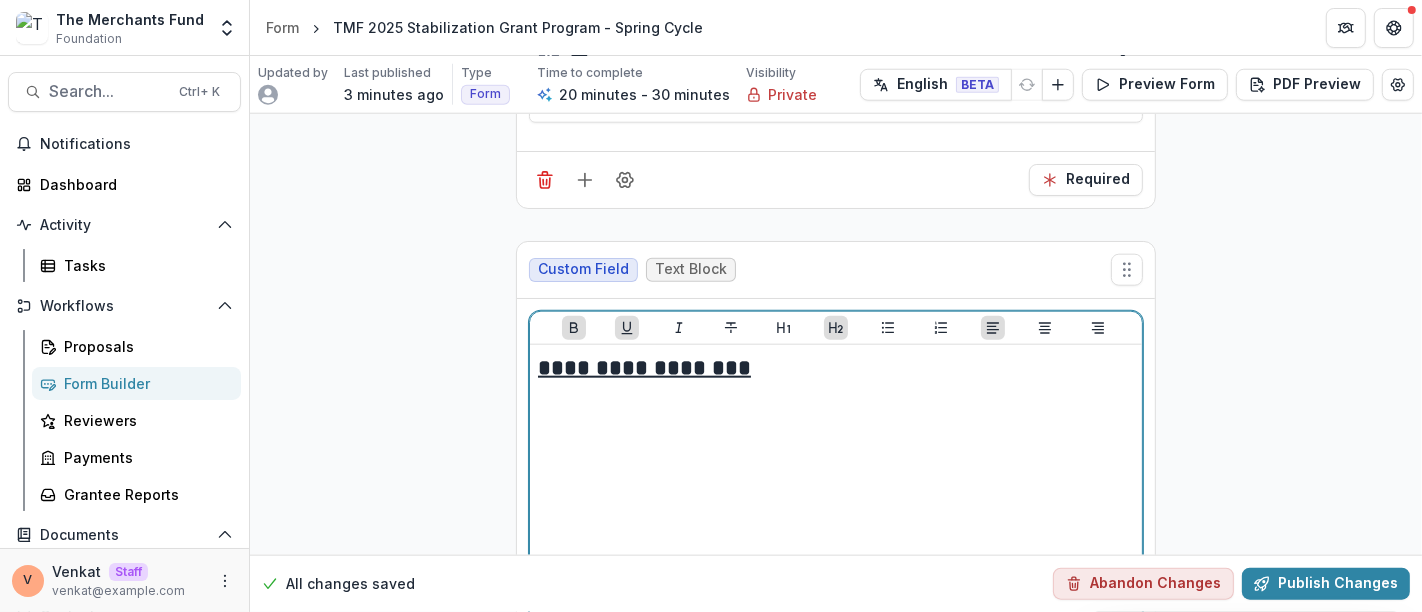 click on "**********" at bounding box center (836, 368) 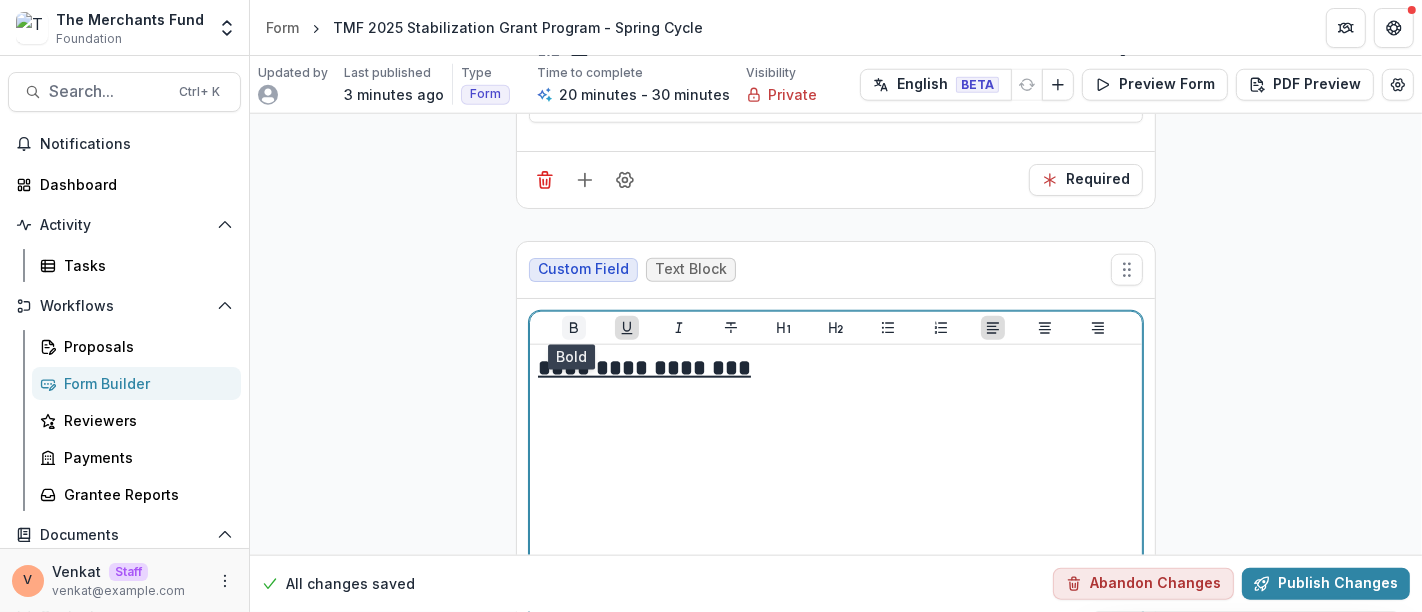 click 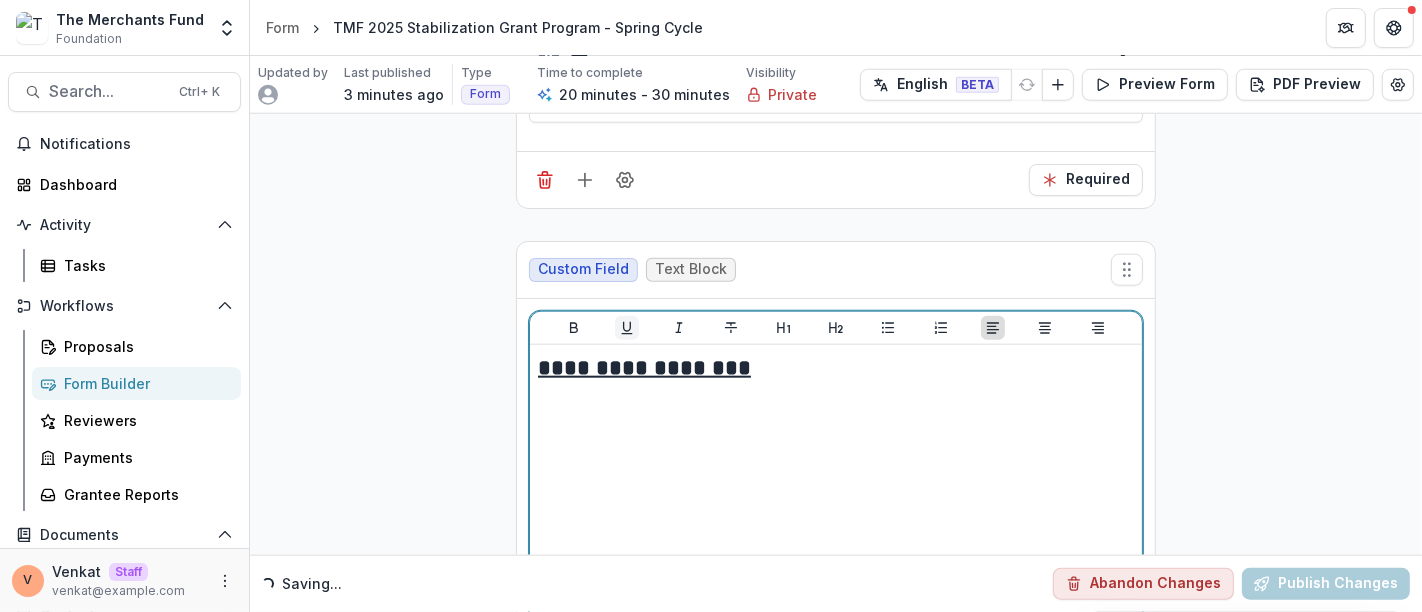 click 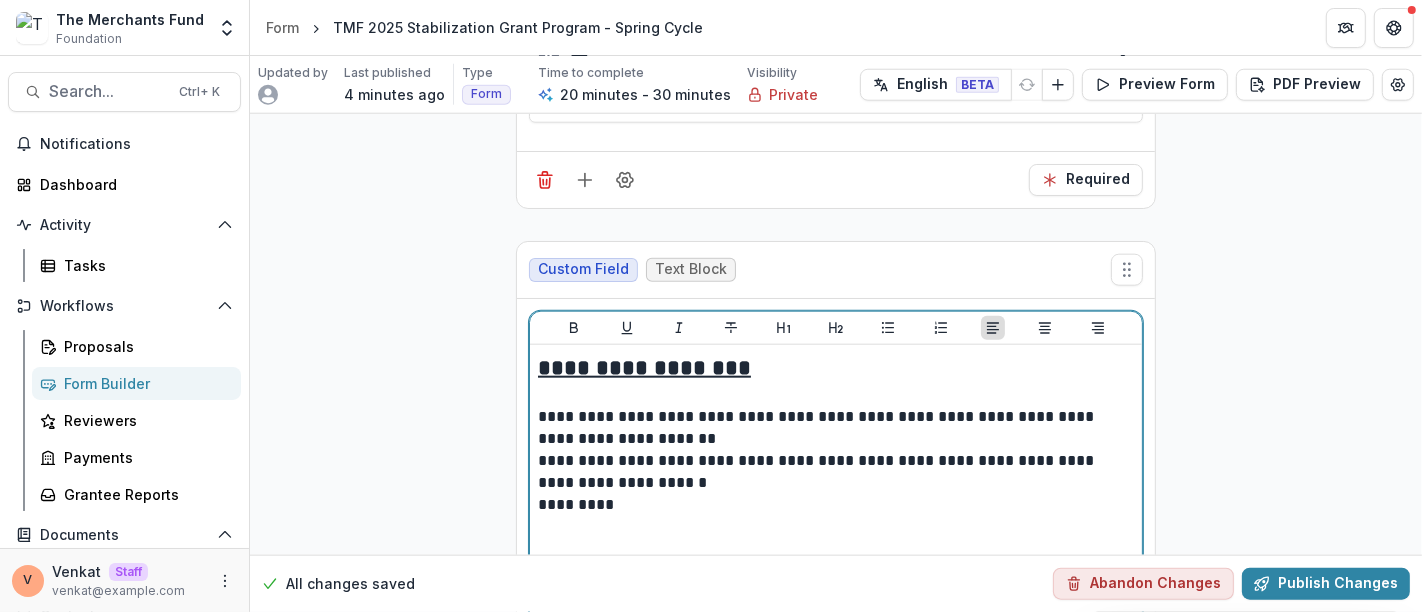 click on "**********" at bounding box center (836, 472) 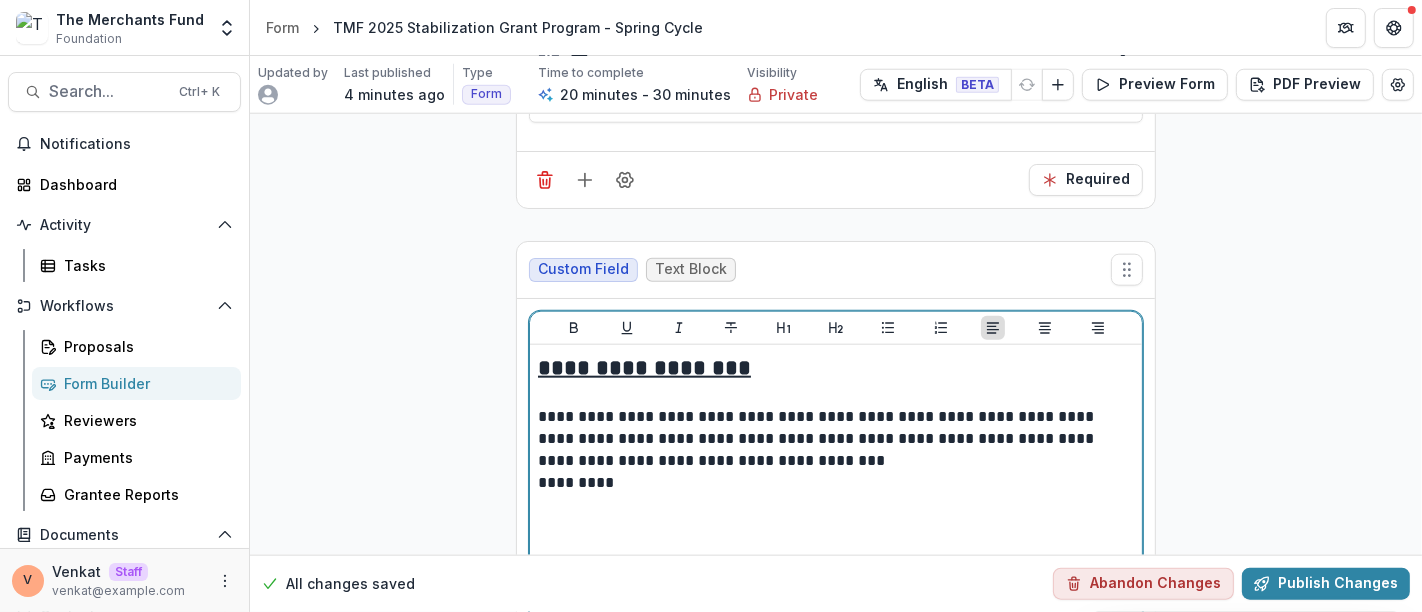 type 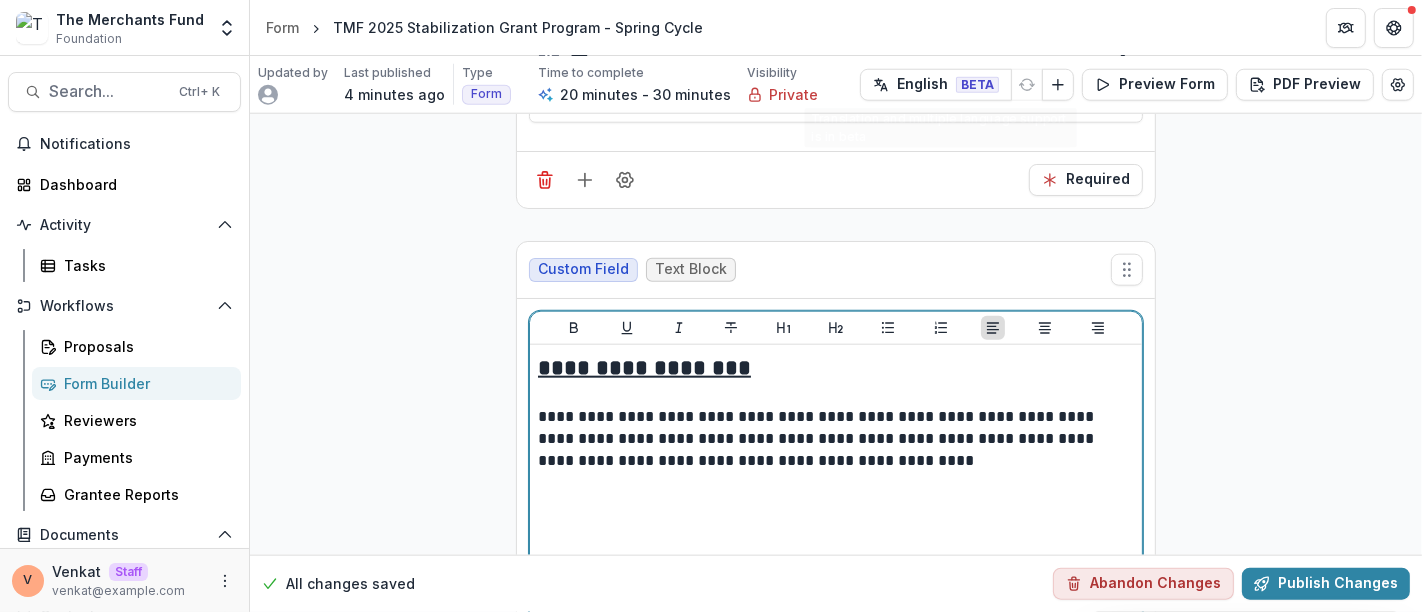 scroll, scrollTop: 14768, scrollLeft: 0, axis: vertical 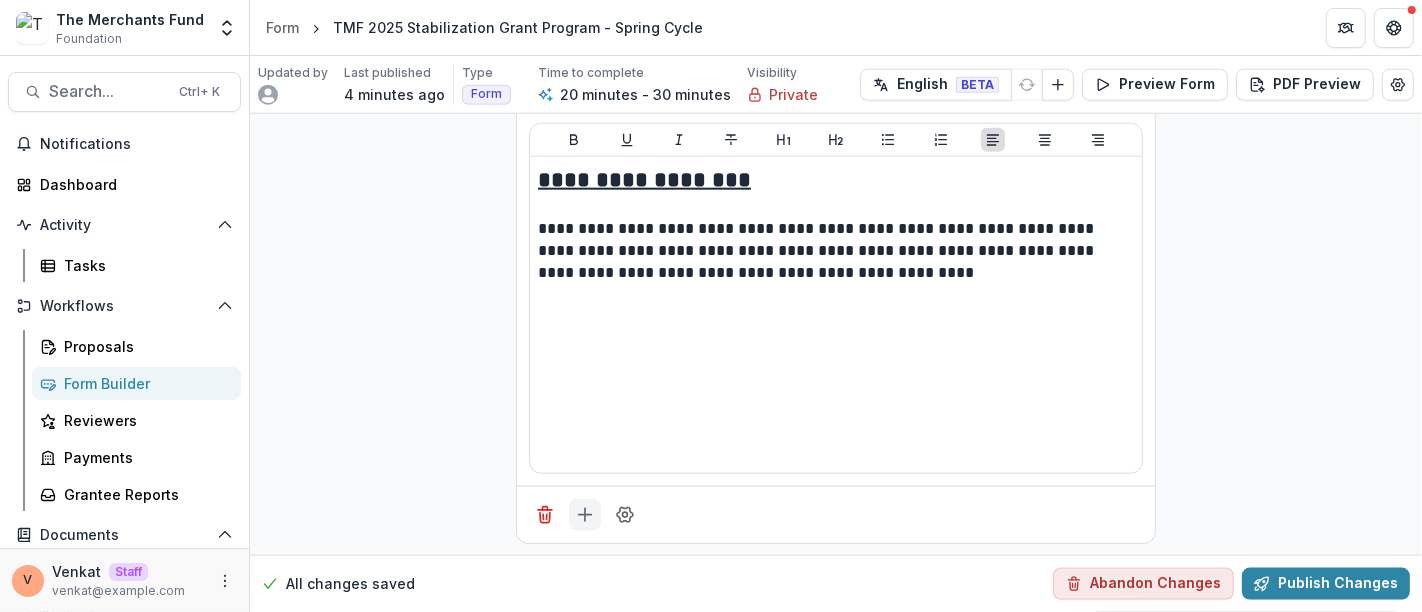 click 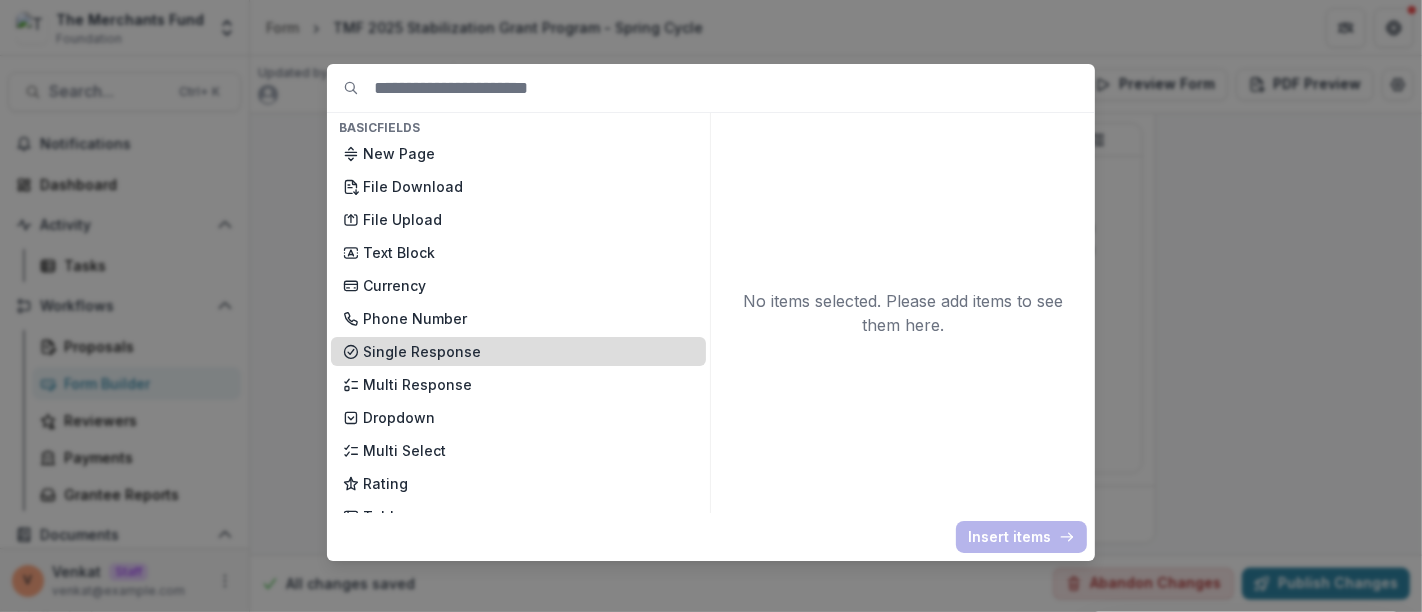 click on "Single Response" at bounding box center (528, 351) 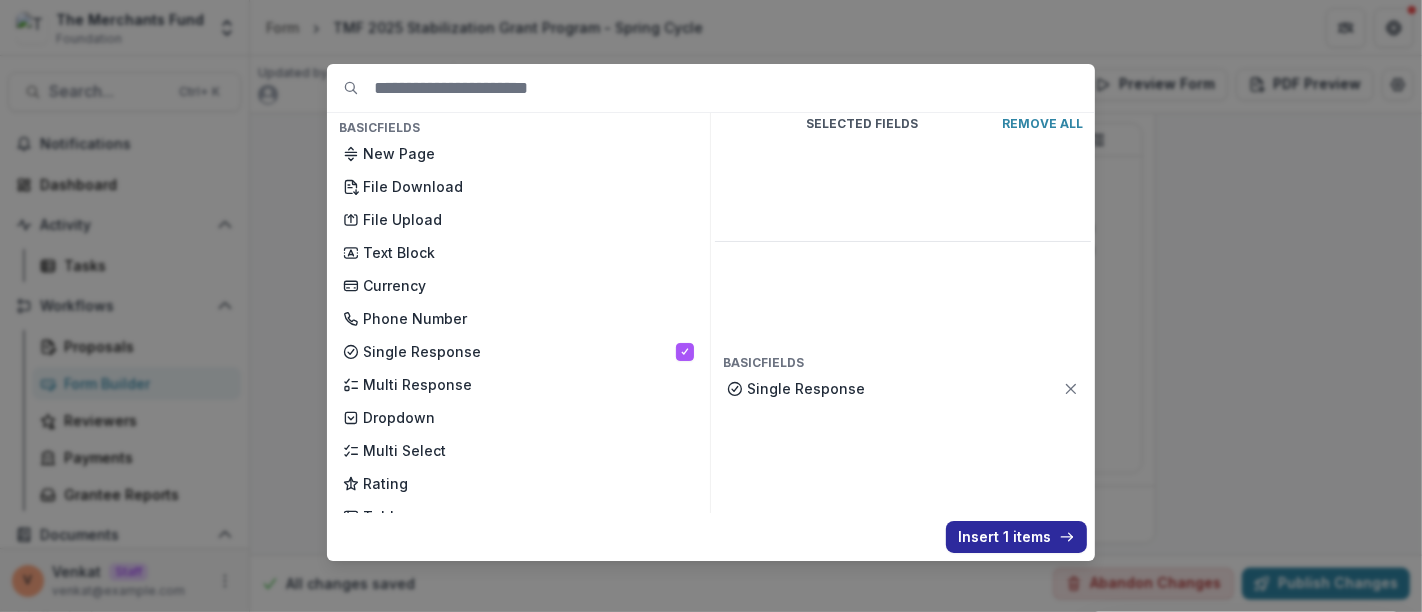 click on "Insert 1 items" at bounding box center [1016, 537] 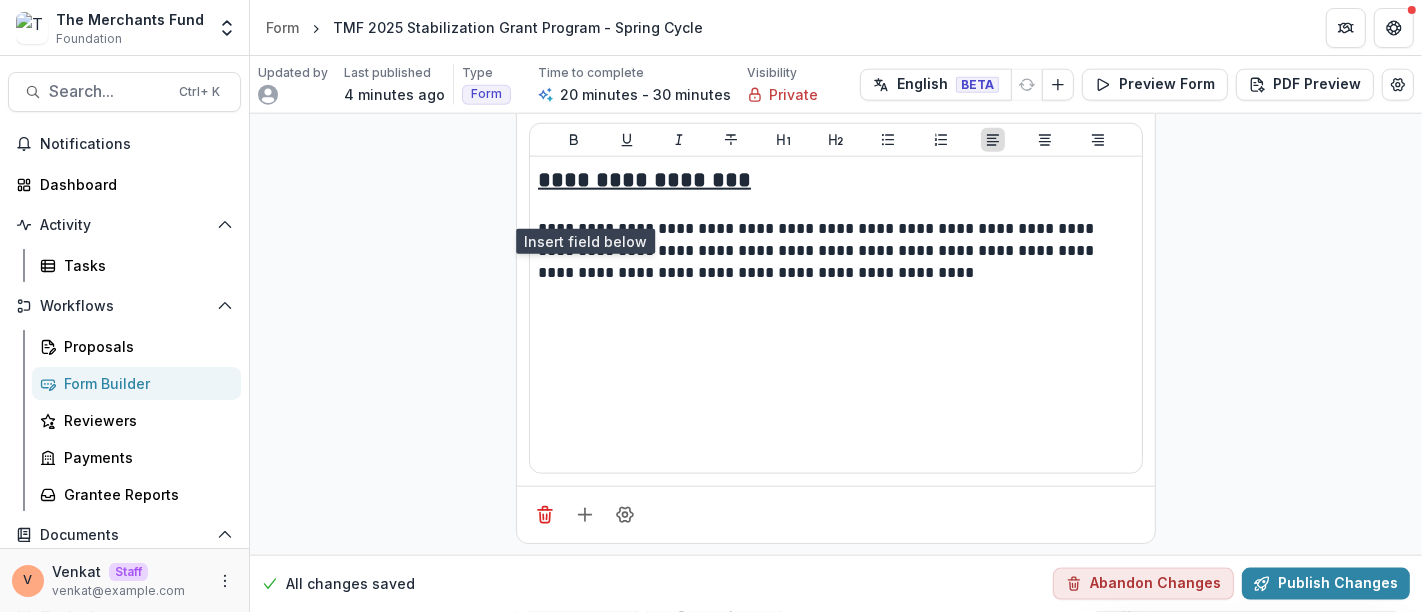 scroll, scrollTop: 15074, scrollLeft: 0, axis: vertical 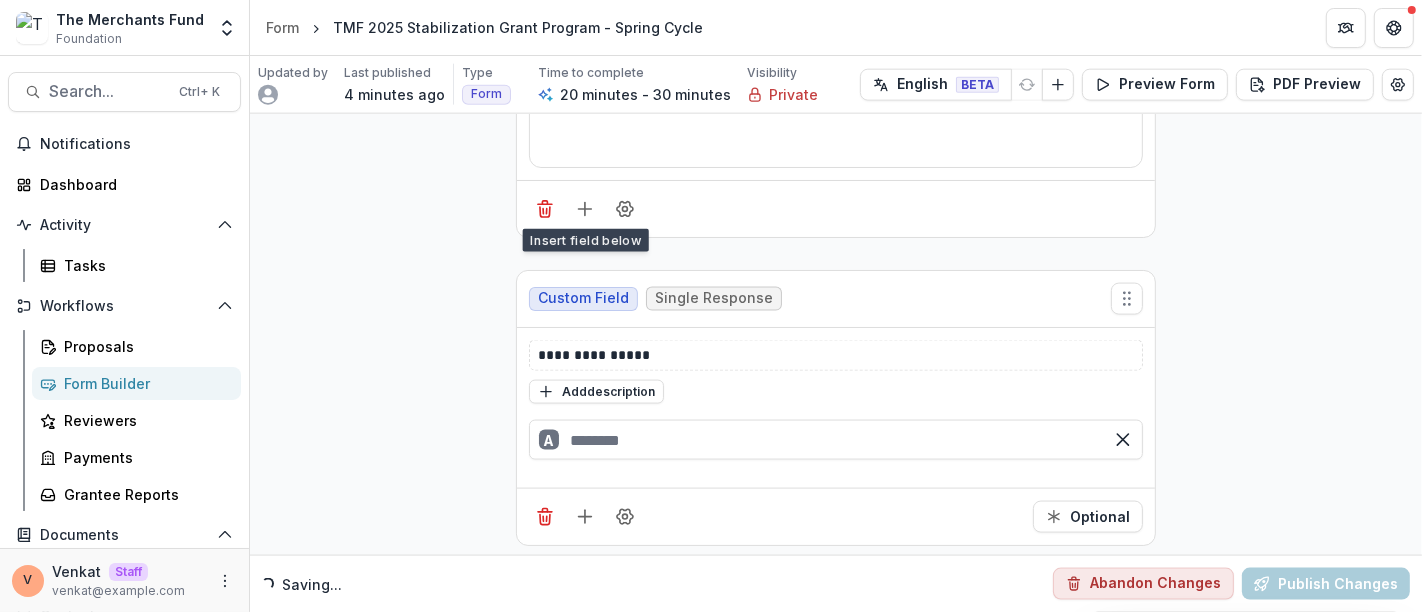 drag, startPoint x: 685, startPoint y: 363, endPoint x: 368, endPoint y: 335, distance: 318.2342 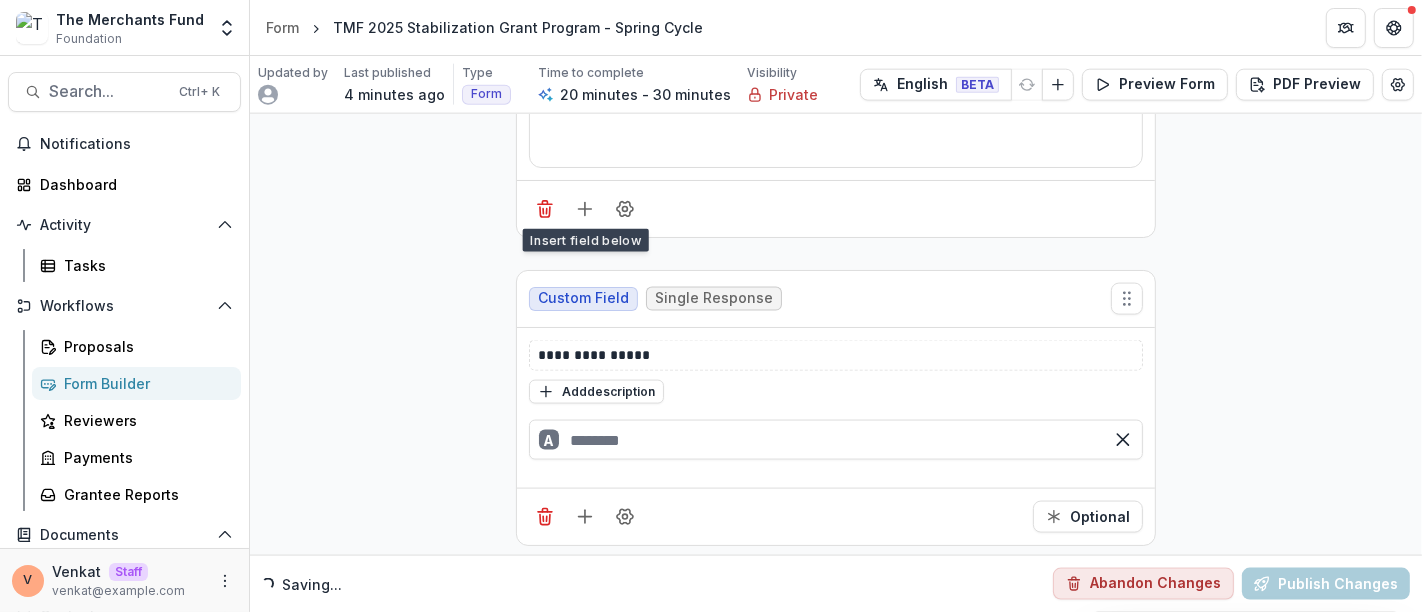 click on "**********" at bounding box center (836, -7199) 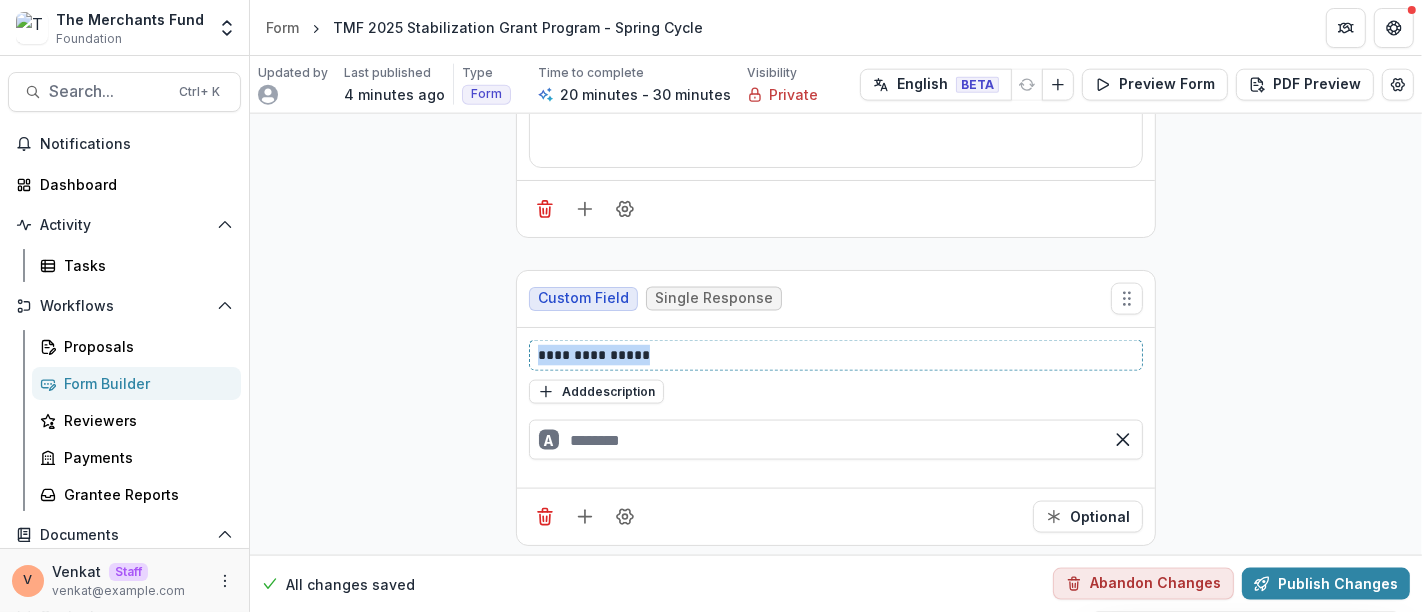 drag, startPoint x: 680, startPoint y: 352, endPoint x: 414, endPoint y: 342, distance: 266.1879 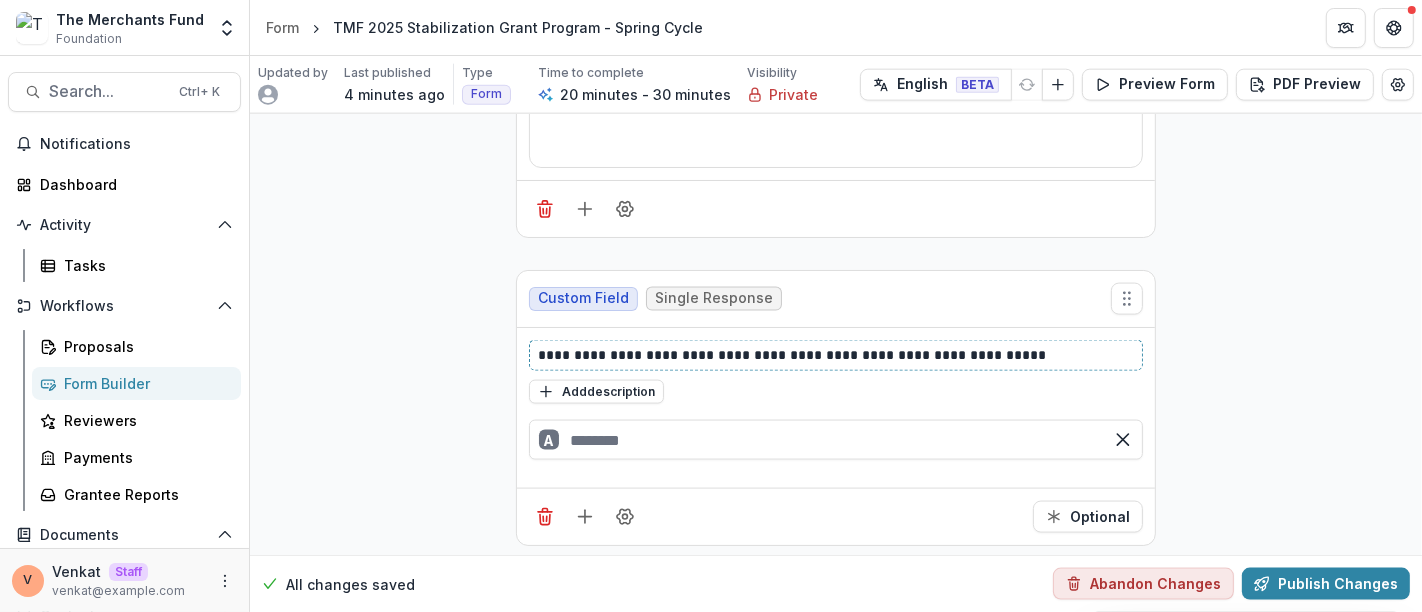 type 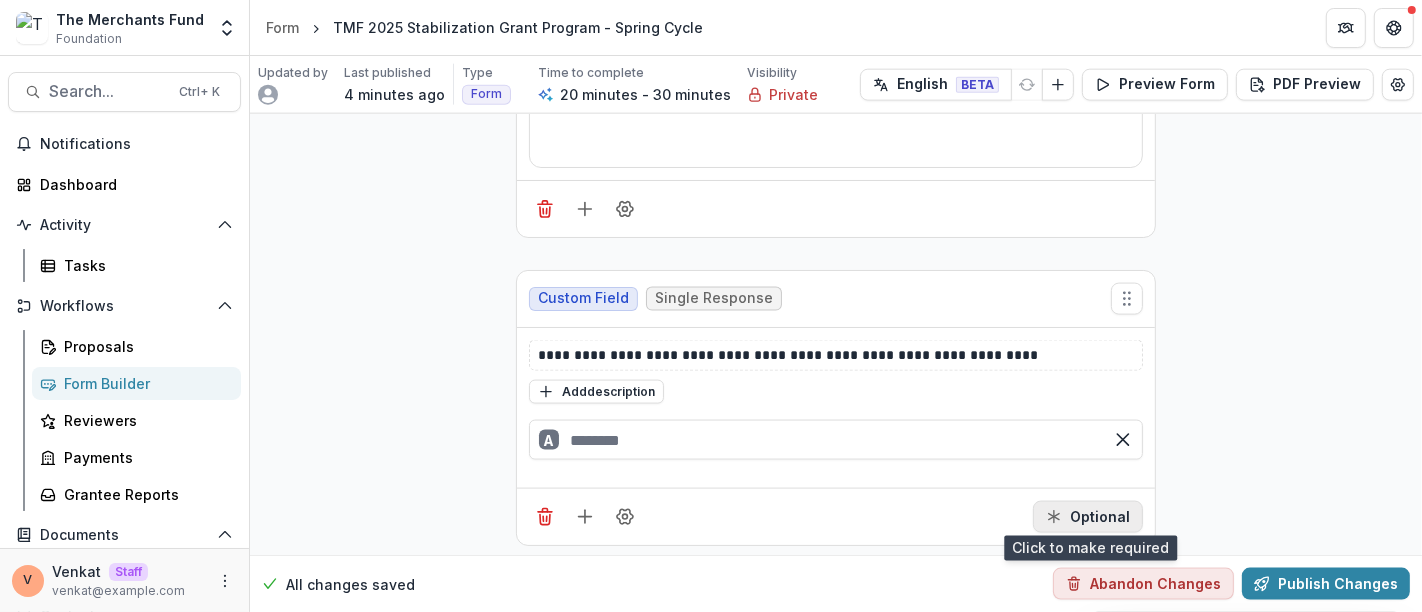 click on "Optional" at bounding box center (1088, 517) 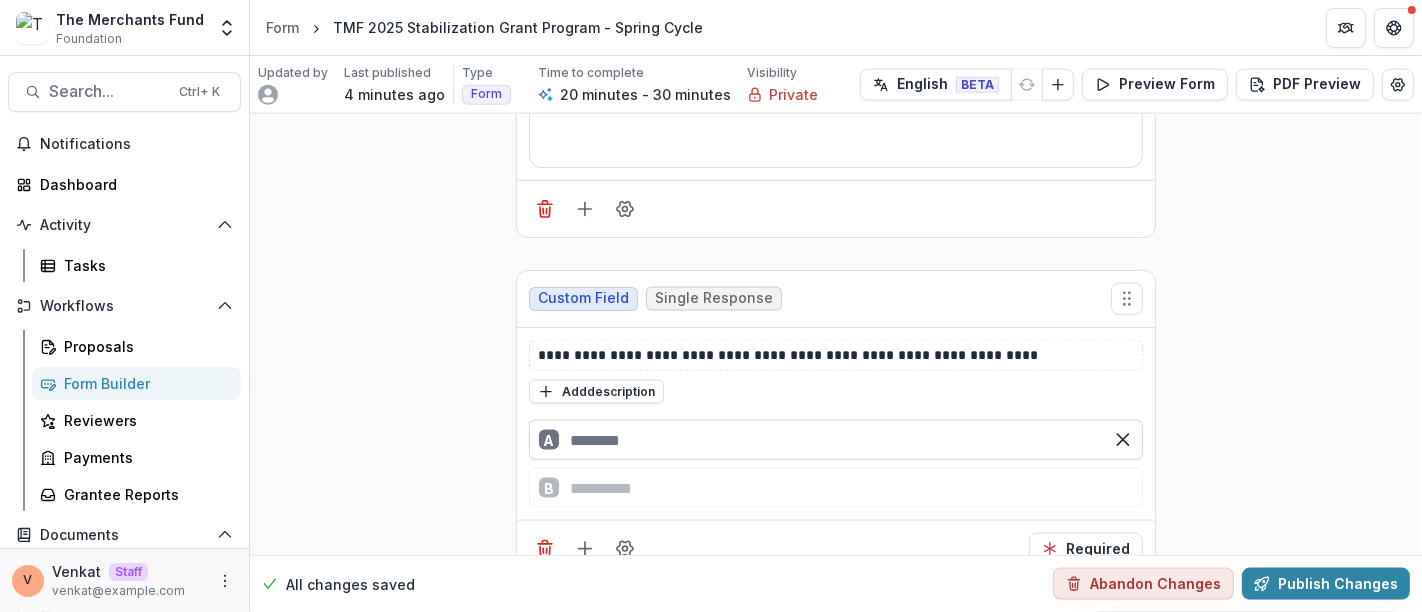 click at bounding box center [836, 440] 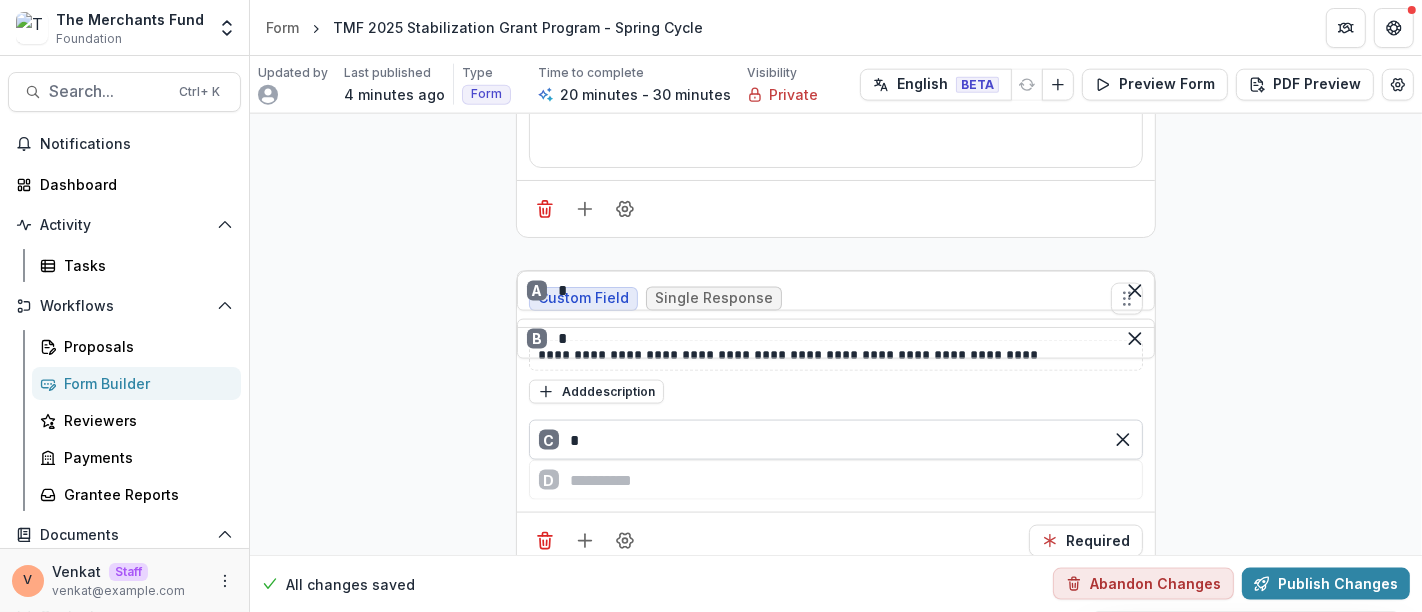 scroll, scrollTop: 15202, scrollLeft: 0, axis: vertical 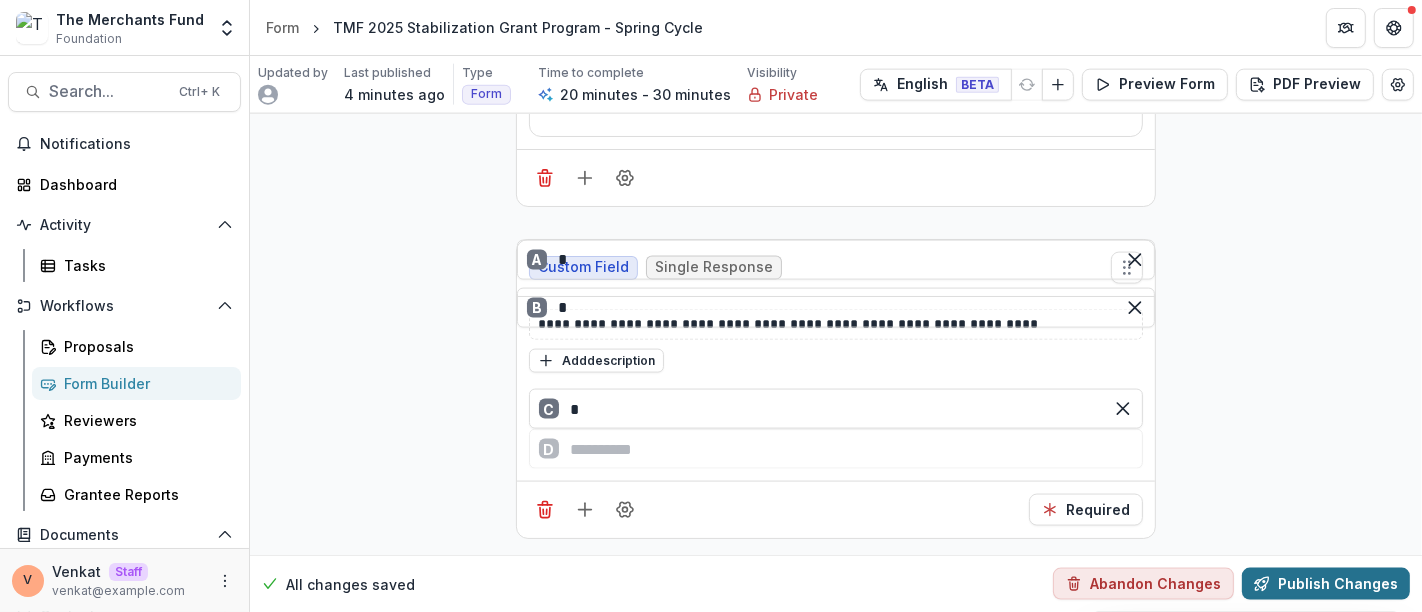 click on "Publish Changes" at bounding box center [1326, 584] 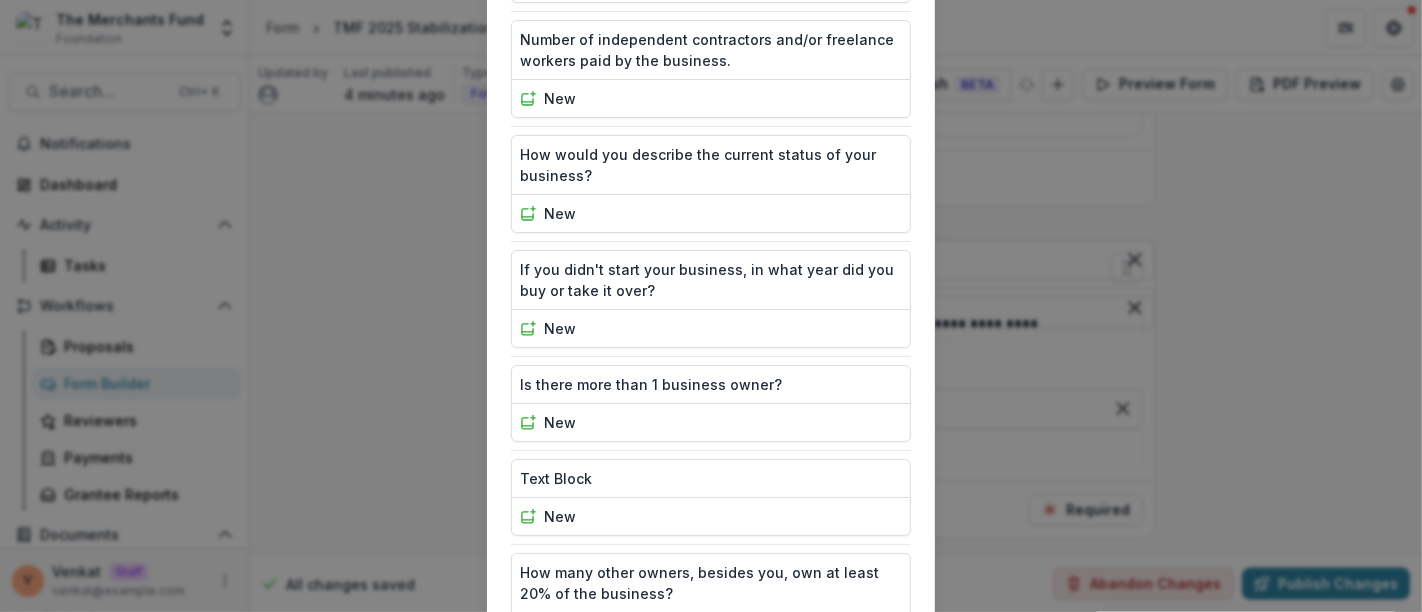 scroll, scrollTop: 3240, scrollLeft: 0, axis: vertical 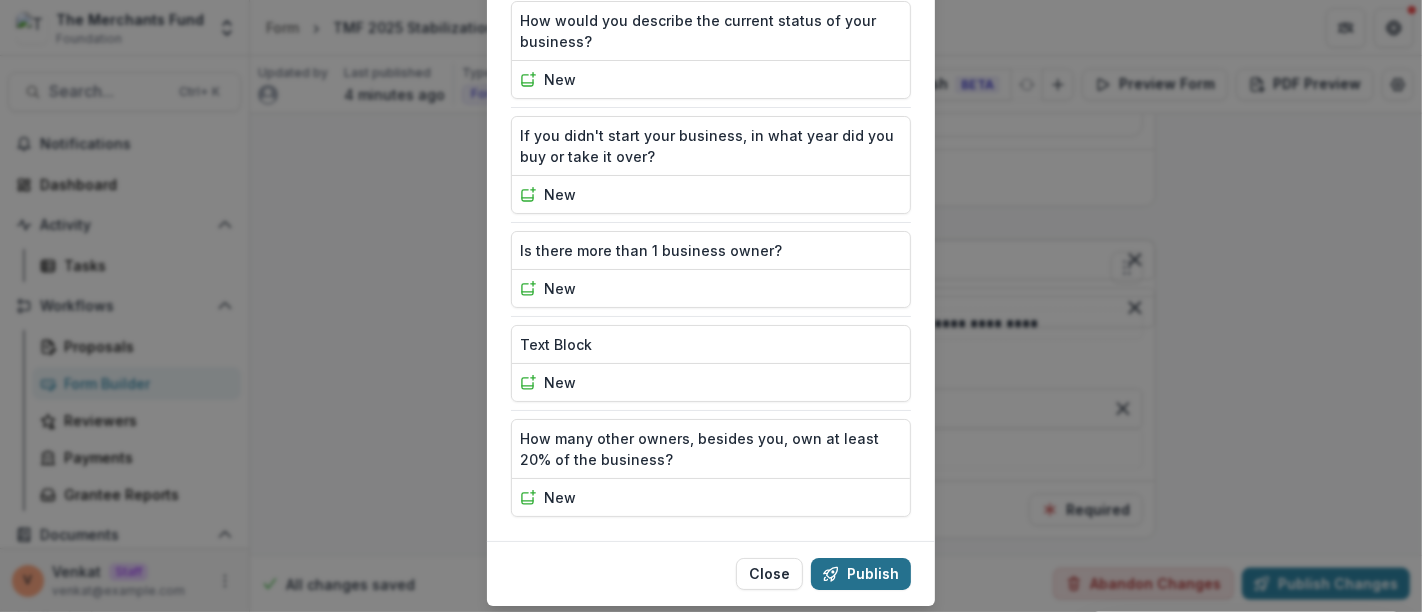 click on "Publish" at bounding box center (861, 574) 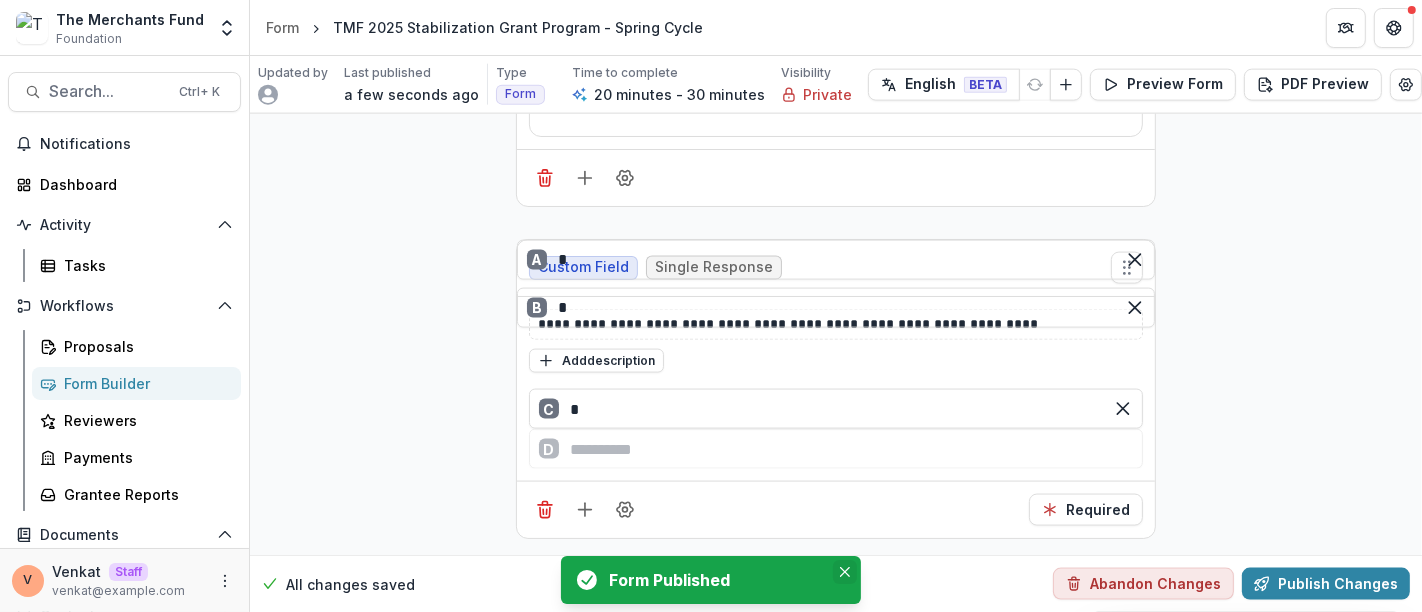 click 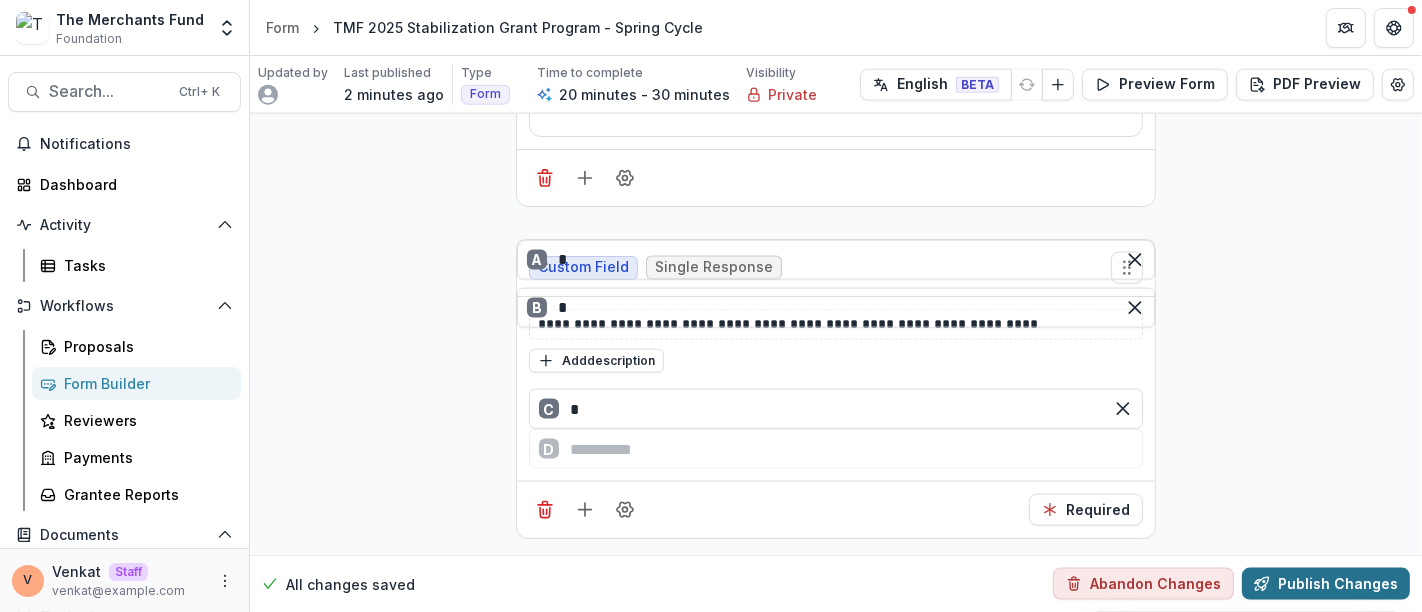 click on "Publish Changes" at bounding box center (1326, 584) 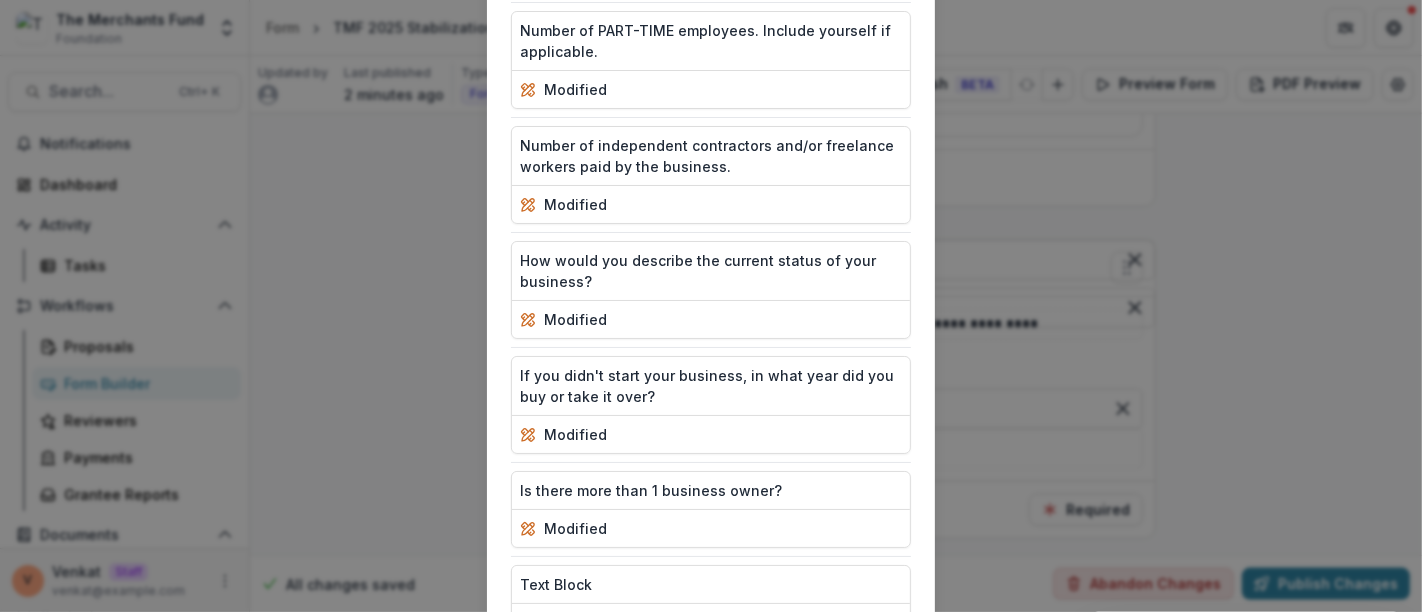 scroll, scrollTop: 3240, scrollLeft: 0, axis: vertical 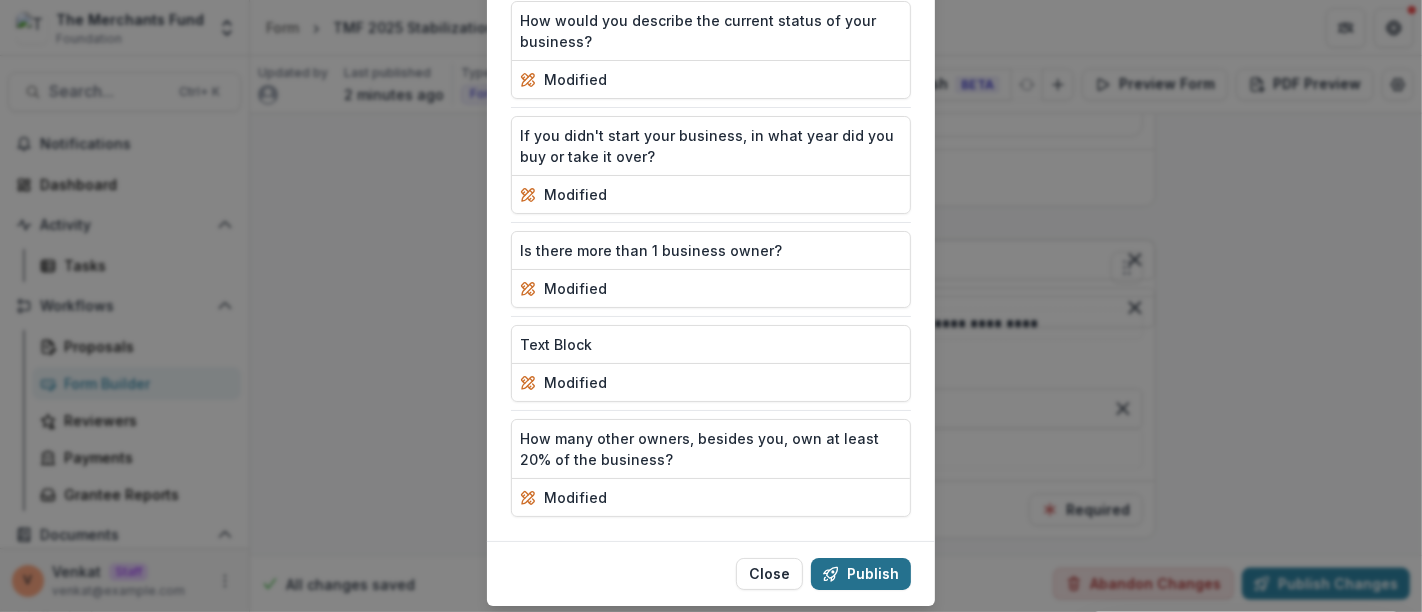 click on "Publish" at bounding box center [861, 574] 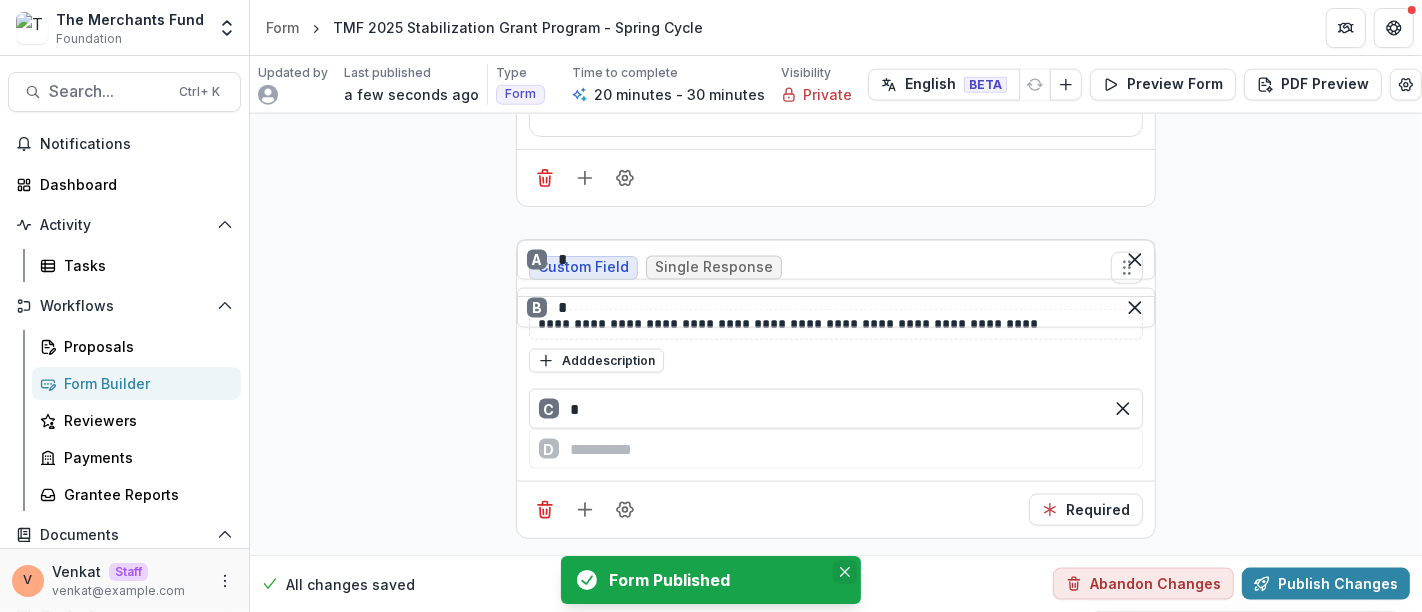 click at bounding box center [845, 572] 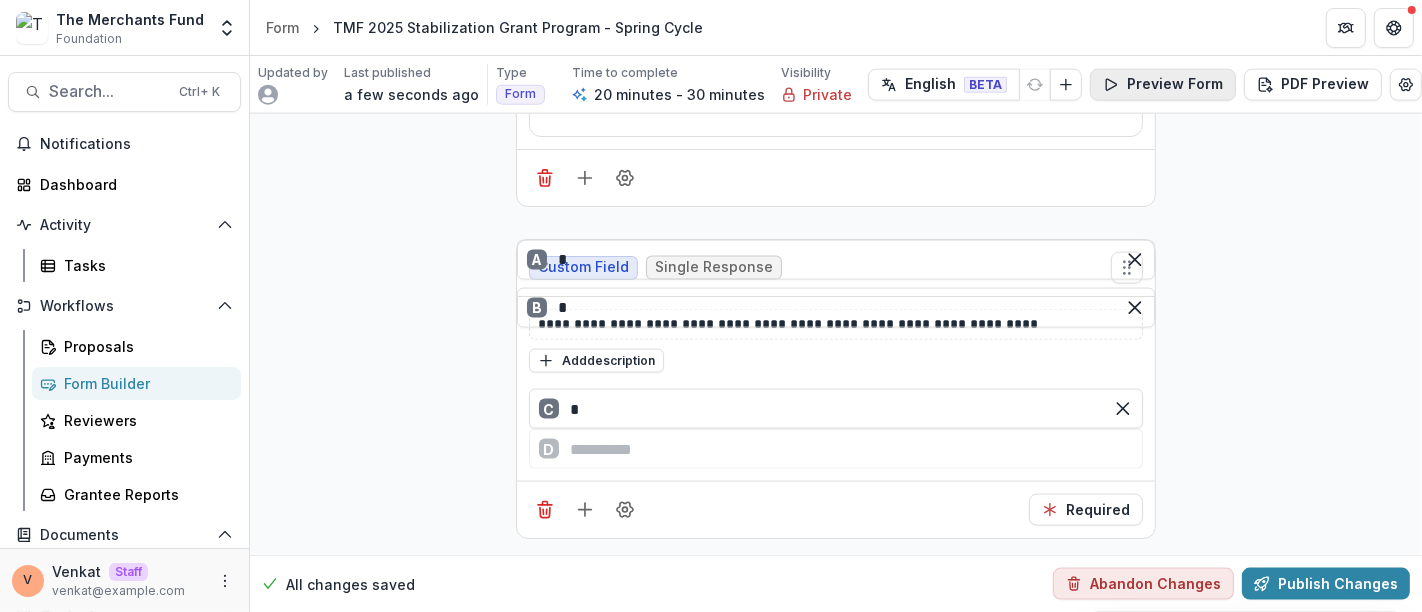 click on "Preview Form" at bounding box center [1163, 85] 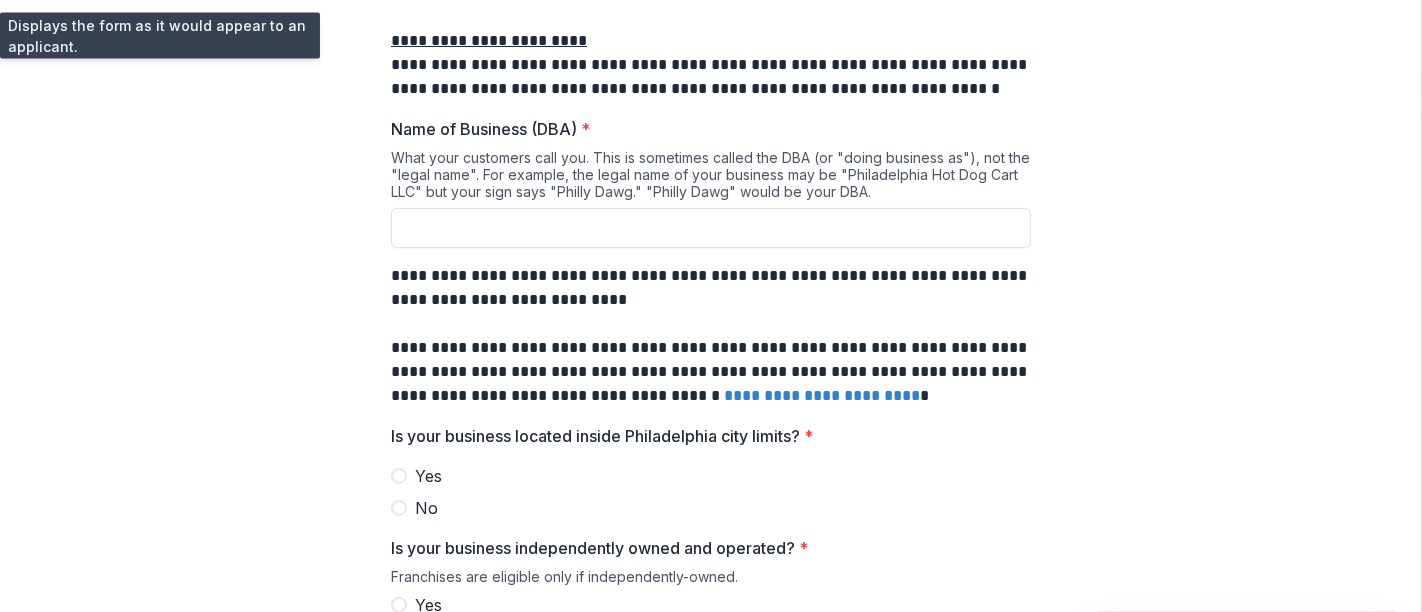 scroll, scrollTop: 0, scrollLeft: 0, axis: both 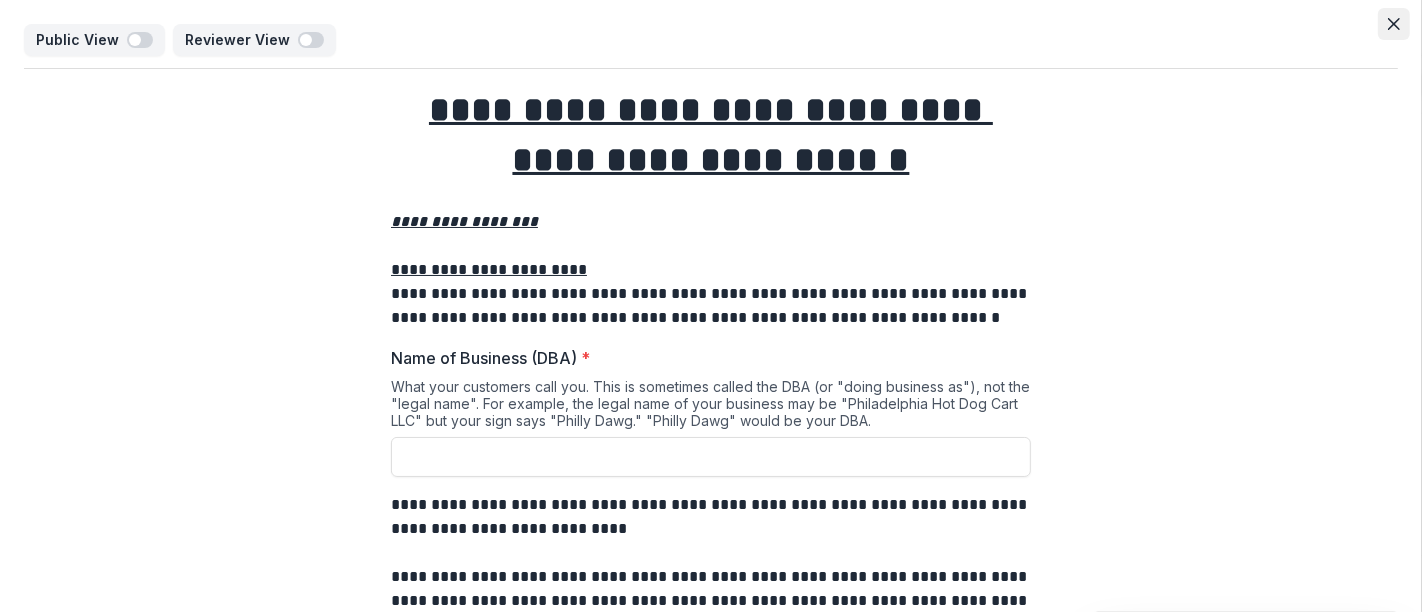 click at bounding box center (1394, 24) 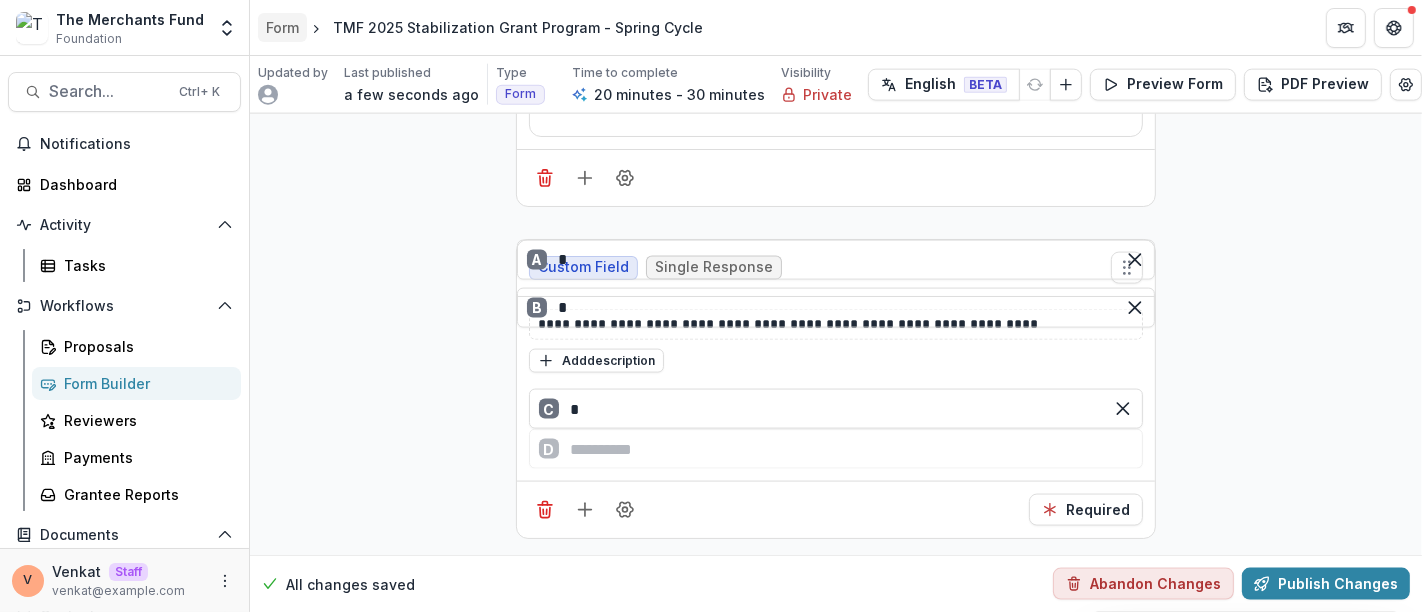 click on "Form" at bounding box center (282, 27) 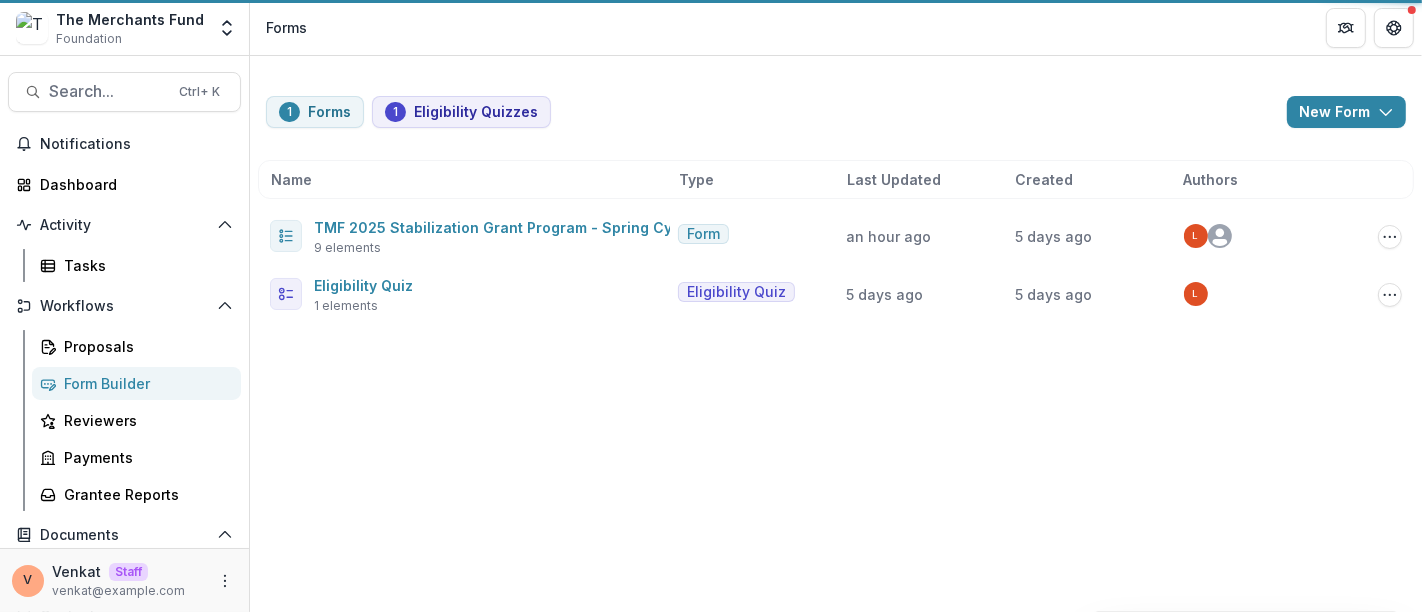 scroll, scrollTop: 0, scrollLeft: 0, axis: both 